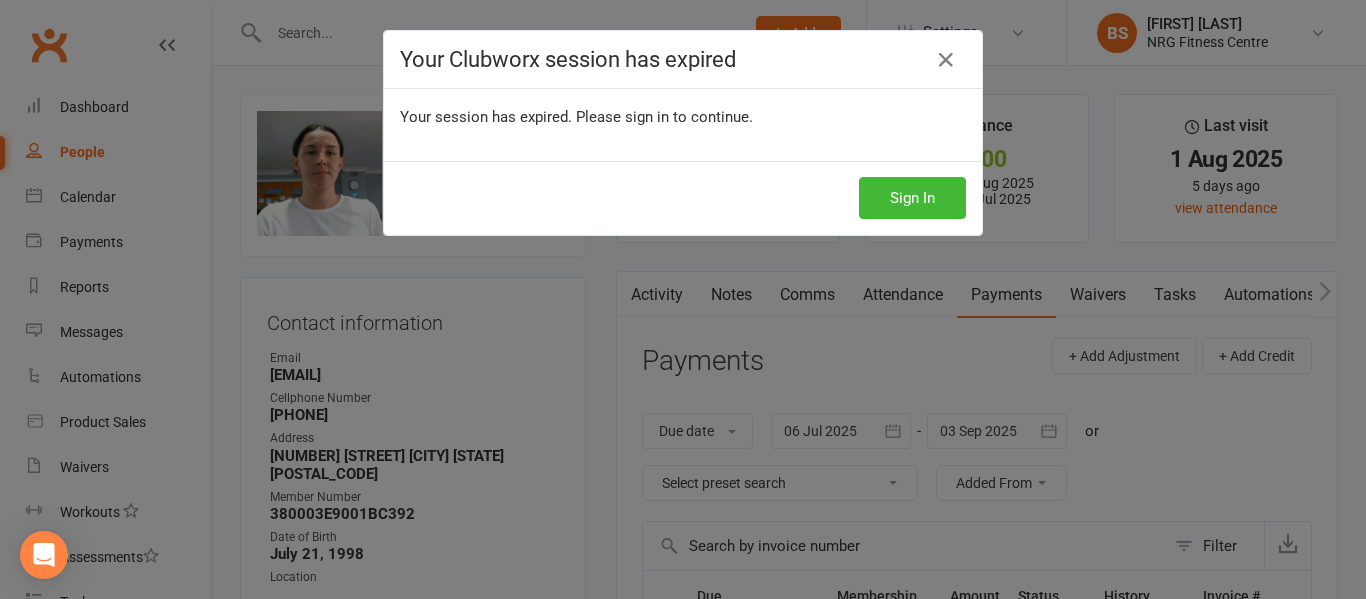 scroll, scrollTop: 376, scrollLeft: 0, axis: vertical 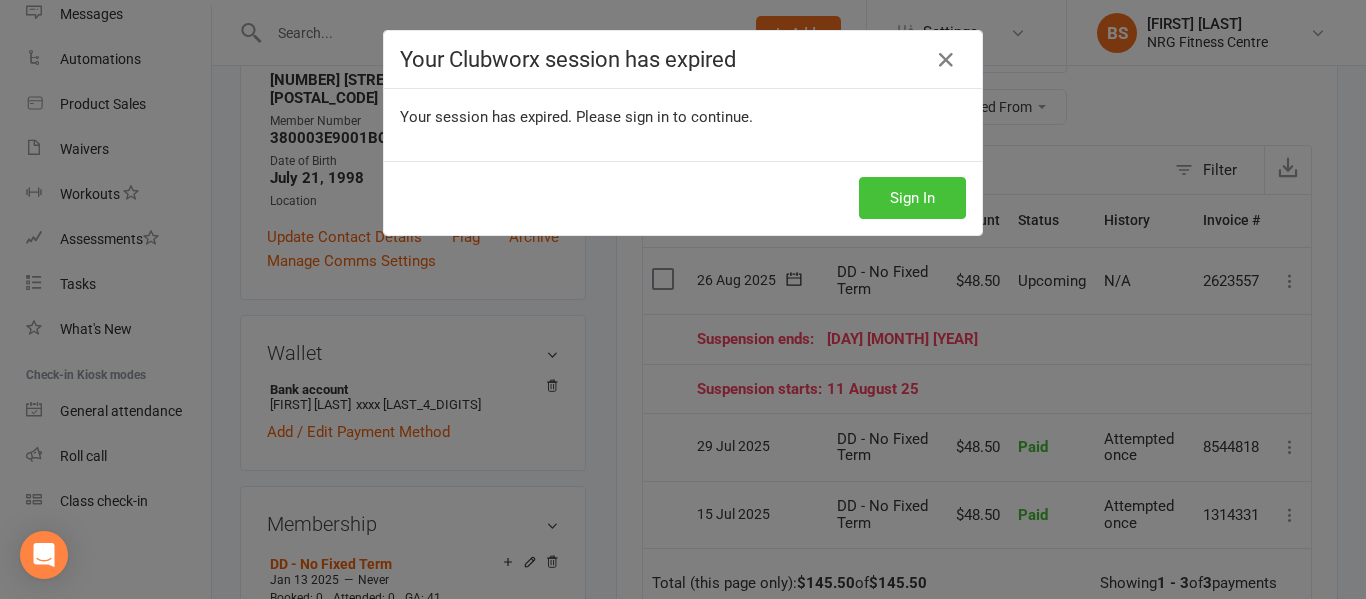 click on "Sign In" at bounding box center (912, 198) 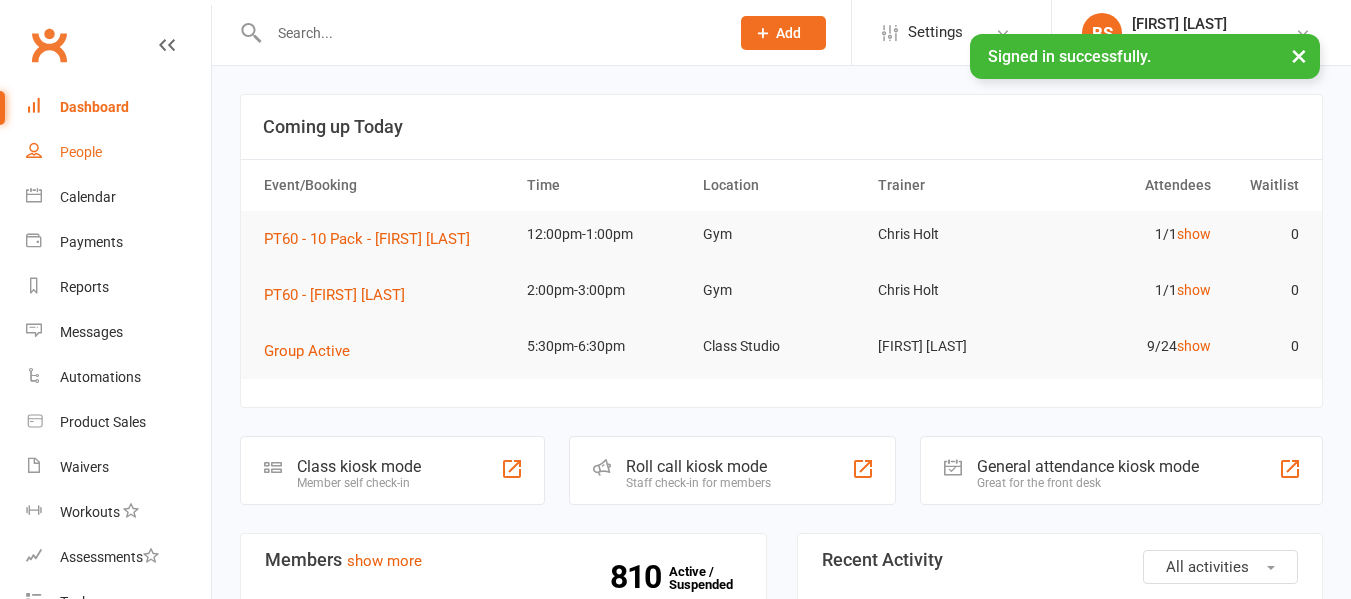scroll, scrollTop: 0, scrollLeft: 0, axis: both 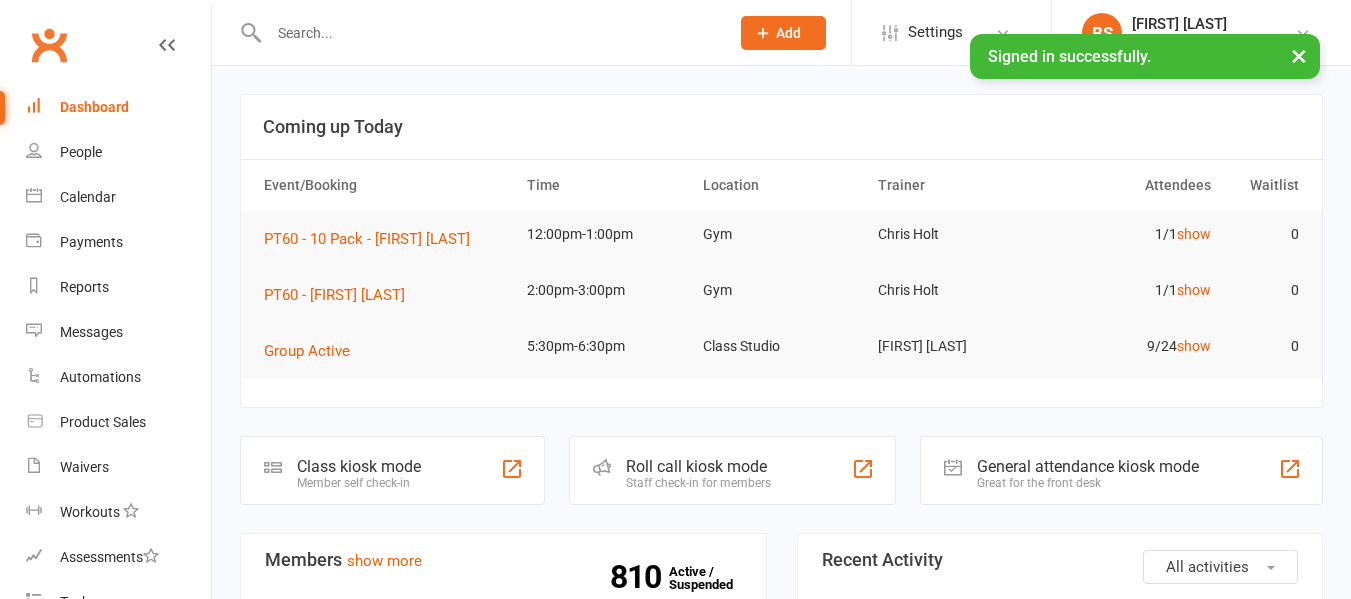 click at bounding box center [489, 33] 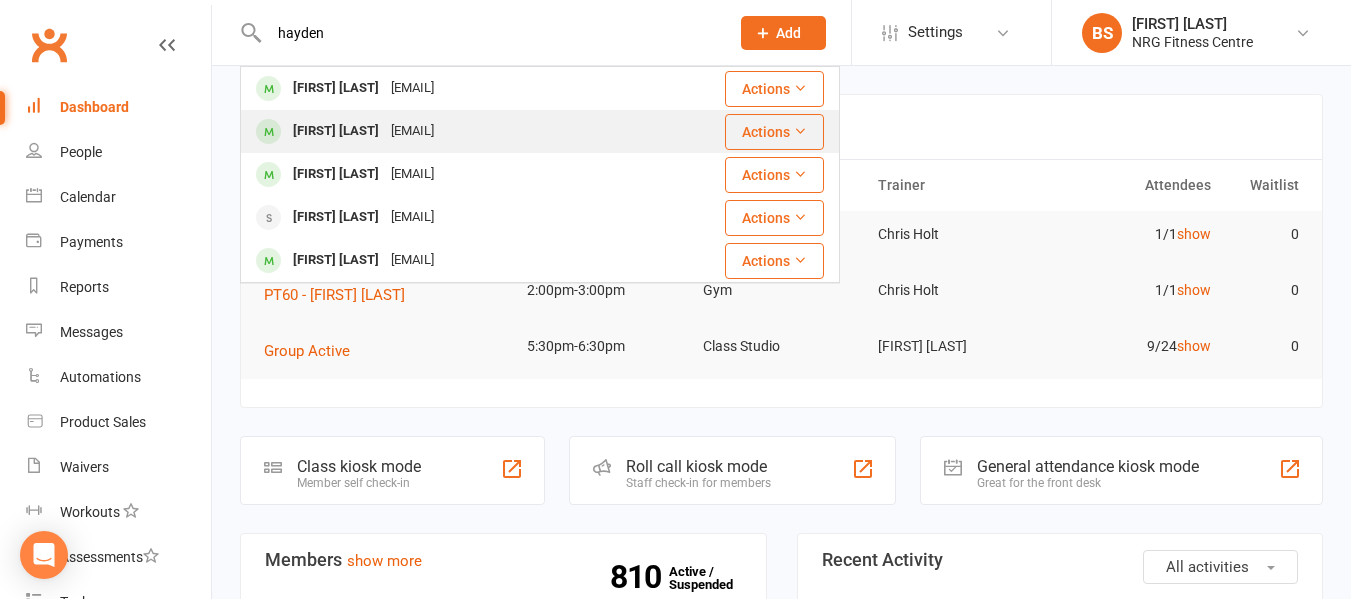 type on "hayden" 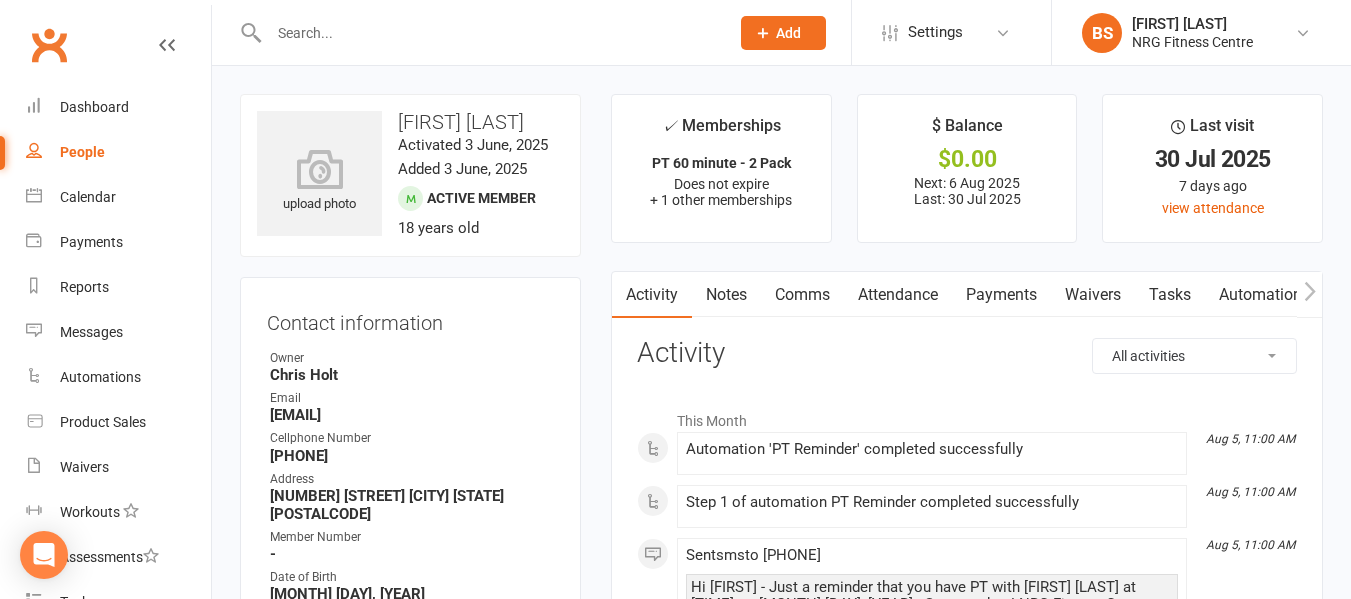 click on "Payments" at bounding box center [1001, 295] 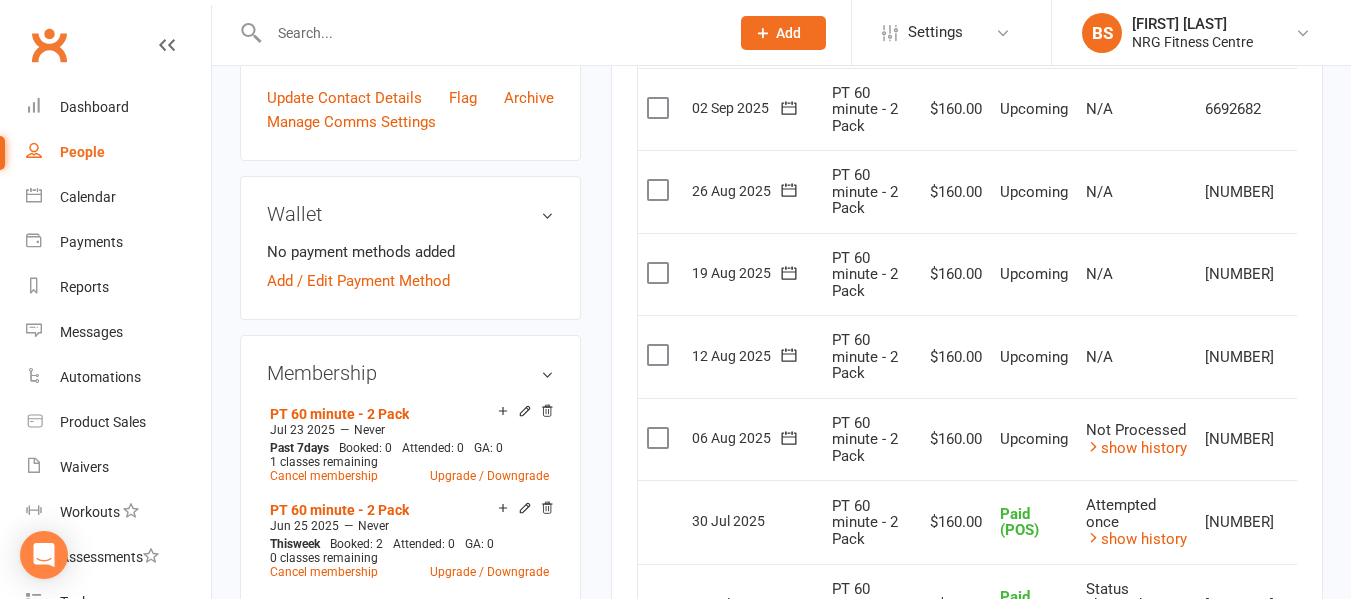 scroll, scrollTop: 600, scrollLeft: 0, axis: vertical 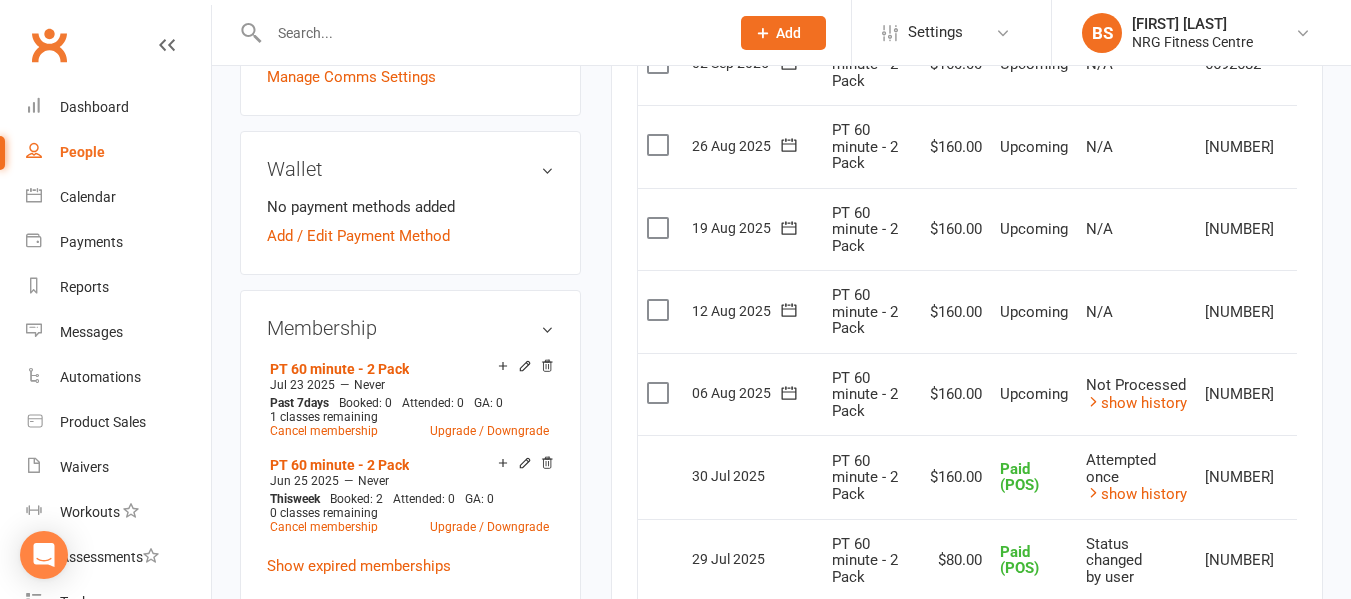click at bounding box center (1304, 394) 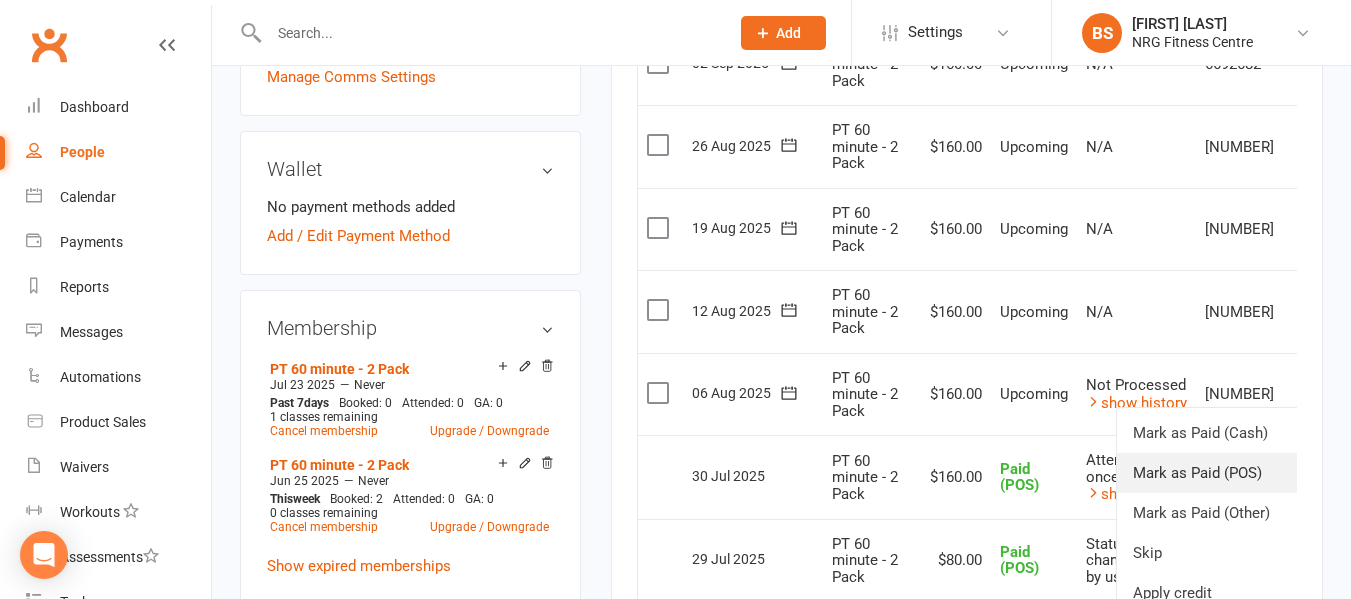 click on "Mark as Paid (POS)" at bounding box center (1216, 473) 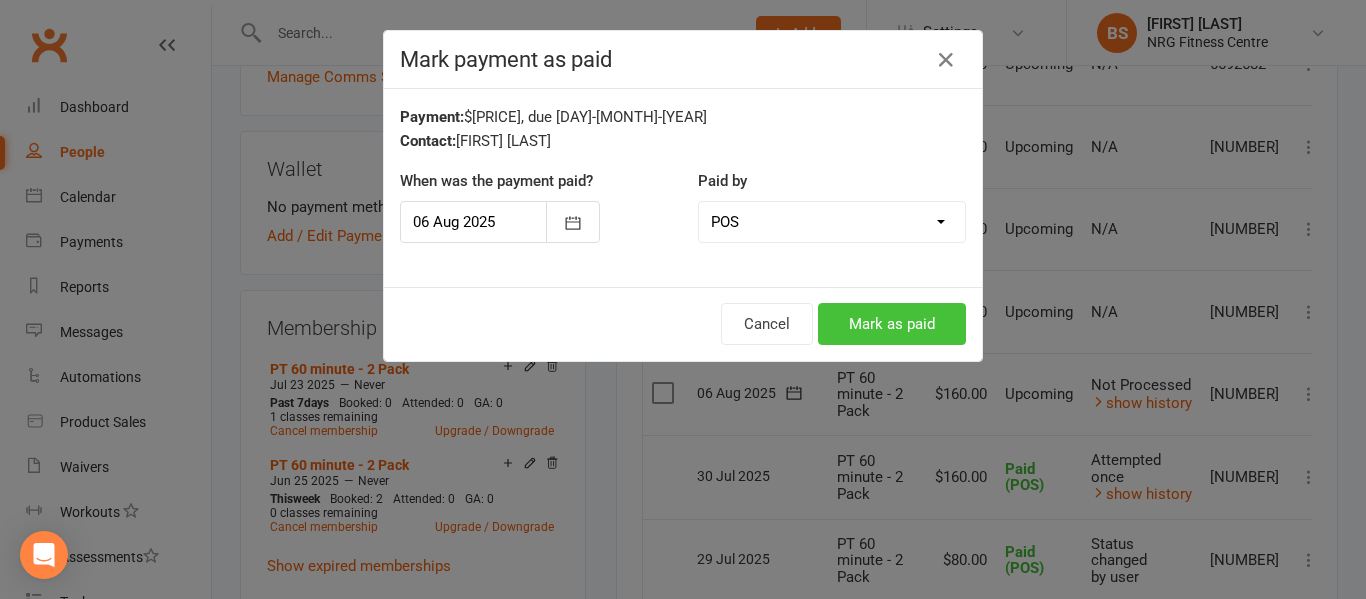 click on "Mark as paid" at bounding box center [892, 324] 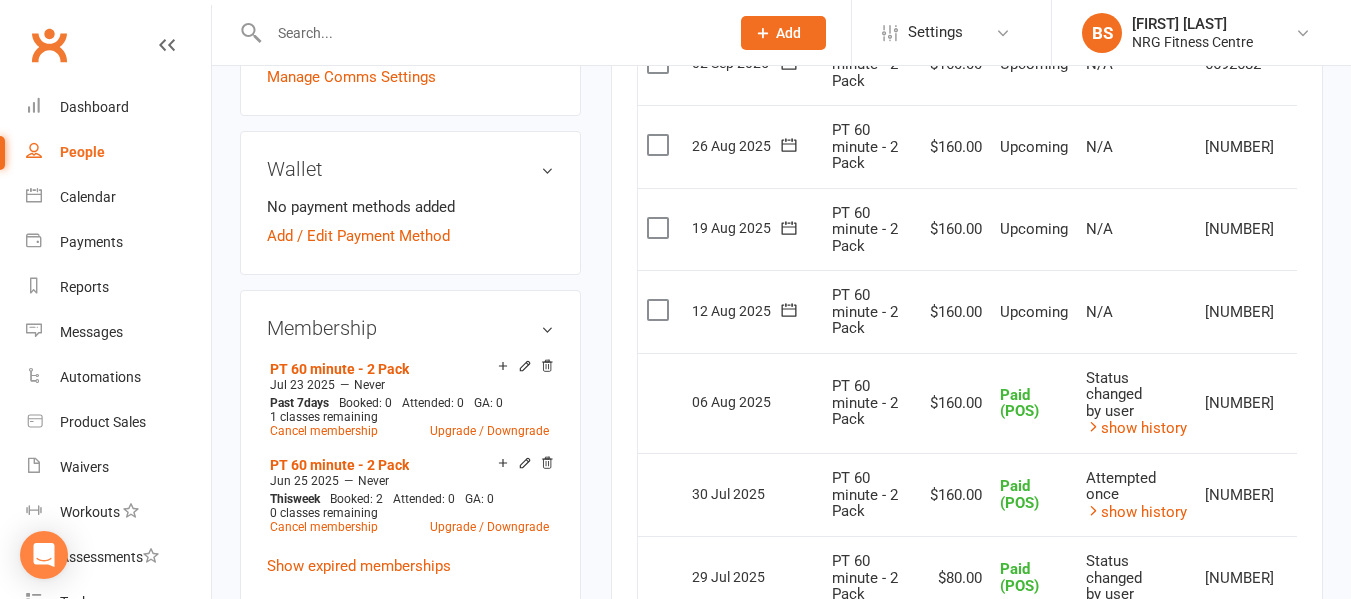 click at bounding box center [489, 33] 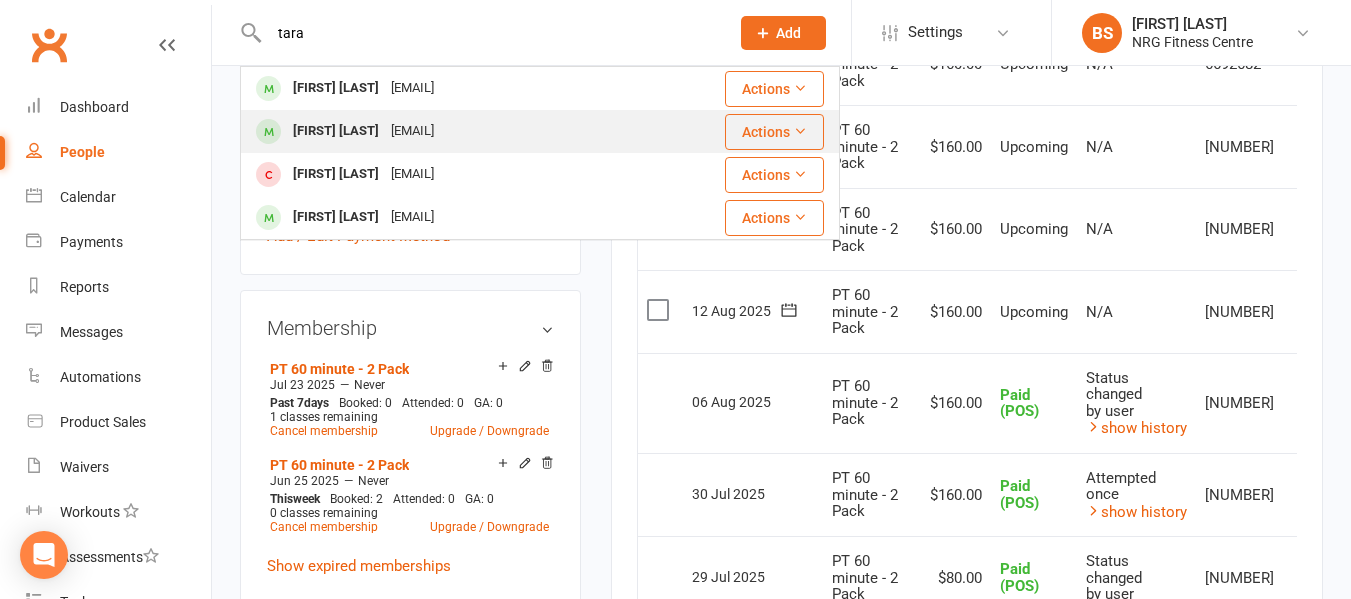 type on "tara" 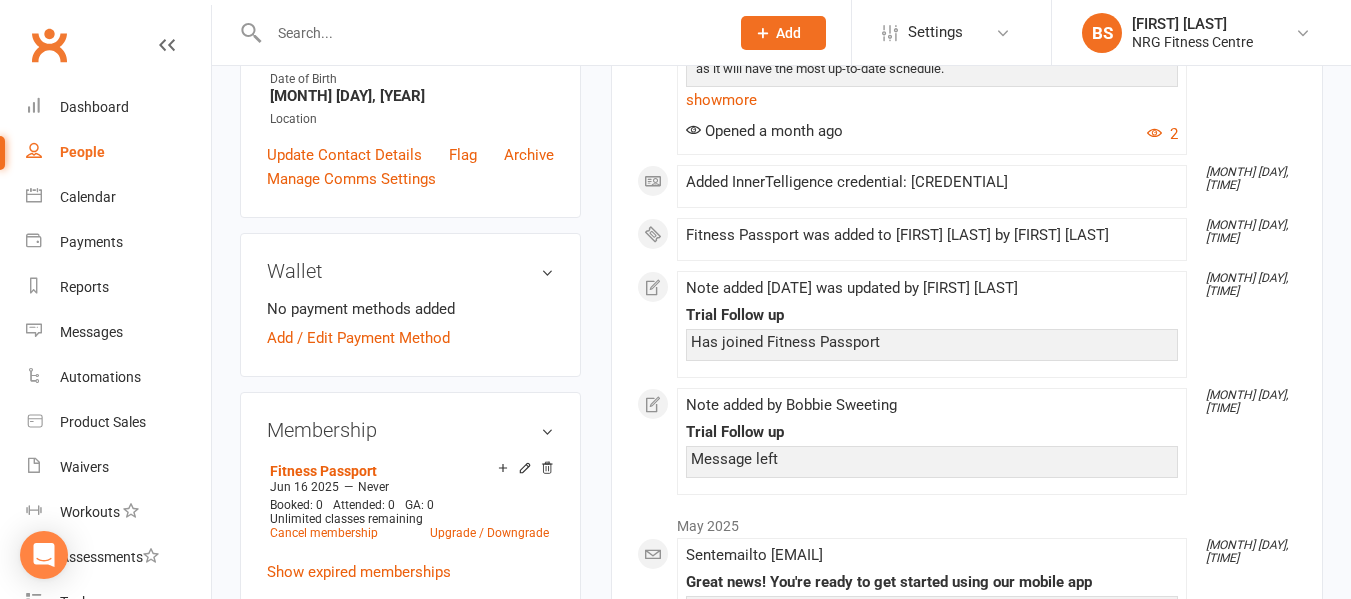 scroll, scrollTop: 500, scrollLeft: 0, axis: vertical 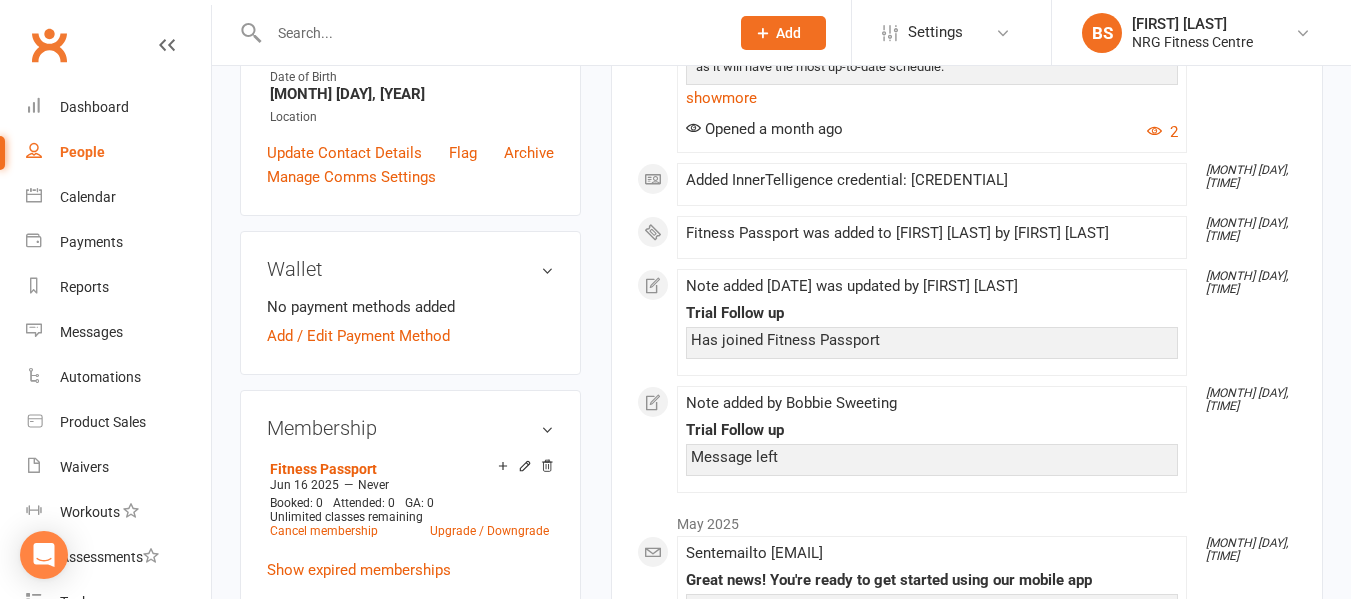 click at bounding box center (489, 33) 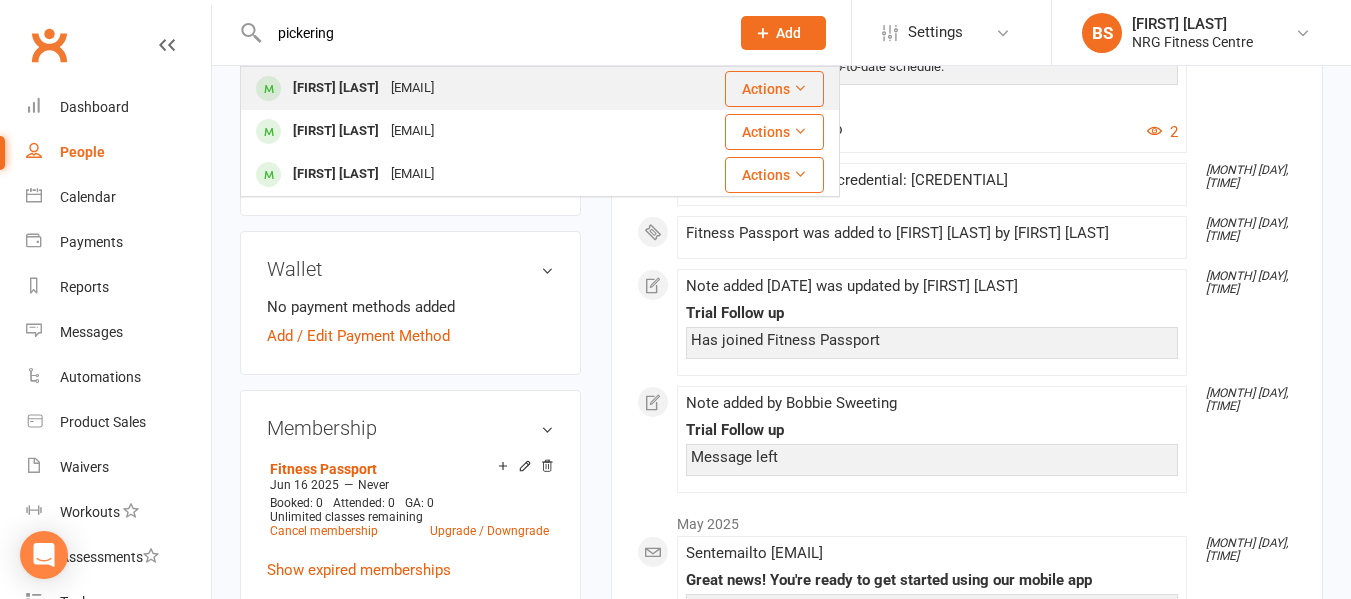 type on "pickering" 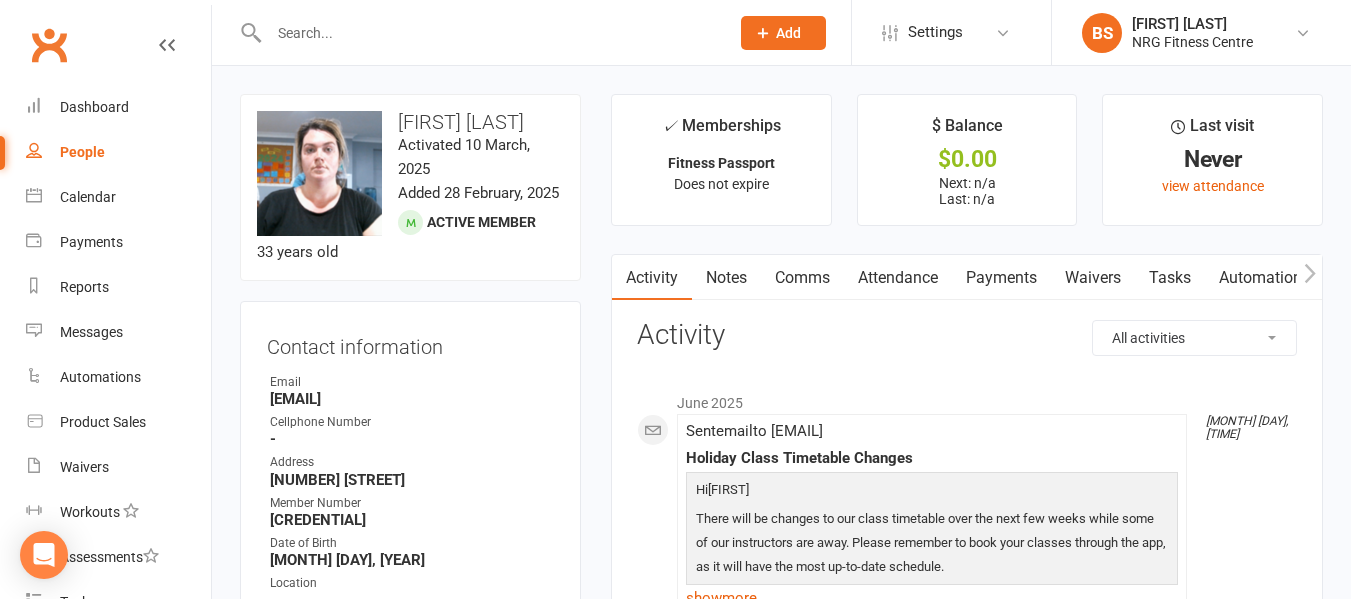 scroll, scrollTop: 100, scrollLeft: 0, axis: vertical 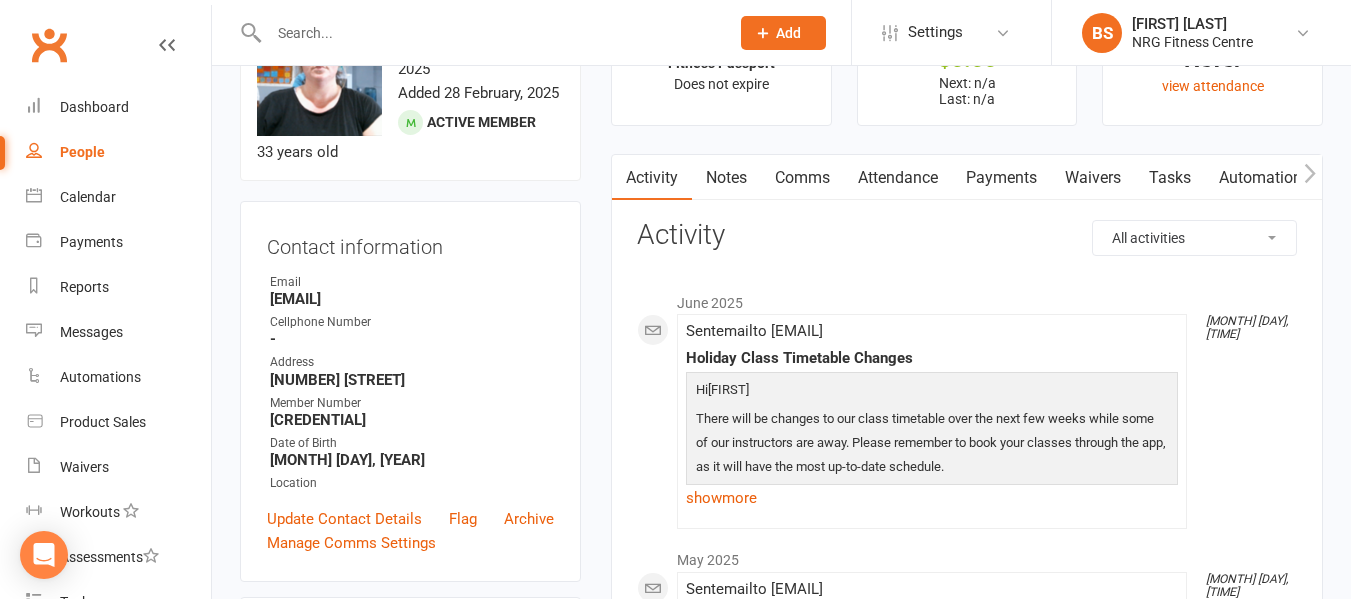 click at bounding box center (489, 33) 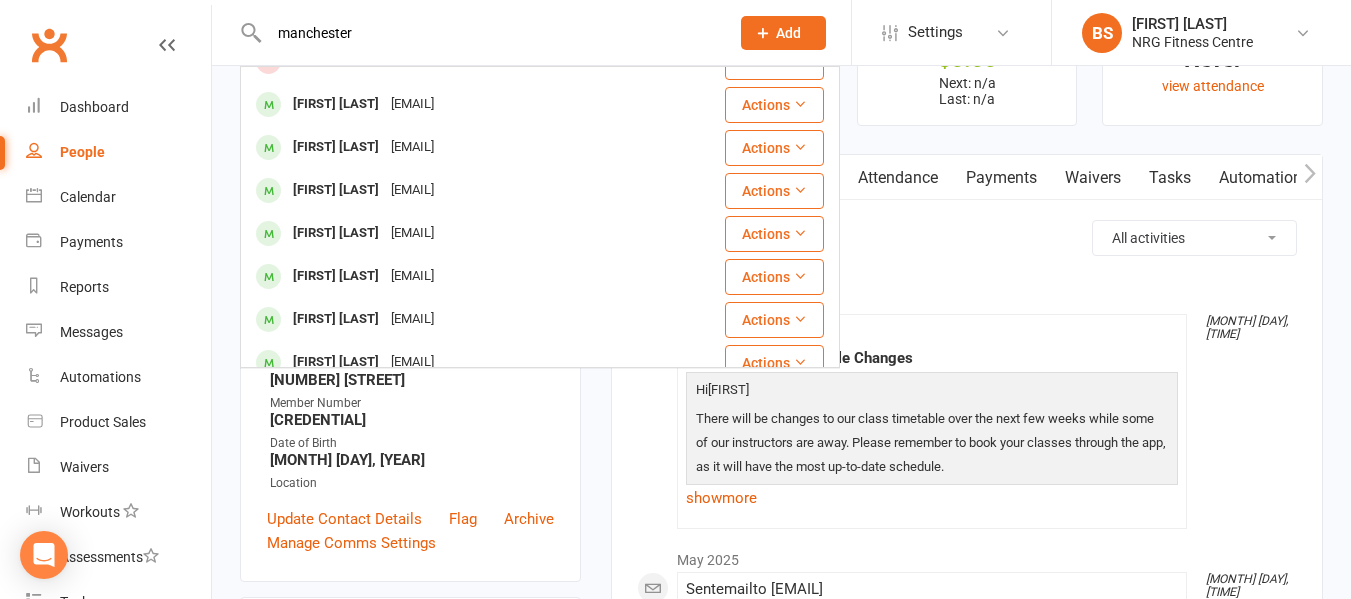 scroll, scrollTop: 542, scrollLeft: 0, axis: vertical 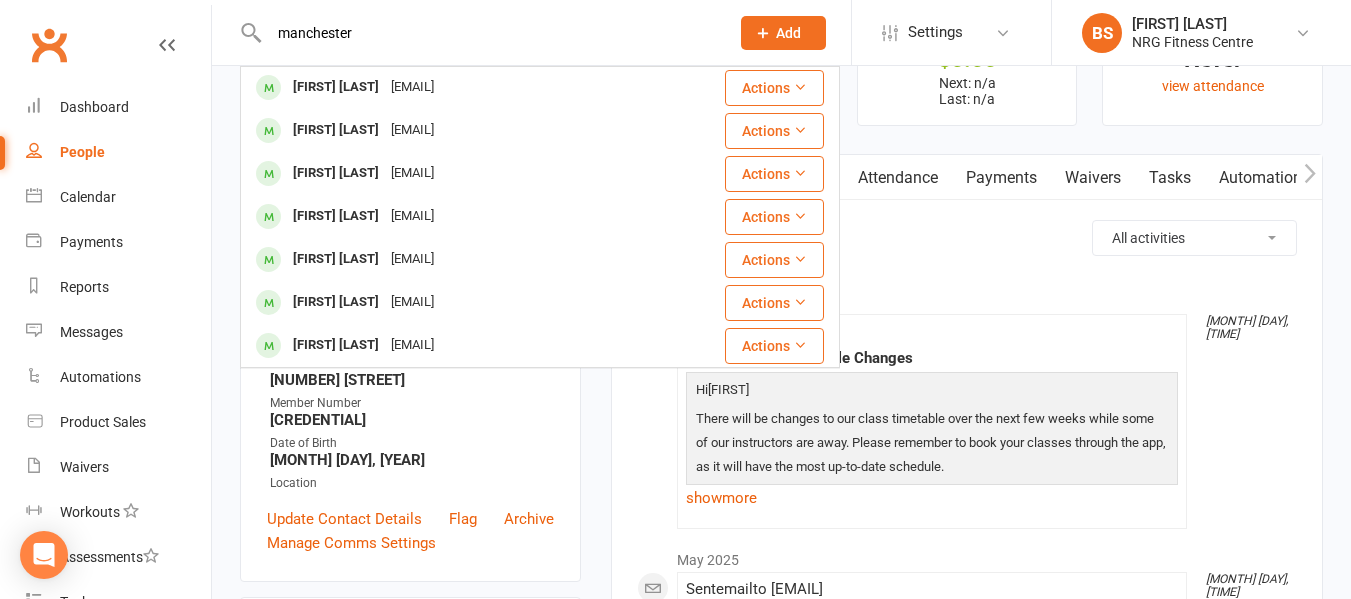 drag, startPoint x: 390, startPoint y: 28, endPoint x: 237, endPoint y: 29, distance: 153.00327 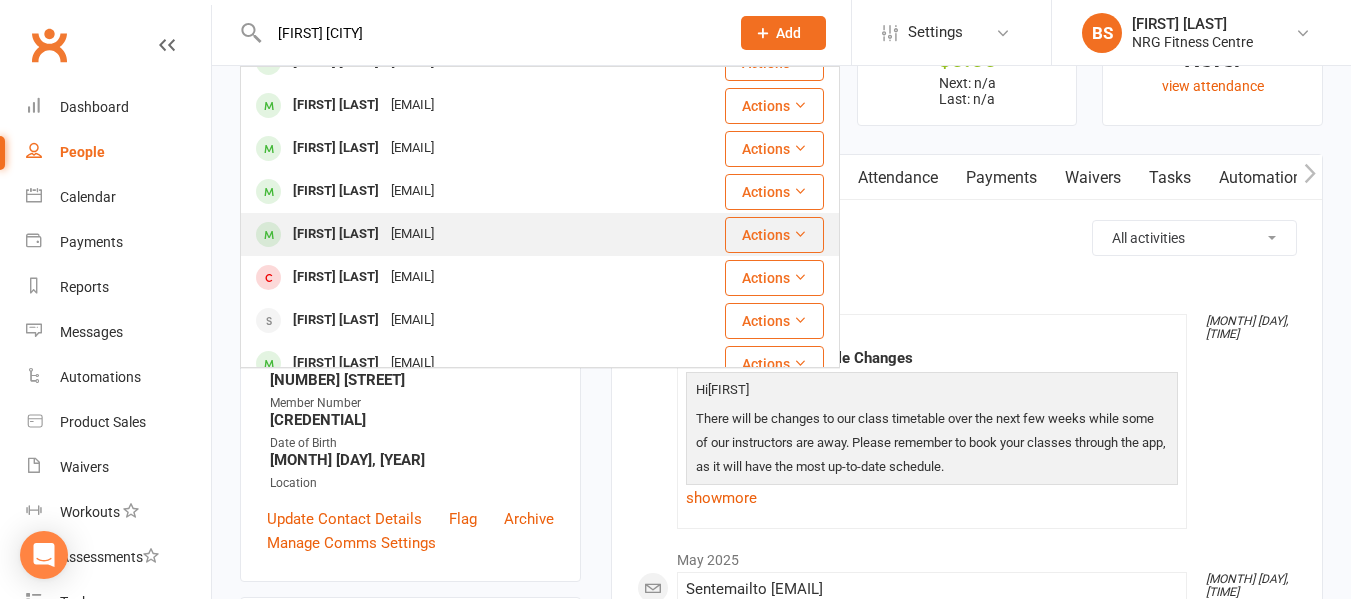 scroll, scrollTop: 585, scrollLeft: 0, axis: vertical 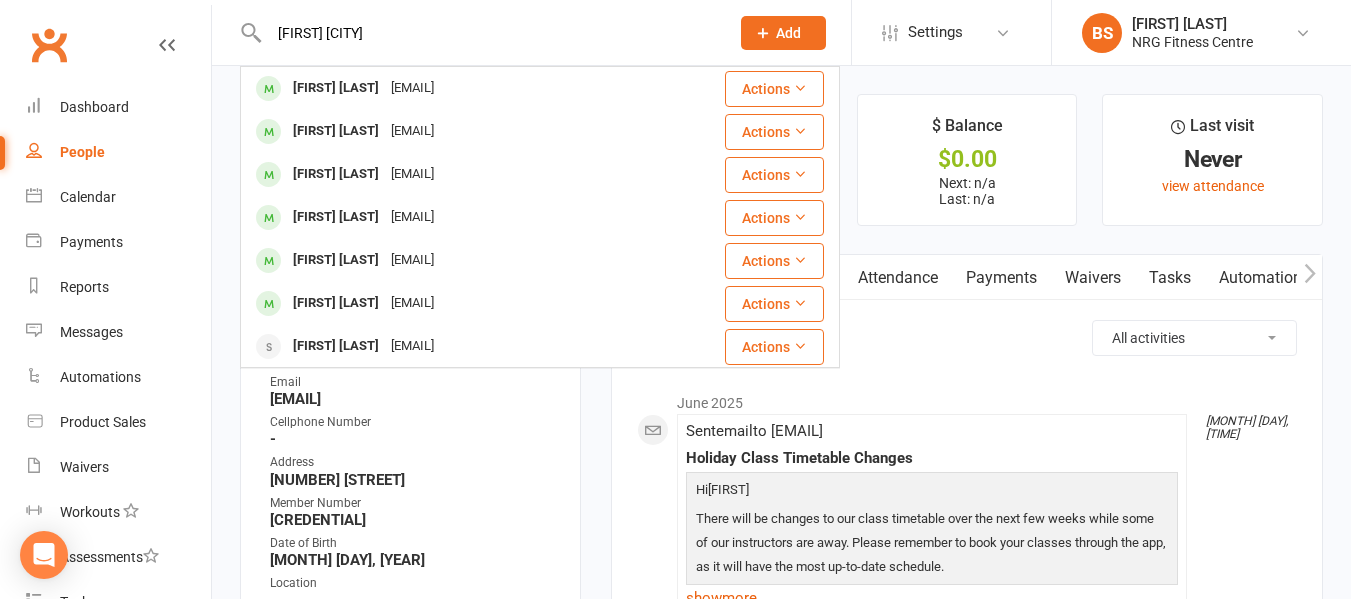 drag, startPoint x: 422, startPoint y: 30, endPoint x: 98, endPoint y: 42, distance: 324.22214 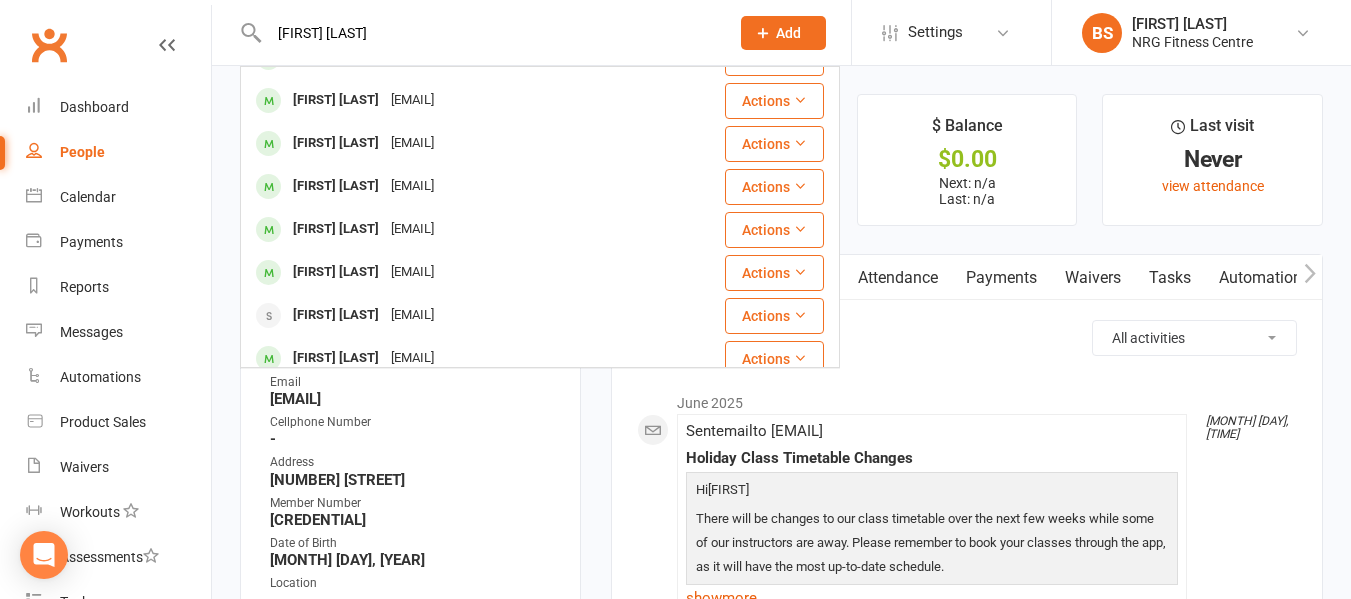 scroll, scrollTop: 560, scrollLeft: 0, axis: vertical 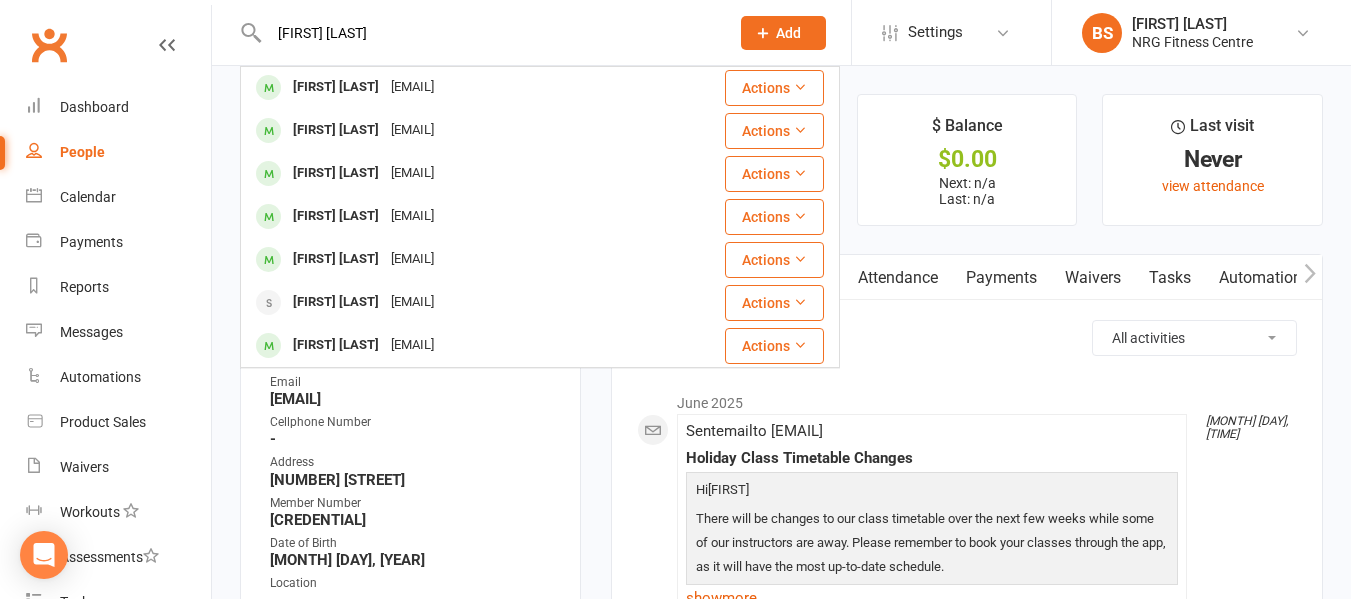 drag, startPoint x: 409, startPoint y: 35, endPoint x: 220, endPoint y: 13, distance: 190.27611 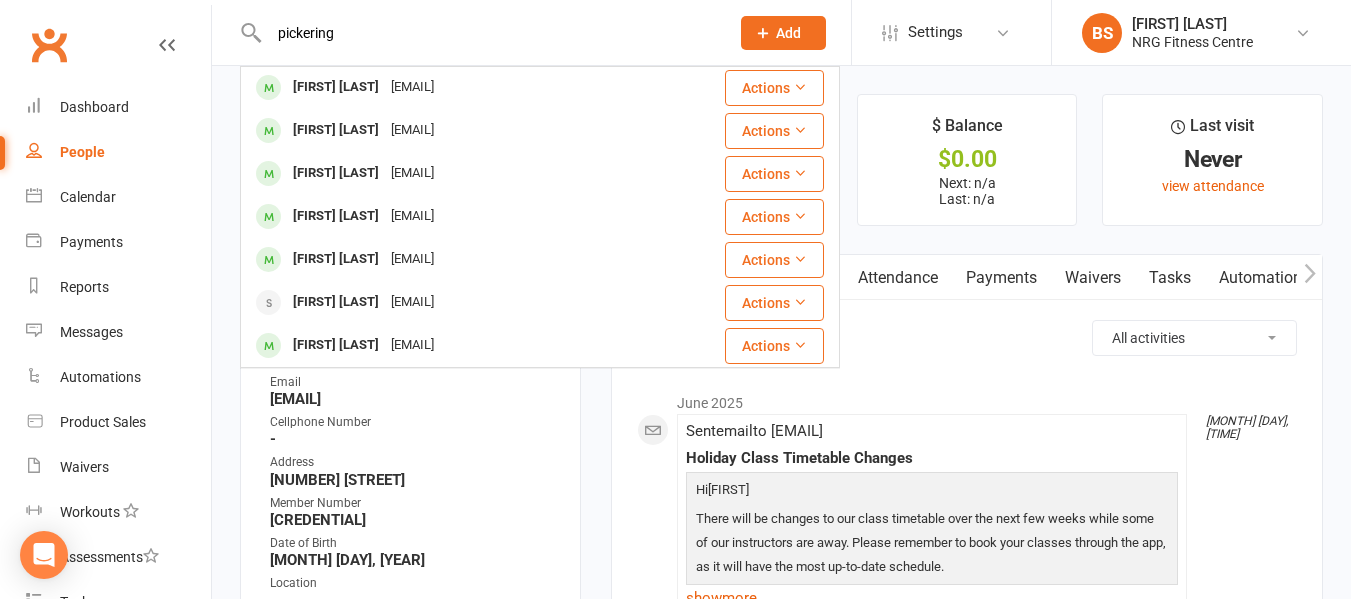 scroll, scrollTop: 0, scrollLeft: 0, axis: both 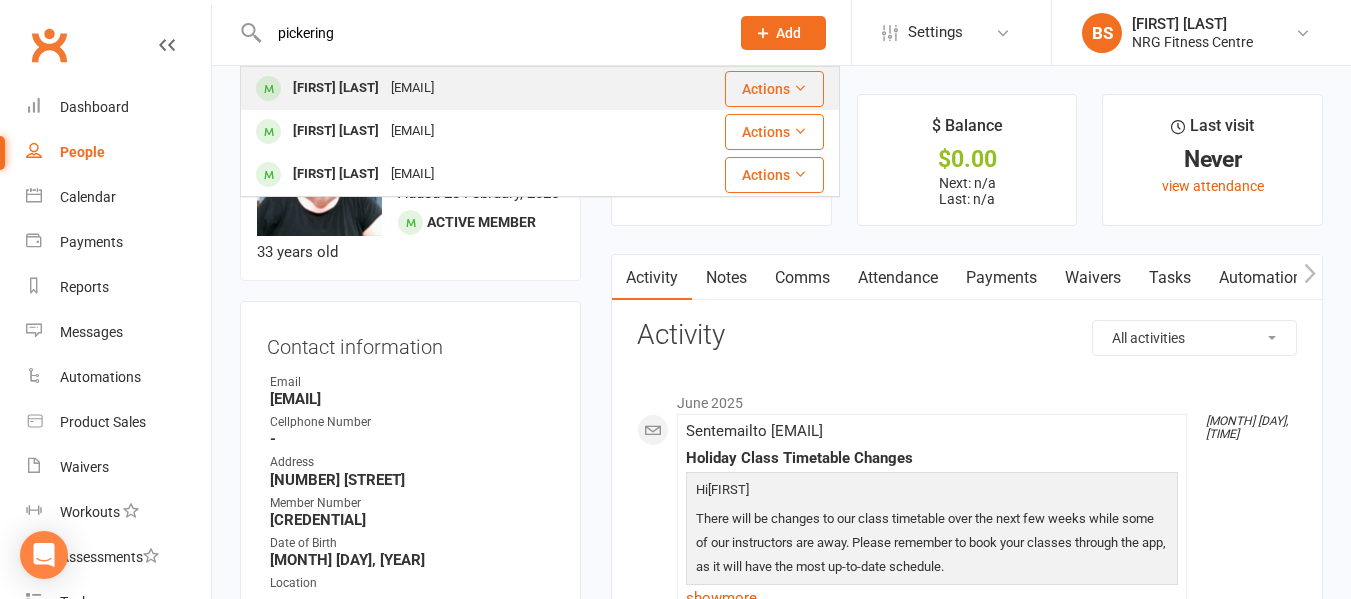type on "pickering" 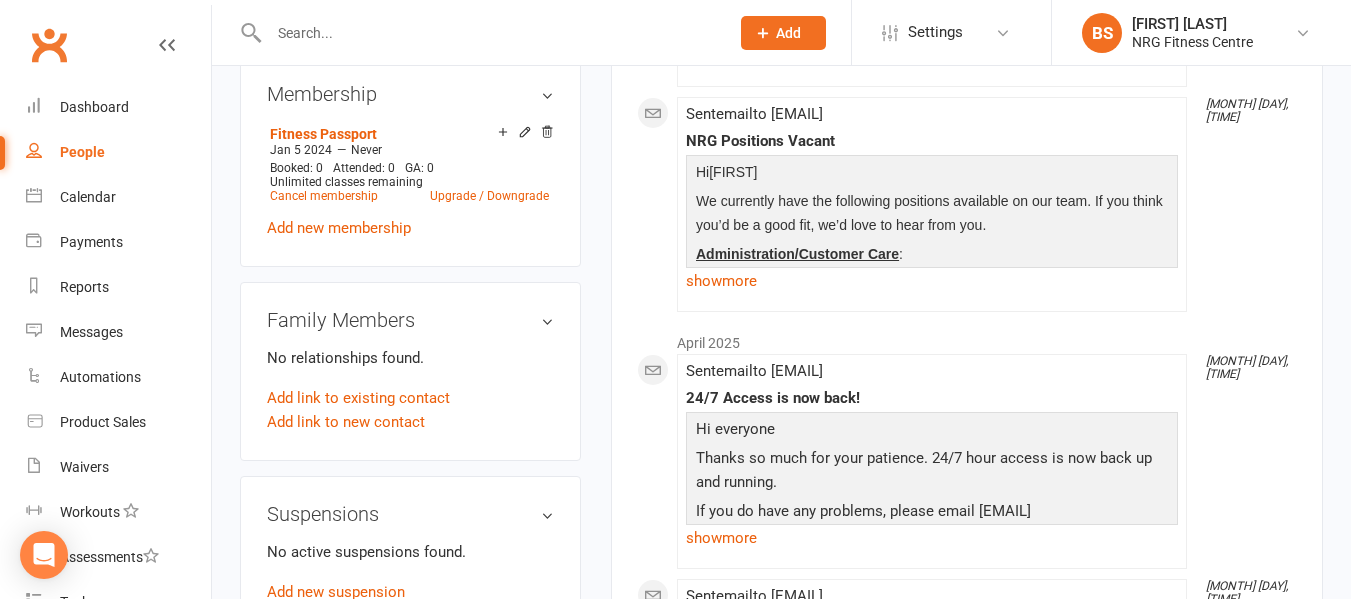 scroll, scrollTop: 900, scrollLeft: 0, axis: vertical 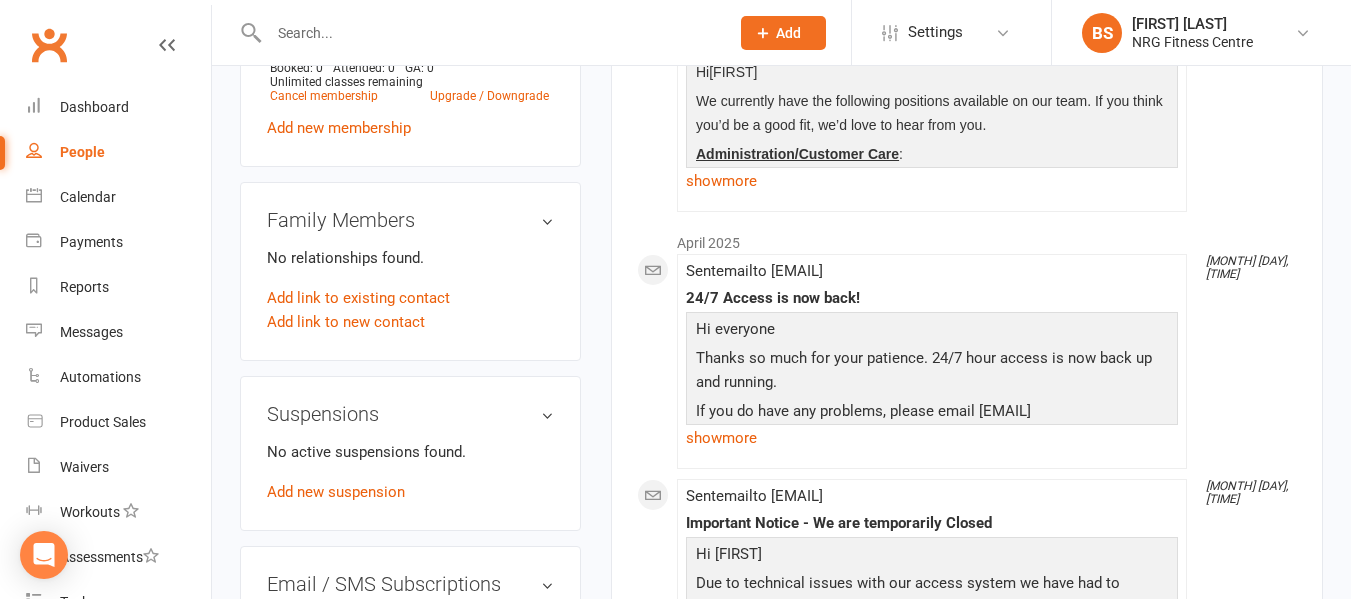 click on "upload photo change photo [FIRST] [LAST] Activated [MONTH] [DAY], [YEAR] Added [MONTH] [DAY], [YEAR]   Active member [AGE] years old  Contact information Owner   Email  [EMAIL]
Cellphone Number  -
Address  [NUMBER] [STREET] [SUBURB]
Member Number  [CREDENTIAL]
Date of Birth  [MONTH] [DAY], [YEAR]
Location
Update Contact Details Flag Archive Manage Comms Settings
Wallet No payment methods added
Add / Edit Payment Method
Membership      Fitness Passport [MONTH] [DAY] [YEAR] — Never Booked: 0 Attended: 0 GA: 0 Unlimited classes remaining   Cancel membership Upgrade / Downgrade Add new membership
Family Members  No relationships found. Add link to existing contact  Add link to new contact
Suspensions  No active suspensions found. Add new suspension
Email / SMS Subscriptions  edit Unsubscribed from Emails No
Unsubscribed from SMSes No
Body Composition  edit Key Demographics  edit Fitness Goals  edit Emergency Contact Details  edit Trainer/Instructor  edit Mobile App  Convert to NAC" at bounding box center [410, 250] 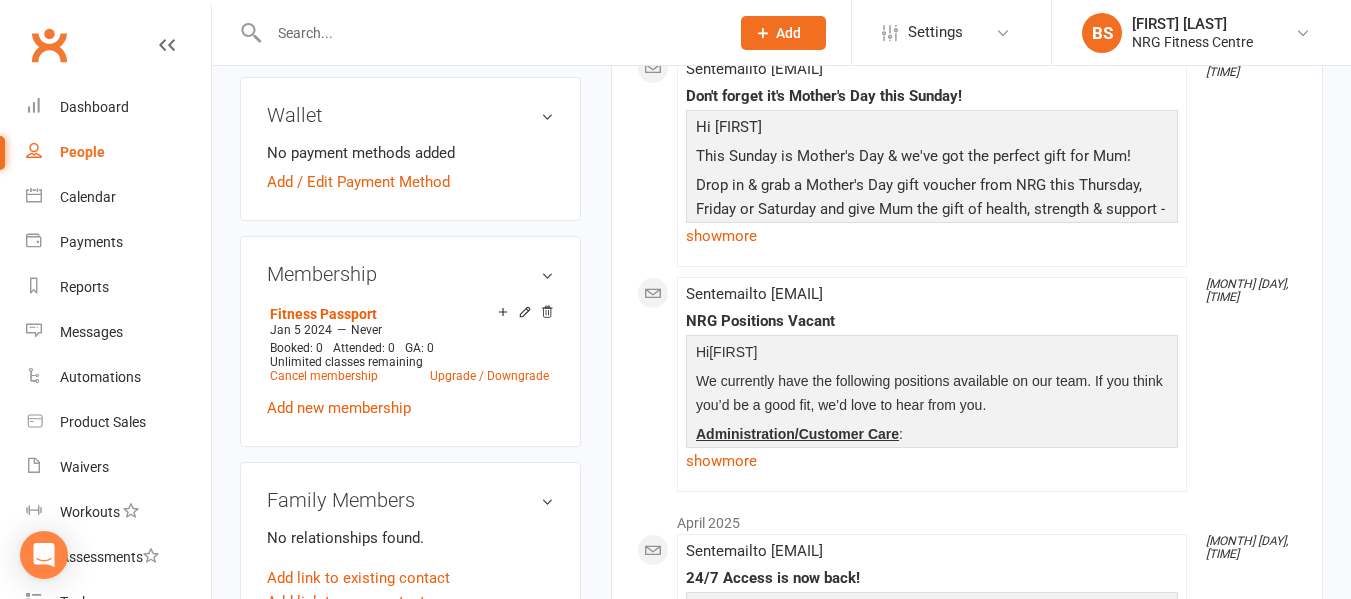 scroll, scrollTop: 1000, scrollLeft: 0, axis: vertical 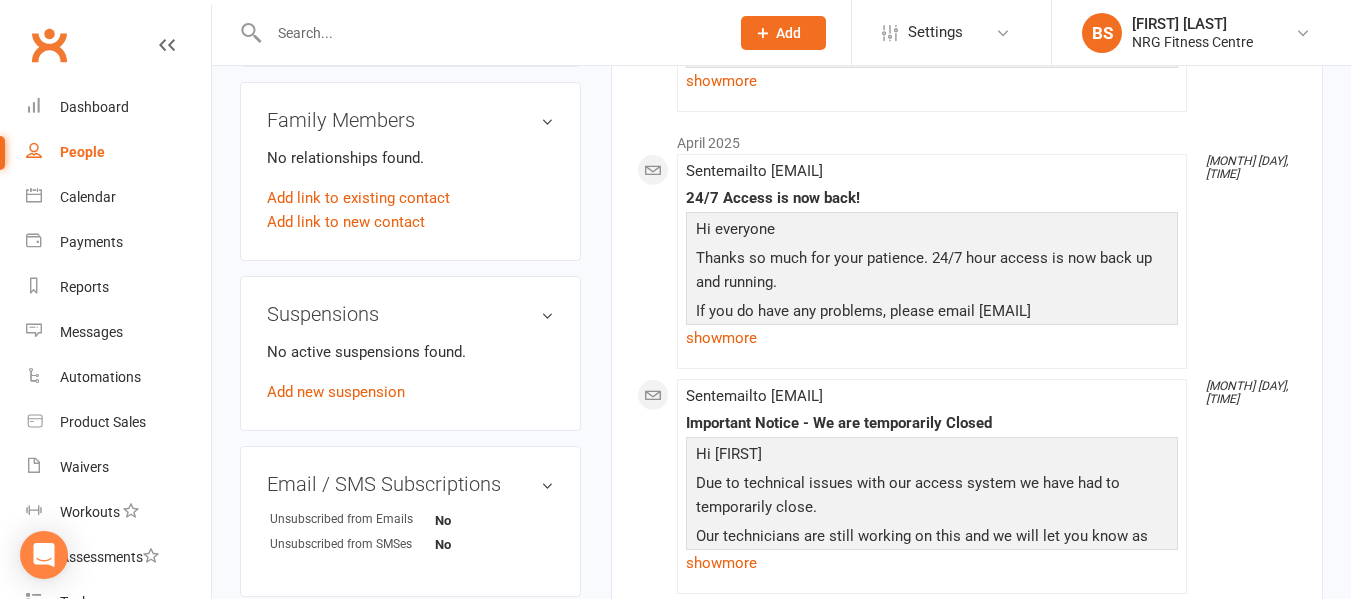 click at bounding box center [489, 33] 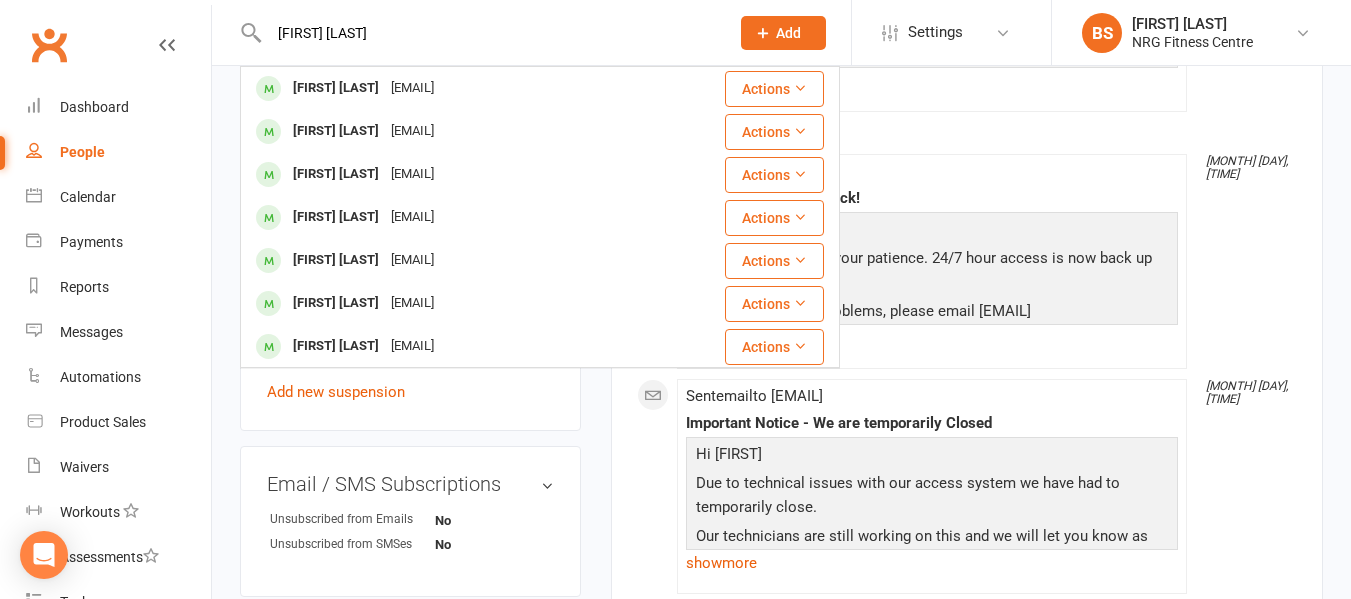 click on "[FIRST] [LAST]" at bounding box center [489, 33] 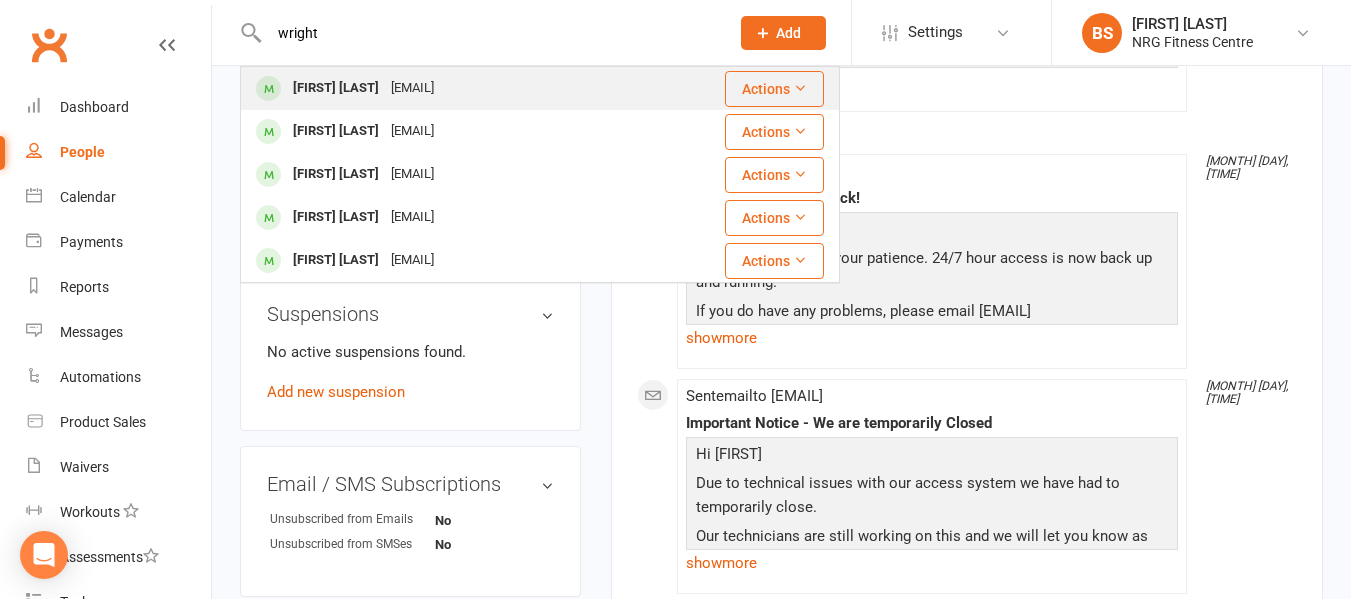 type on "wright" 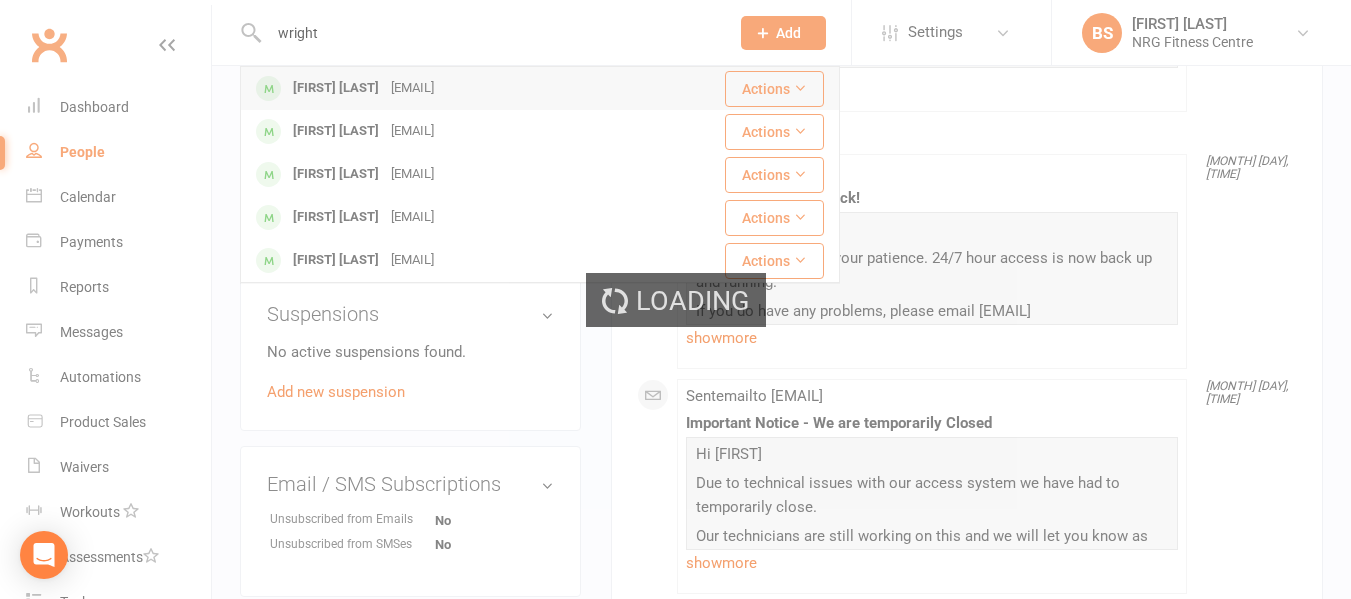 type 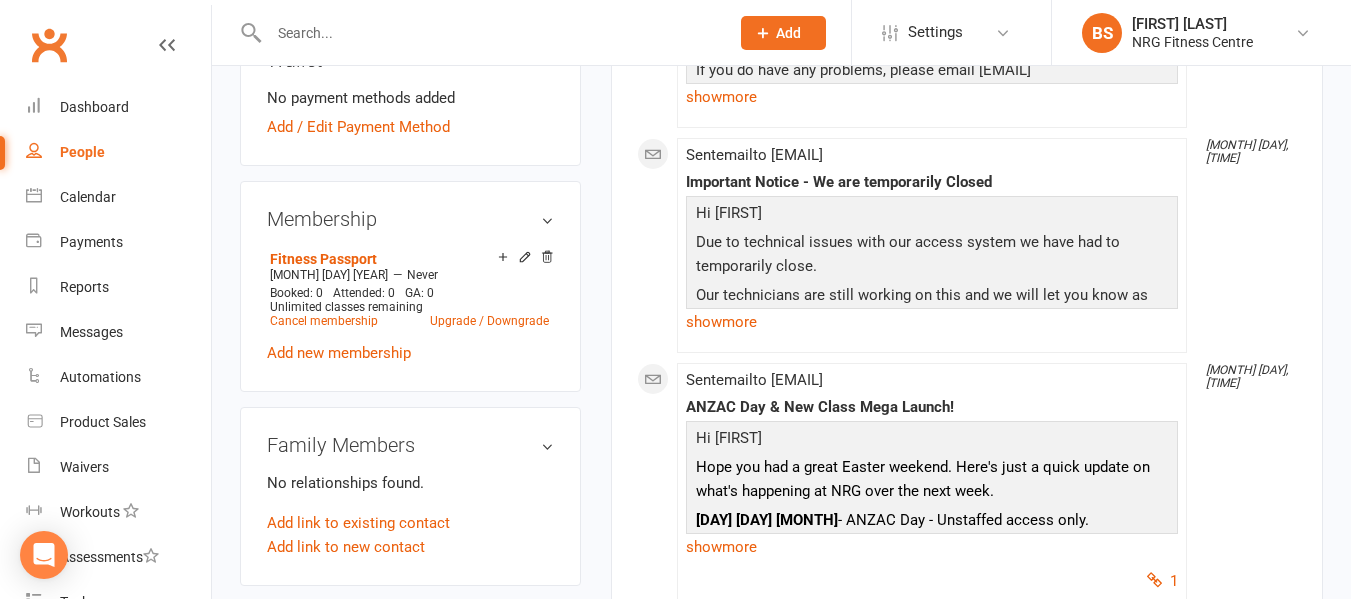 scroll, scrollTop: 700, scrollLeft: 0, axis: vertical 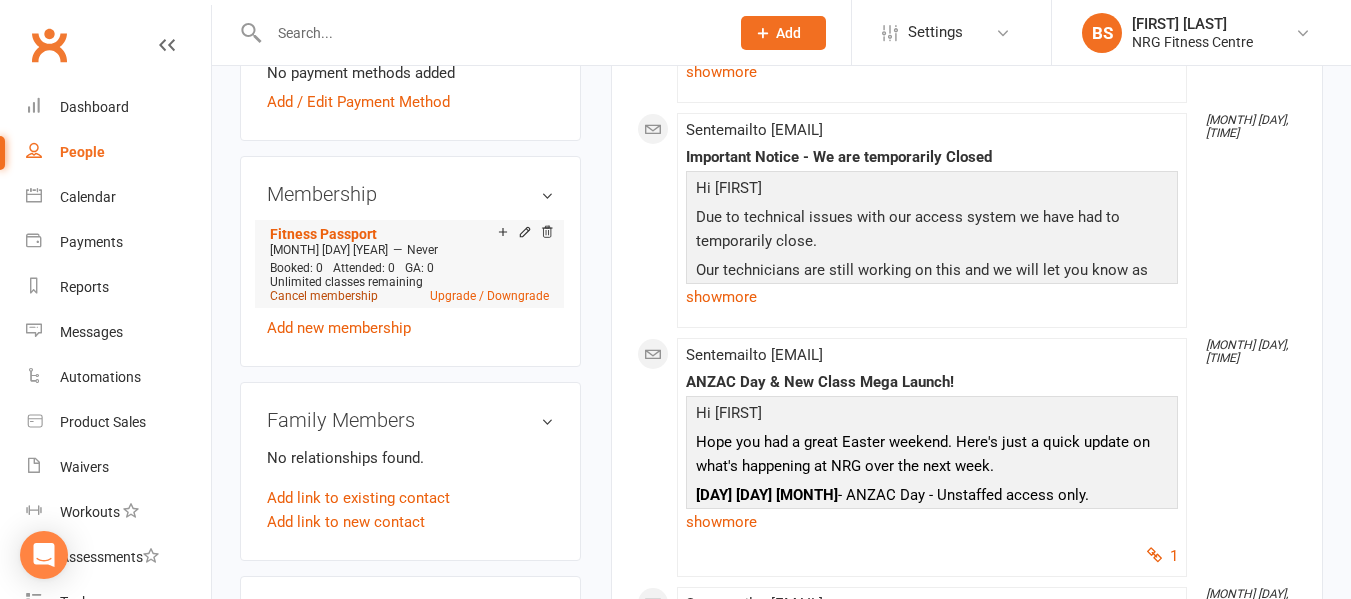 click on "Cancel membership" at bounding box center [324, 296] 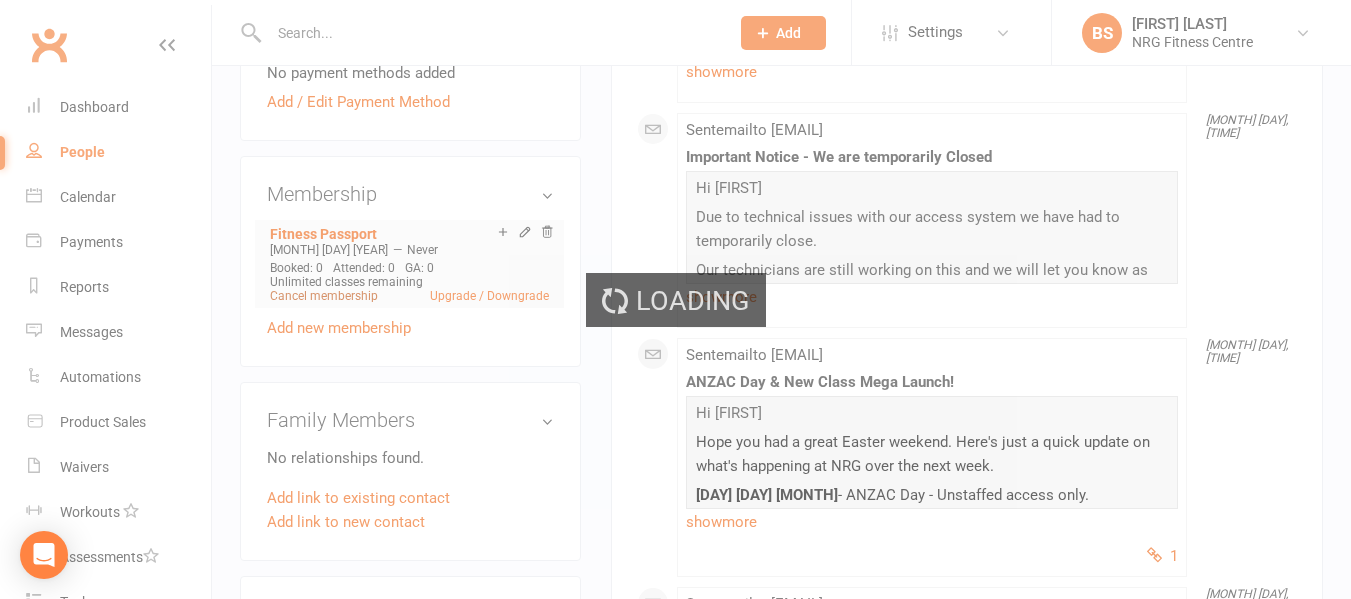 scroll, scrollTop: 0, scrollLeft: 0, axis: both 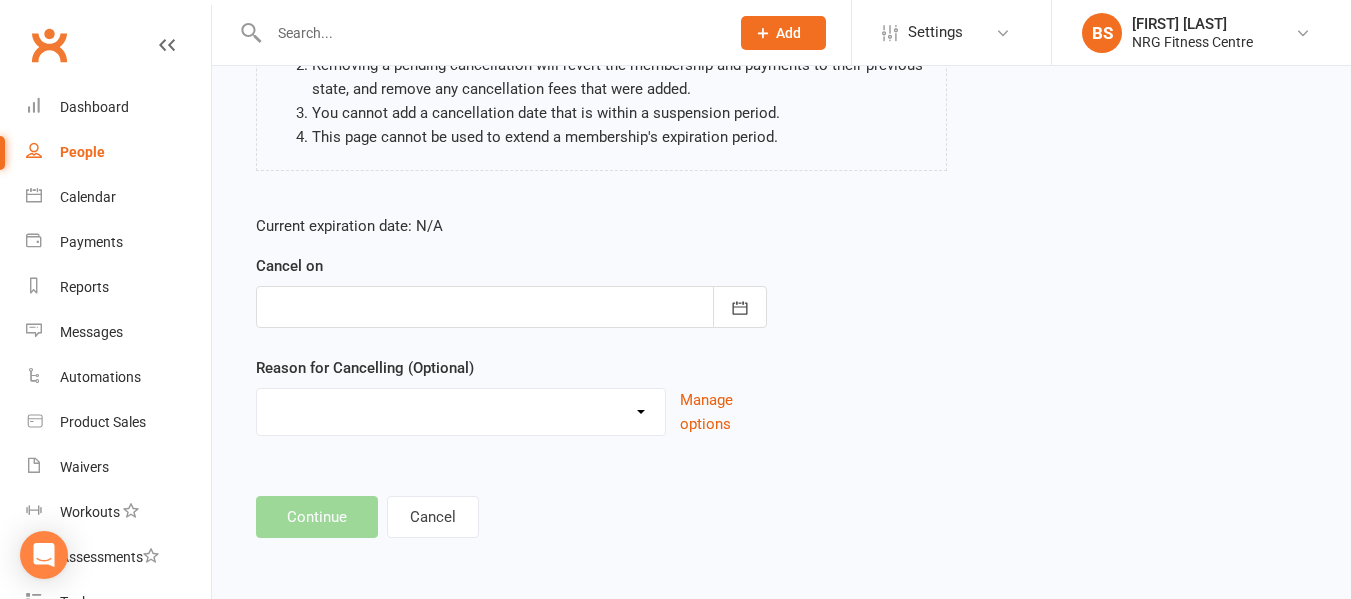 click at bounding box center [511, 307] 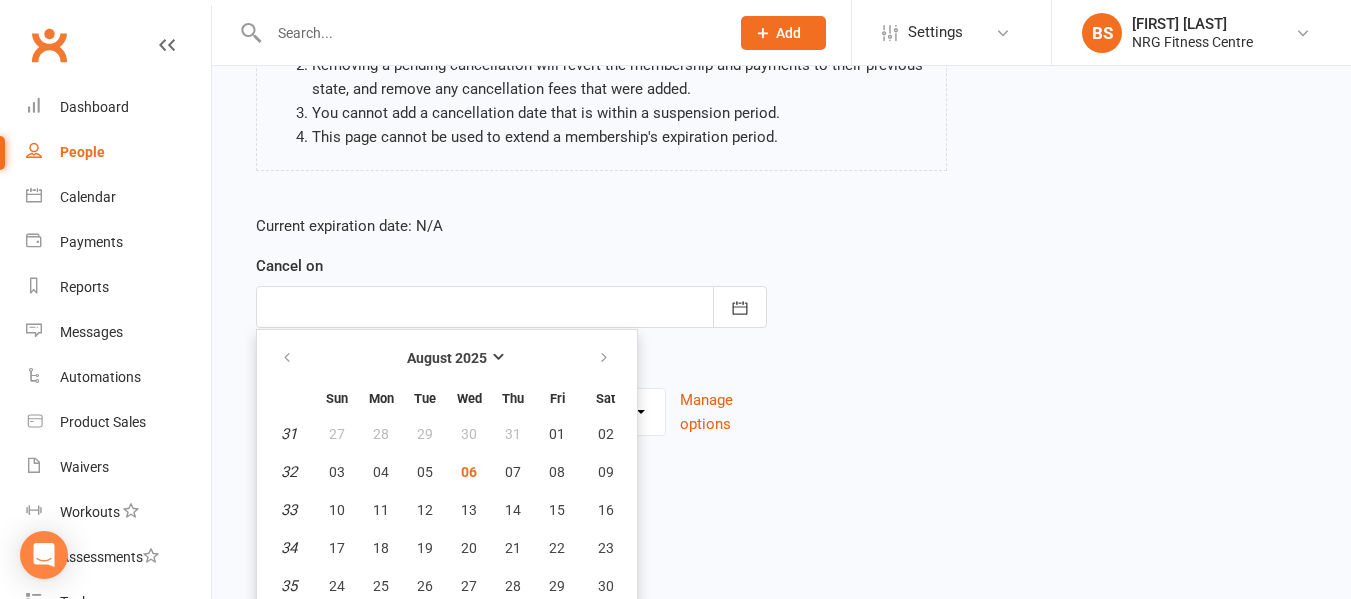 scroll, scrollTop: 310, scrollLeft: 0, axis: vertical 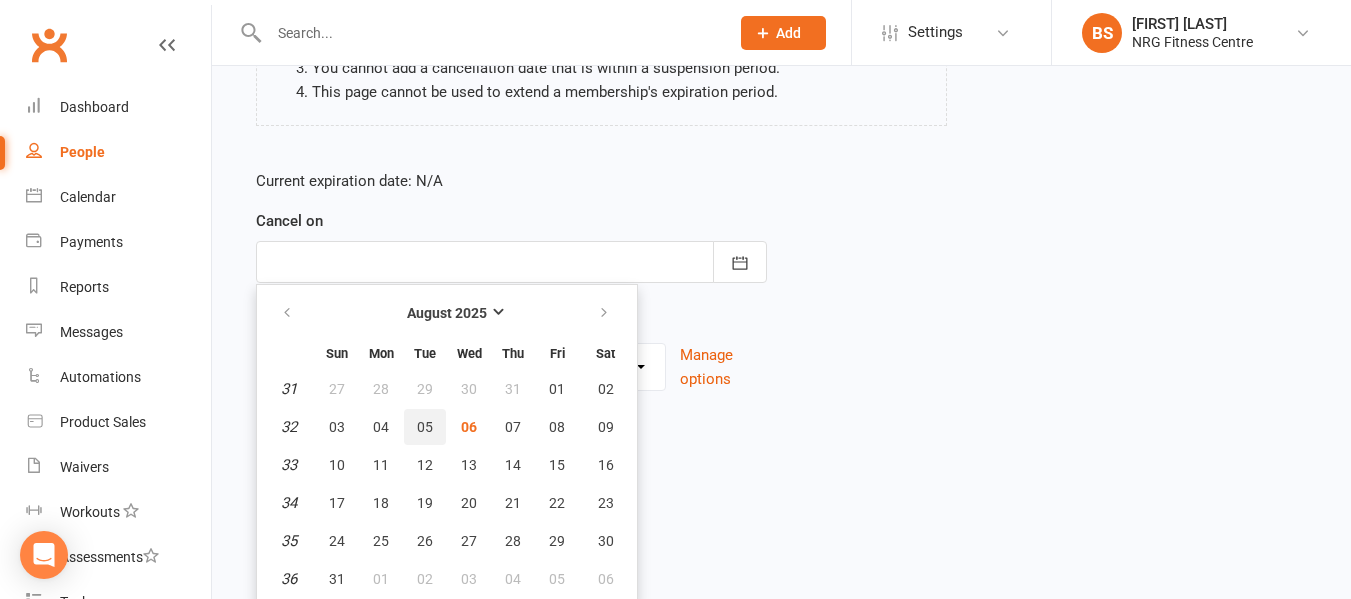 click on "05" at bounding box center [425, 427] 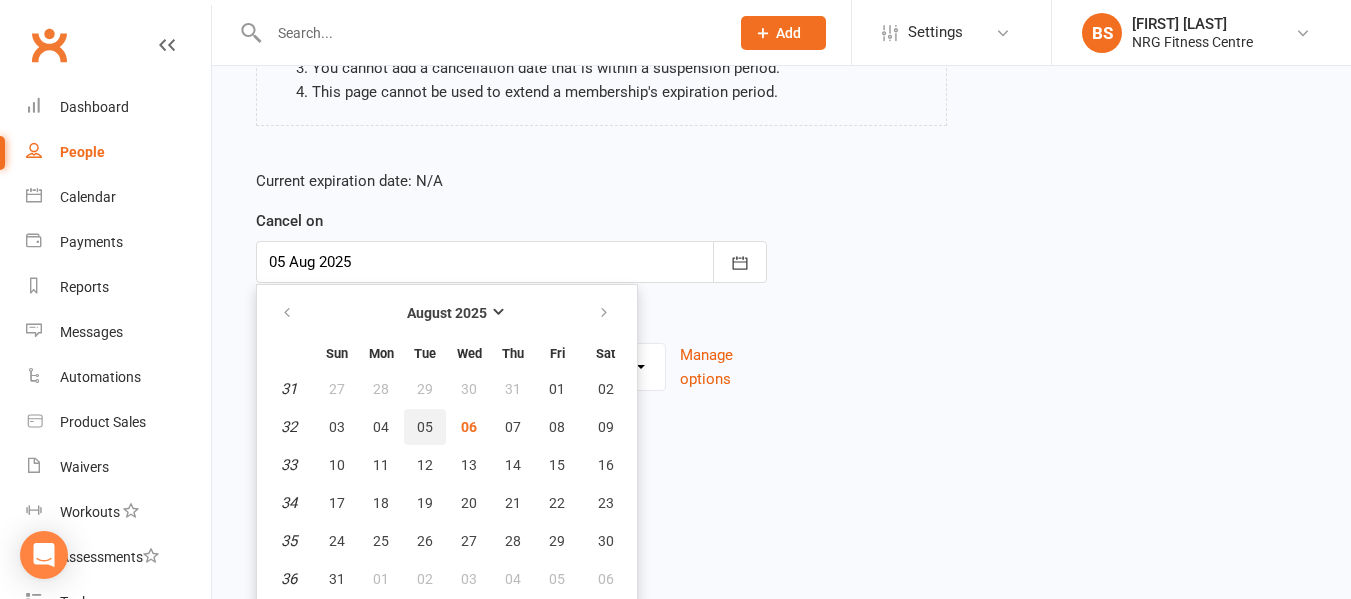 scroll, scrollTop: 265, scrollLeft: 0, axis: vertical 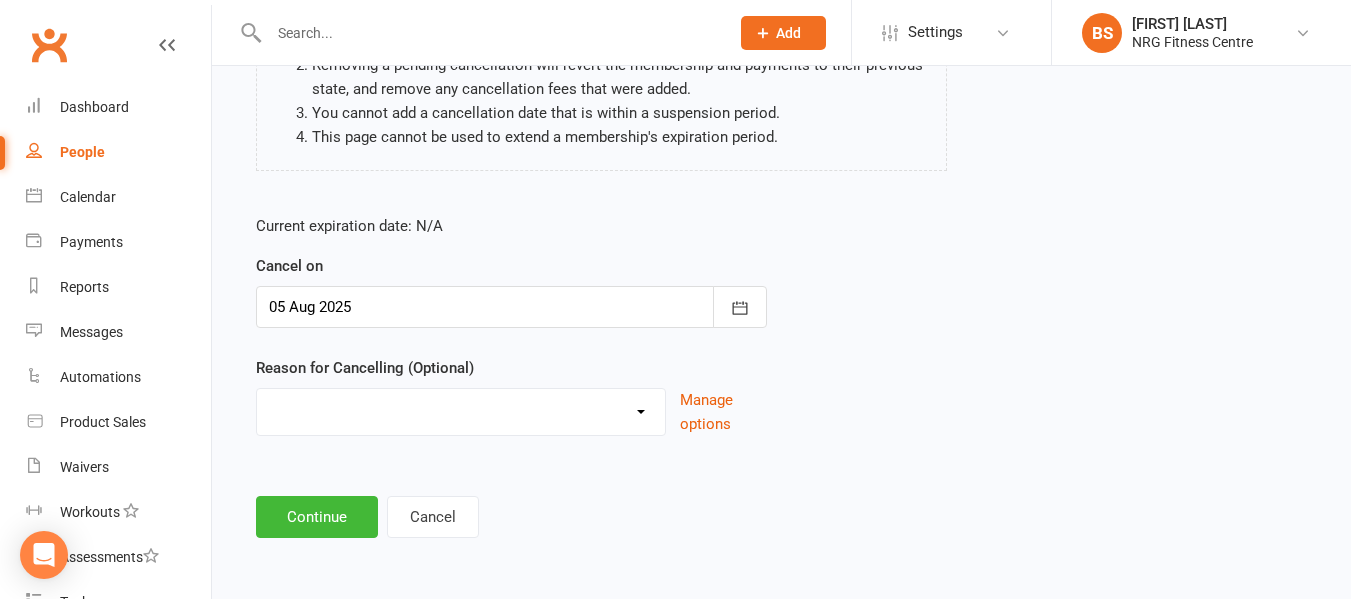 click on "Excessive failed payments Holiday Injury Medical Moving Other reason" at bounding box center [461, 409] 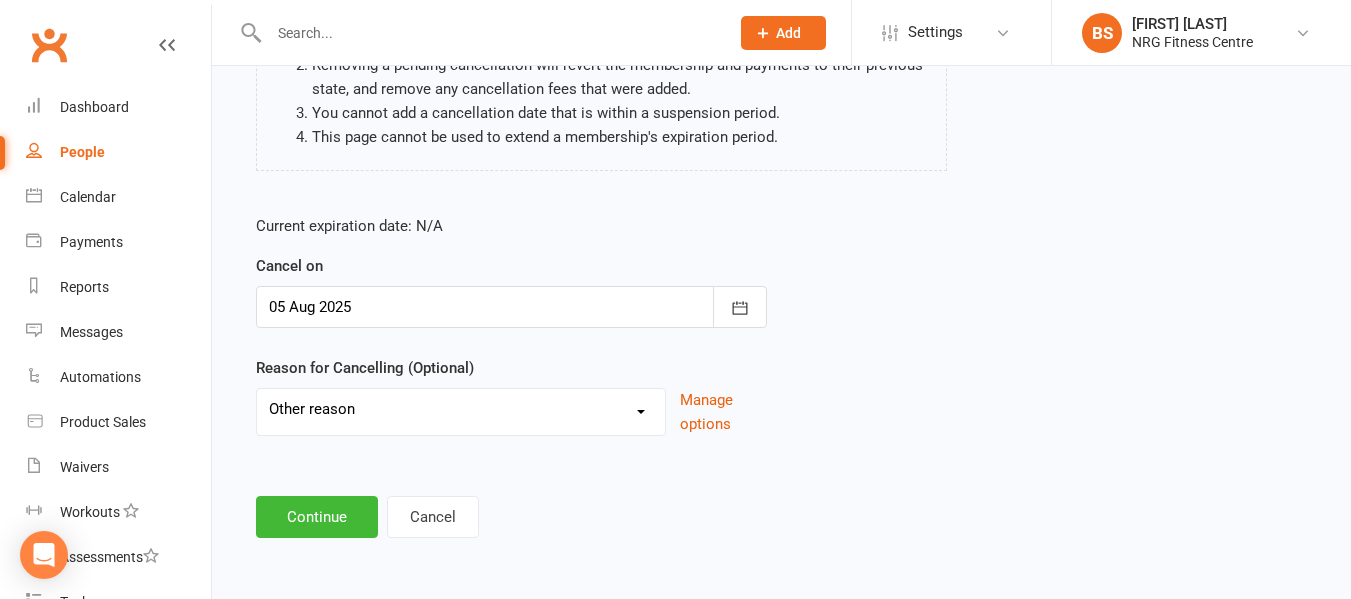 click on "Excessive failed payments Holiday Injury Medical Moving Other reason" at bounding box center (461, 409) 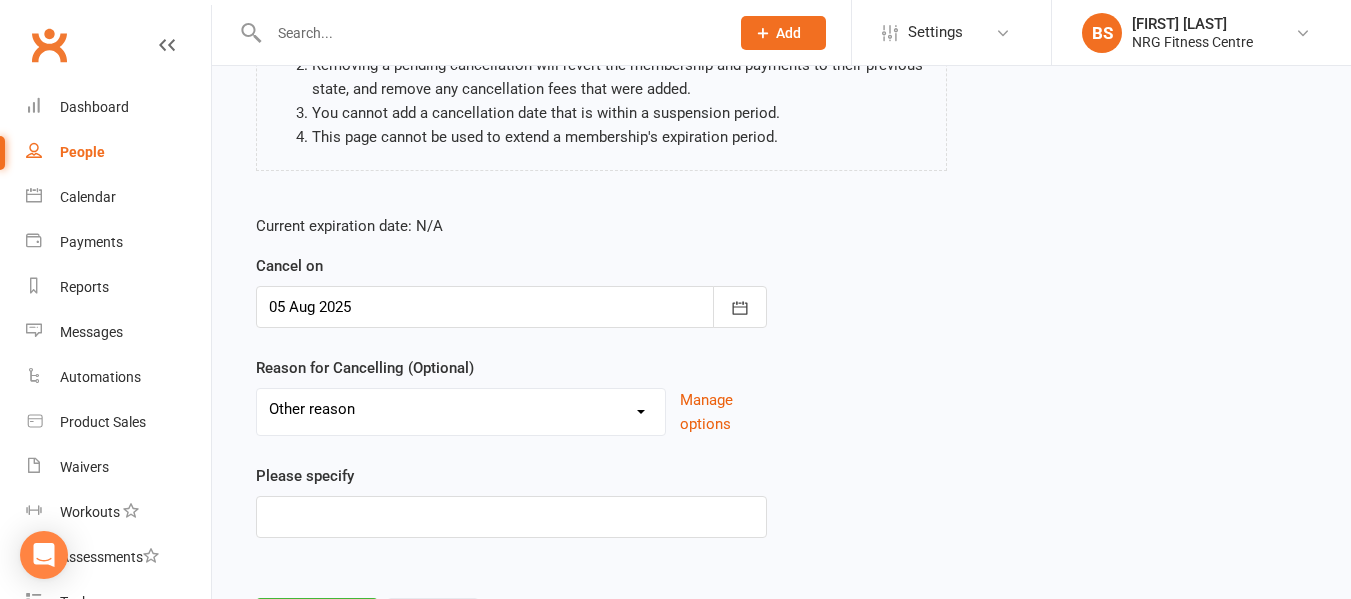 click on "Excessive failed payments Holiday Injury Medical Moving Other reason" at bounding box center [461, 409] 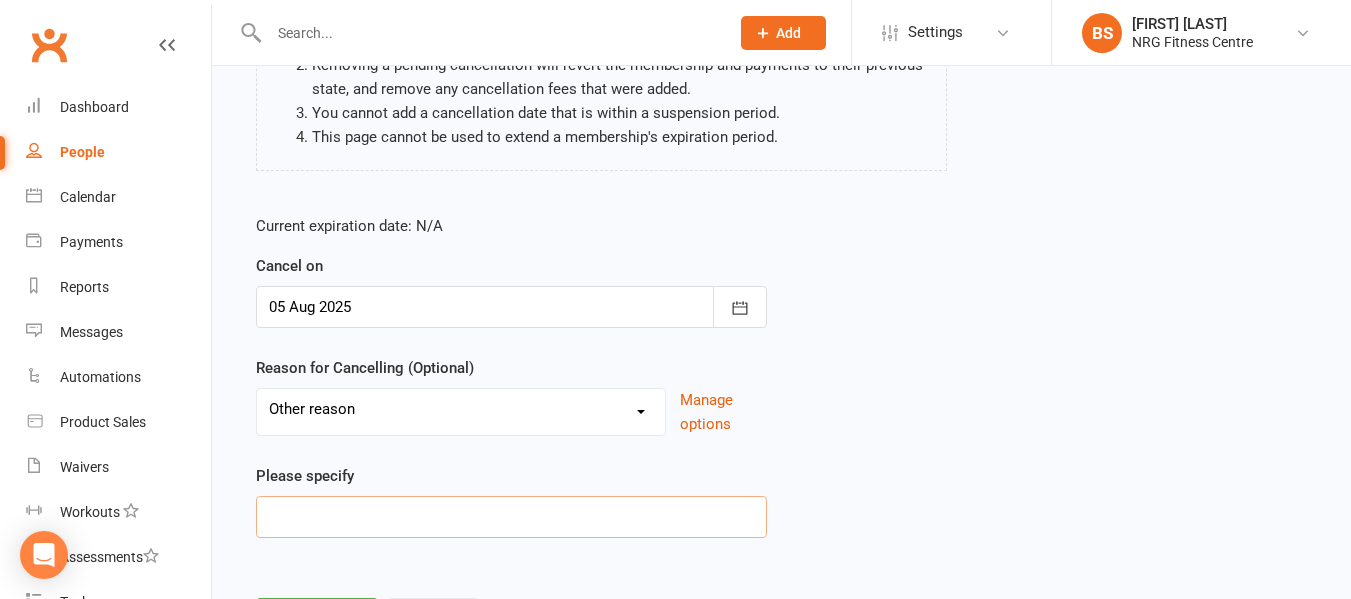 click at bounding box center (511, 517) 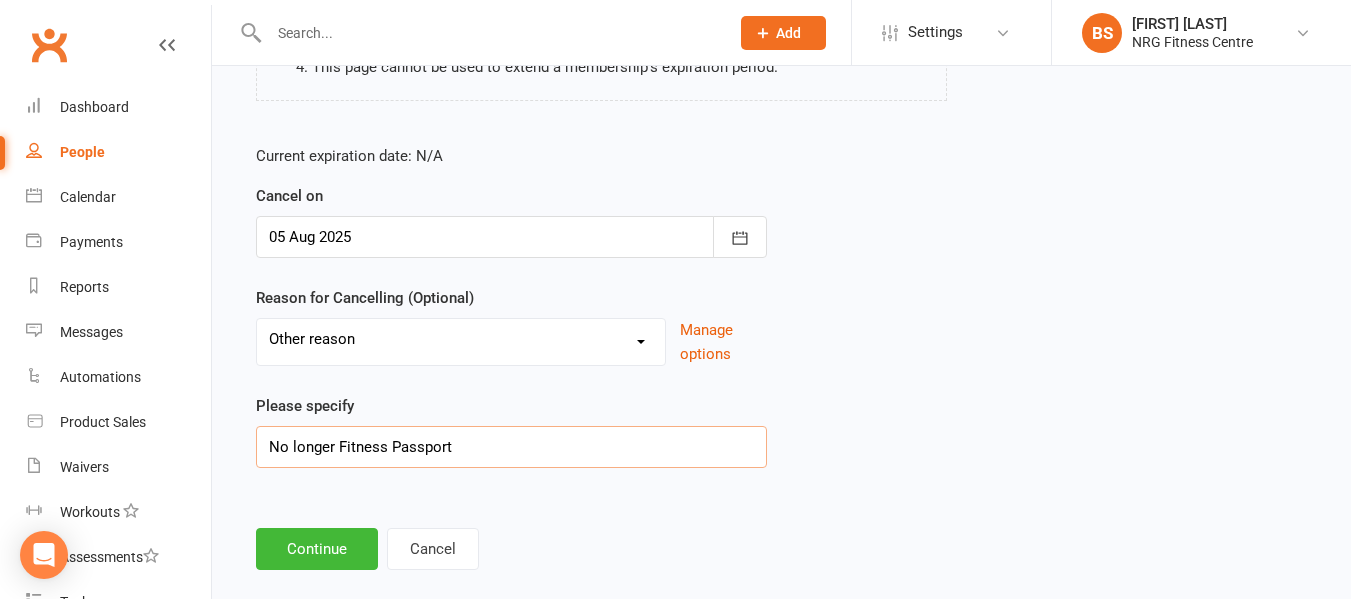 scroll, scrollTop: 365, scrollLeft: 0, axis: vertical 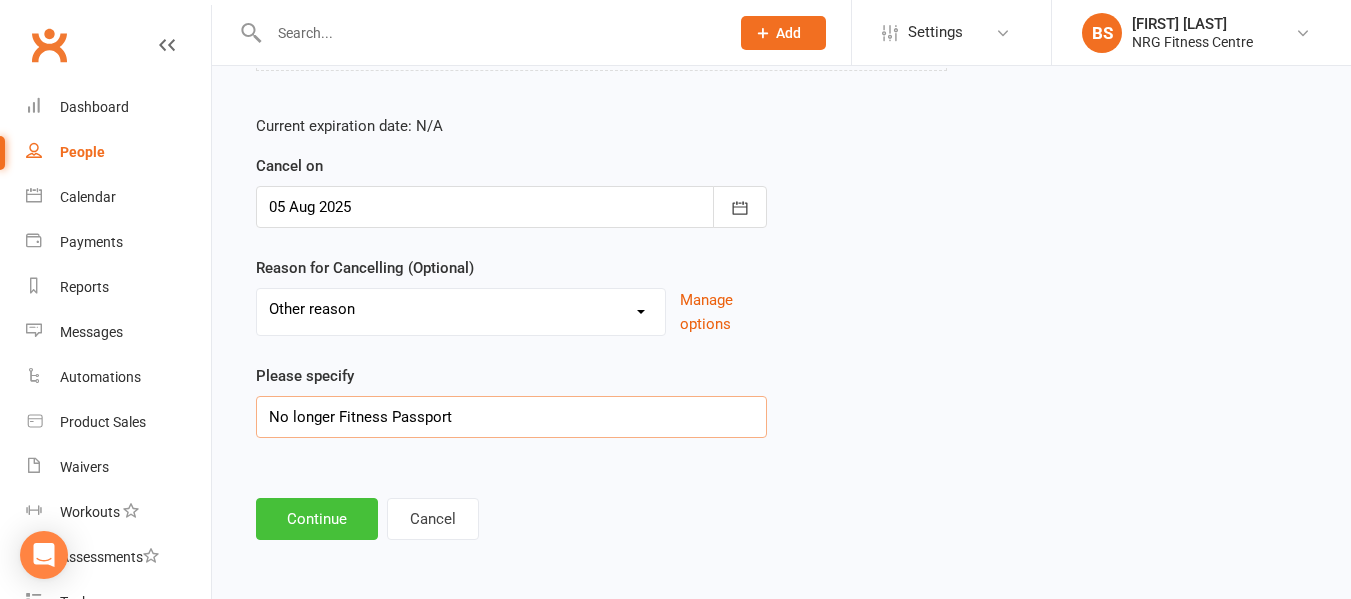 type on "No longer Fitness Passport" 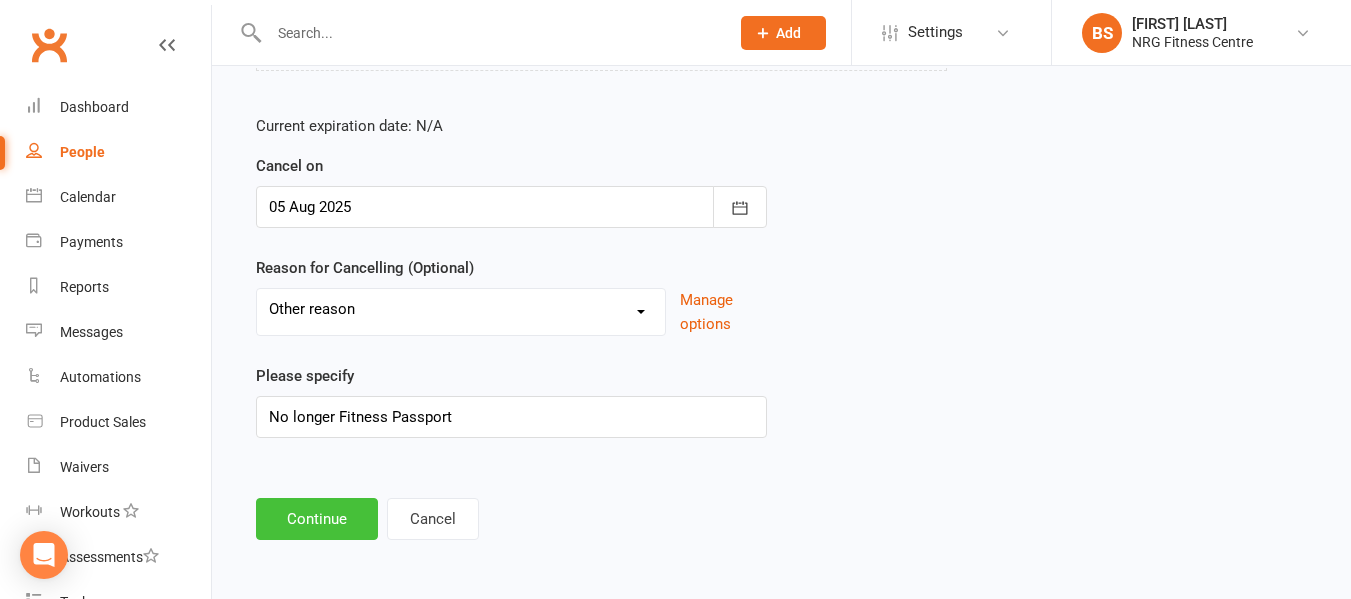 click on "Continue" at bounding box center [317, 519] 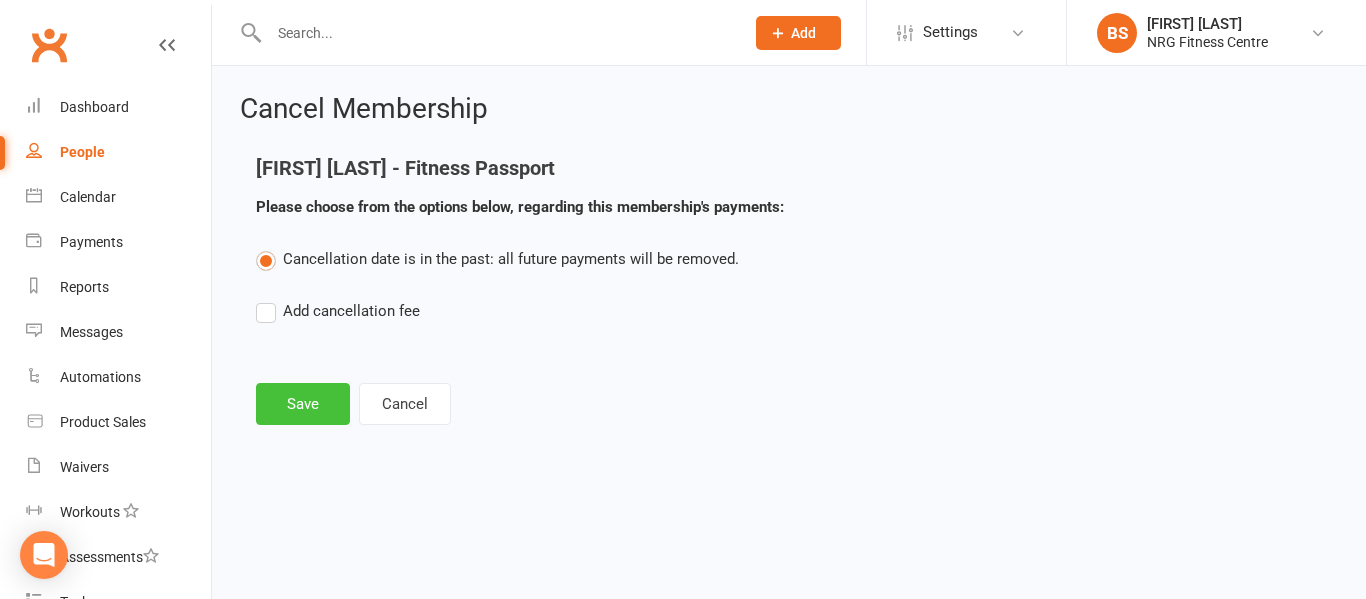 click on "Save" at bounding box center [303, 404] 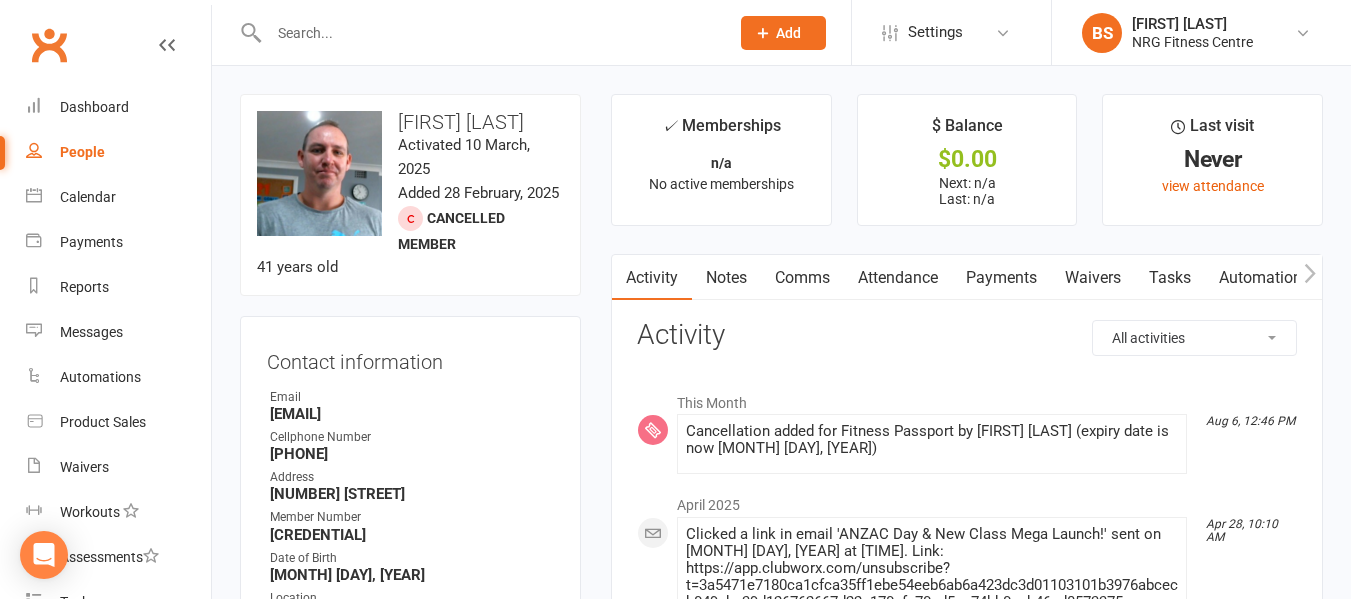 click 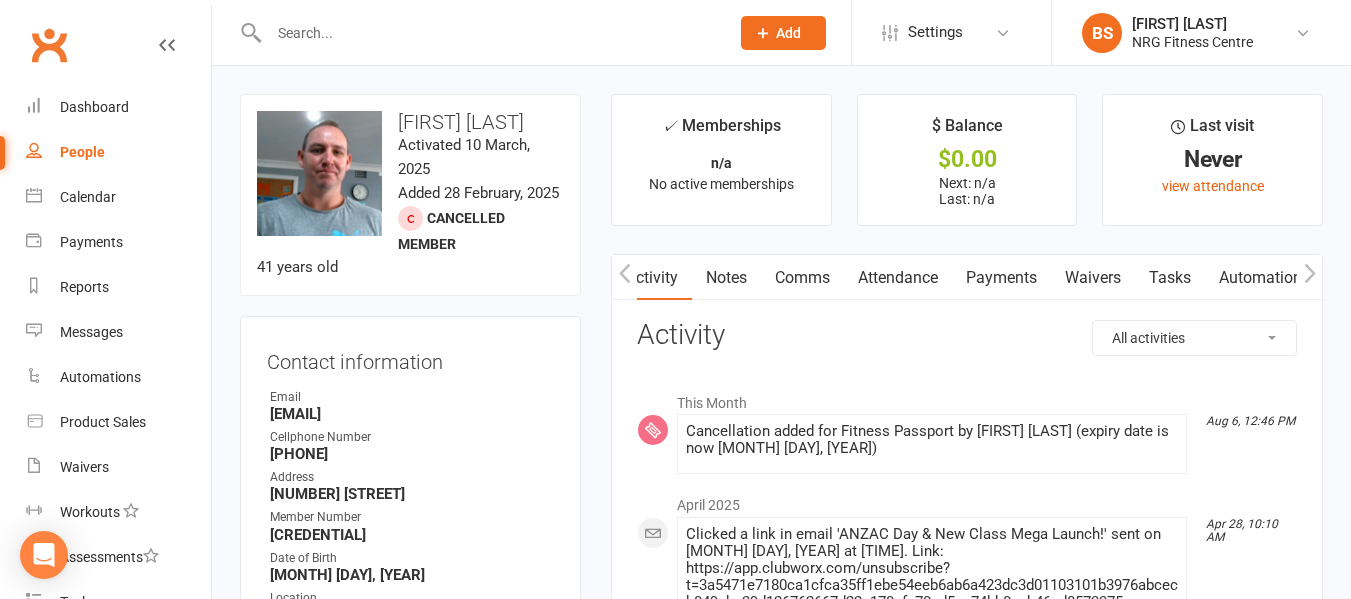 click 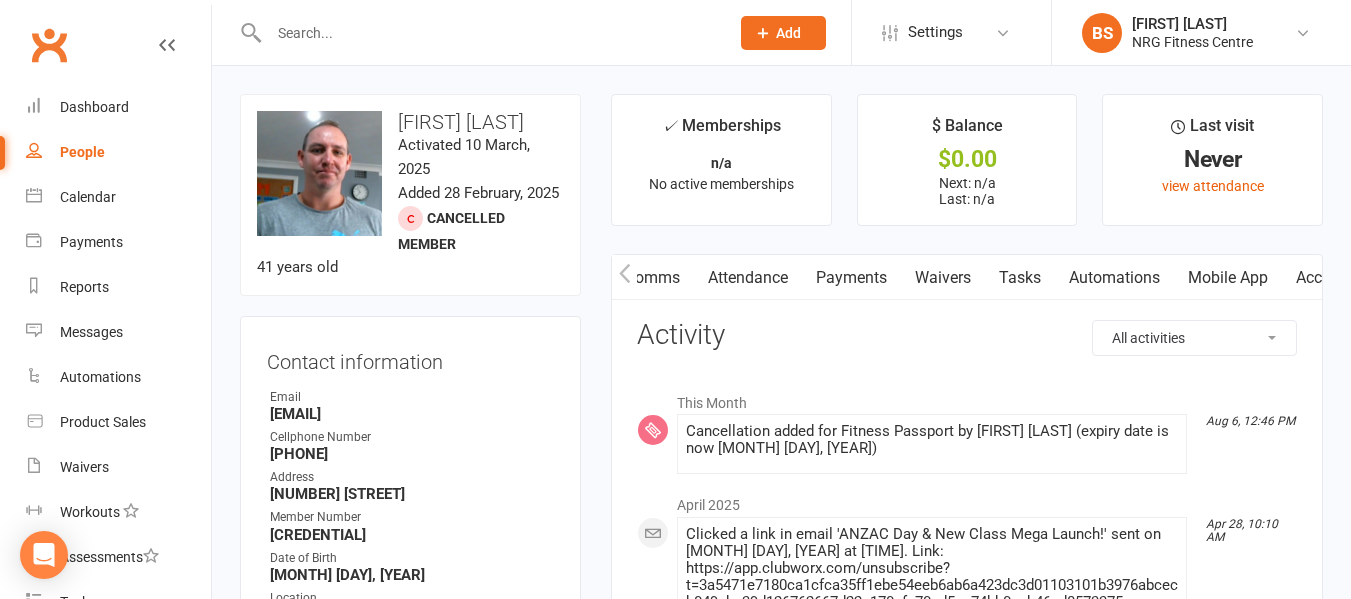 scroll, scrollTop: 0, scrollLeft: 382, axis: horizontal 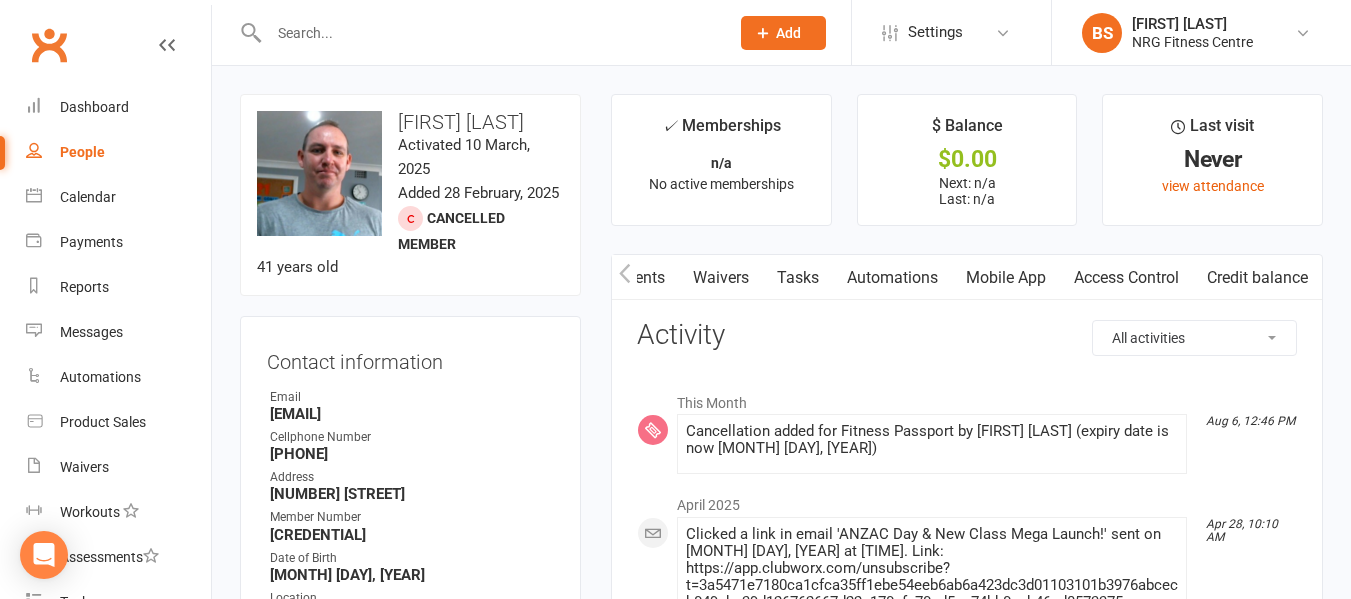 click at bounding box center [489, 33] 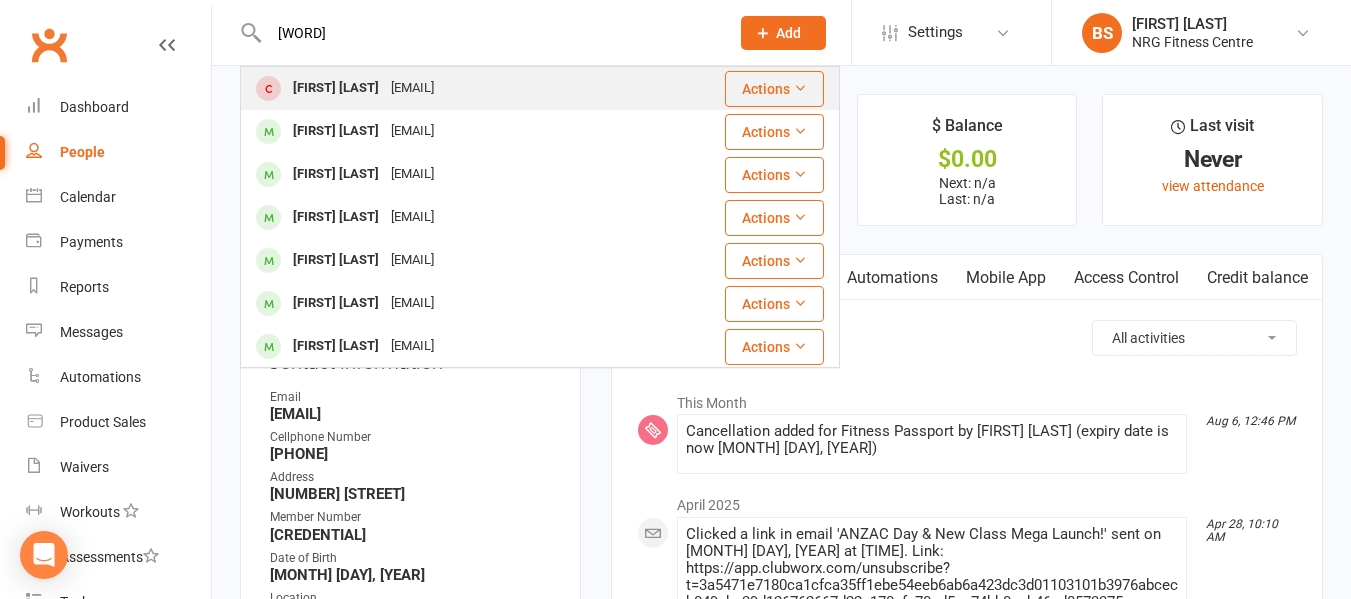type on "[WORD]" 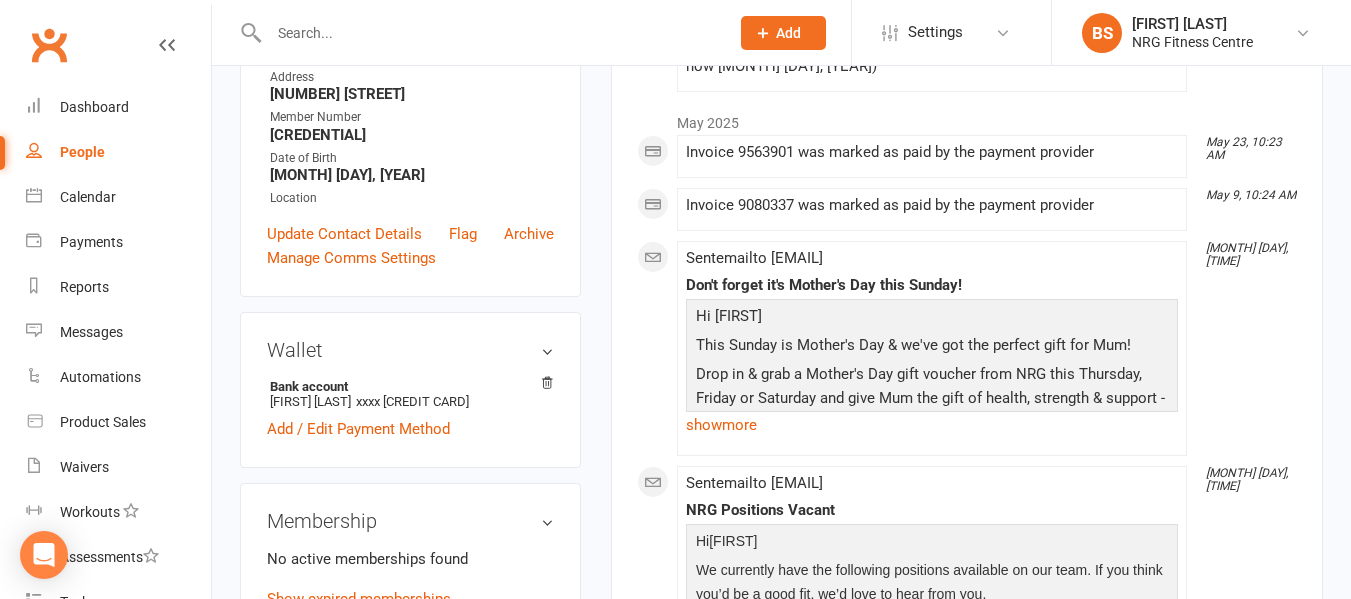 scroll, scrollTop: 0, scrollLeft: 0, axis: both 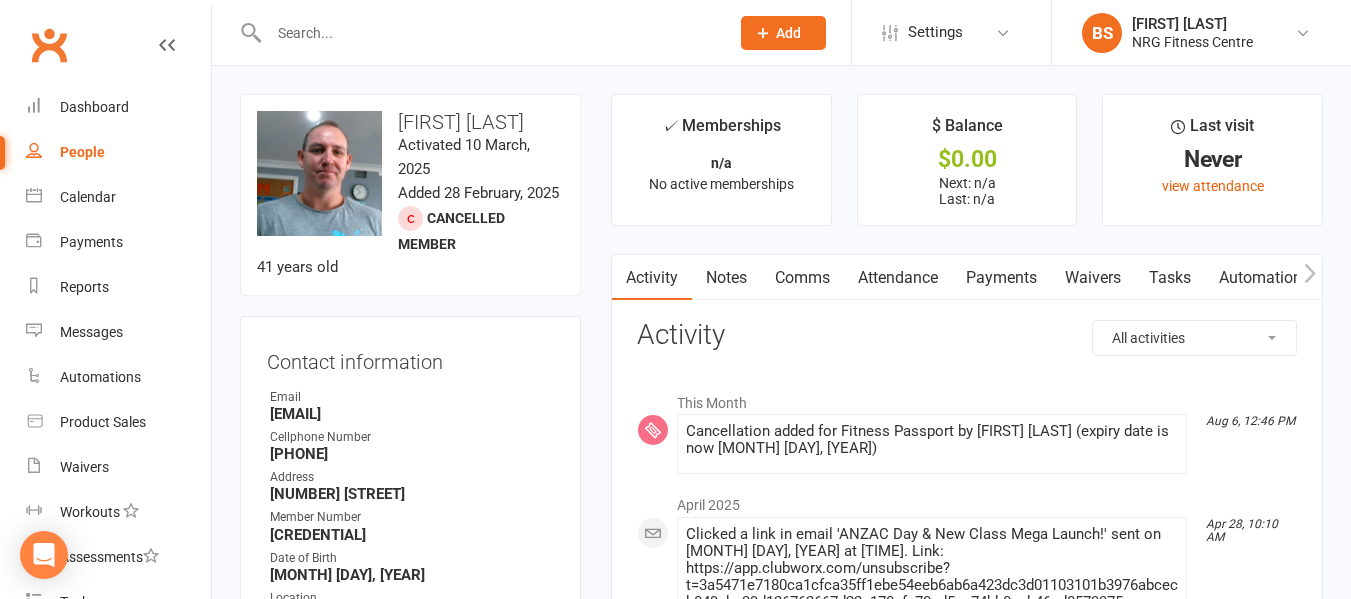 click at bounding box center [489, 33] 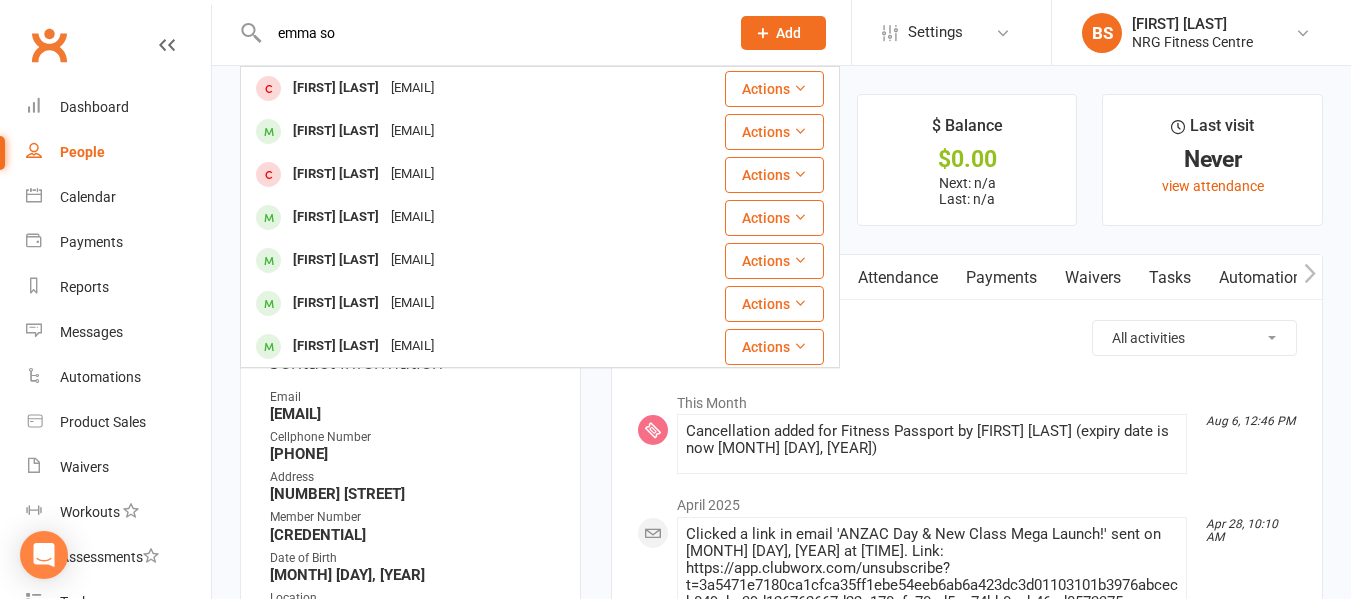 drag, startPoint x: 223, startPoint y: 28, endPoint x: 137, endPoint y: 34, distance: 86.209045 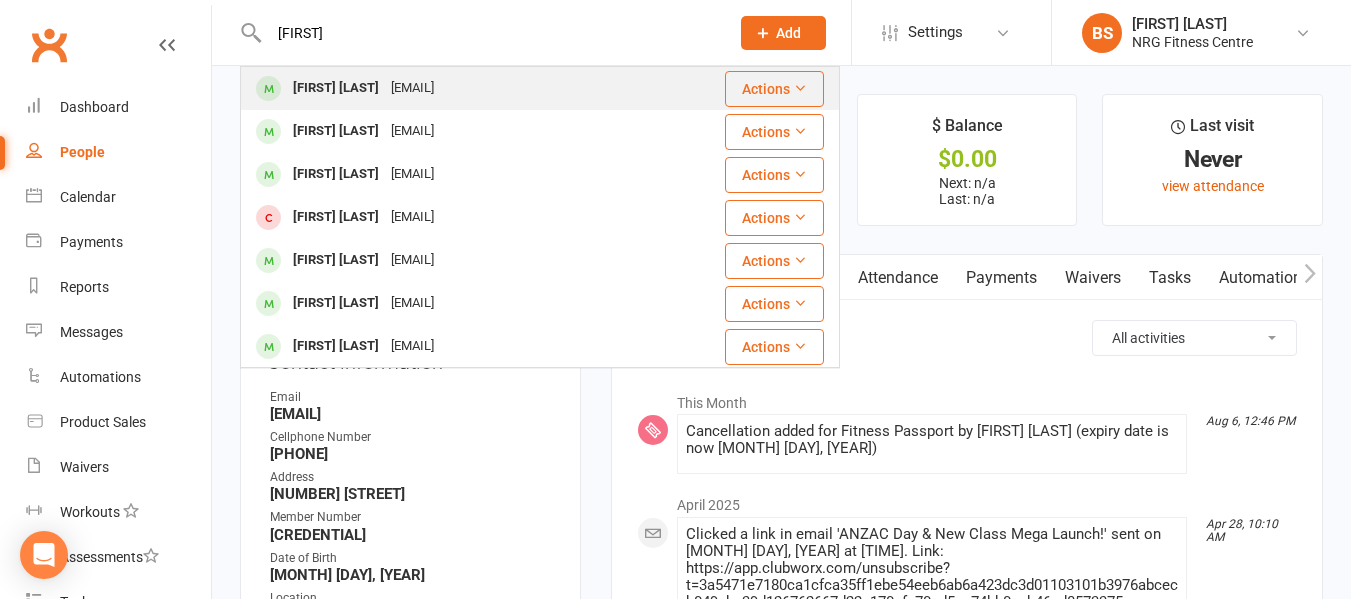 type on "[FIRST]" 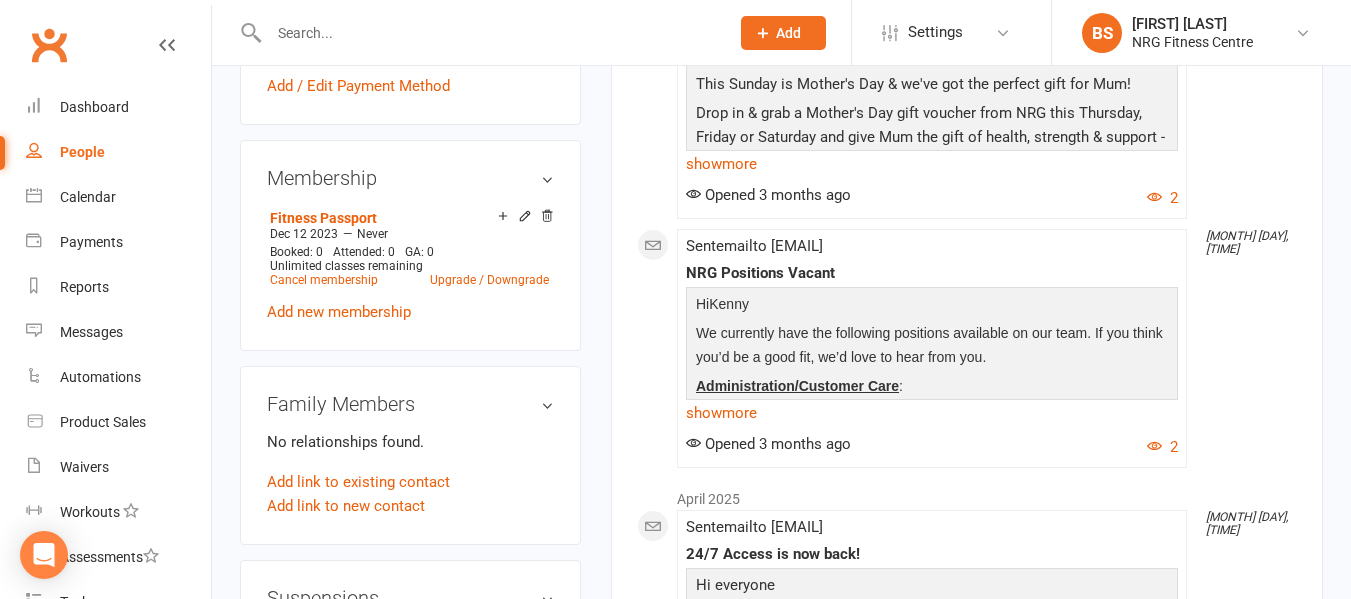 scroll, scrollTop: 700, scrollLeft: 0, axis: vertical 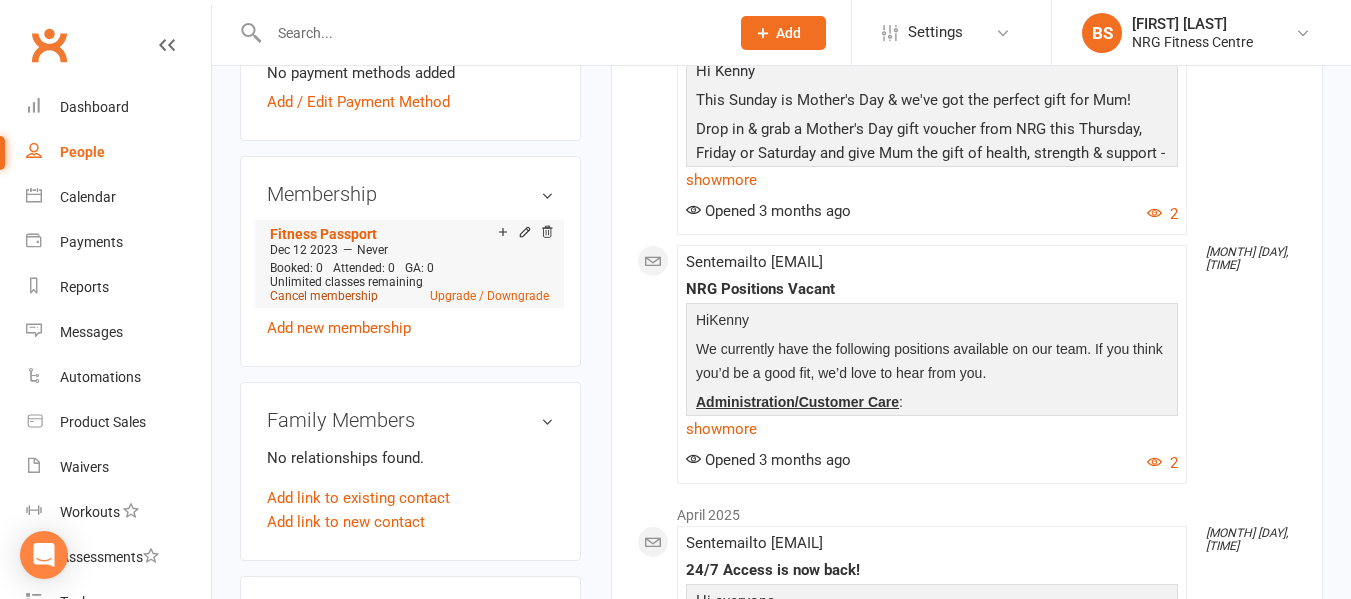 click on "Cancel membership" at bounding box center (324, 296) 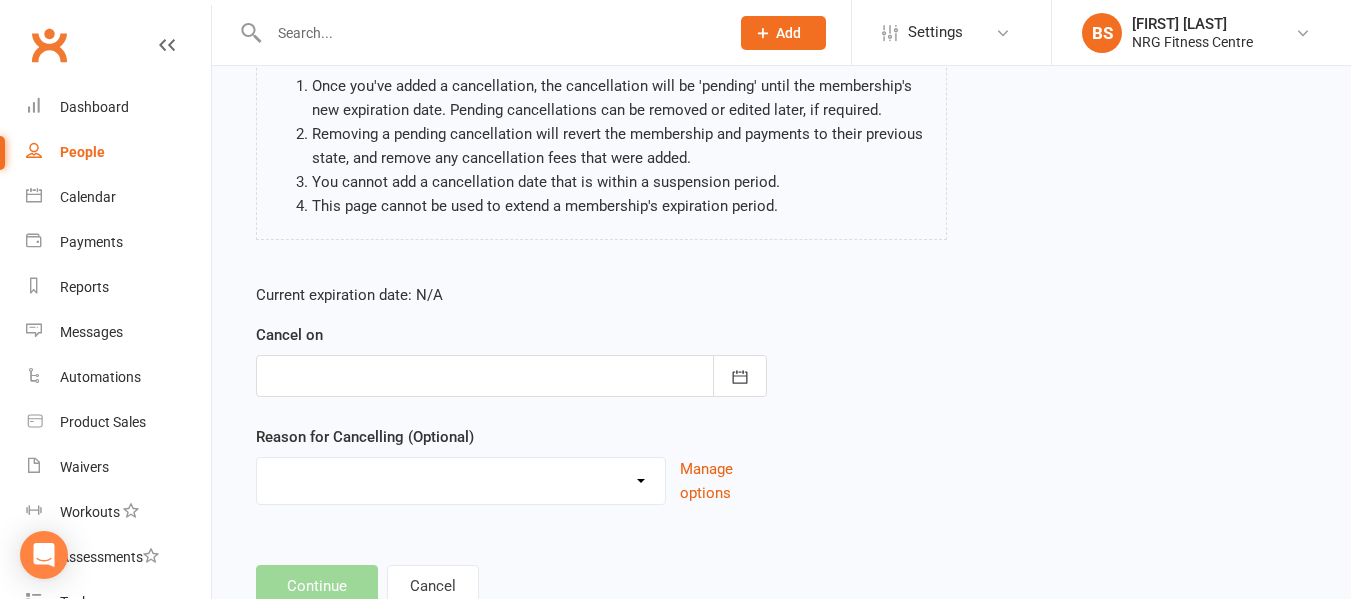 scroll, scrollTop: 200, scrollLeft: 0, axis: vertical 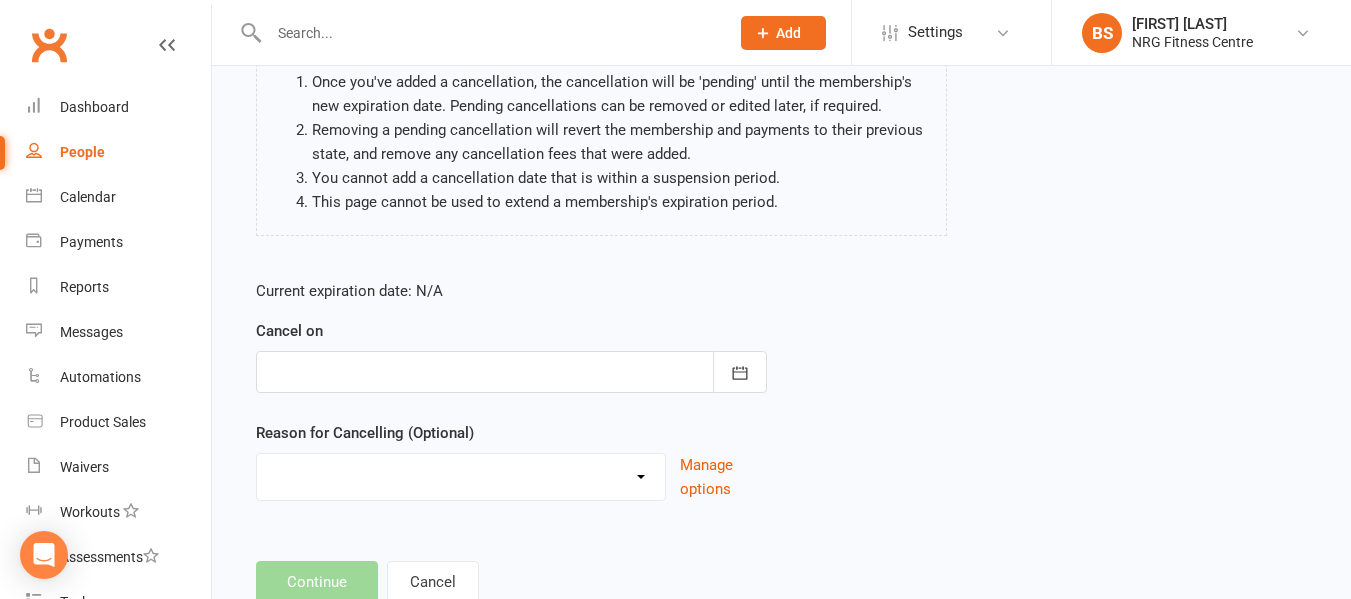 click at bounding box center [511, 372] 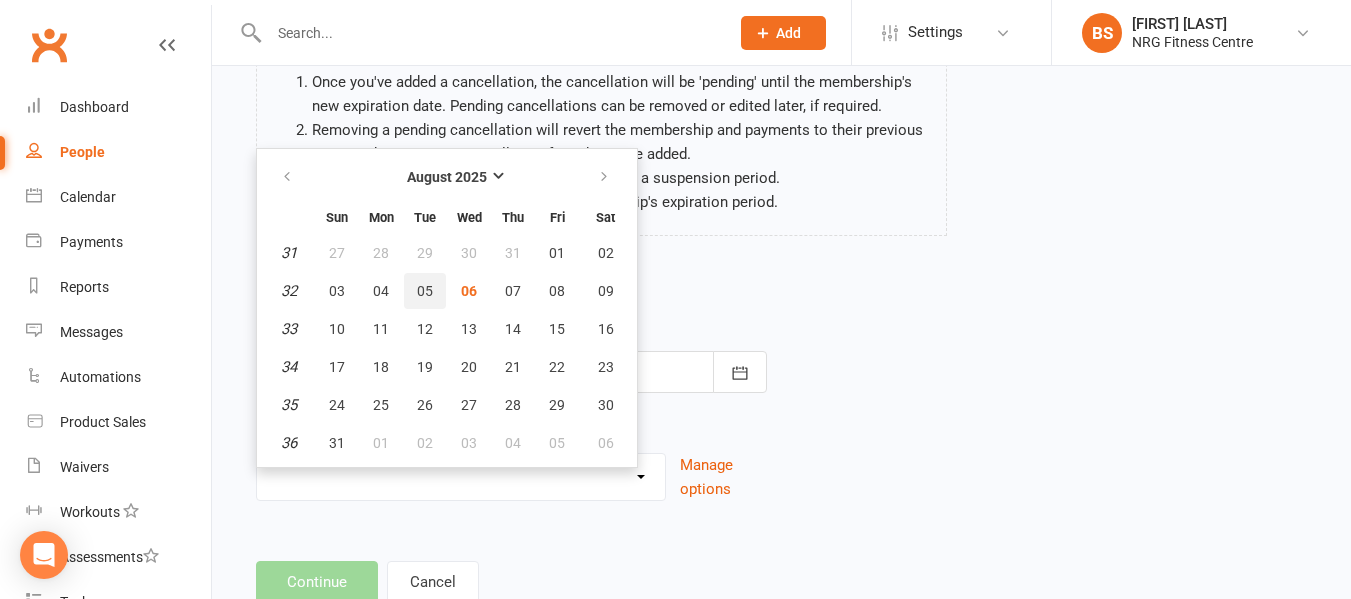 click on "05" at bounding box center [425, 291] 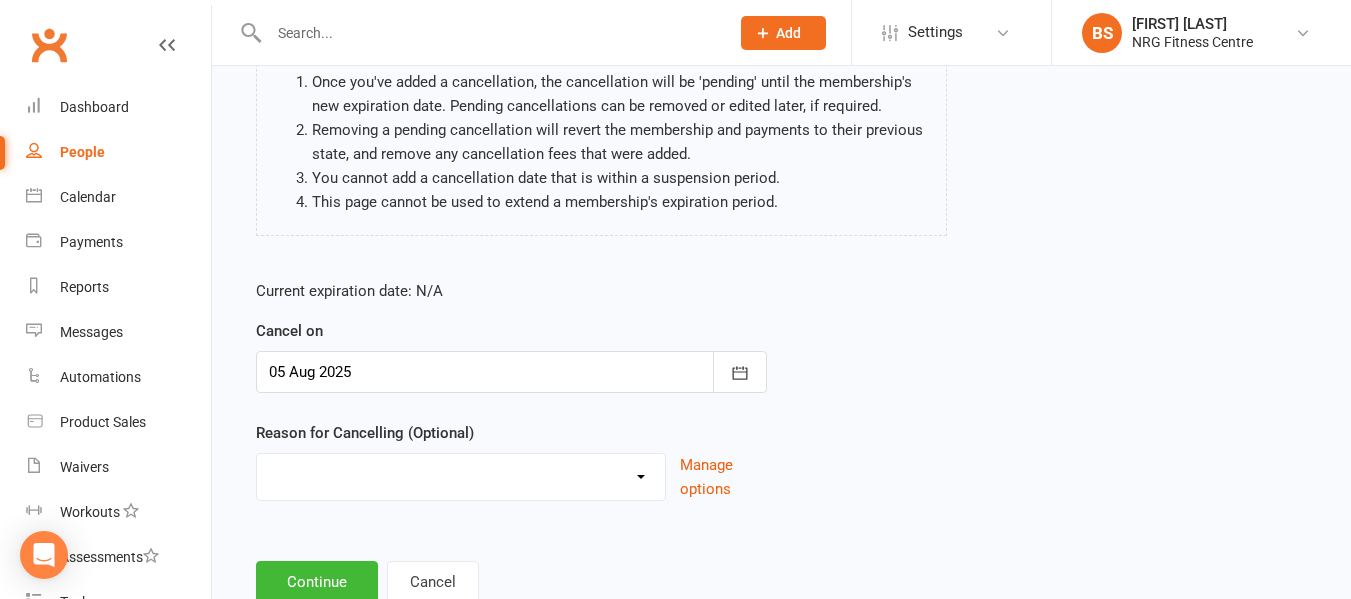 scroll, scrollTop: 265, scrollLeft: 0, axis: vertical 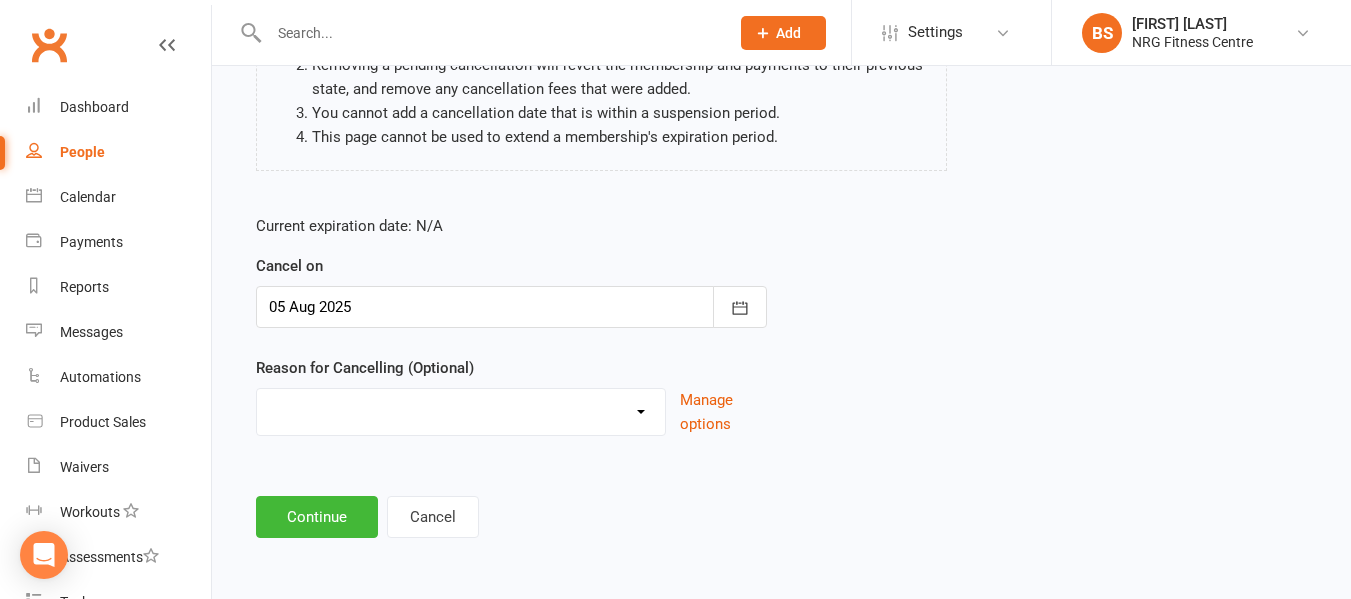 click on "Excessive failed payments Holiday Injury Medical Moving Other reason" at bounding box center (461, 409) 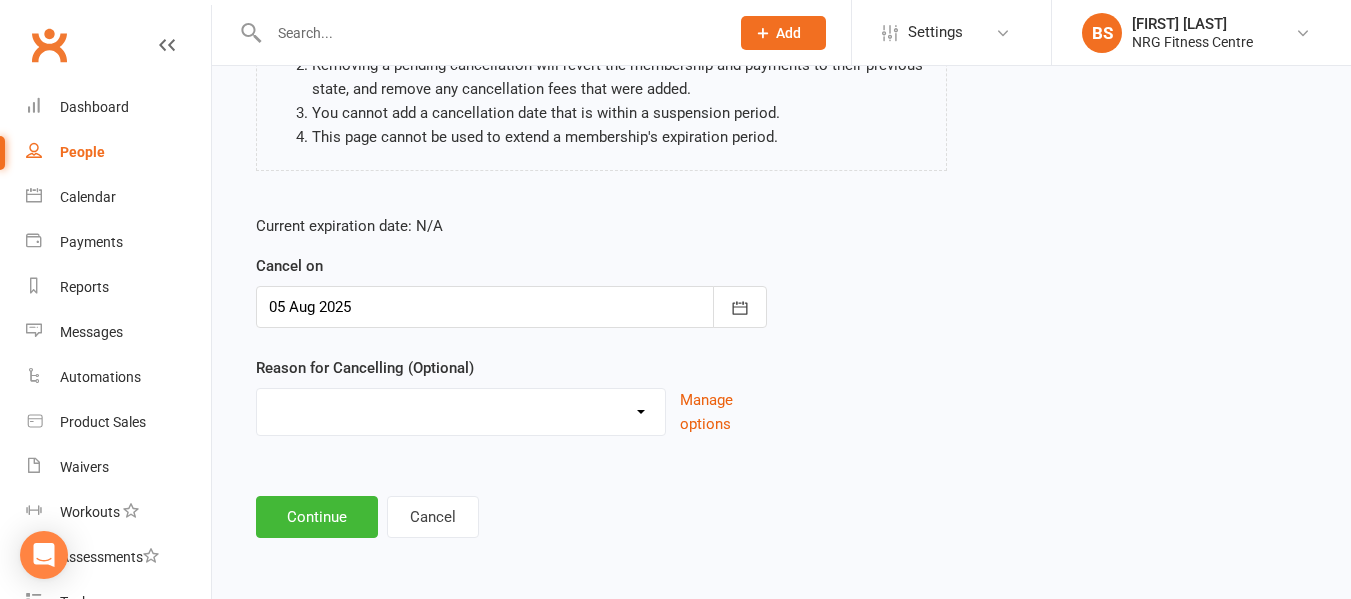 click on "Excessive failed payments Holiday Injury Medical Moving Other reason" at bounding box center [461, 409] 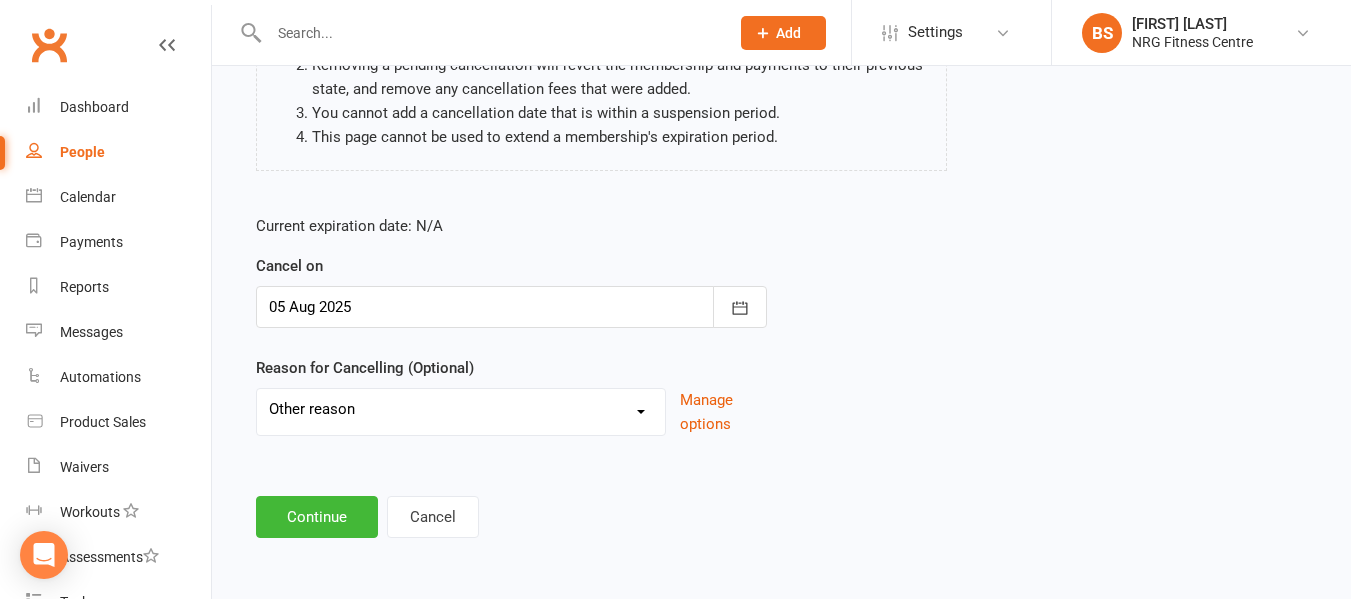 click on "Excessive failed payments Holiday Injury Medical Moving Other reason" at bounding box center (461, 409) 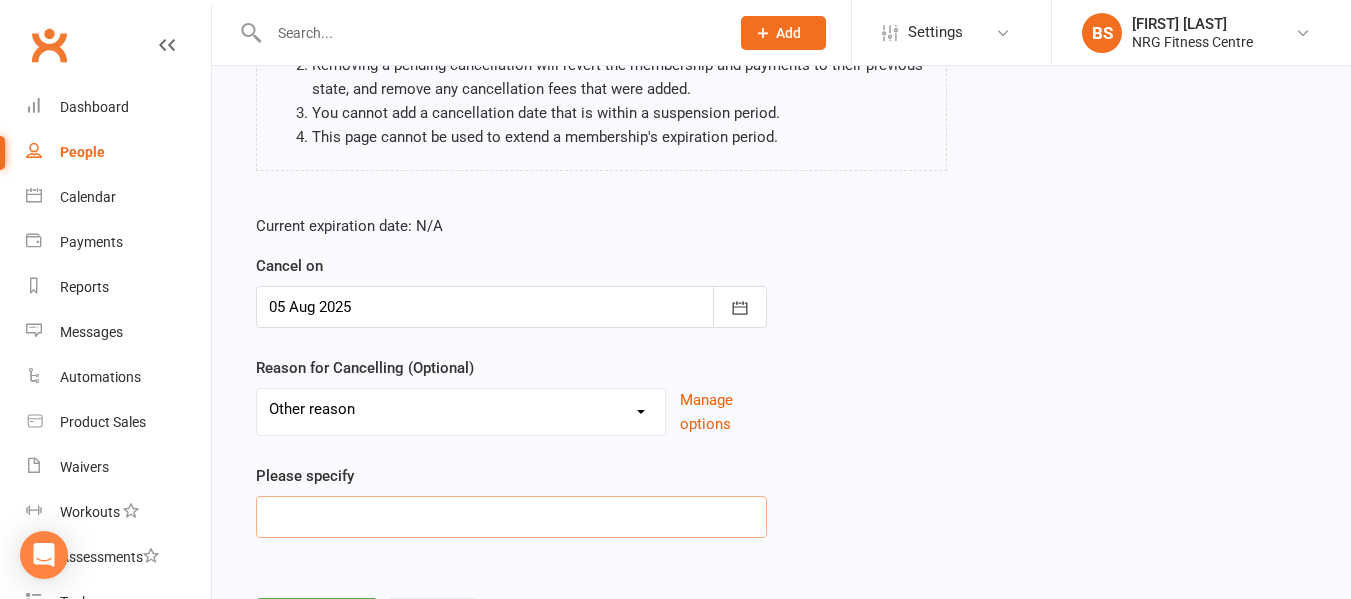 click at bounding box center (511, 517) 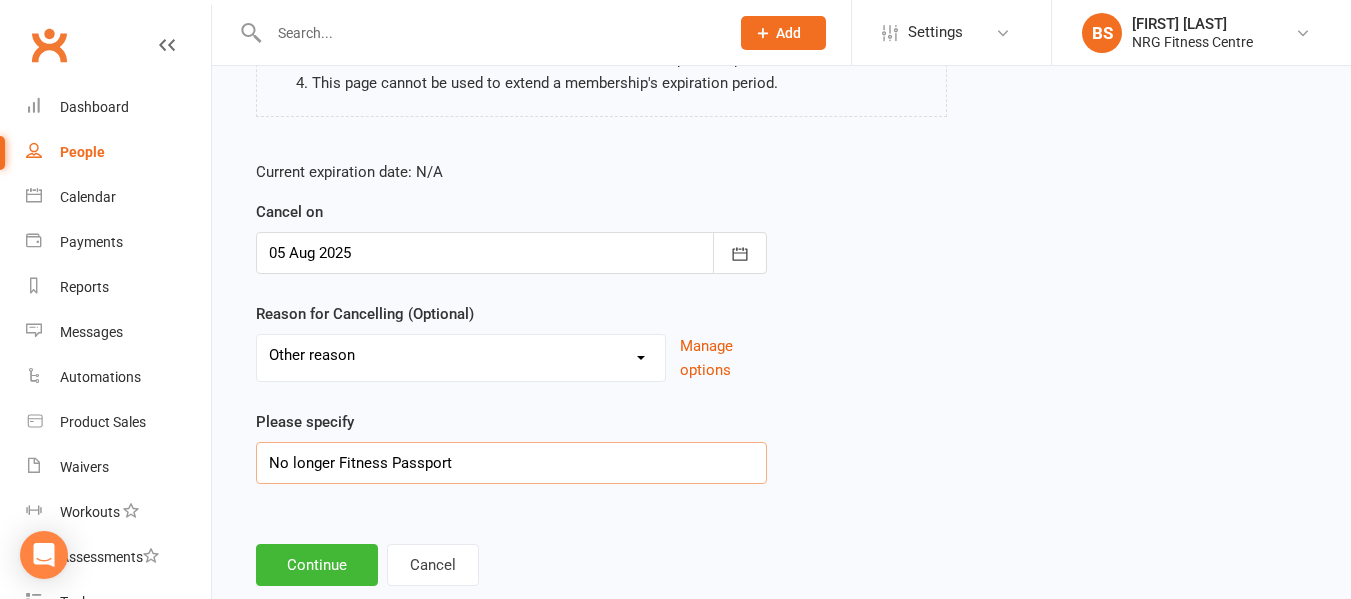 scroll, scrollTop: 367, scrollLeft: 0, axis: vertical 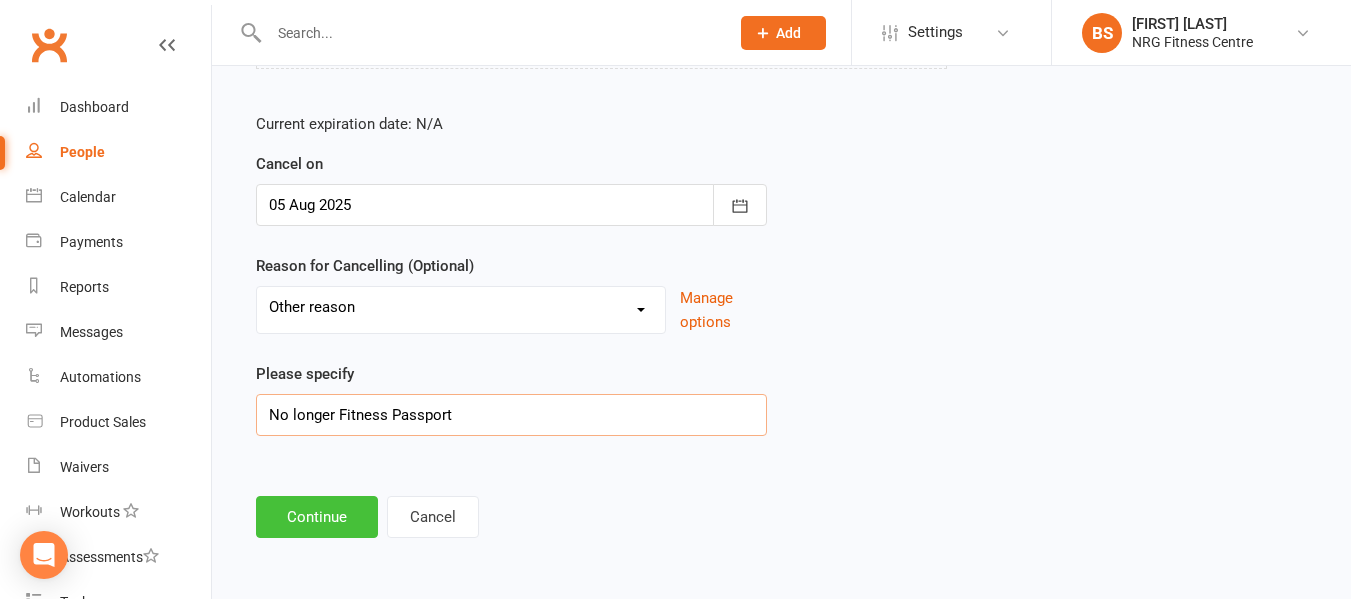 type on "No longer Fitness Passport" 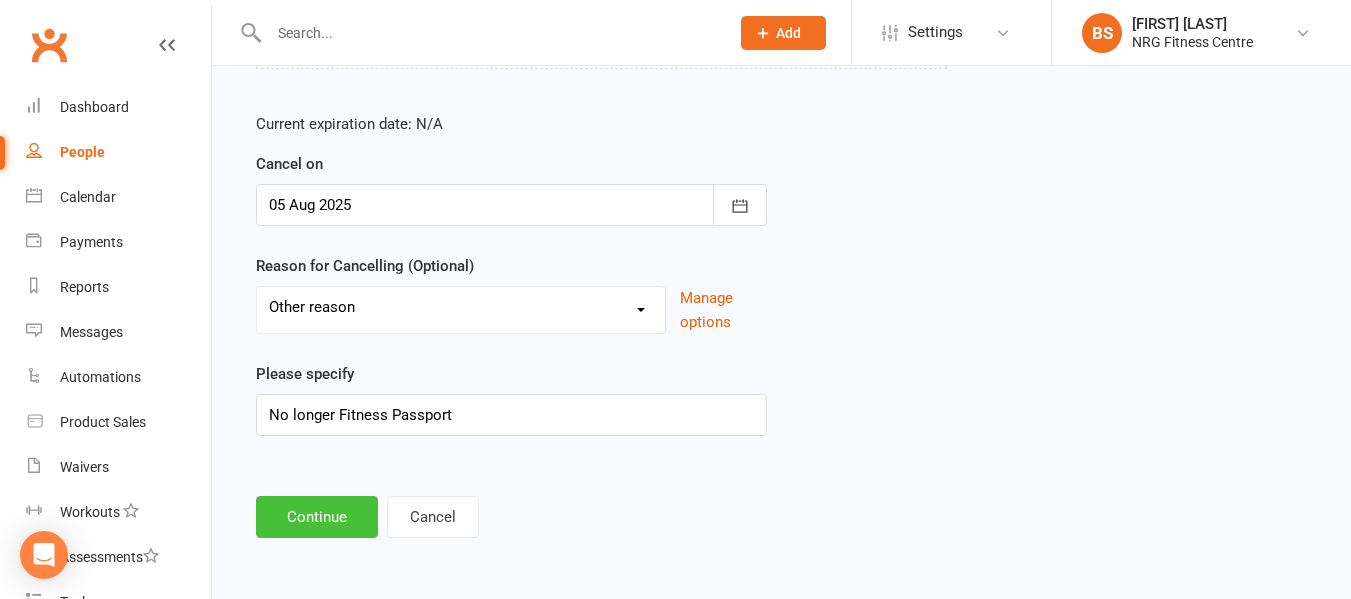 click on "Continue" at bounding box center (317, 517) 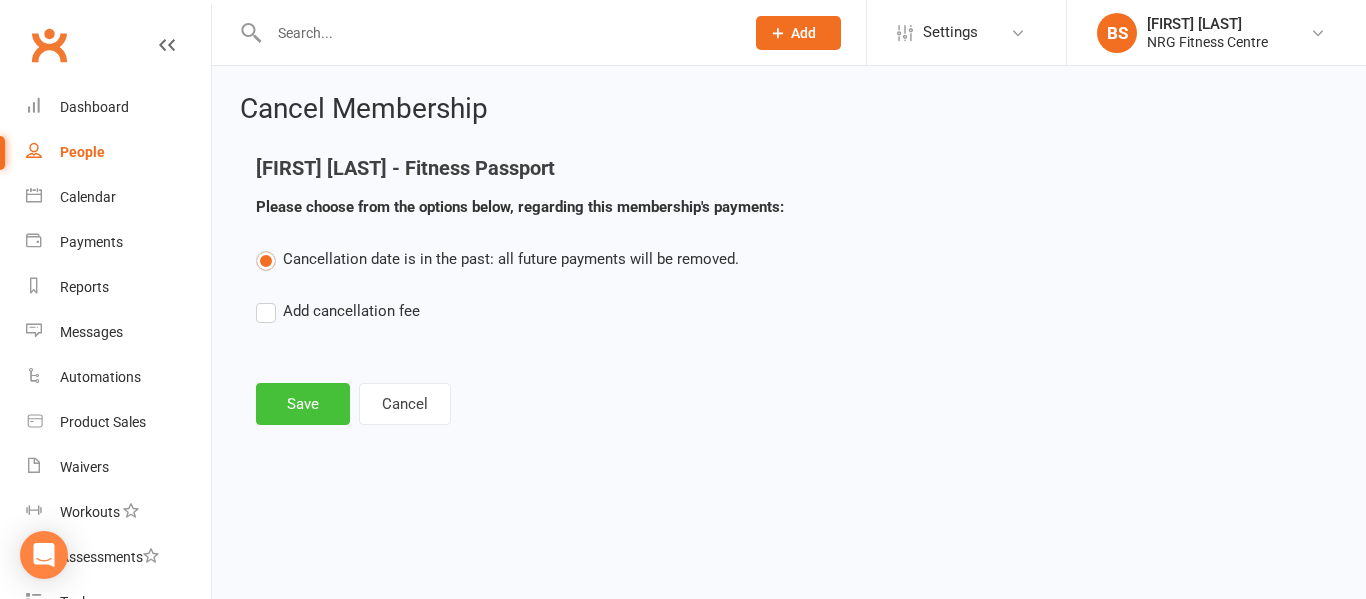 click on "Save" at bounding box center [303, 404] 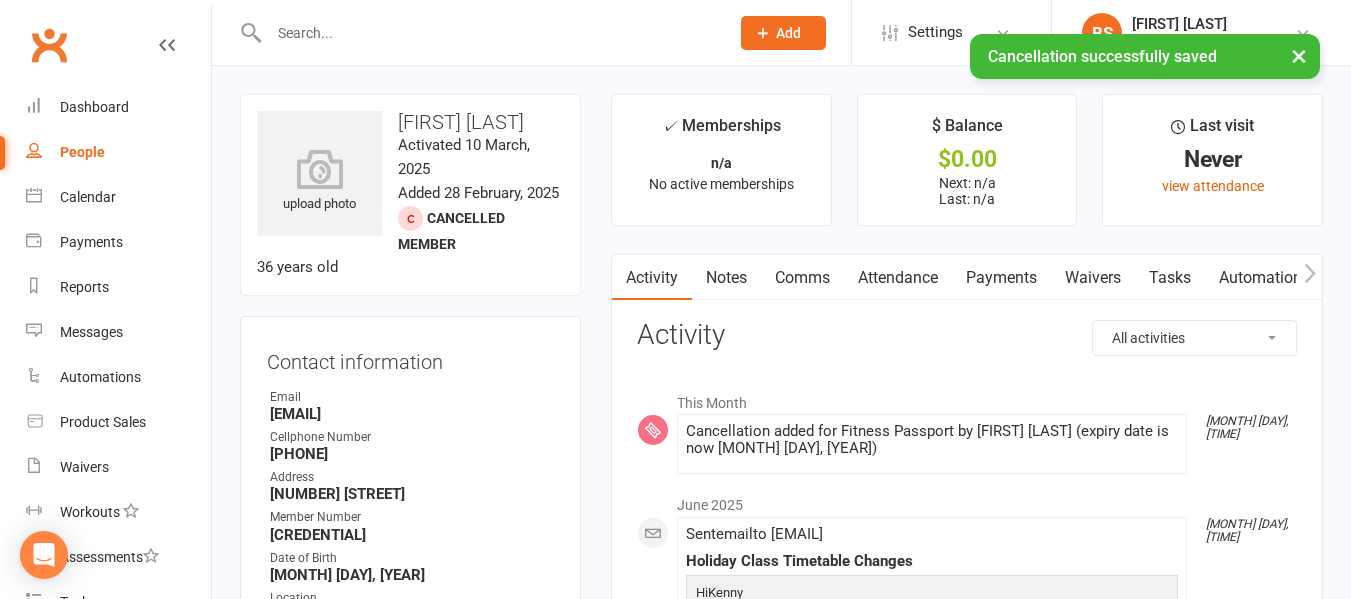click at bounding box center [489, 33] 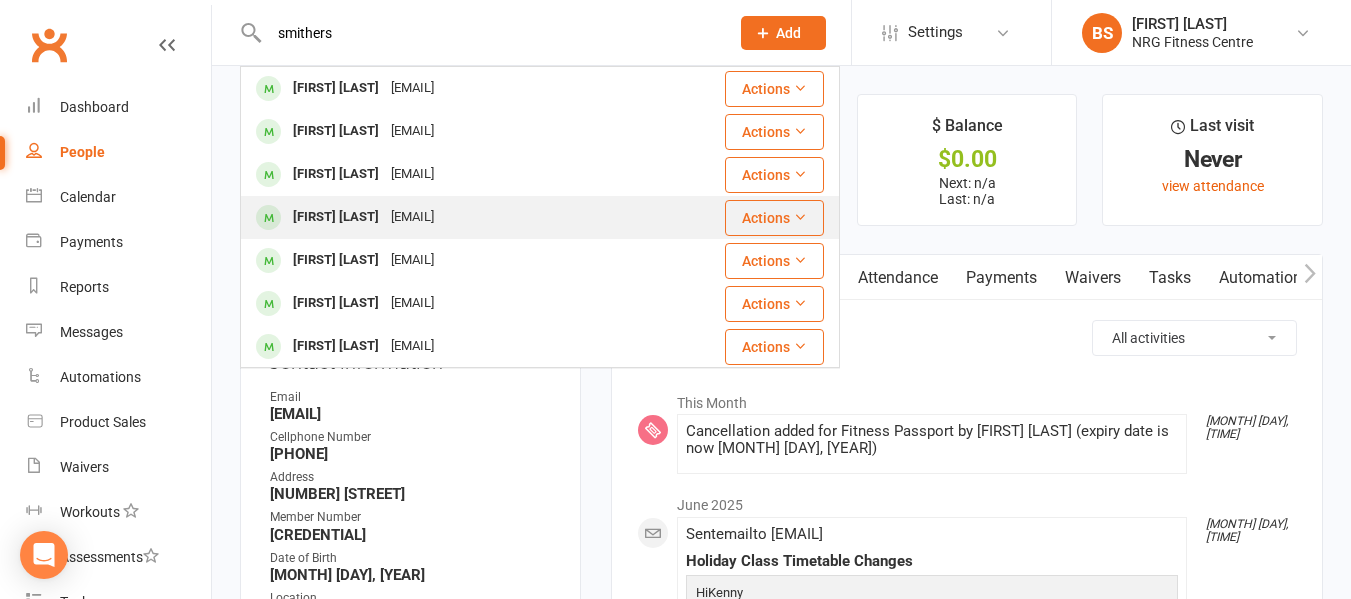 type on "smithers" 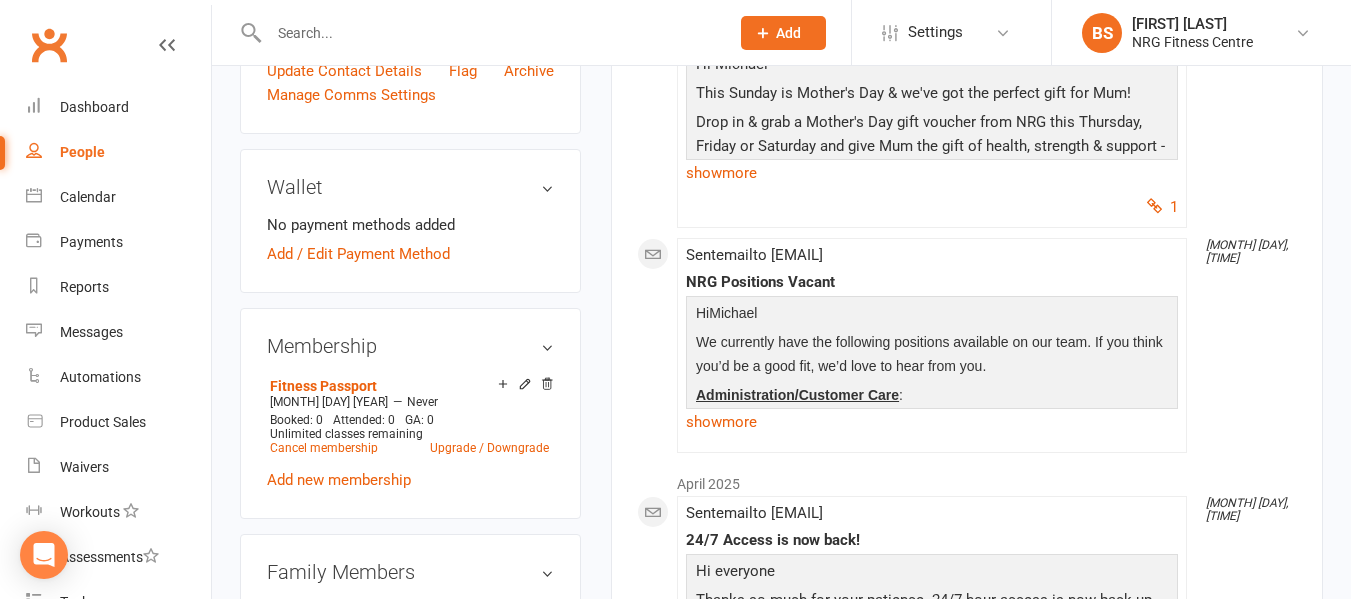scroll, scrollTop: 600, scrollLeft: 0, axis: vertical 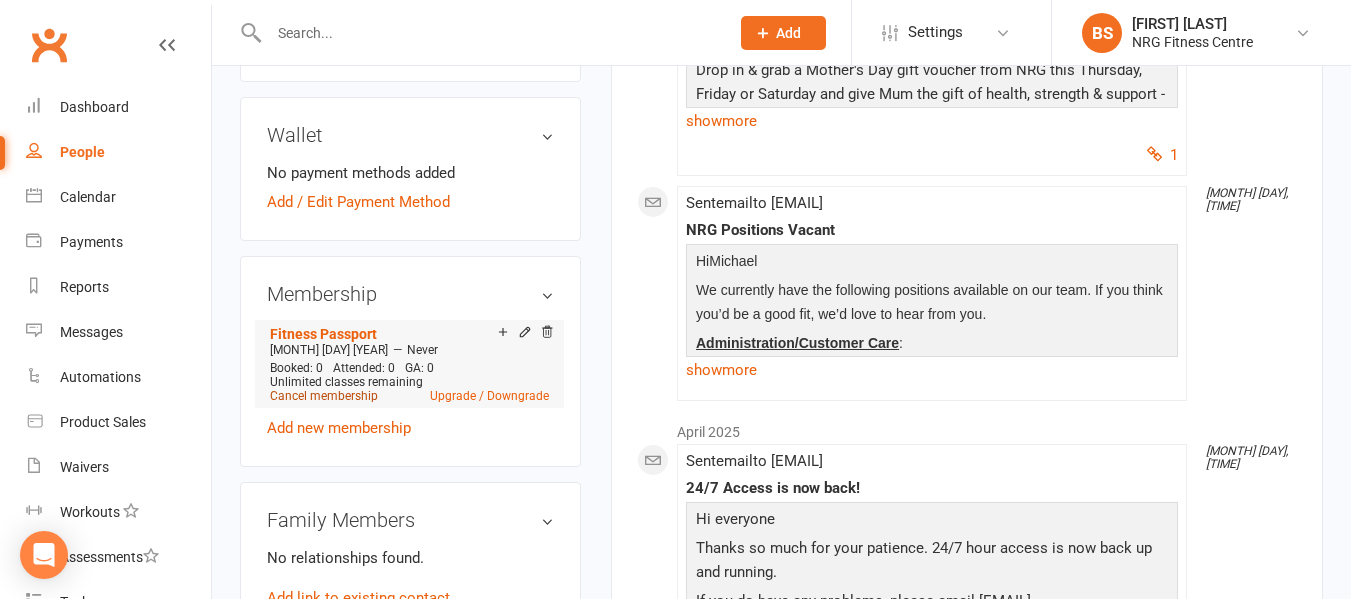 click on "Cancel membership" at bounding box center (324, 396) 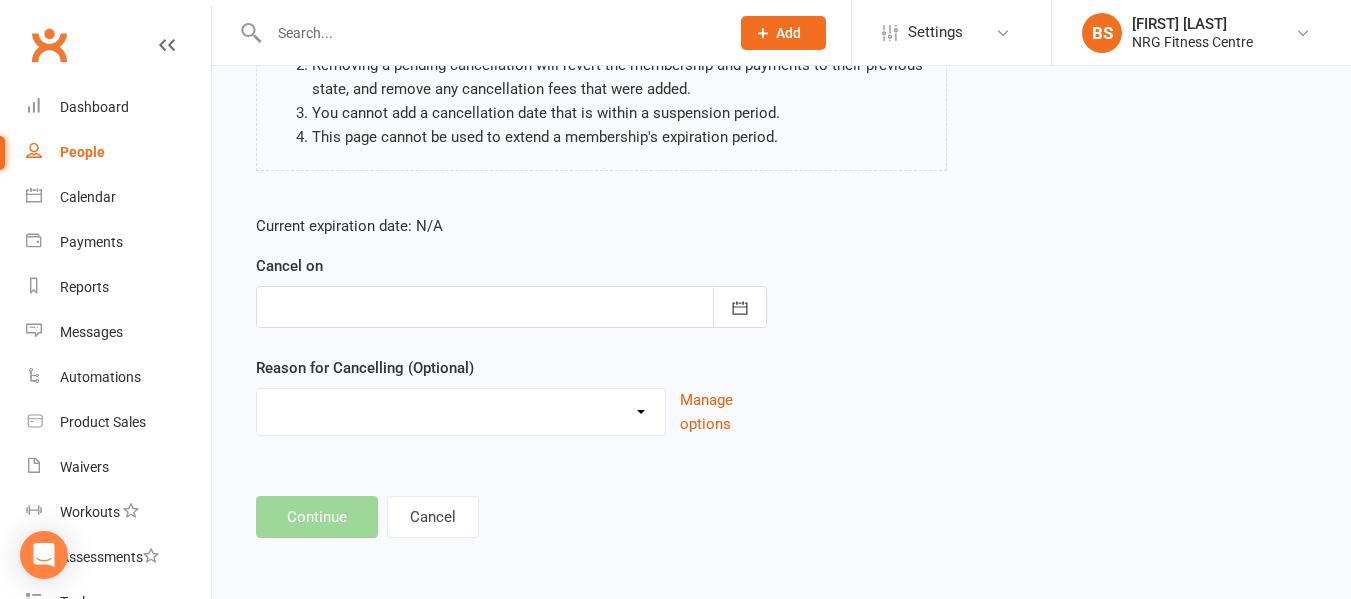 scroll, scrollTop: 0, scrollLeft: 0, axis: both 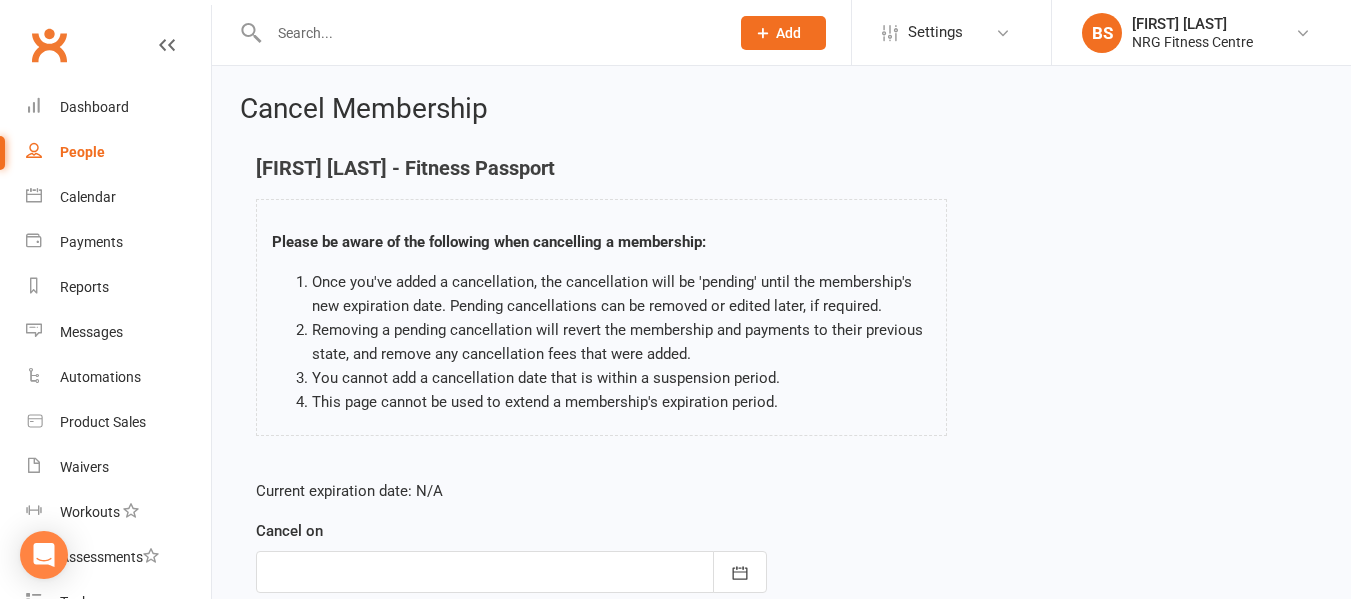 click at bounding box center [511, 572] 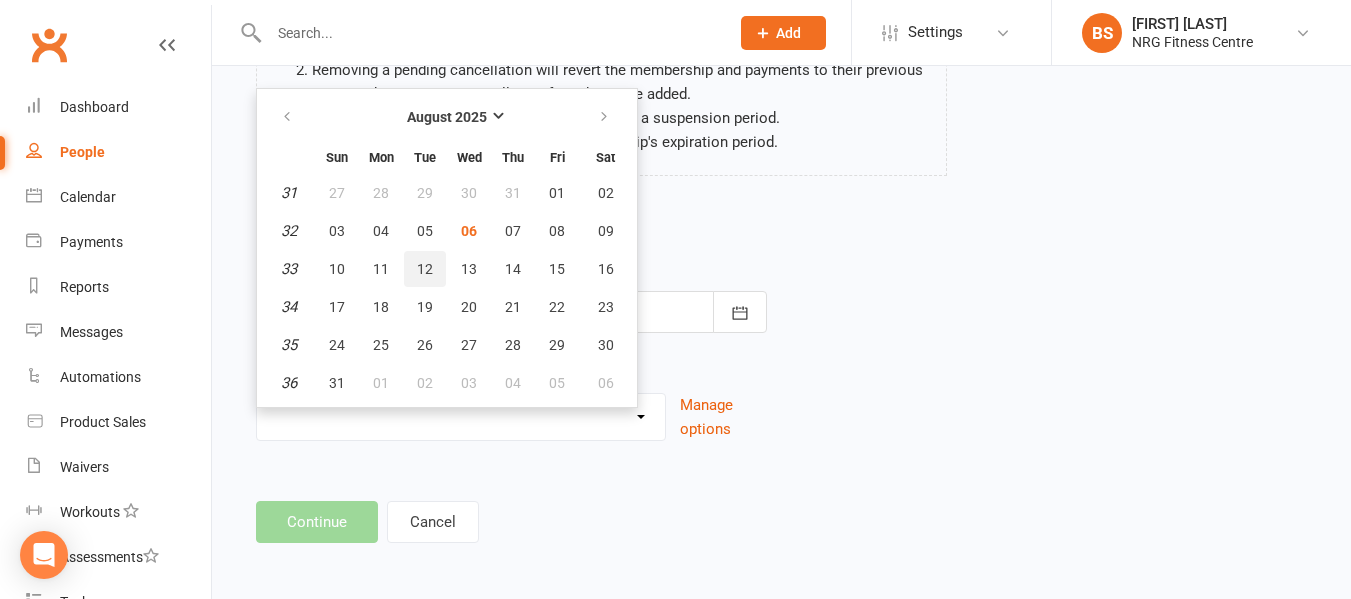 scroll, scrollTop: 265, scrollLeft: 0, axis: vertical 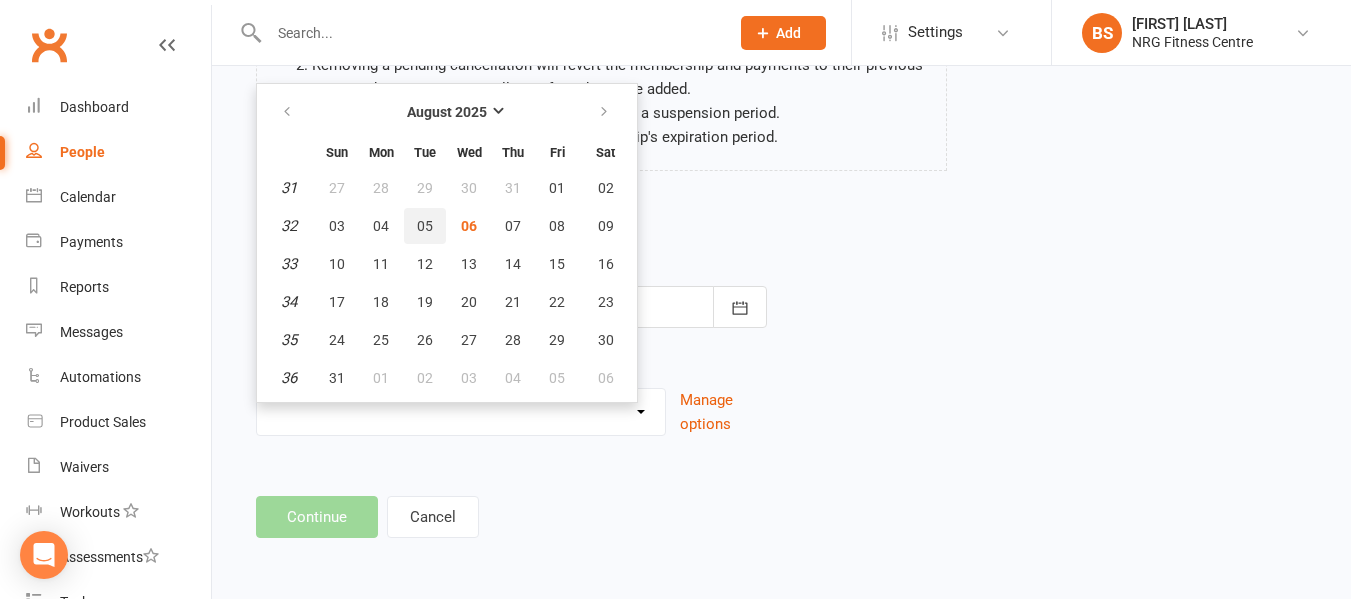 click on "05" at bounding box center [425, 226] 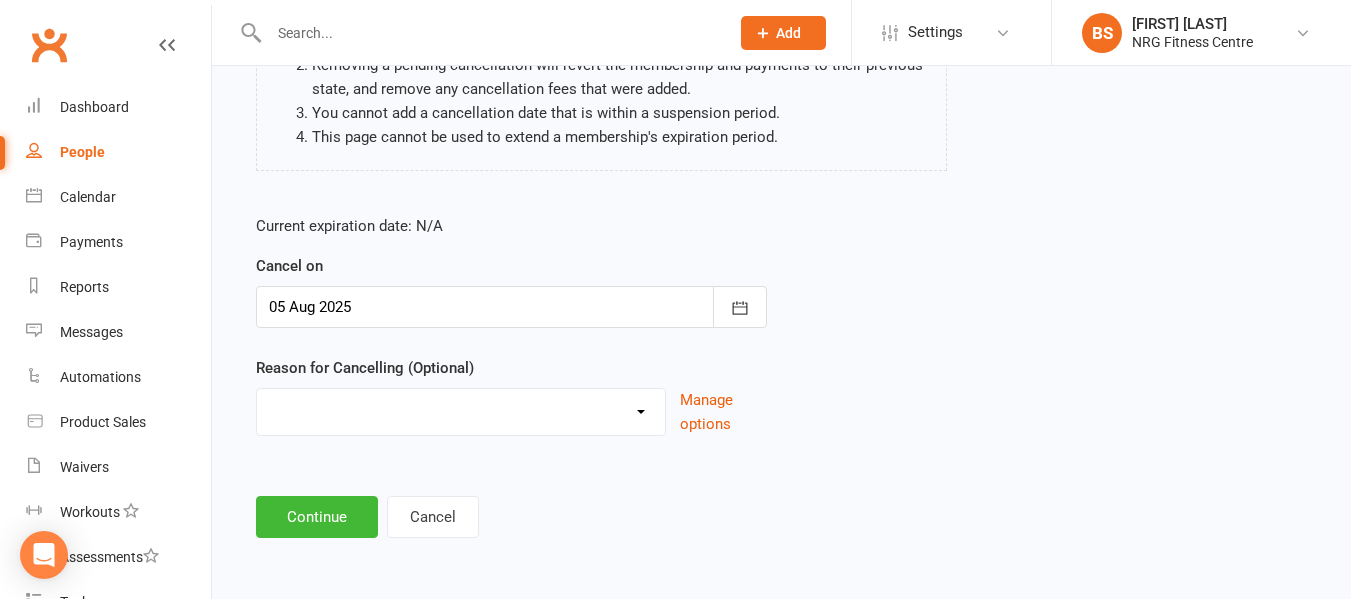click on "Excessive failed payments Holiday Injury Medical Moving Other reason" at bounding box center (461, 409) 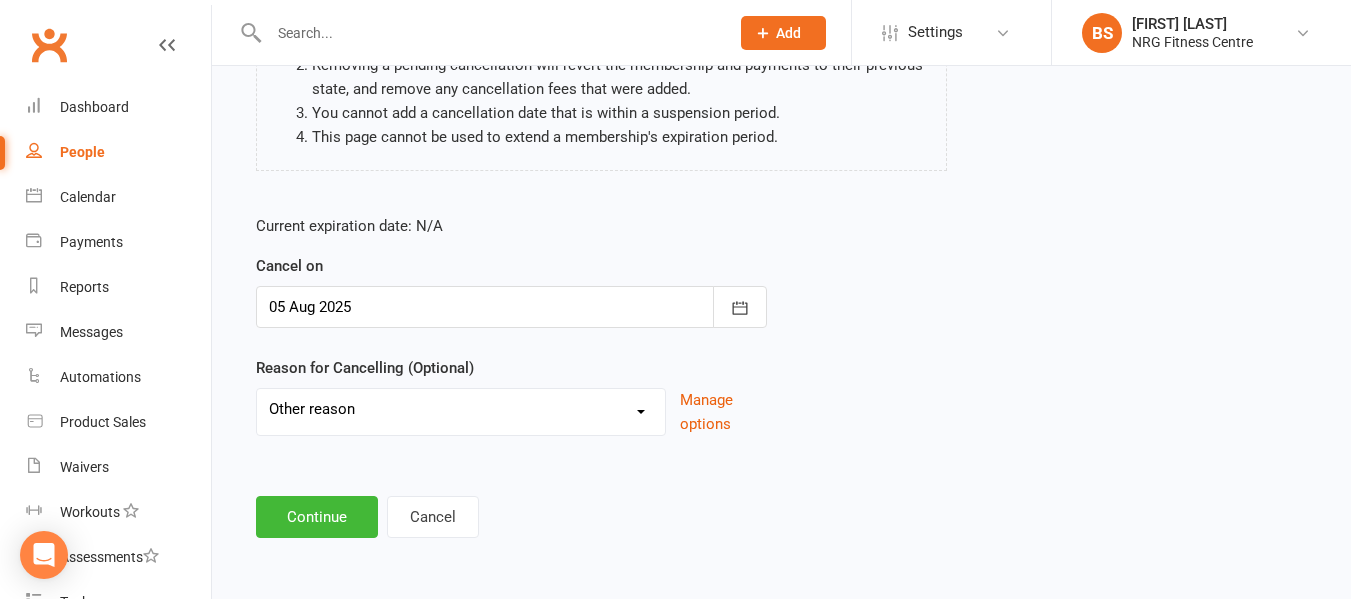 click on "Excessive failed payments Holiday Injury Medical Moving Other reason" at bounding box center [461, 409] 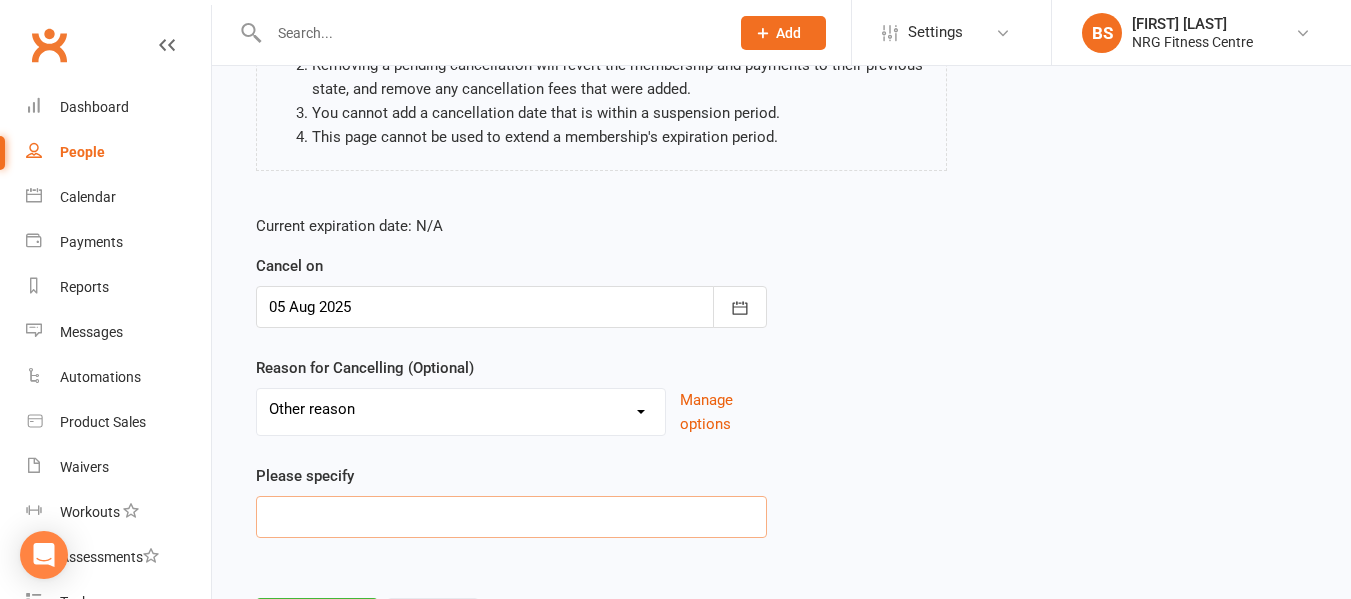 click at bounding box center [511, 517] 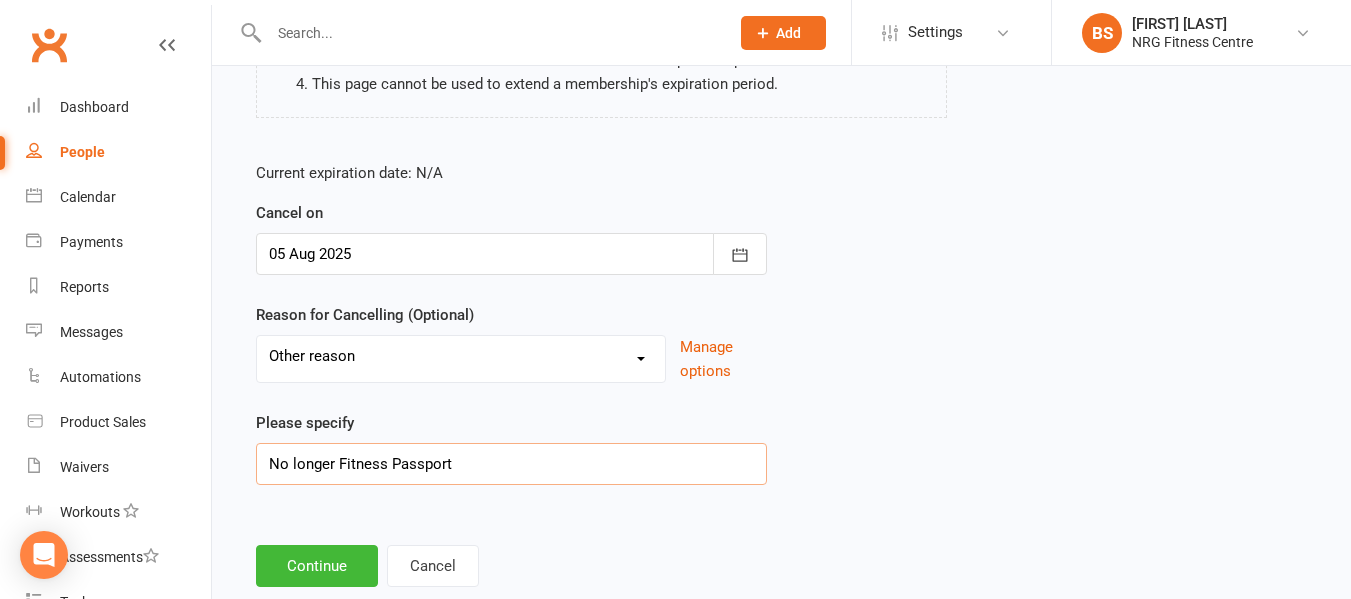 scroll, scrollTop: 367, scrollLeft: 0, axis: vertical 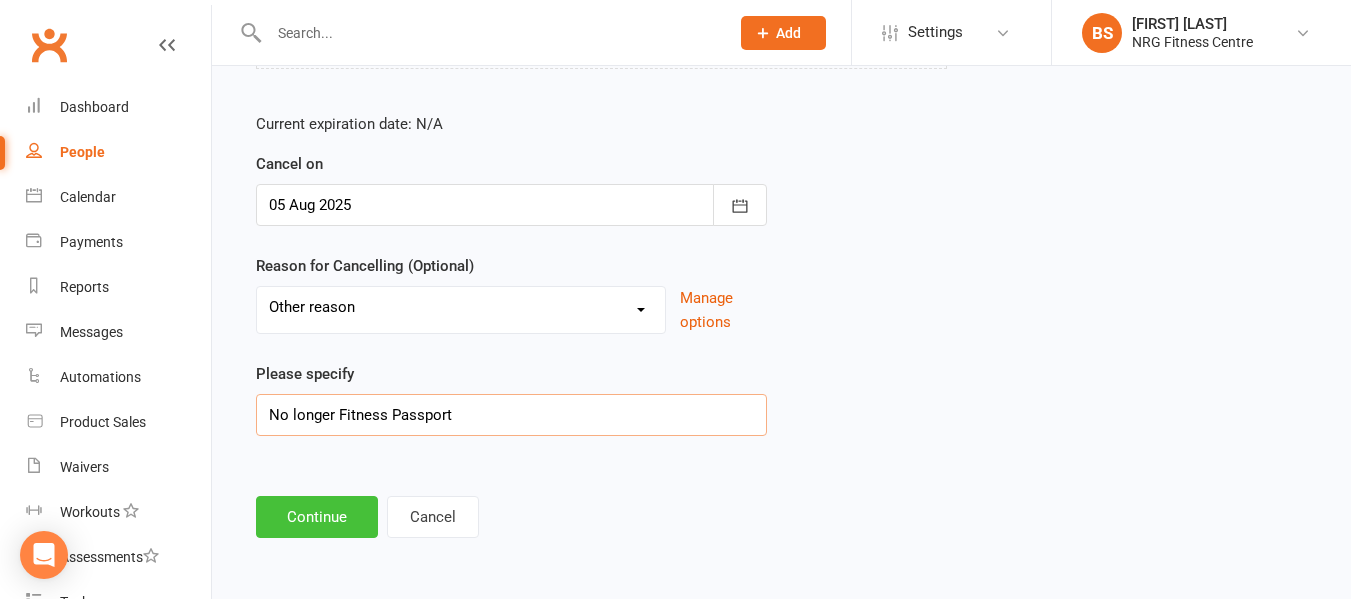 type on "No longer Fitness Passport" 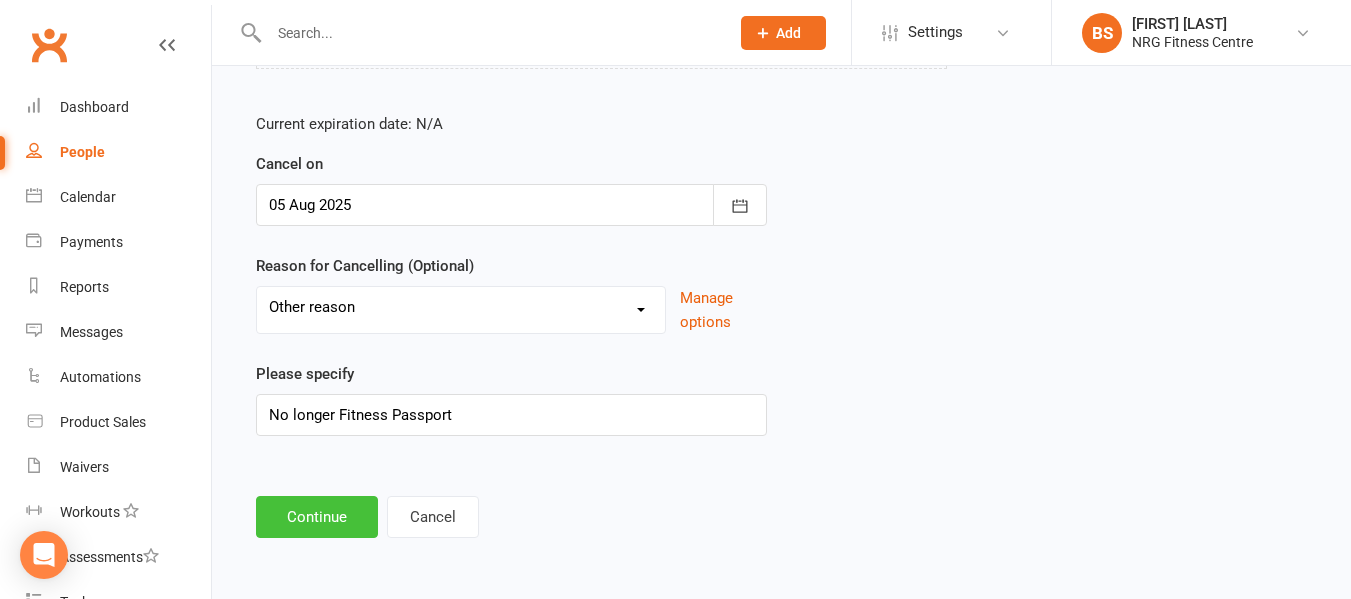 click on "Continue" at bounding box center (317, 517) 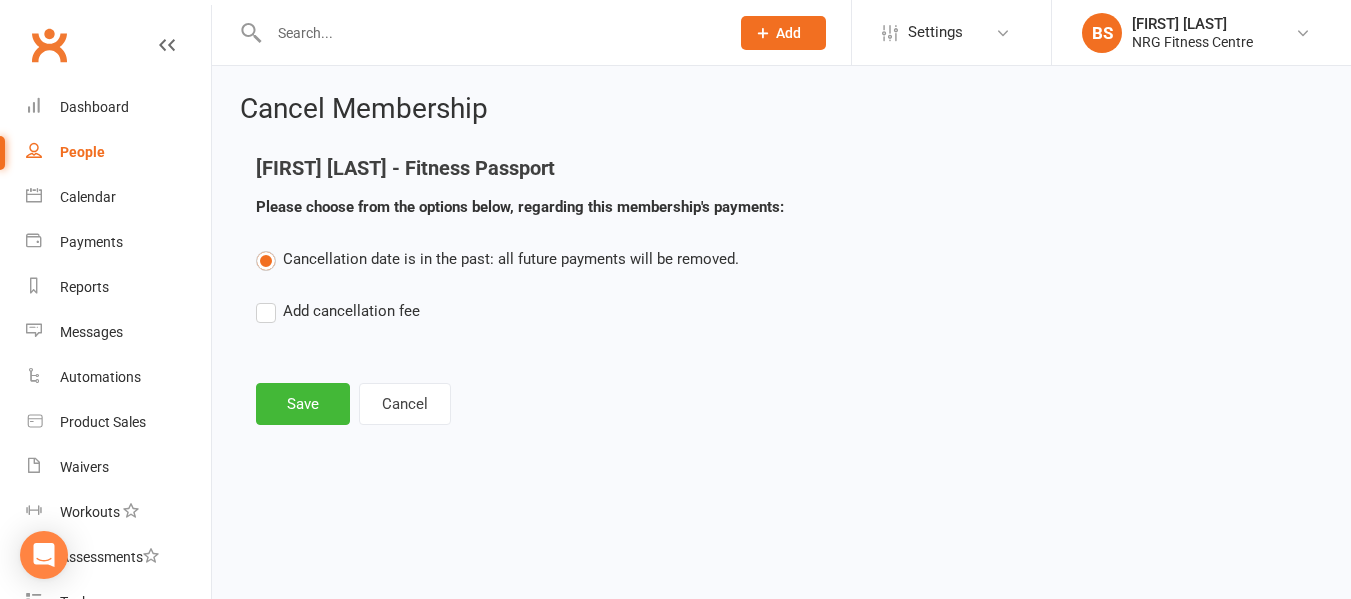 scroll, scrollTop: 0, scrollLeft: 0, axis: both 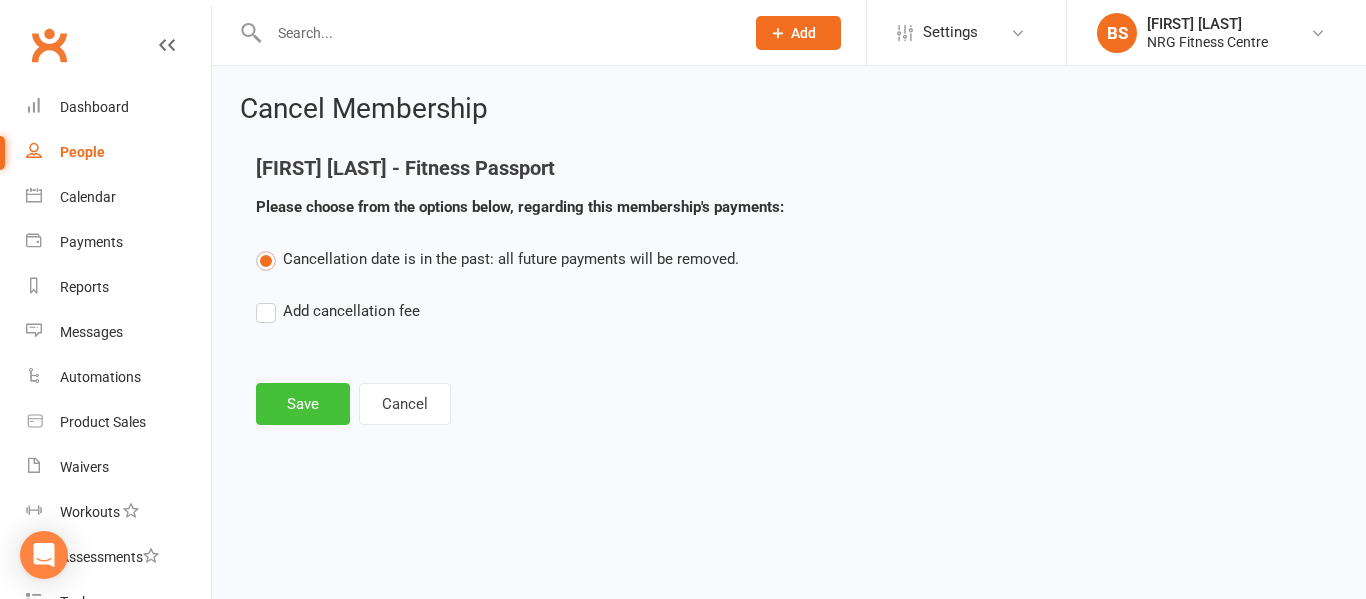 click on "Save" at bounding box center (303, 404) 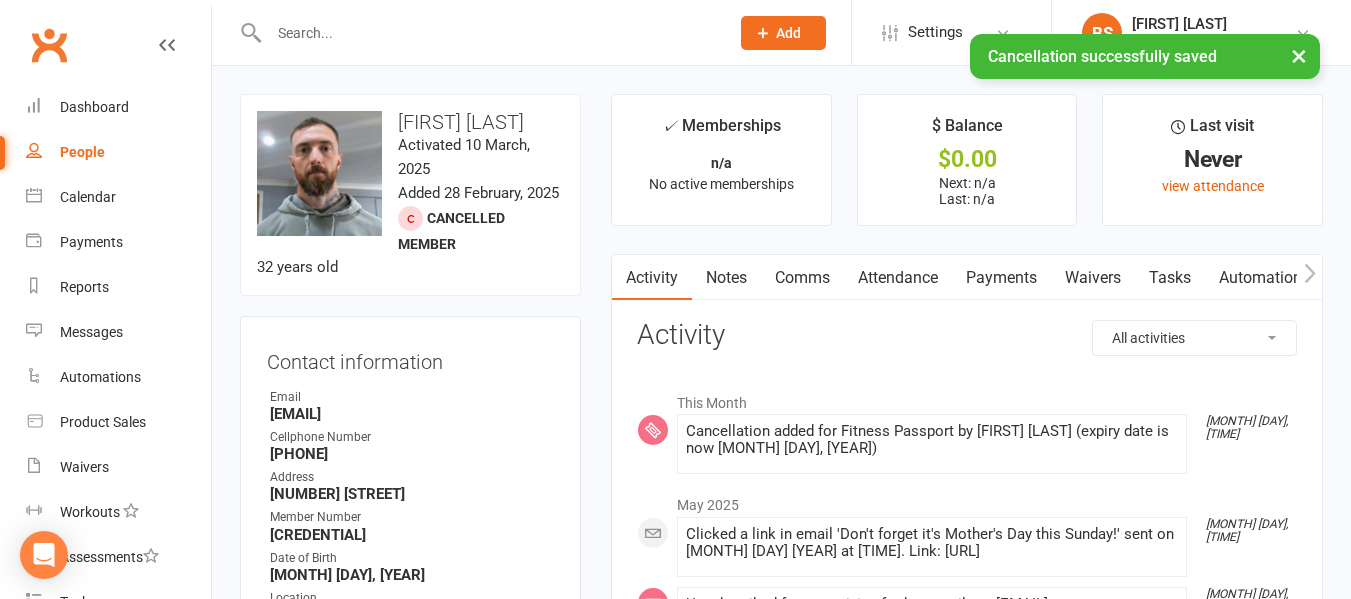 click at bounding box center [489, 33] 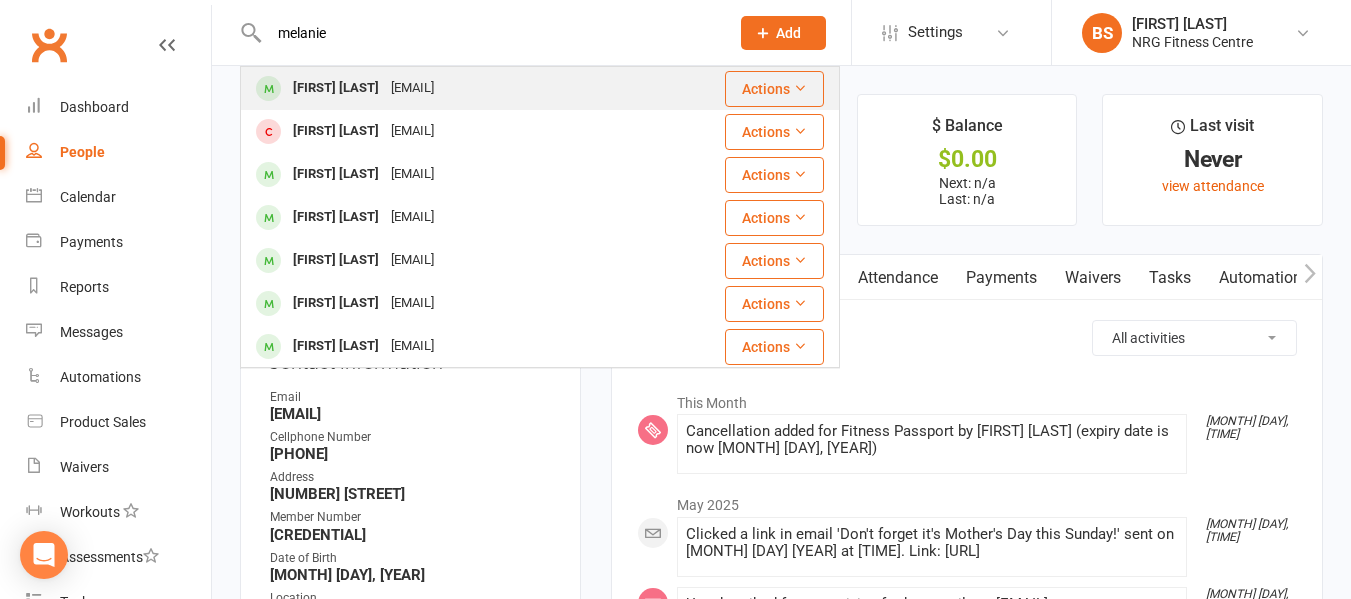 type on "melanie" 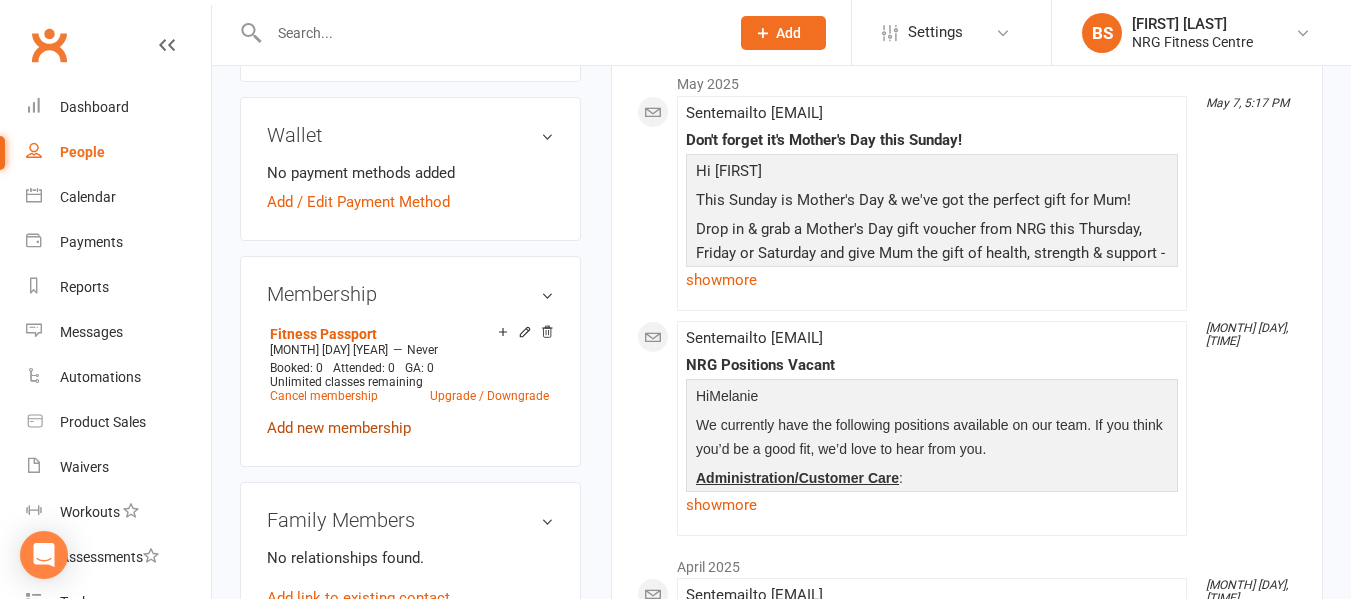 scroll, scrollTop: 700, scrollLeft: 0, axis: vertical 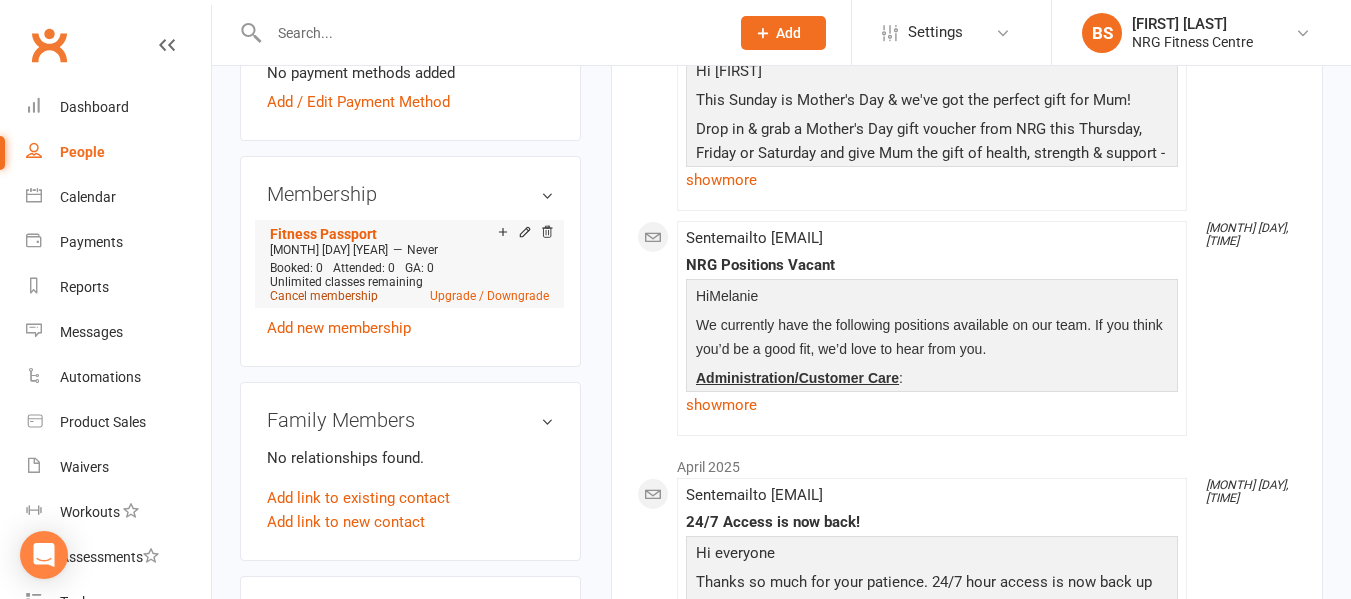 click on "Cancel membership" at bounding box center (324, 296) 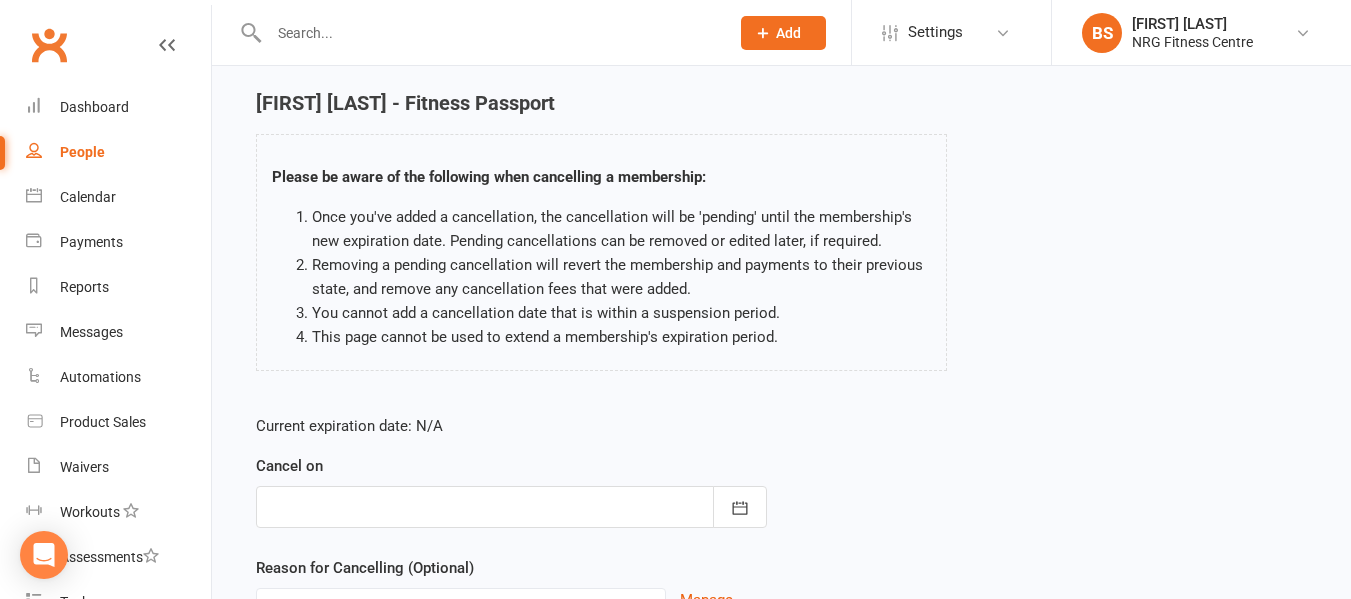 scroll, scrollTop: 100, scrollLeft: 0, axis: vertical 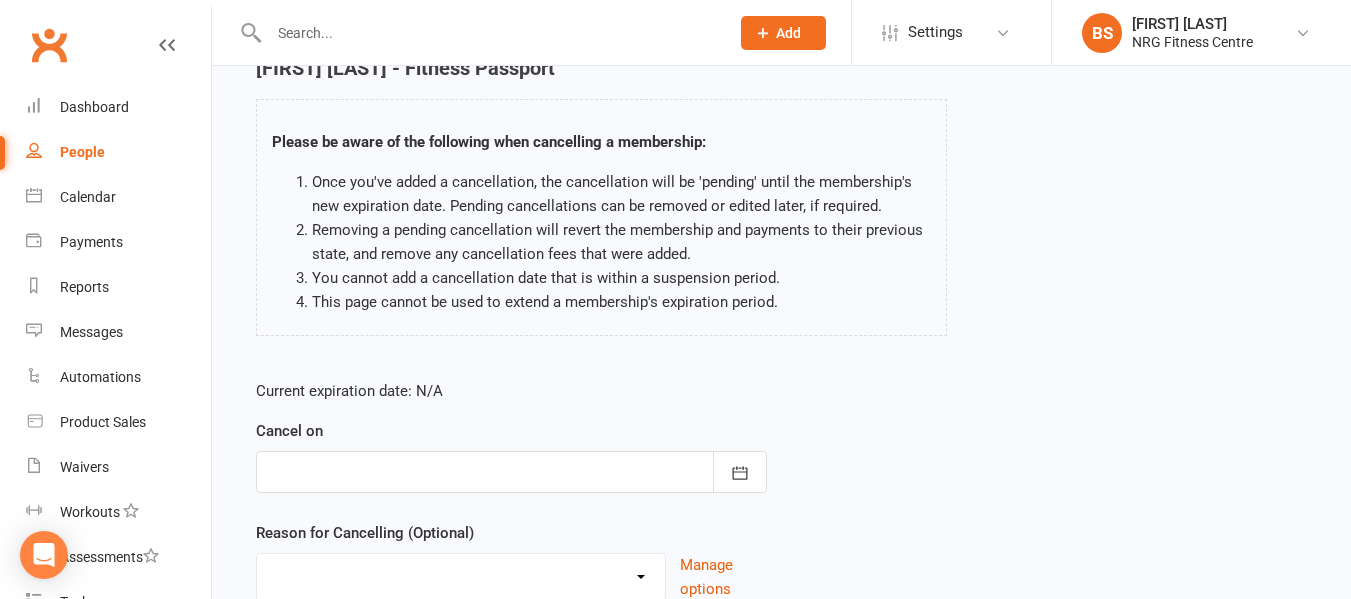 click at bounding box center [511, 472] 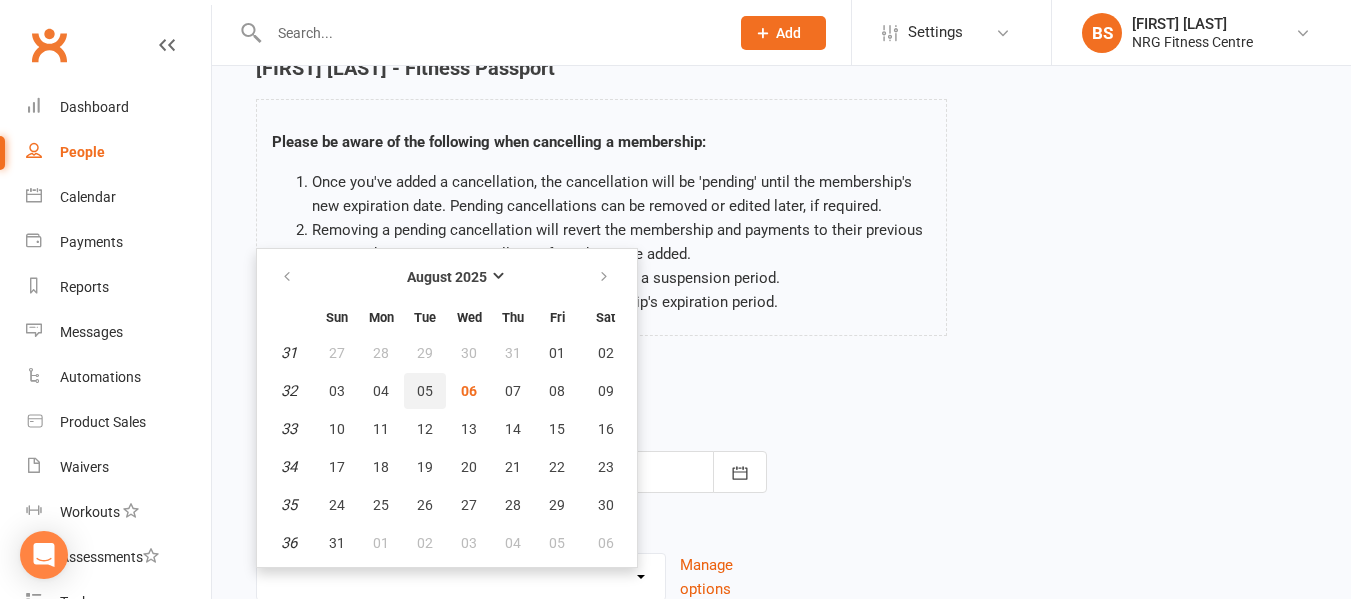 click on "05" at bounding box center (425, 391) 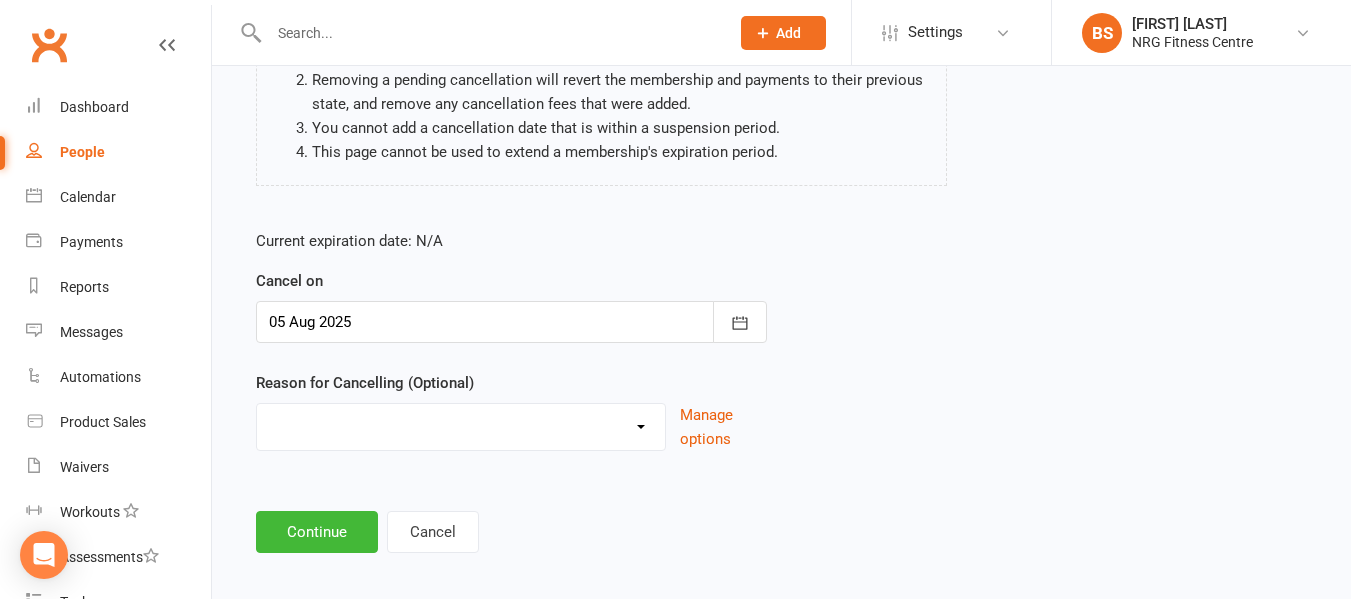 scroll, scrollTop: 265, scrollLeft: 0, axis: vertical 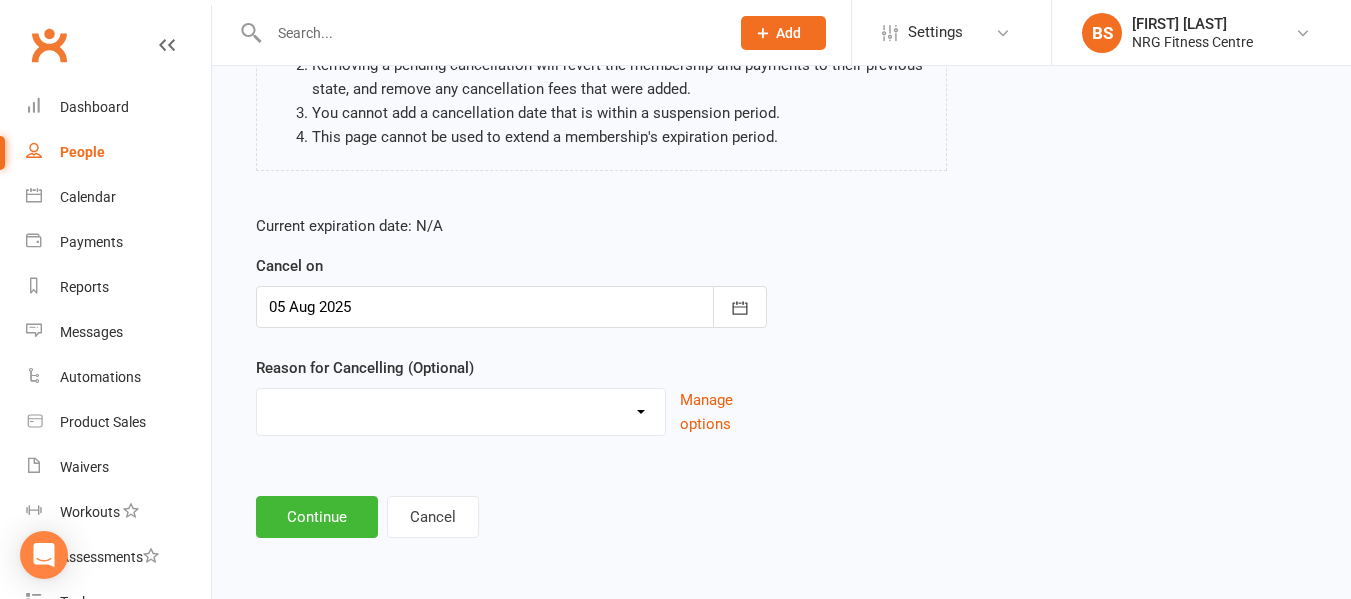 click on "Excessive failed payments Holiday Injury Medical Moving Other reason" at bounding box center [461, 412] 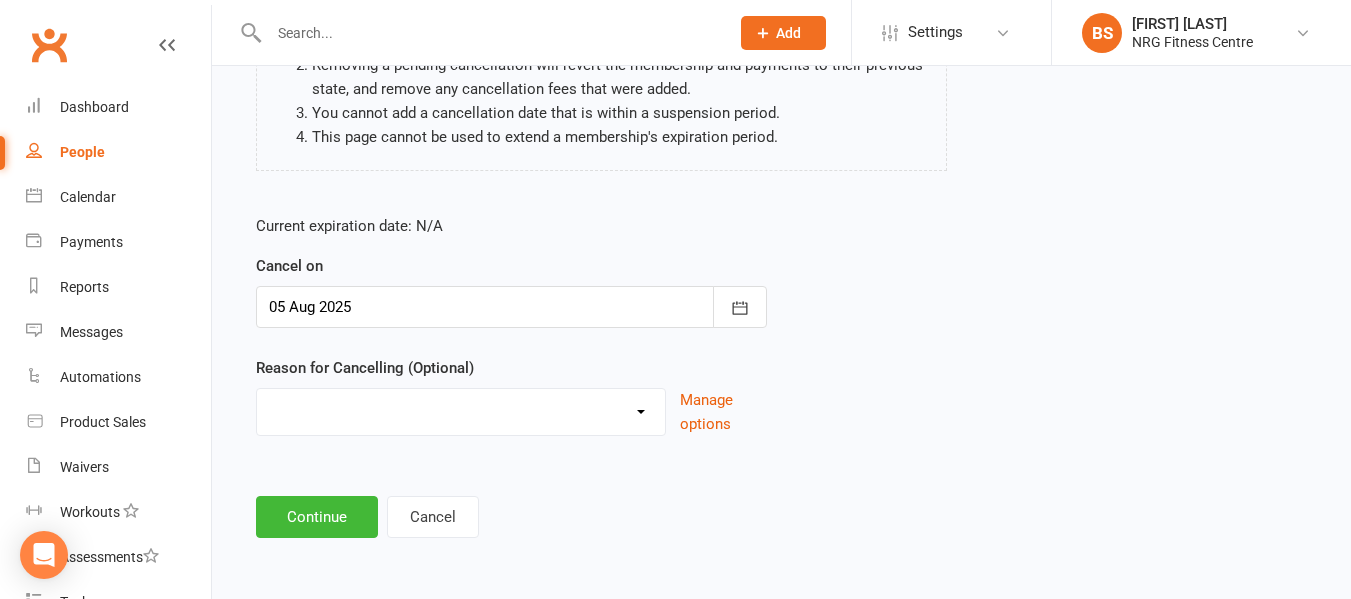 select on "5" 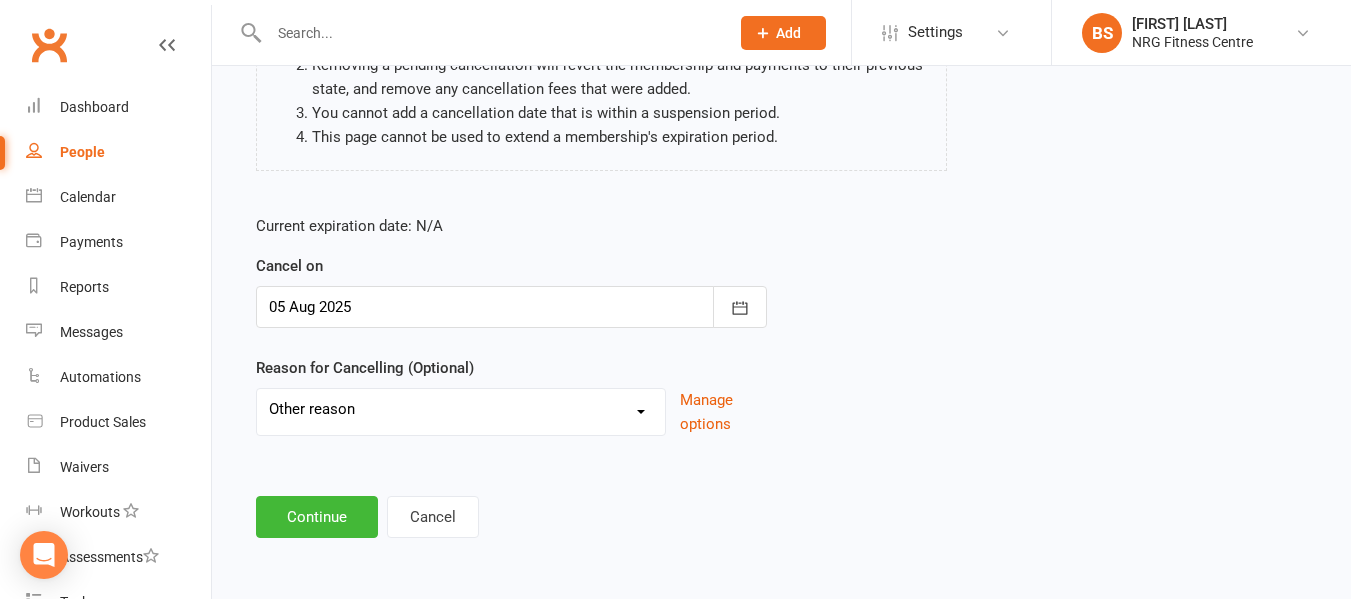 click on "Excessive failed payments Holiday Injury Medical Moving Other reason" at bounding box center [461, 409] 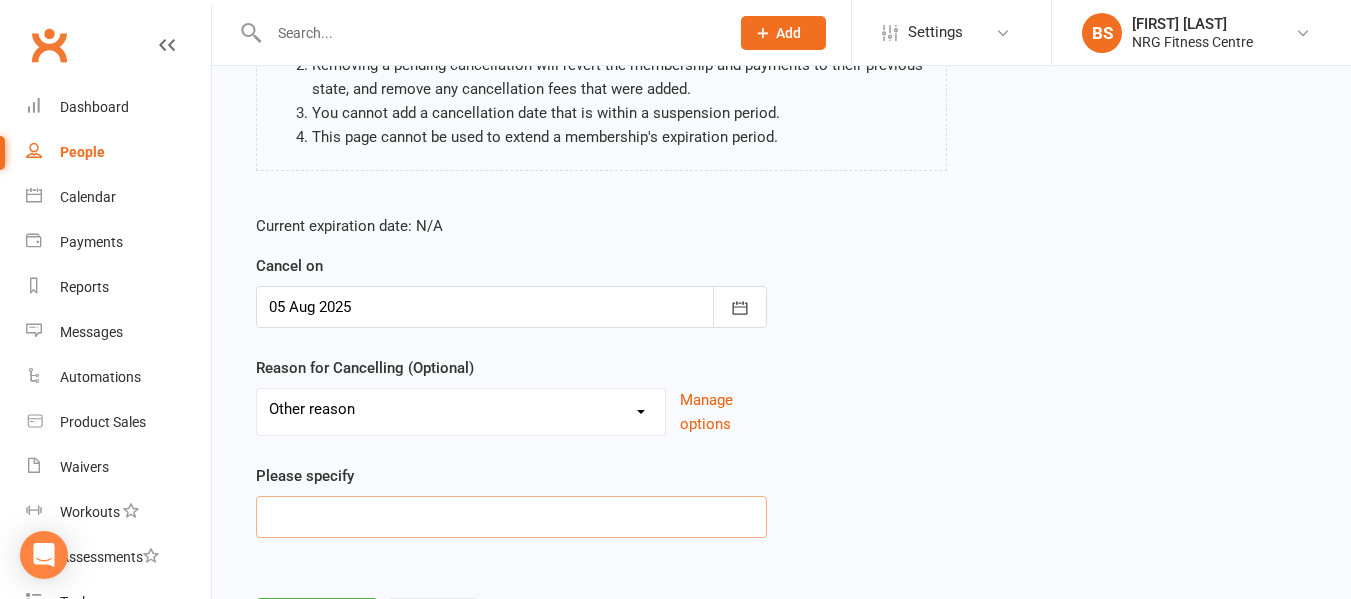 click at bounding box center [511, 517] 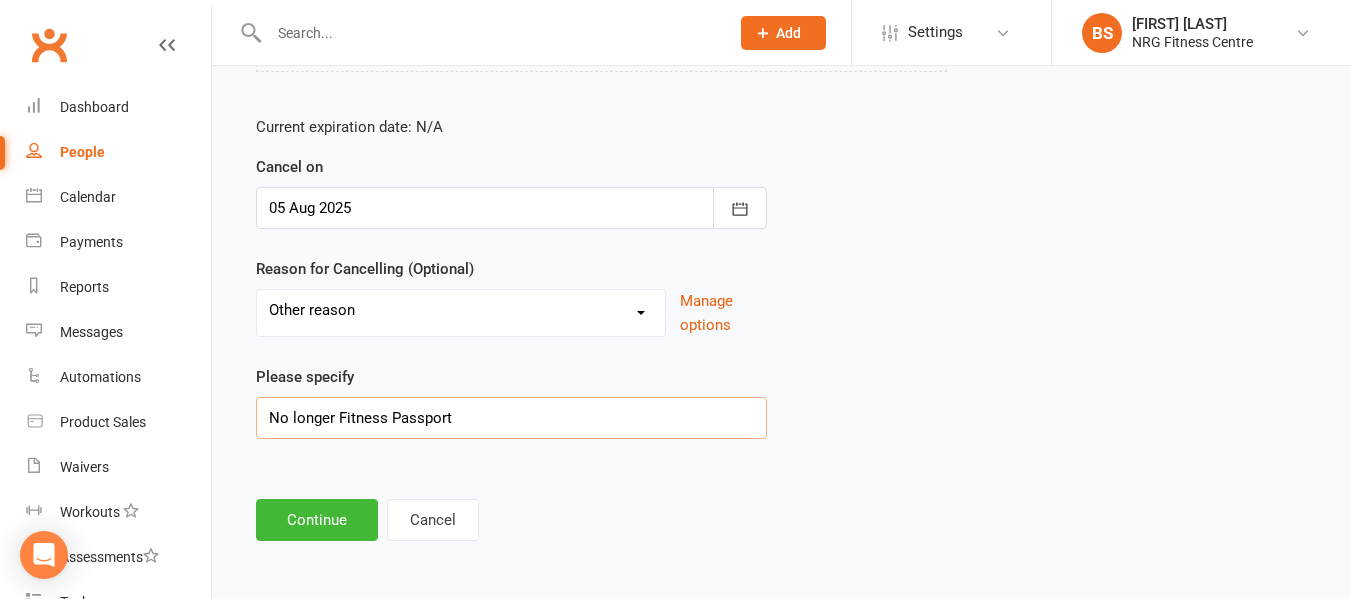 scroll, scrollTop: 365, scrollLeft: 0, axis: vertical 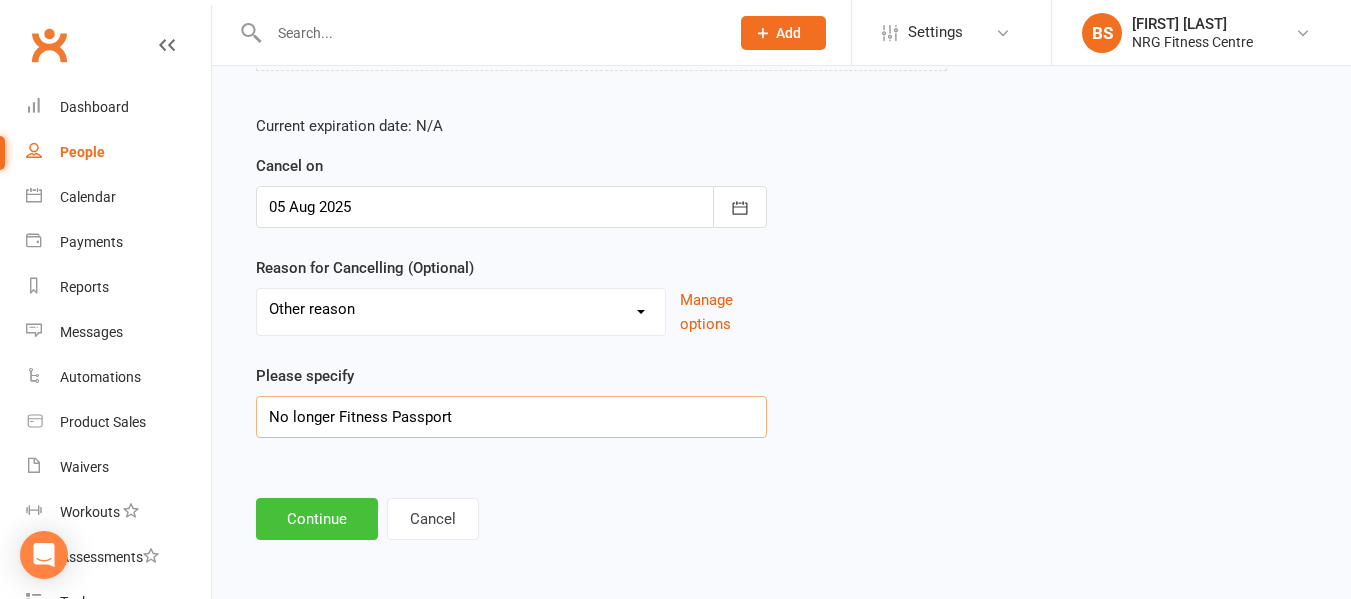 type on "No longer Fitness Passport" 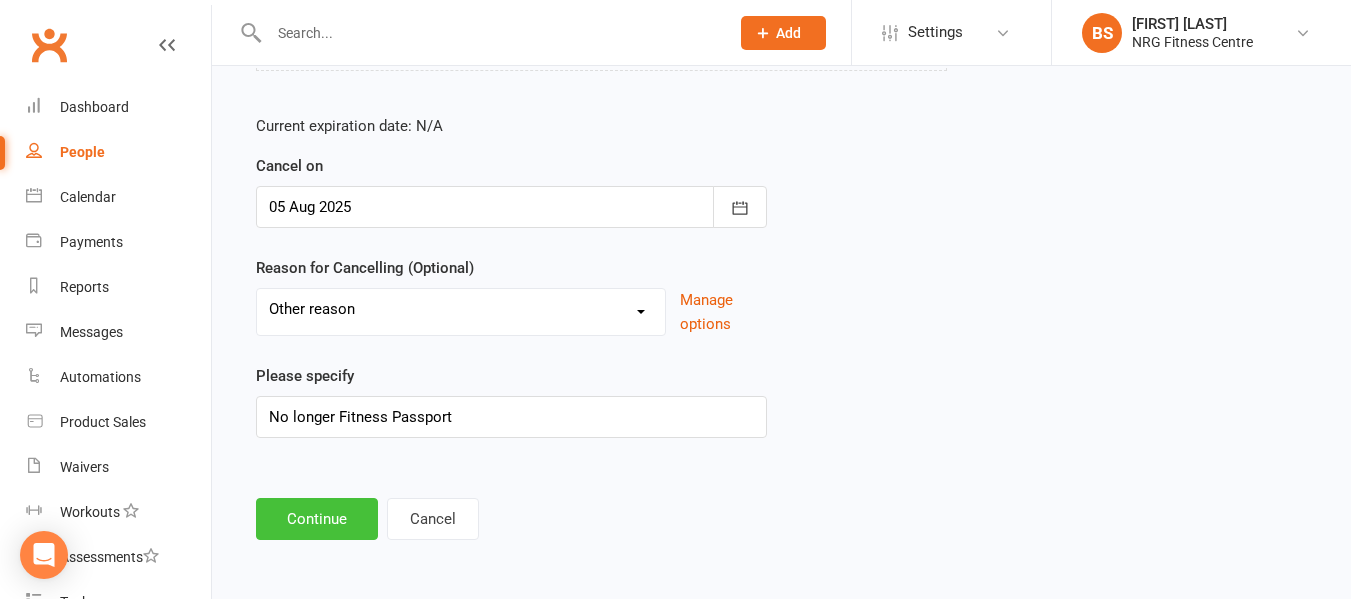 click on "Continue" at bounding box center (317, 519) 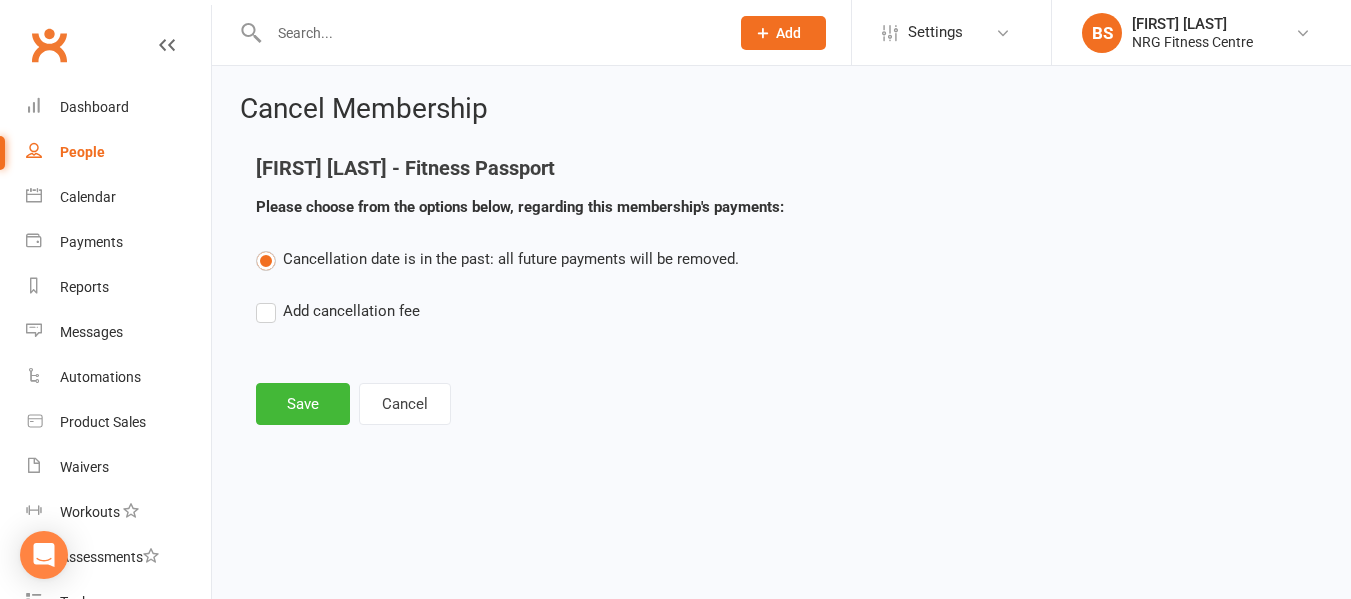 scroll, scrollTop: 0, scrollLeft: 0, axis: both 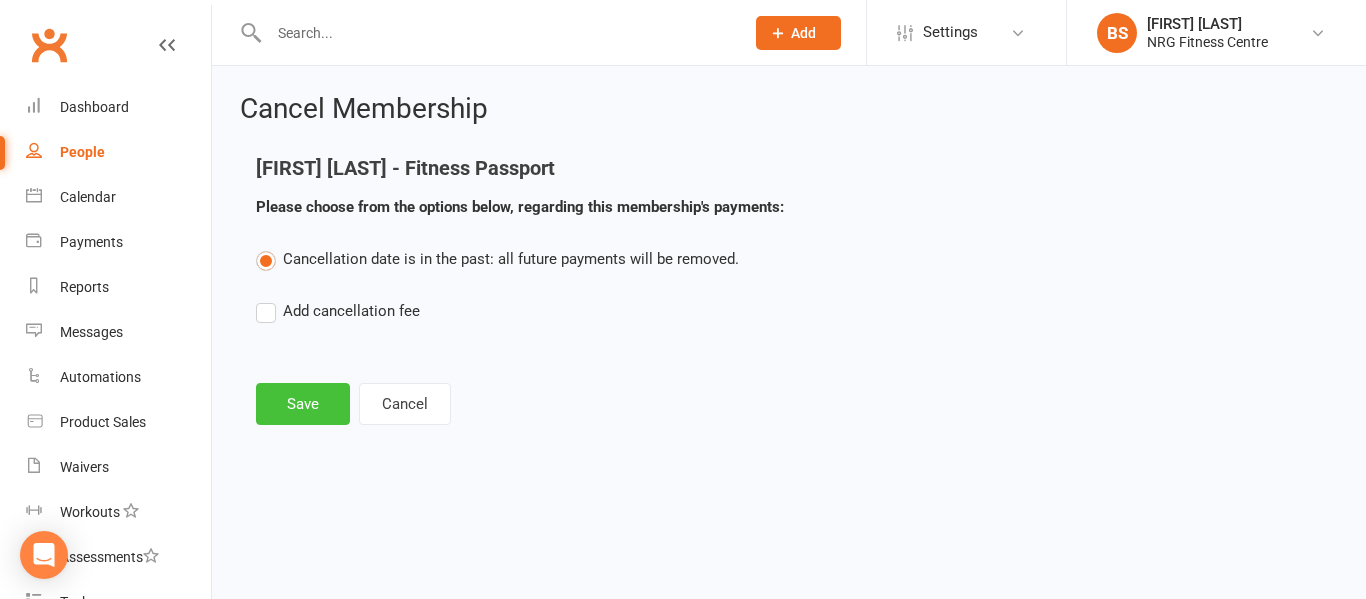 click on "Save" at bounding box center (303, 404) 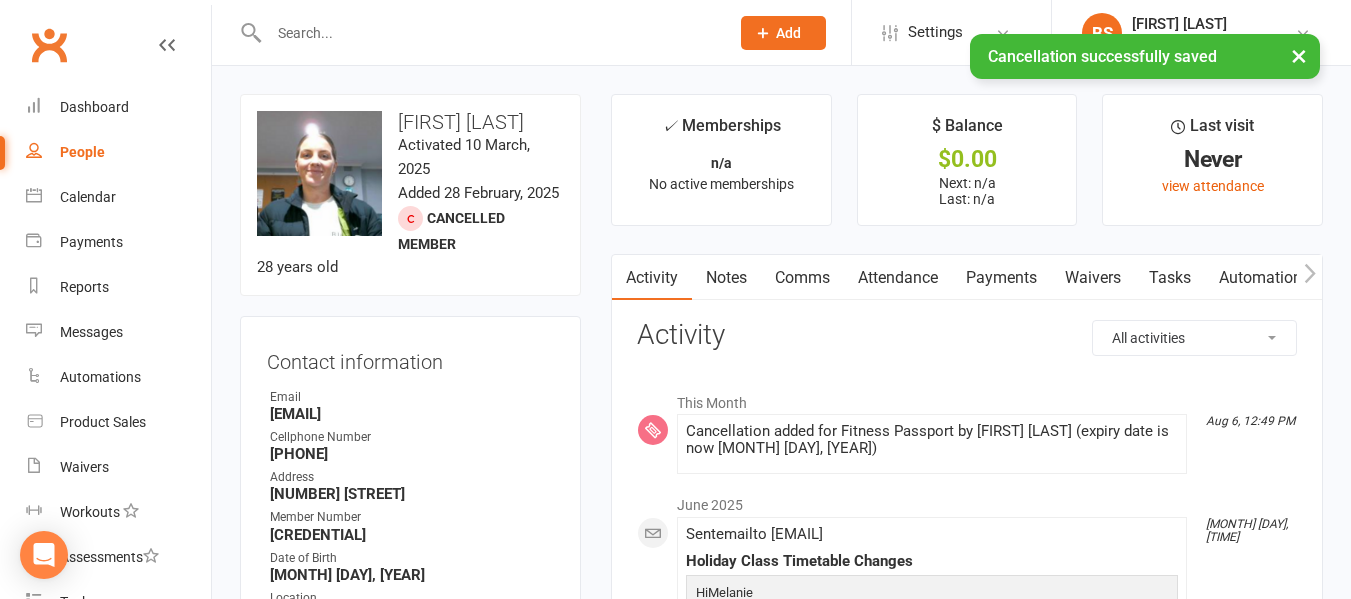 click on "× Cancellation successfully saved" at bounding box center (662, 34) 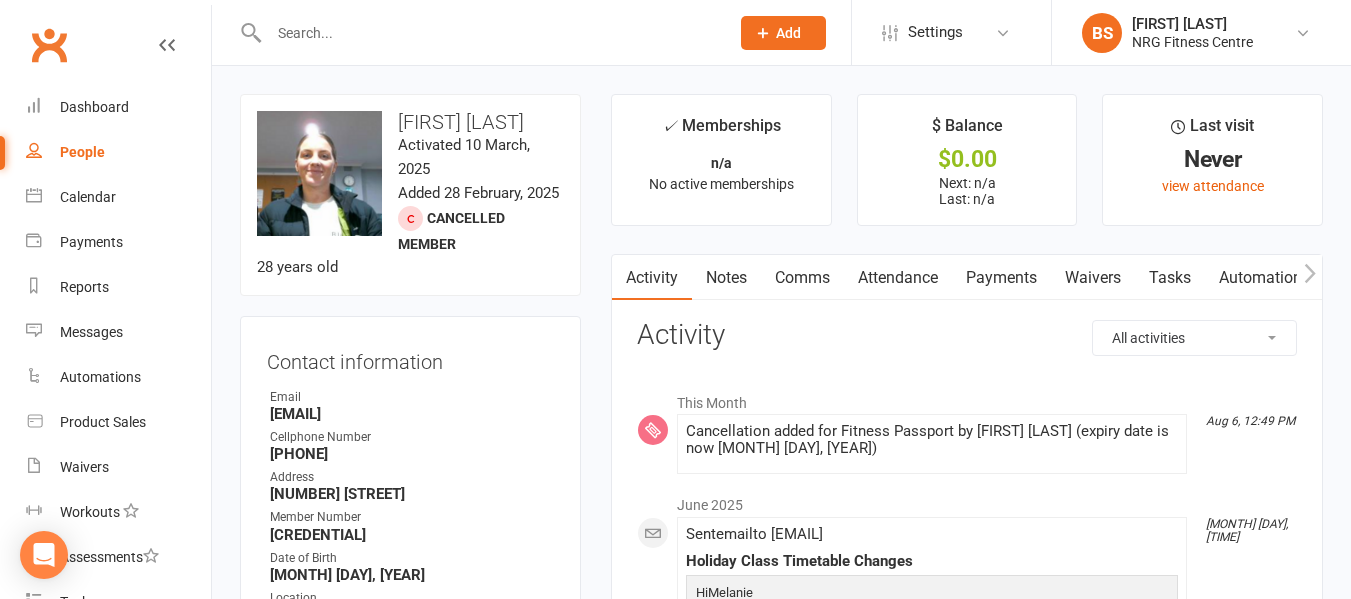 click at bounding box center [489, 33] 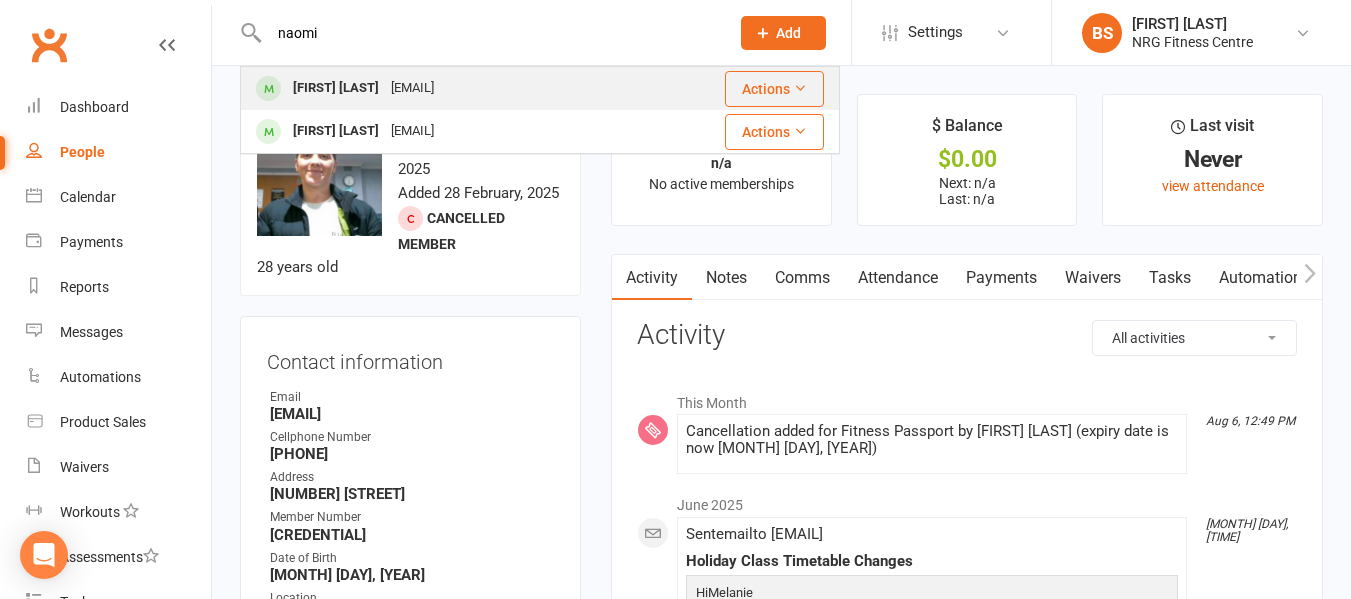 type on "naomi" 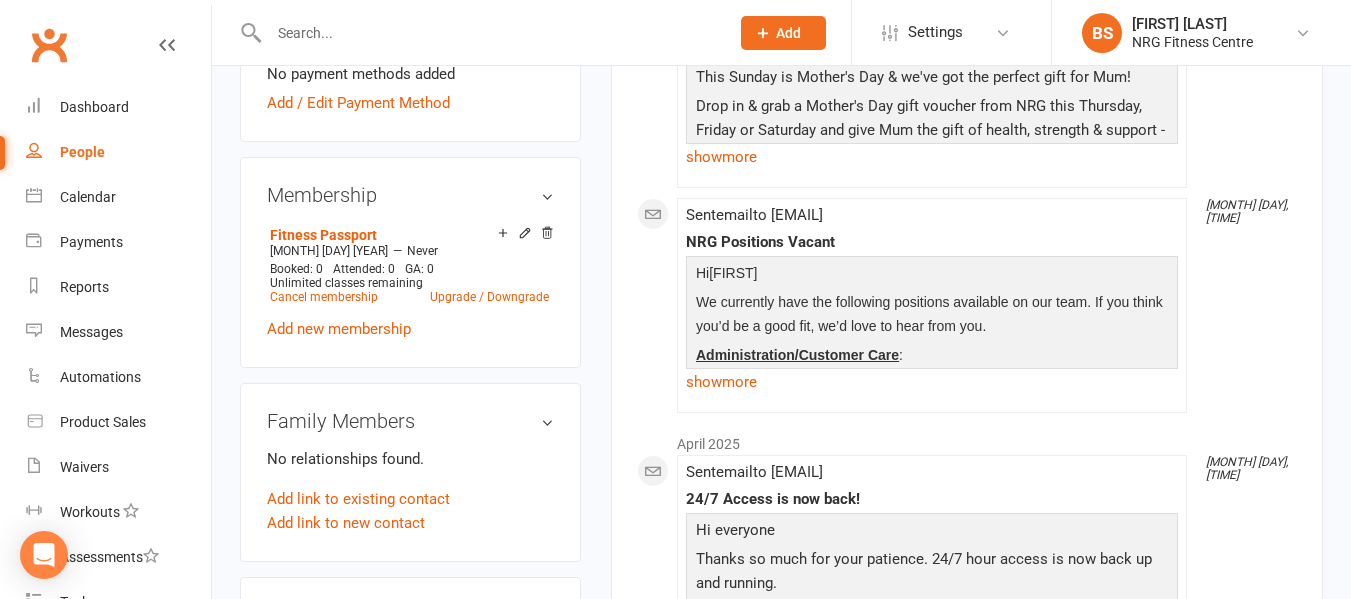 scroll, scrollTop: 700, scrollLeft: 0, axis: vertical 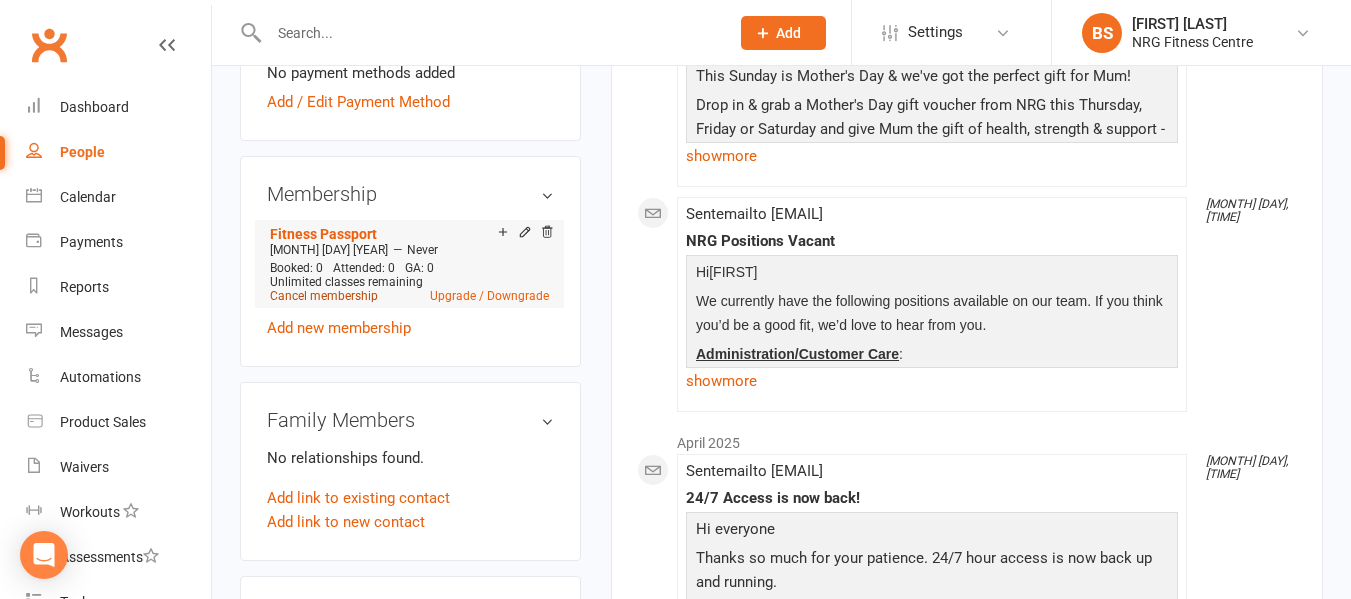 click on "Cancel membership" at bounding box center [324, 296] 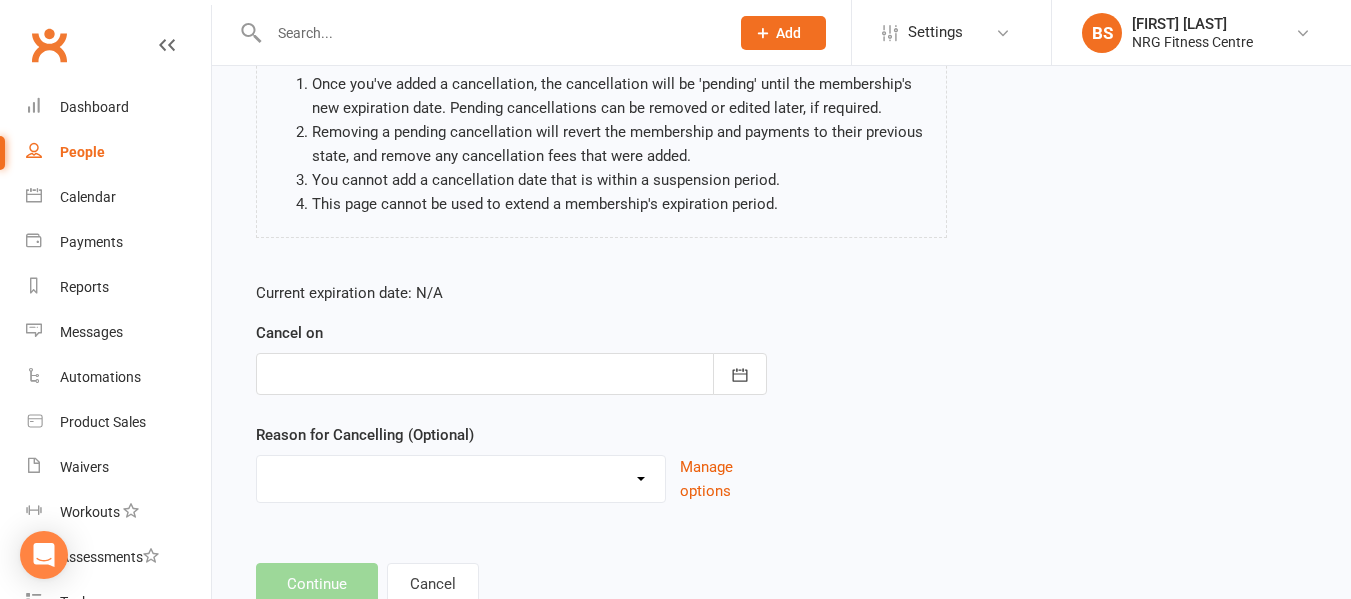 scroll, scrollTop: 200, scrollLeft: 0, axis: vertical 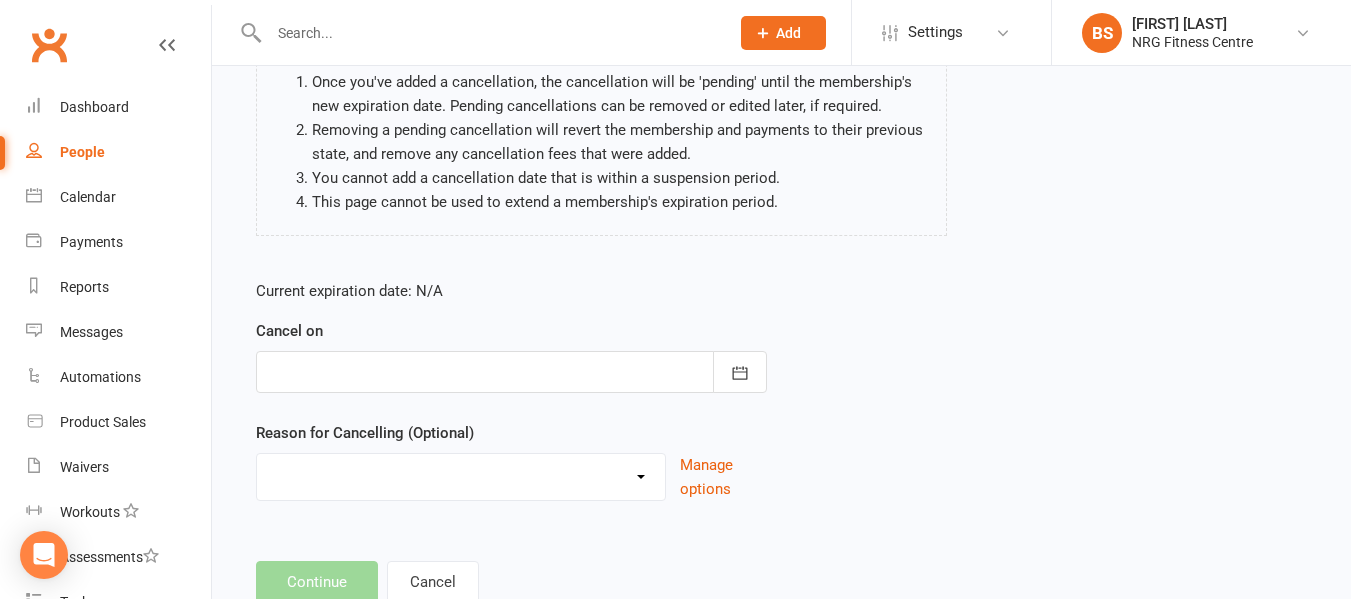 click at bounding box center [511, 372] 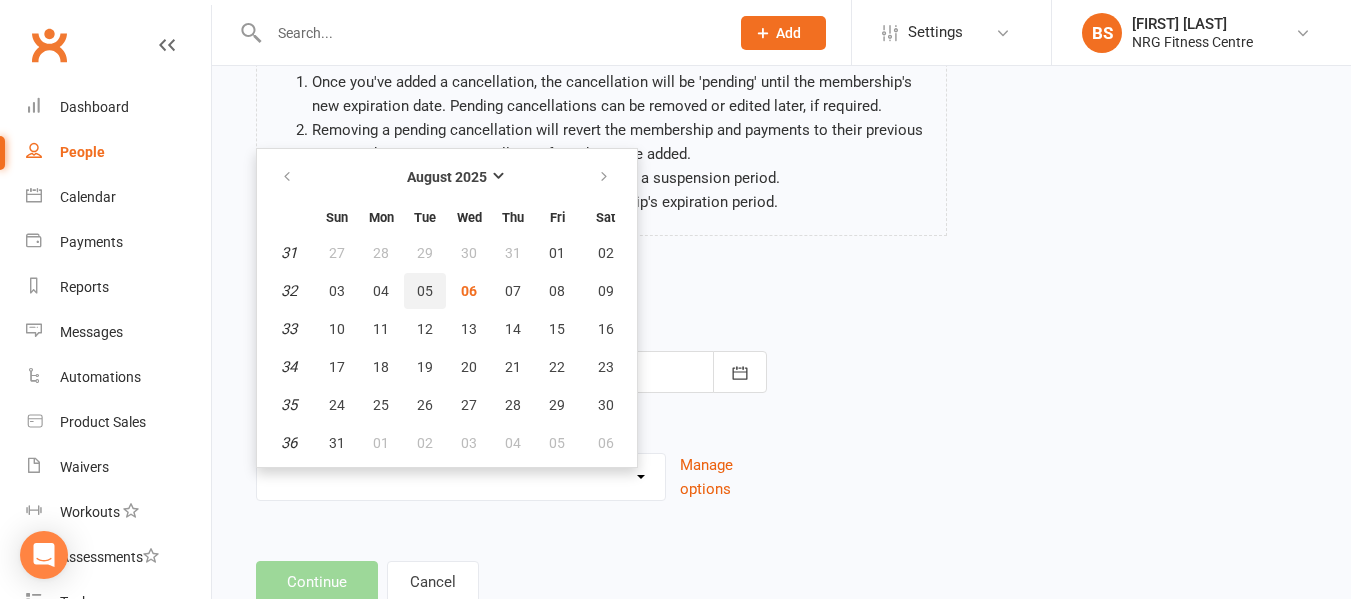 click on "05" at bounding box center [425, 291] 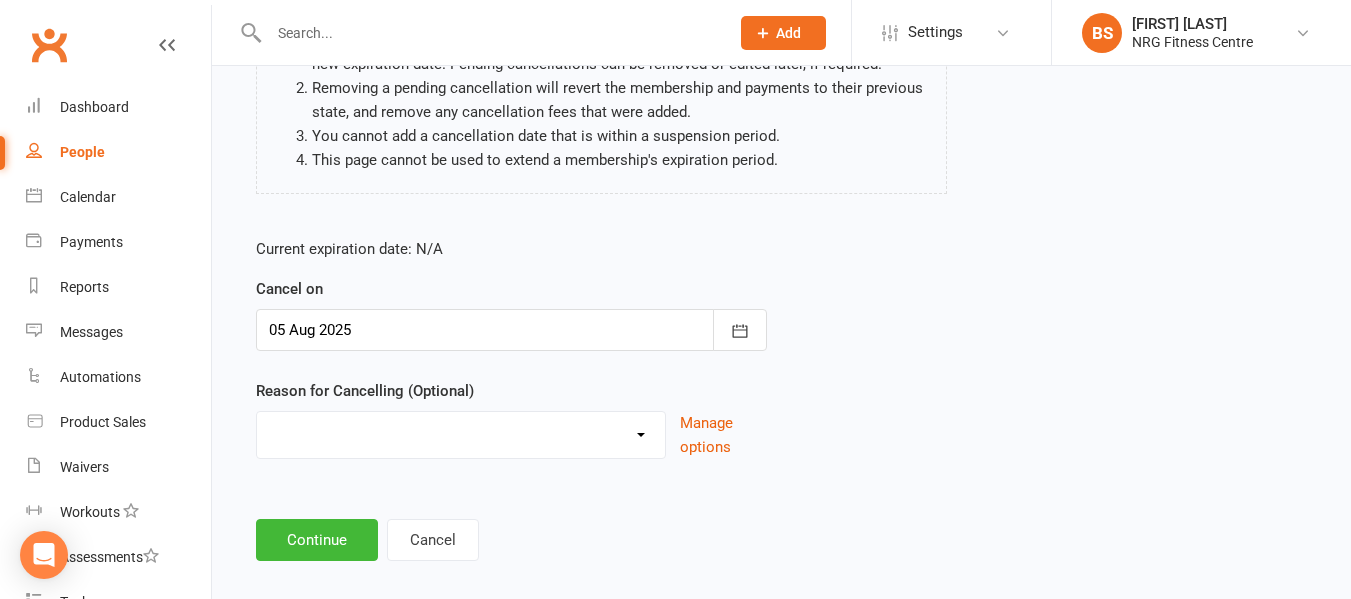 scroll, scrollTop: 265, scrollLeft: 0, axis: vertical 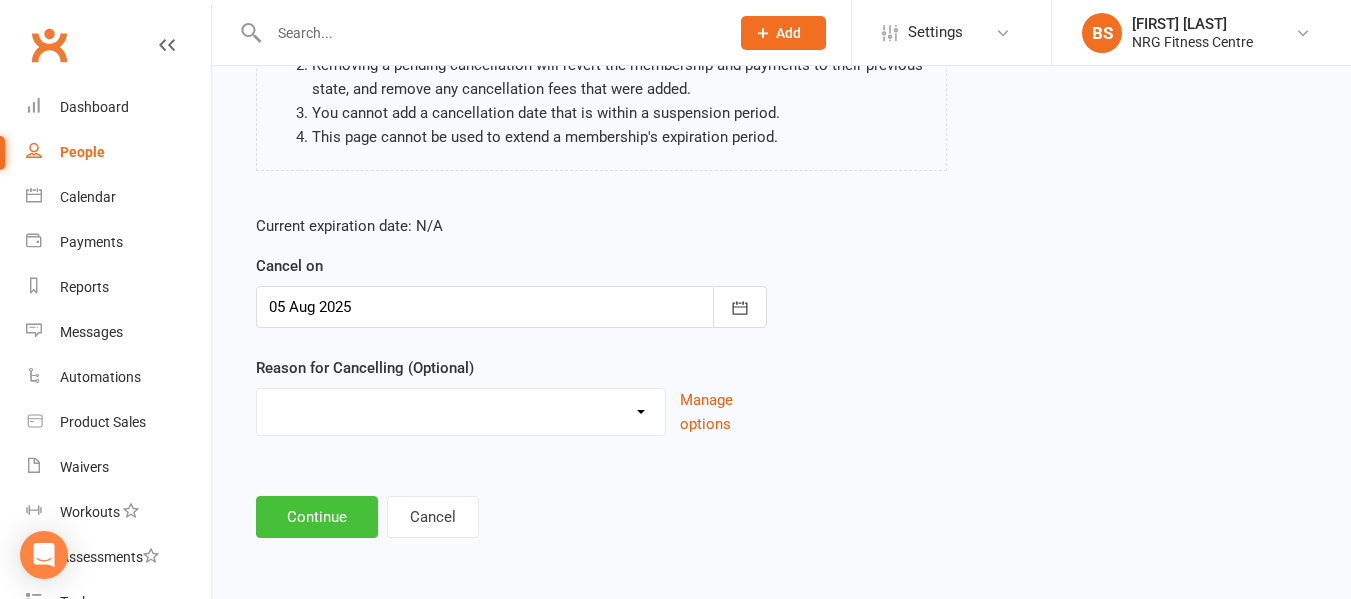 click on "Continue" at bounding box center [317, 517] 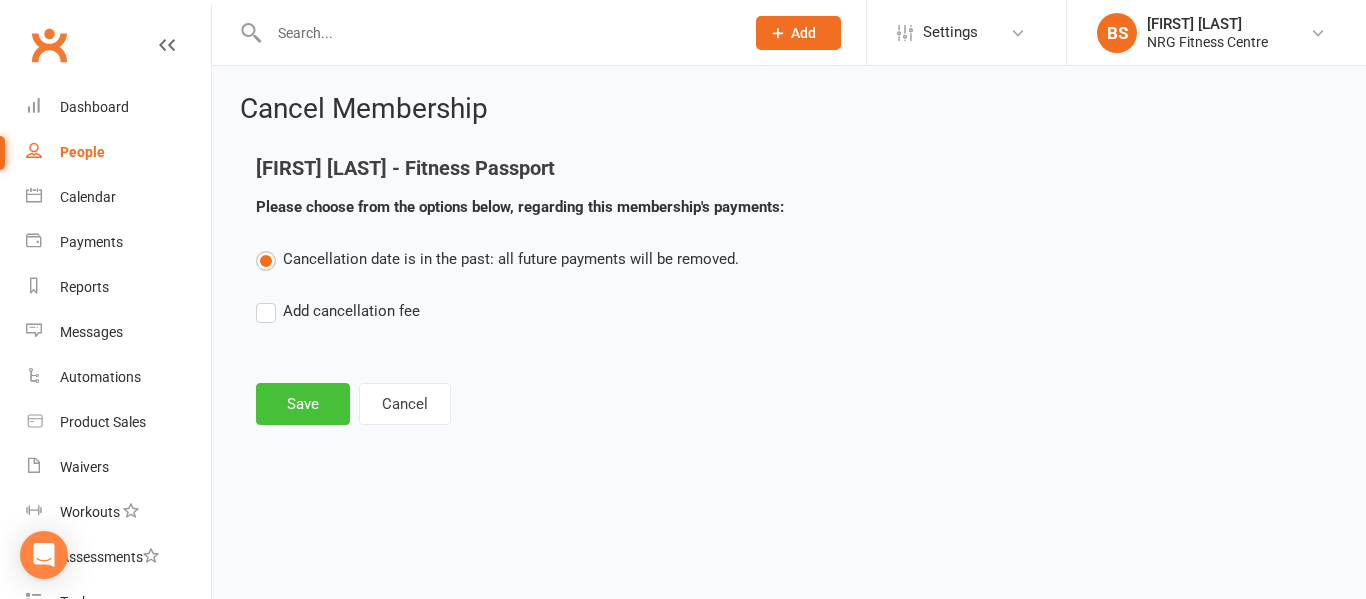 click on "Save" at bounding box center [303, 404] 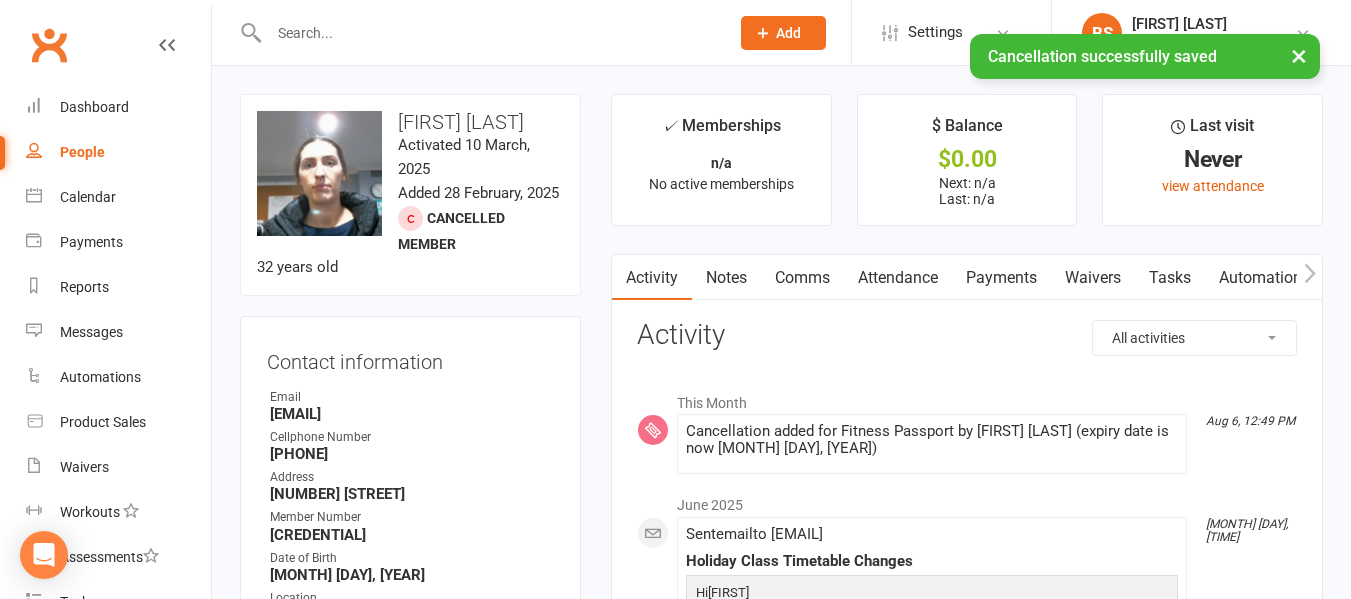 click on "× Cancellation successfully saved" at bounding box center [662, 34] 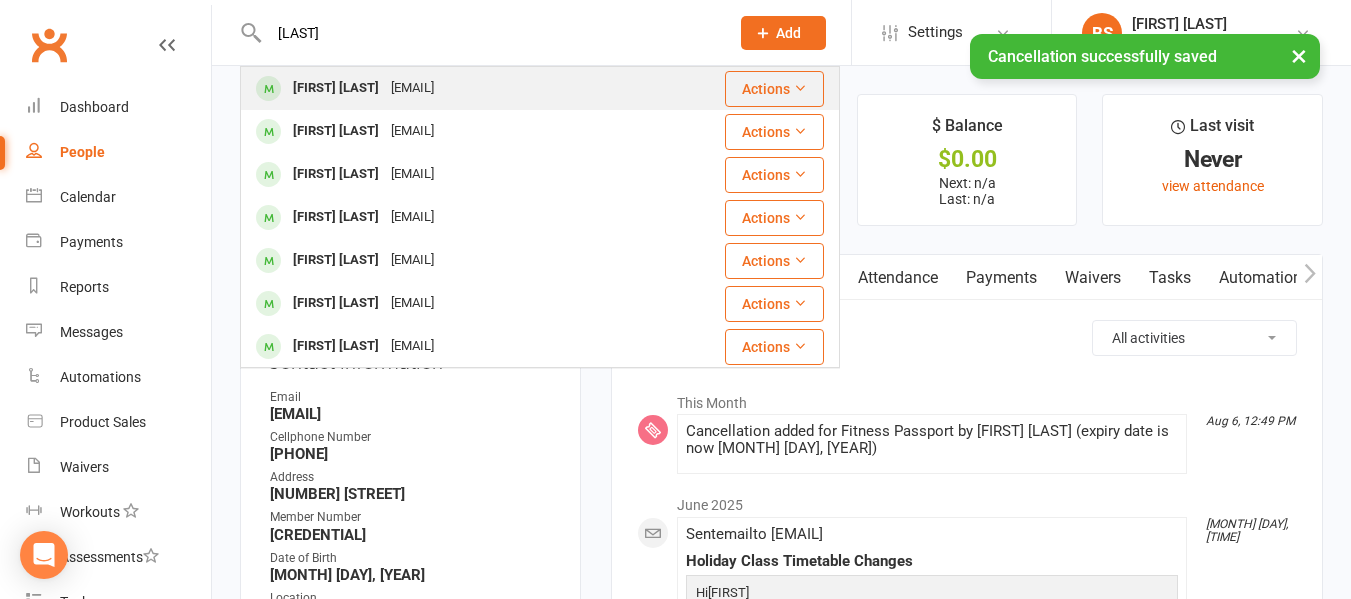 type on "[LAST]" 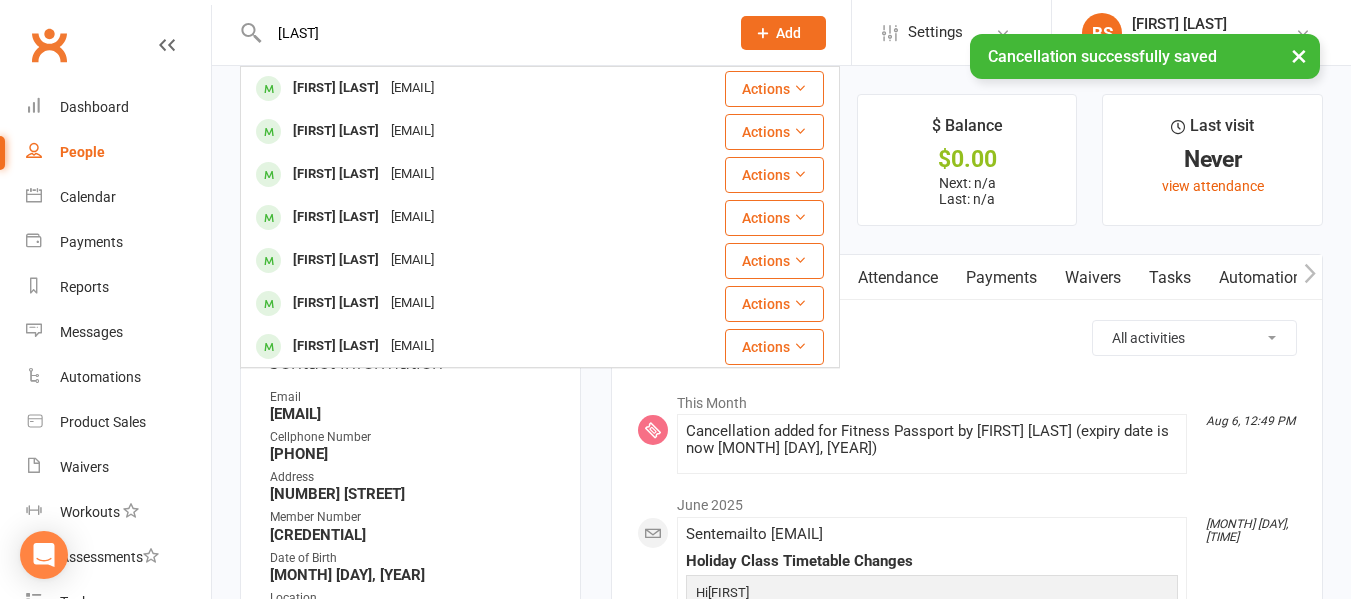 type 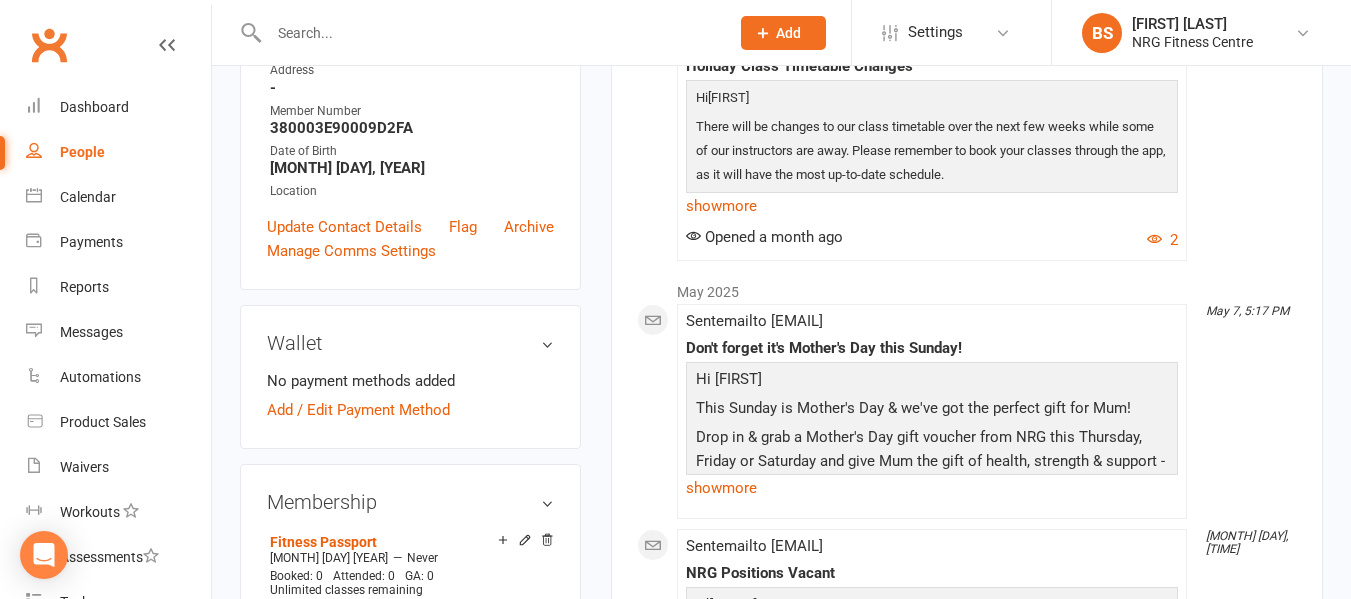 scroll, scrollTop: 500, scrollLeft: 0, axis: vertical 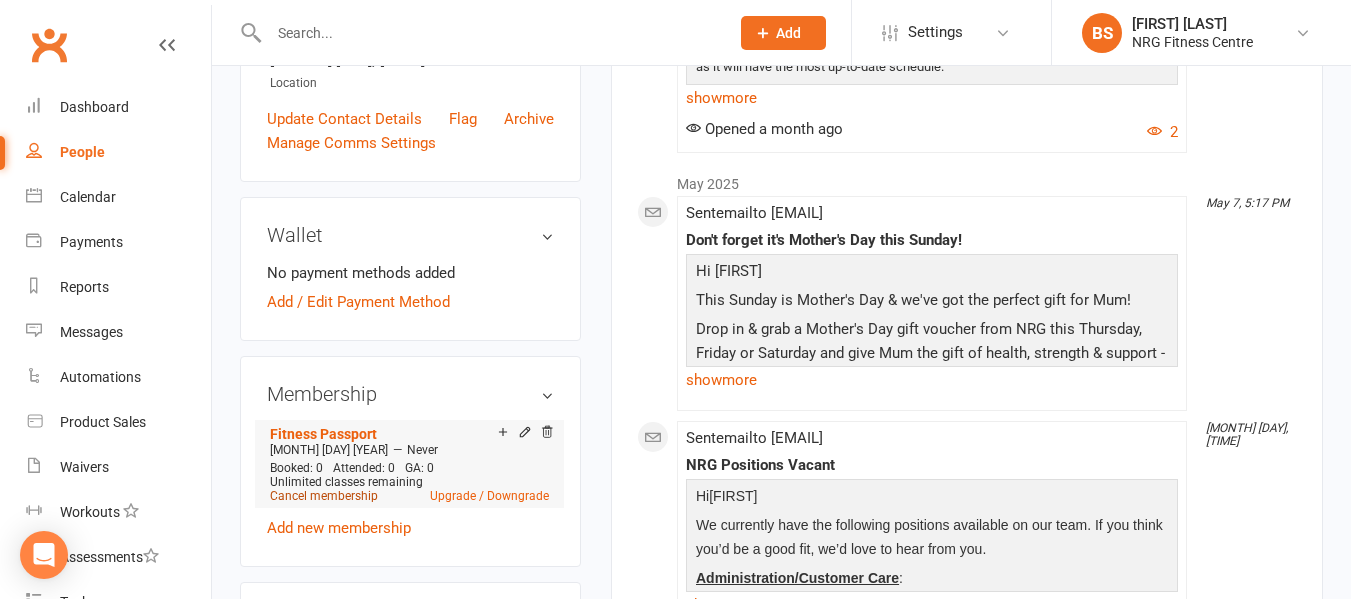 click on "Cancel membership" at bounding box center [324, 496] 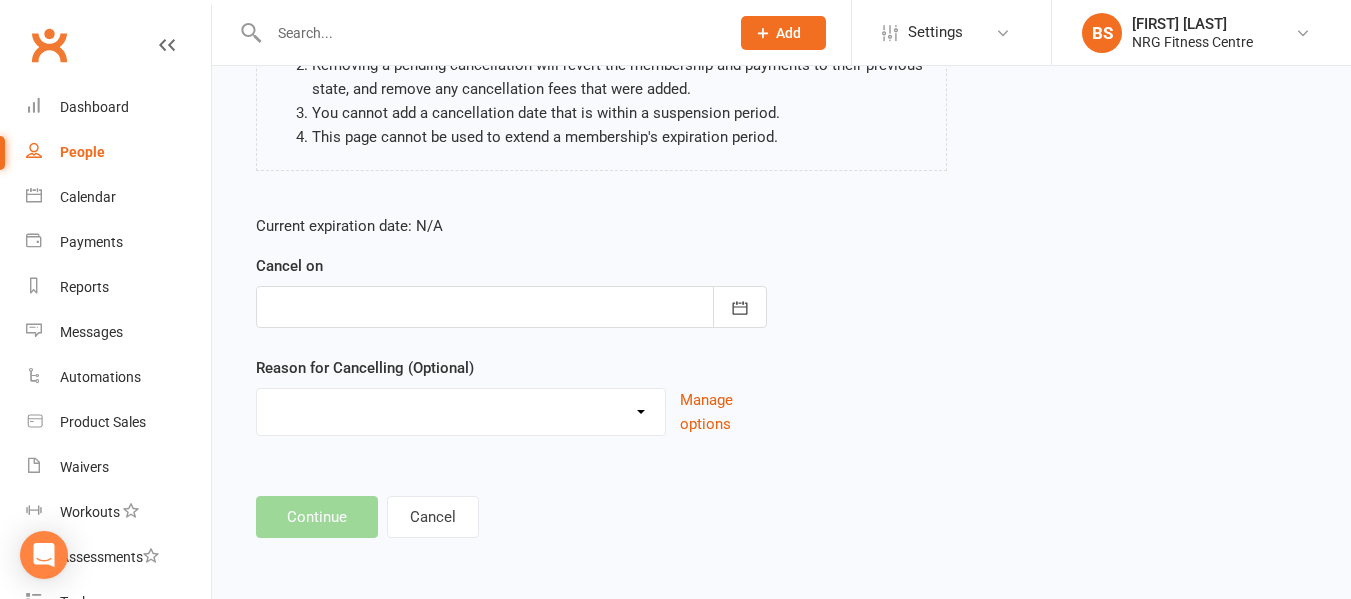 scroll, scrollTop: 0, scrollLeft: 0, axis: both 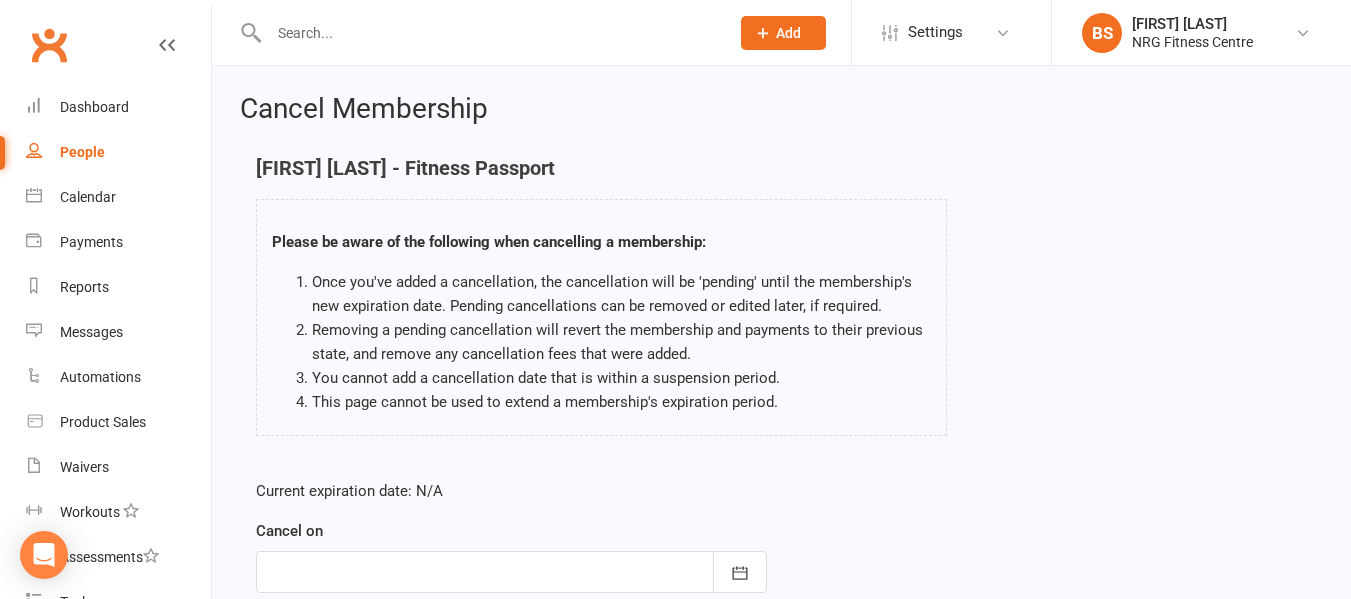 click at bounding box center (511, 572) 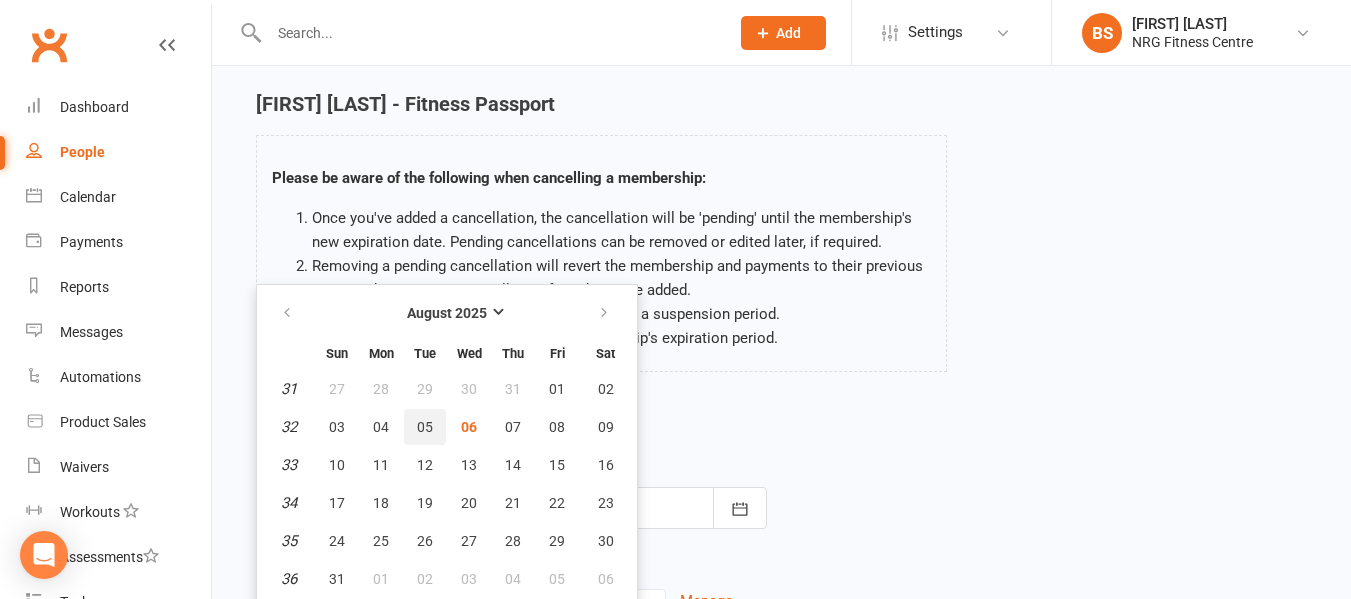click on "05" at bounding box center (425, 427) 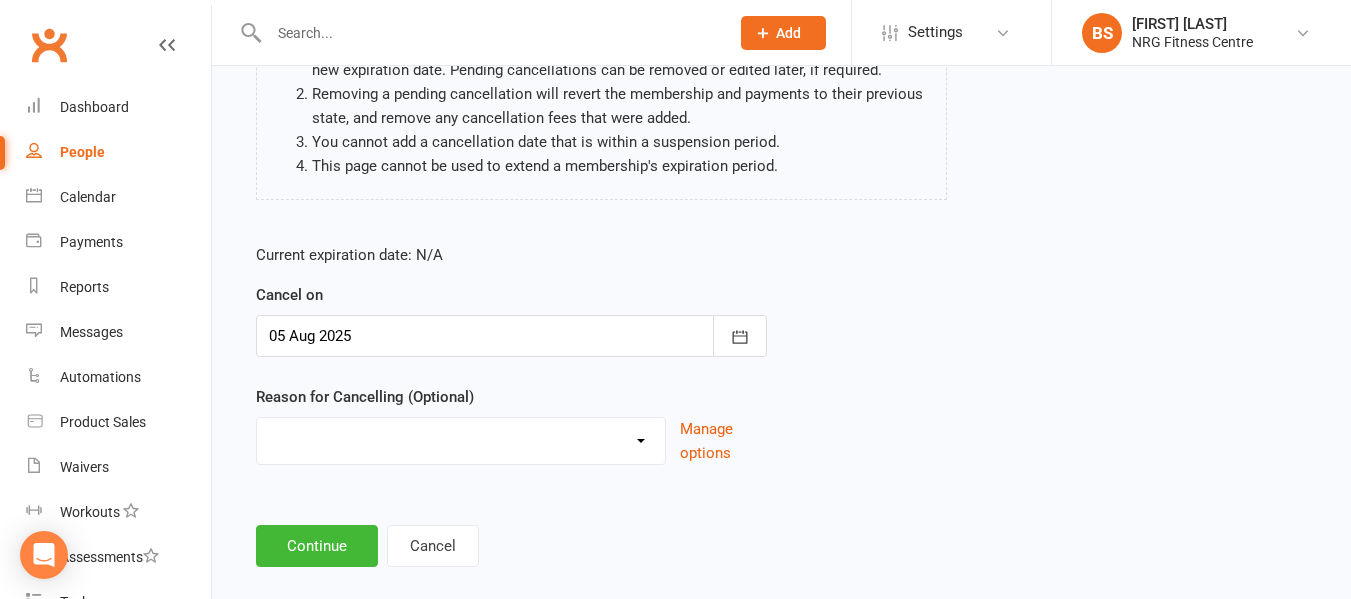 scroll, scrollTop: 265, scrollLeft: 0, axis: vertical 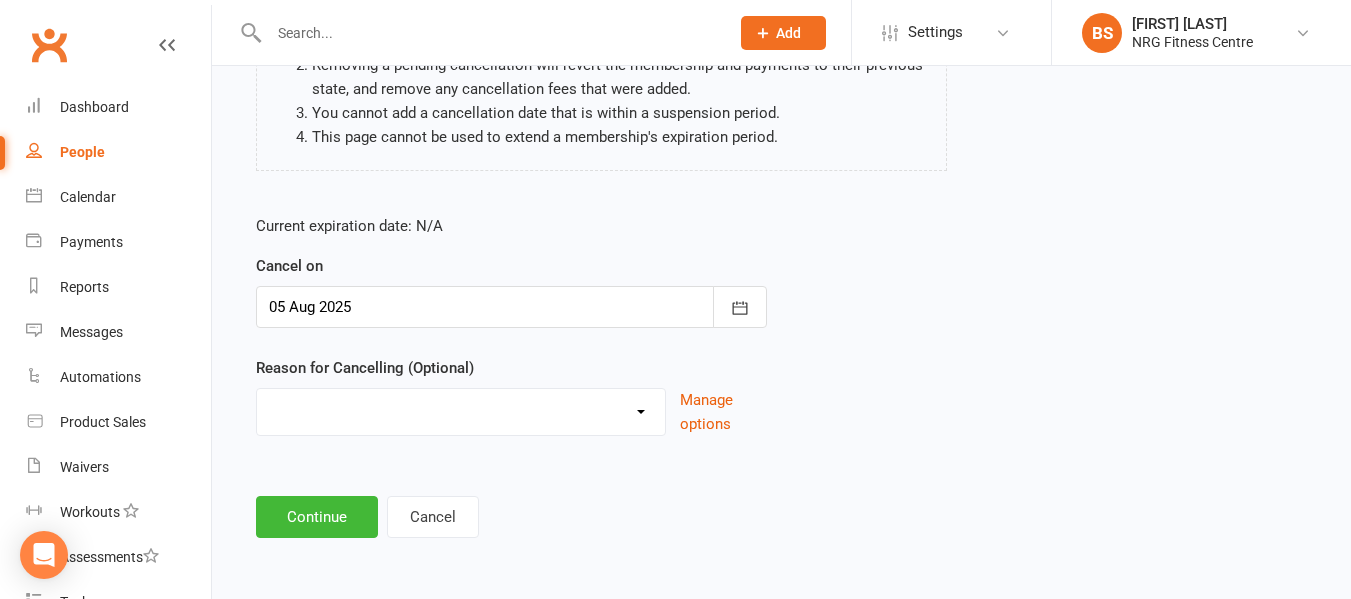 click on "Excessive failed payments Holiday Injury Medical Moving Other reason" at bounding box center (461, 409) 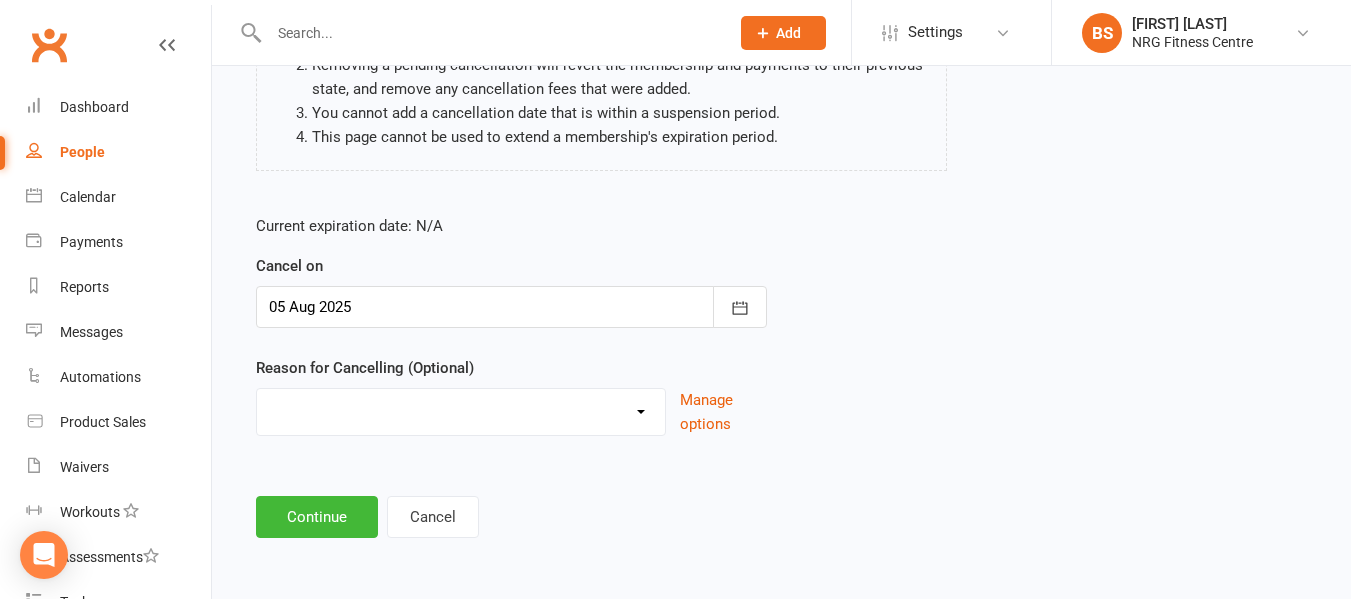 select on "5" 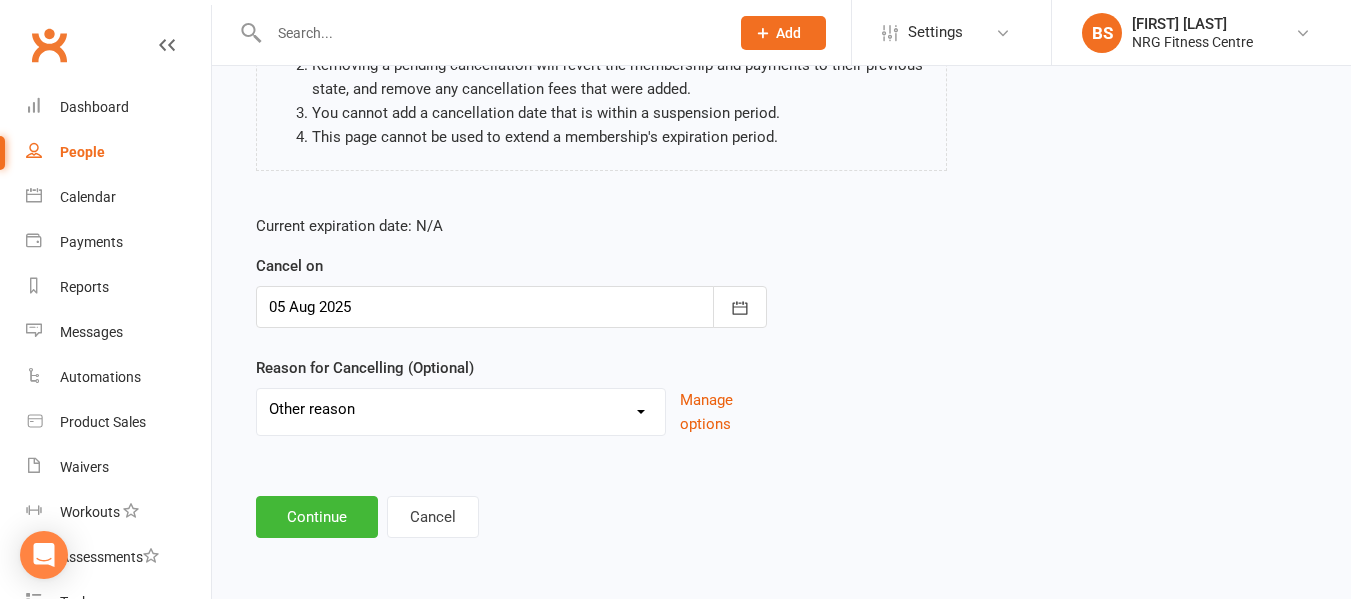 click on "Excessive failed payments Holiday Injury Medical Moving Other reason" at bounding box center [461, 409] 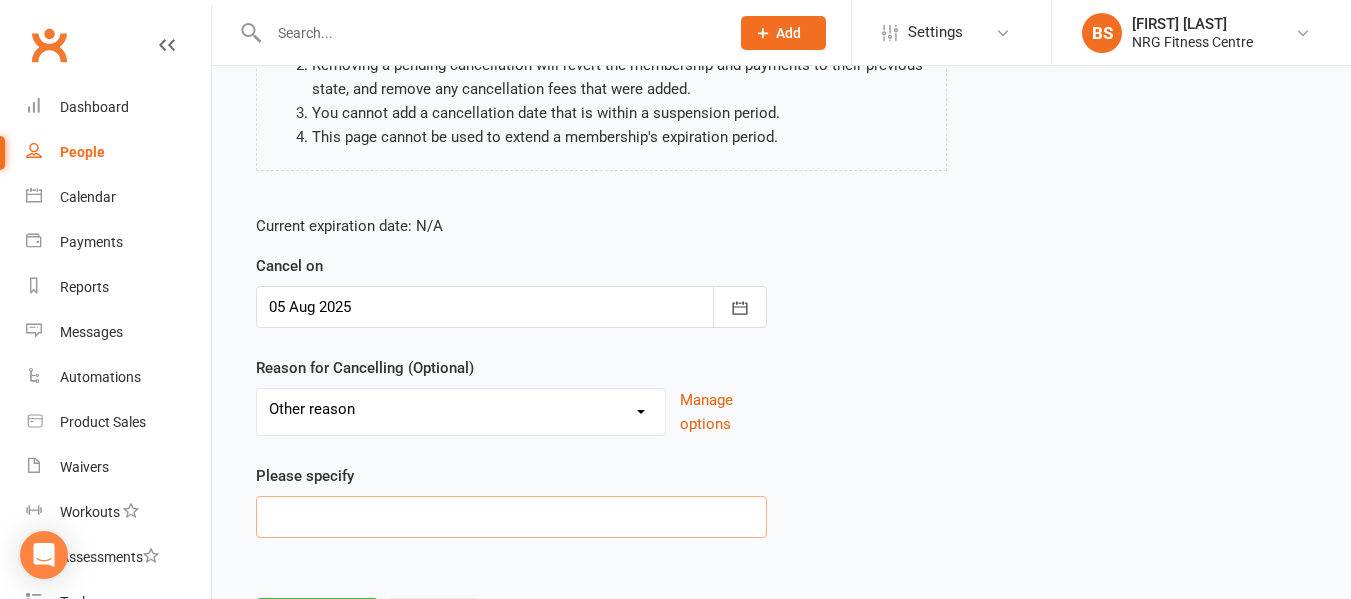 click at bounding box center (511, 517) 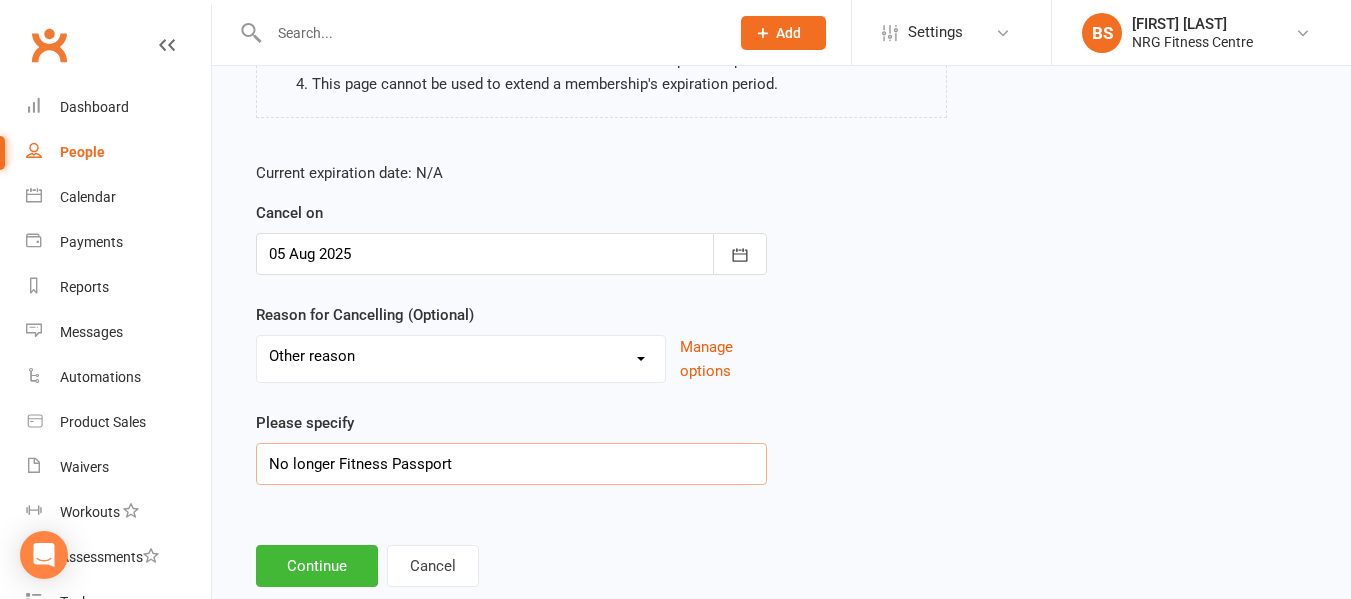 scroll, scrollTop: 367, scrollLeft: 0, axis: vertical 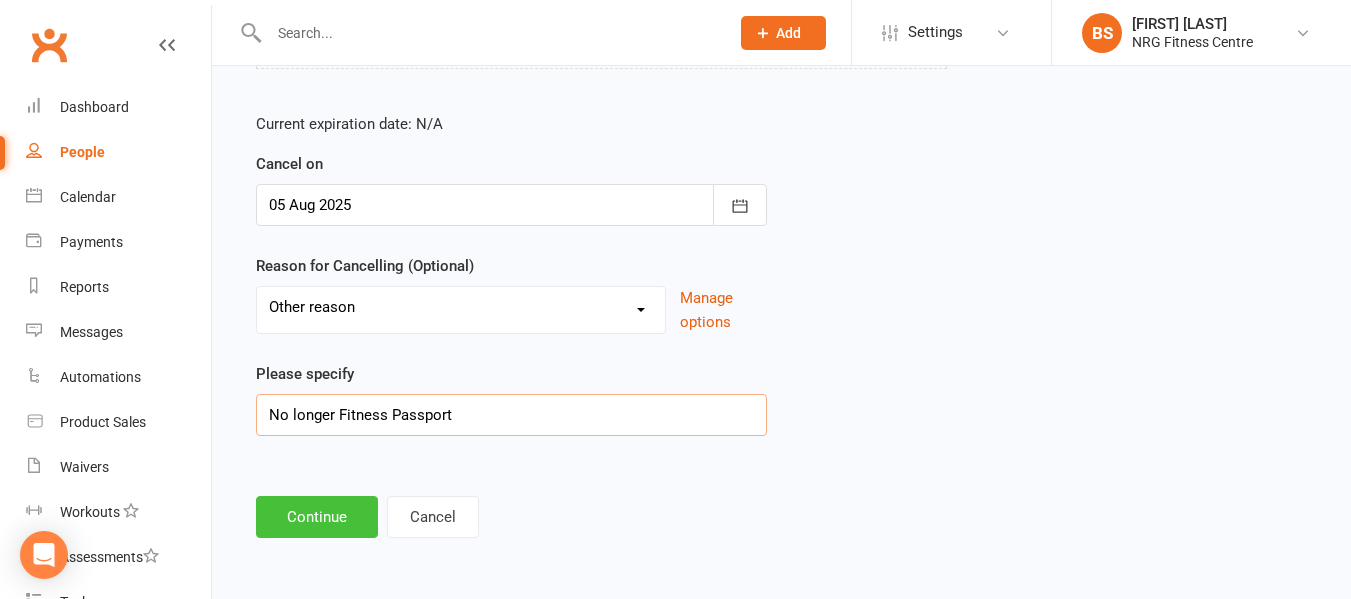 type on "No longer Fitness Passport" 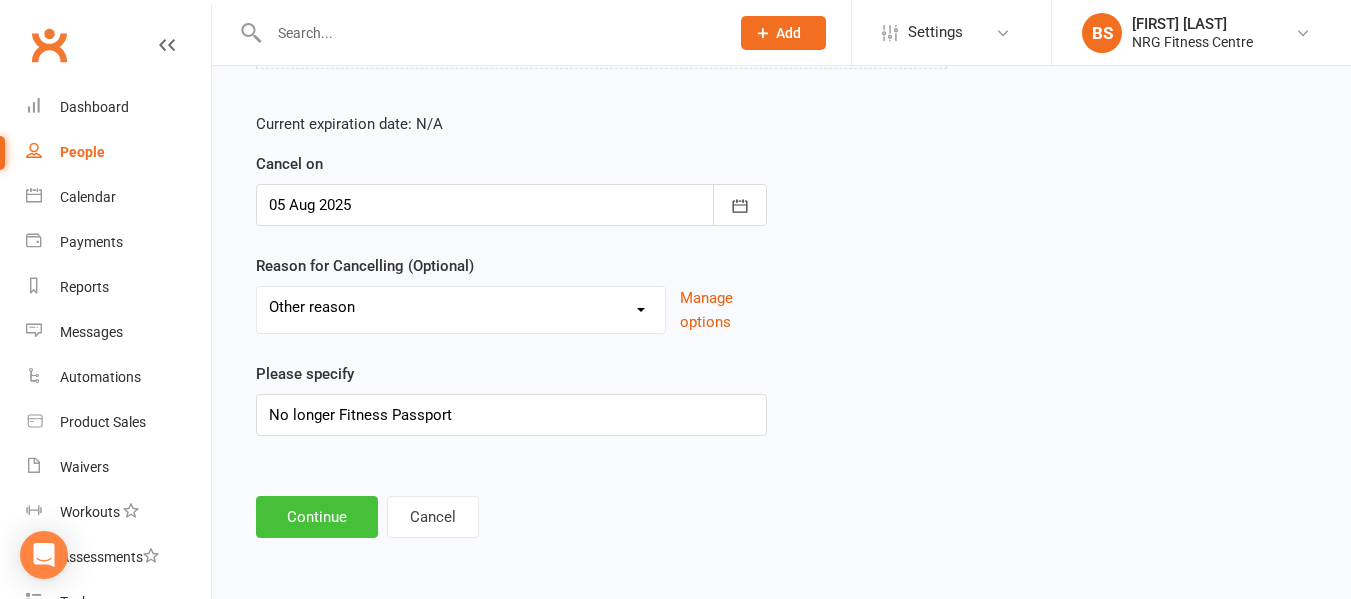 click on "Continue" at bounding box center [317, 517] 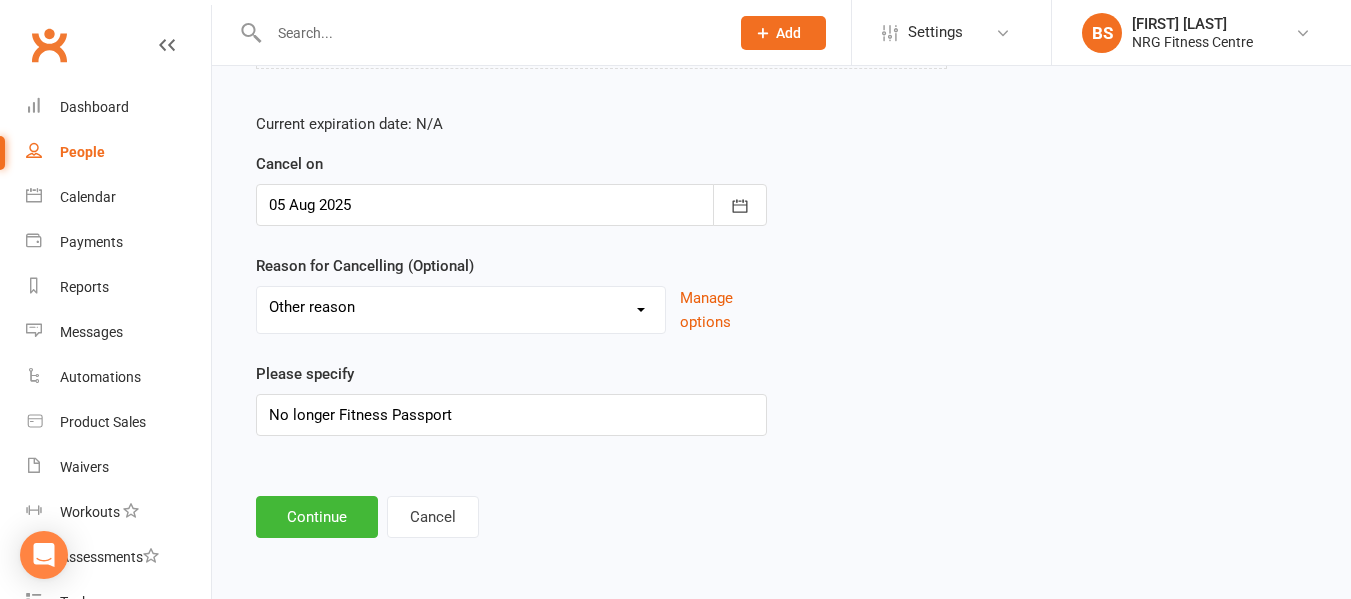 scroll, scrollTop: 0, scrollLeft: 0, axis: both 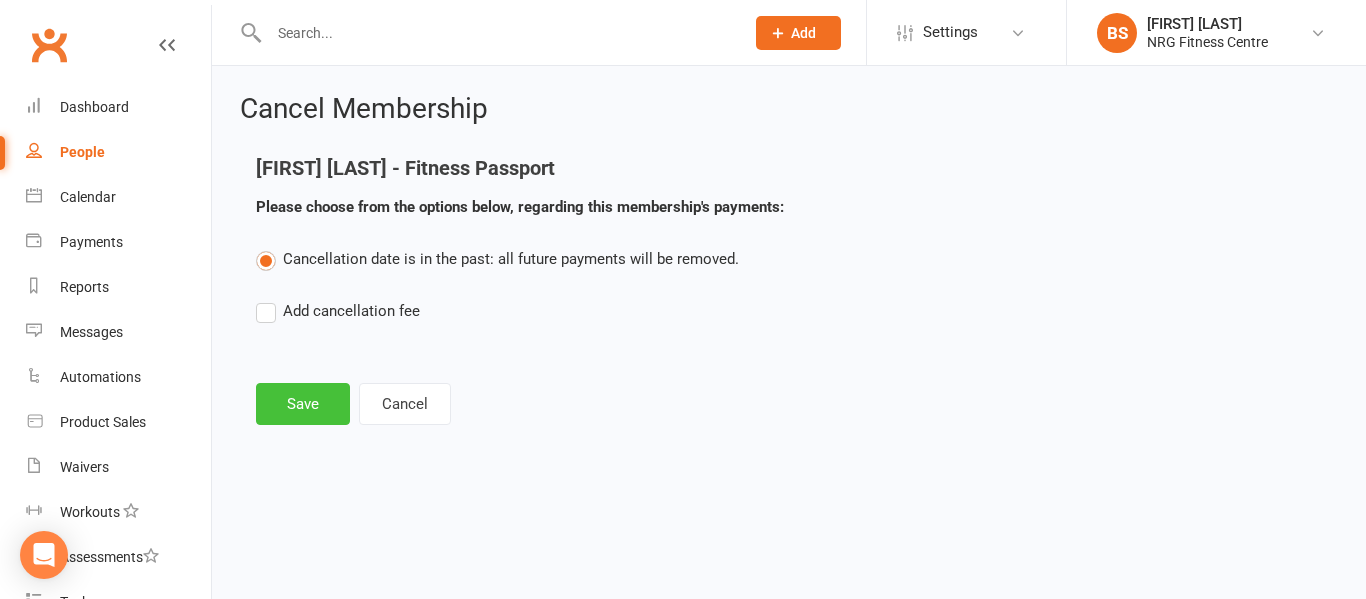 click on "Save" at bounding box center [303, 404] 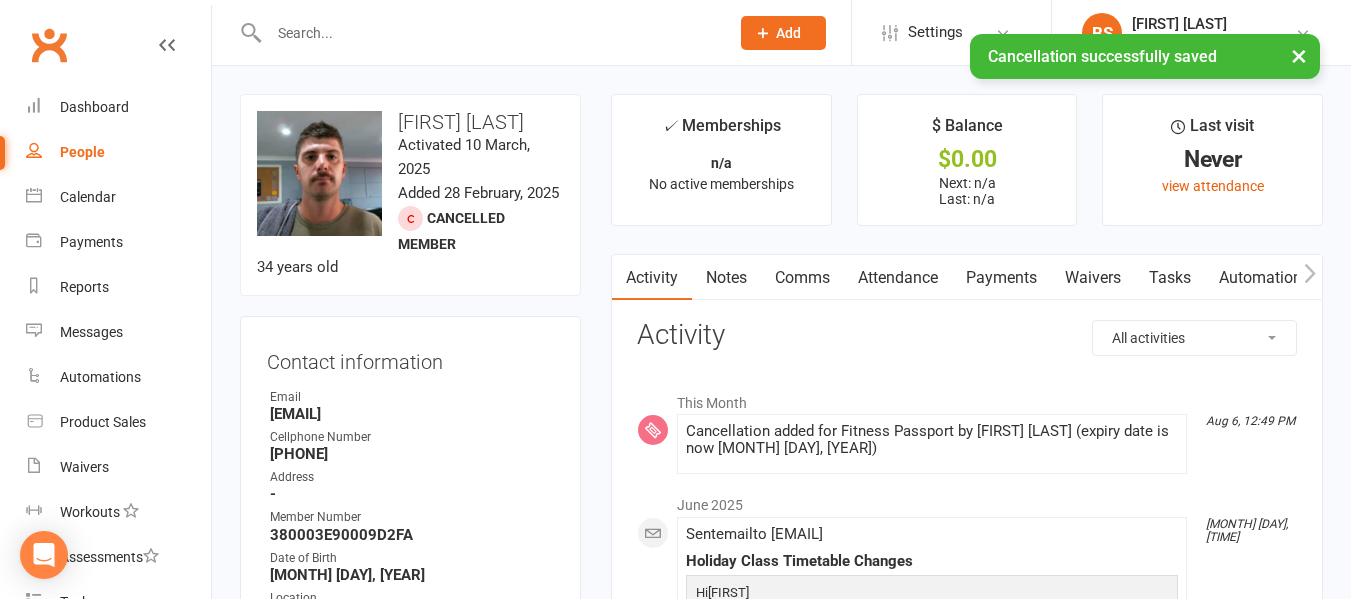 click on "× Cancellation successfully saved" at bounding box center [662, 34] 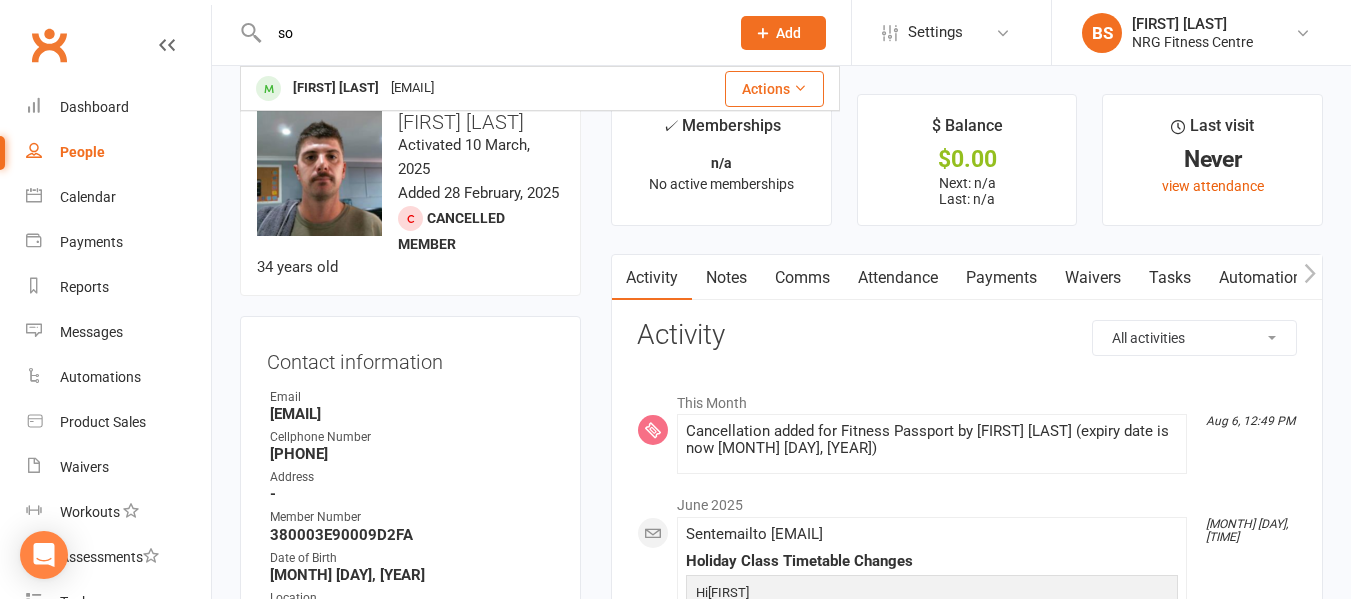 type on "s" 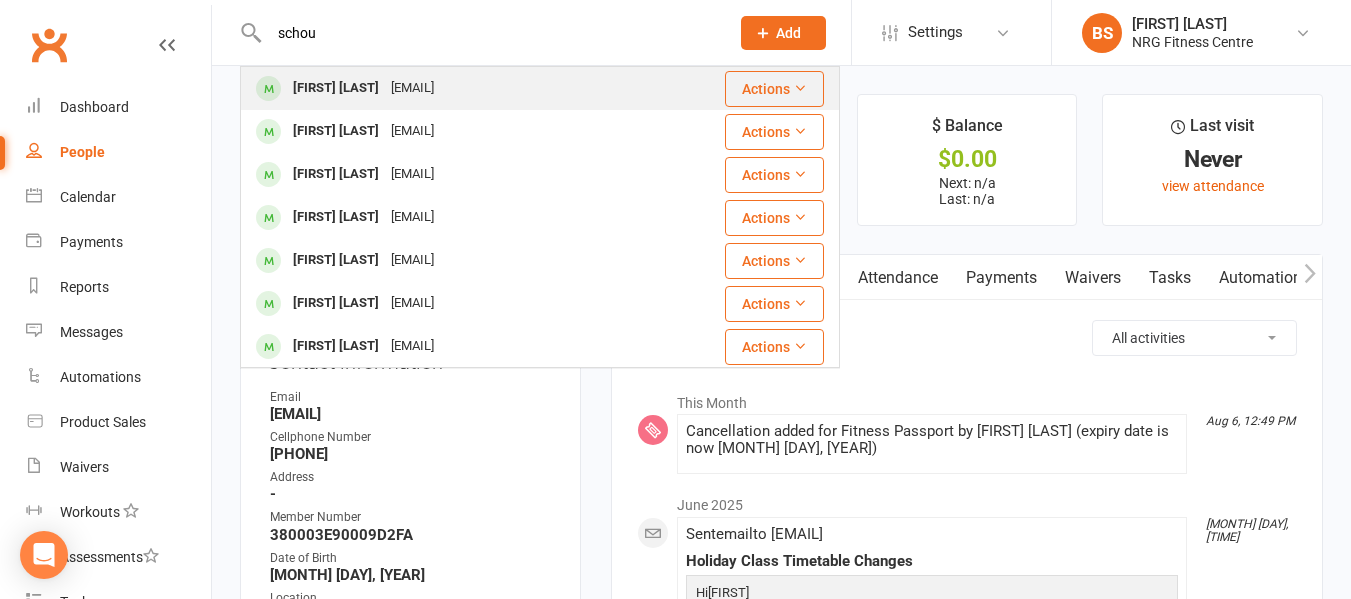 type on "schou" 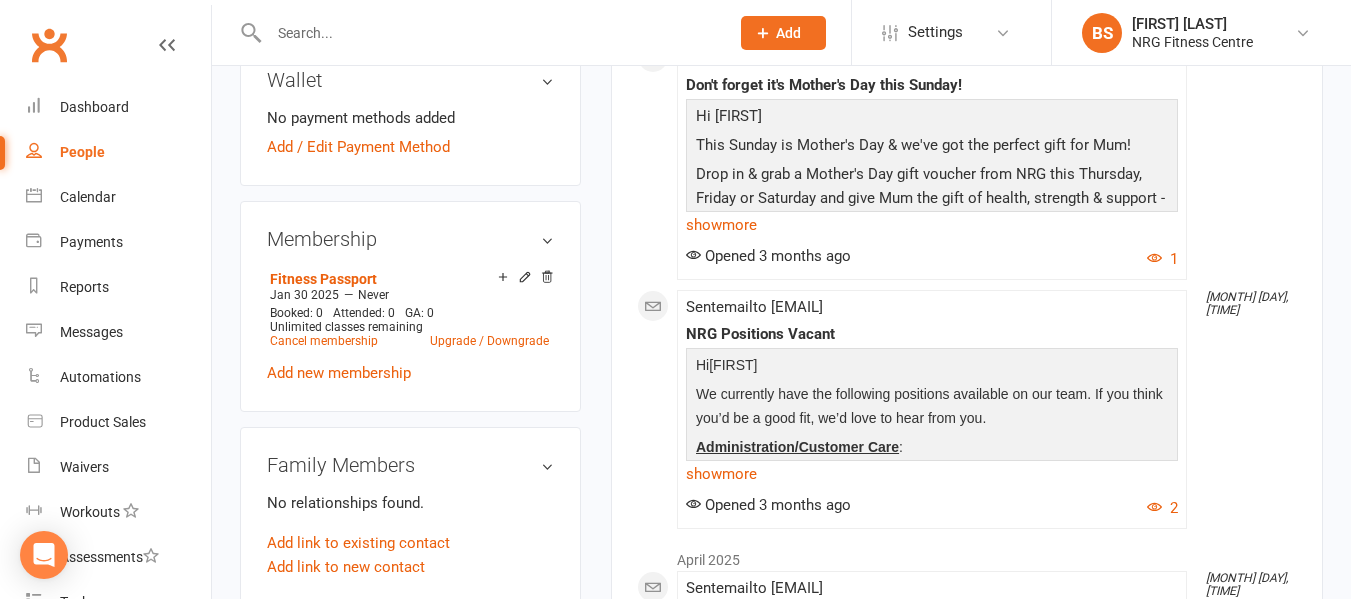 scroll, scrollTop: 700, scrollLeft: 0, axis: vertical 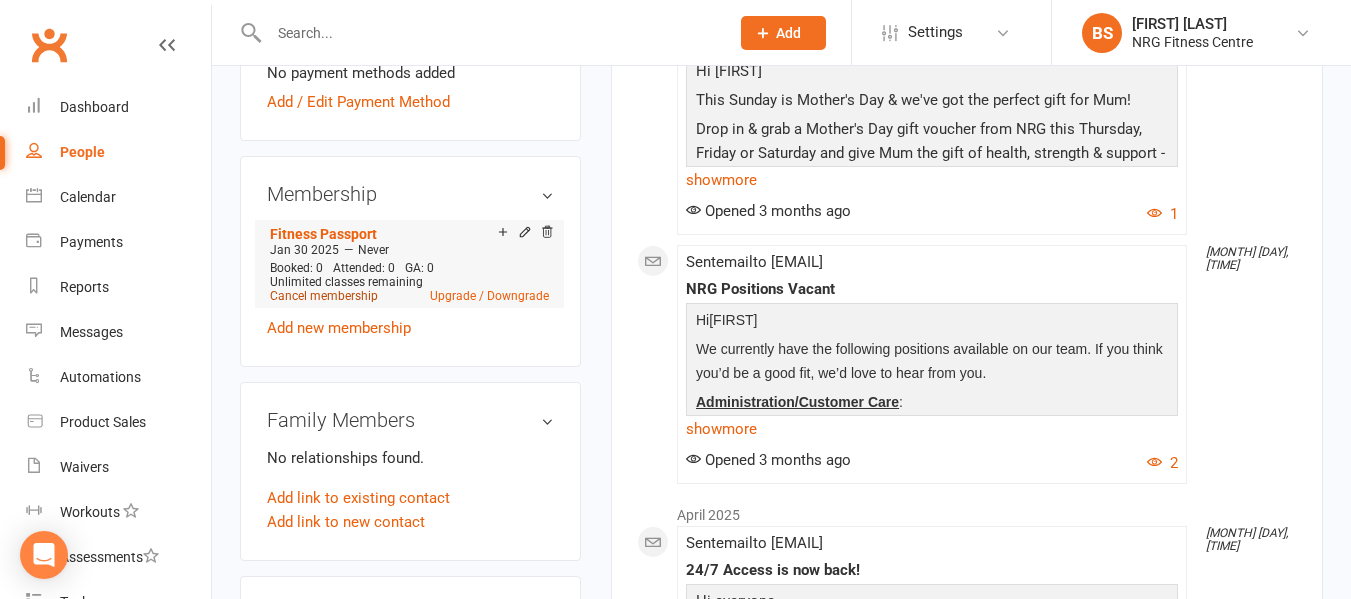 click on "Cancel membership" at bounding box center (324, 296) 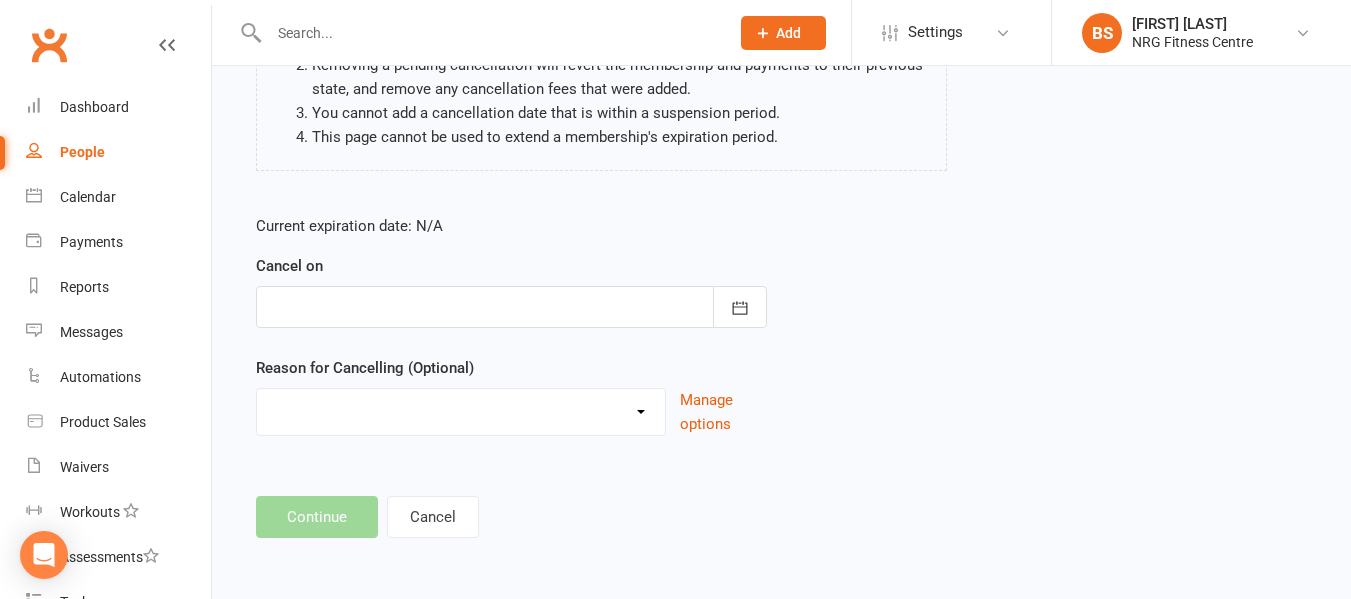 scroll, scrollTop: 0, scrollLeft: 0, axis: both 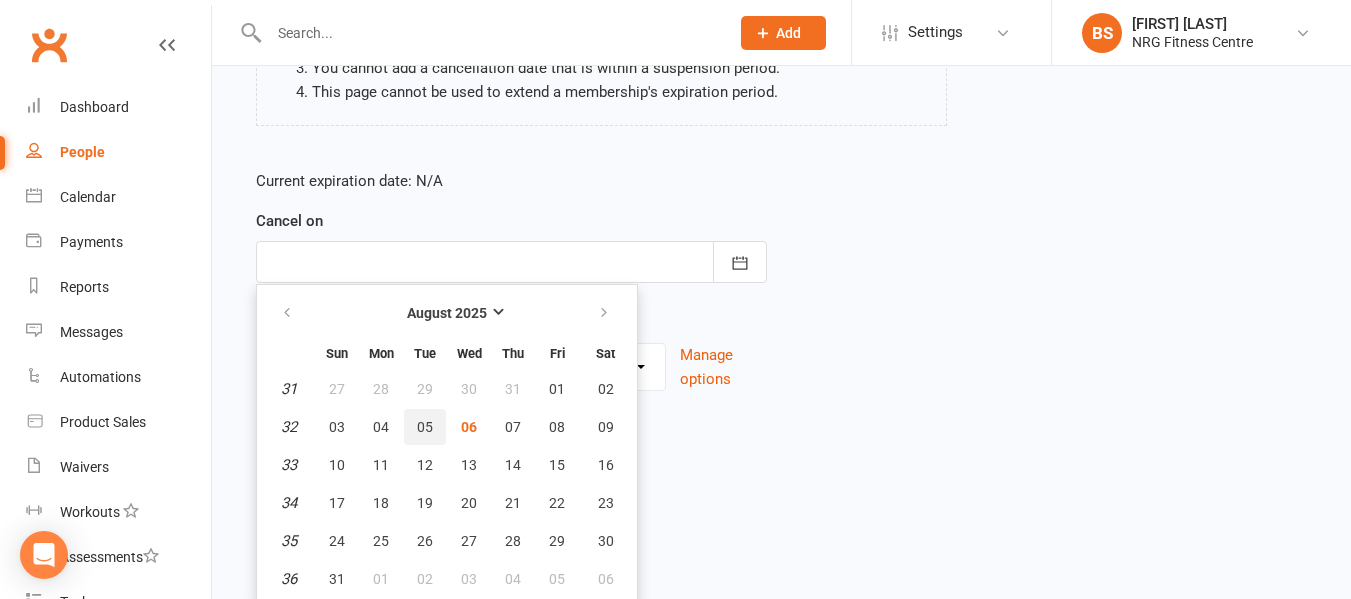 click on "05" at bounding box center [425, 427] 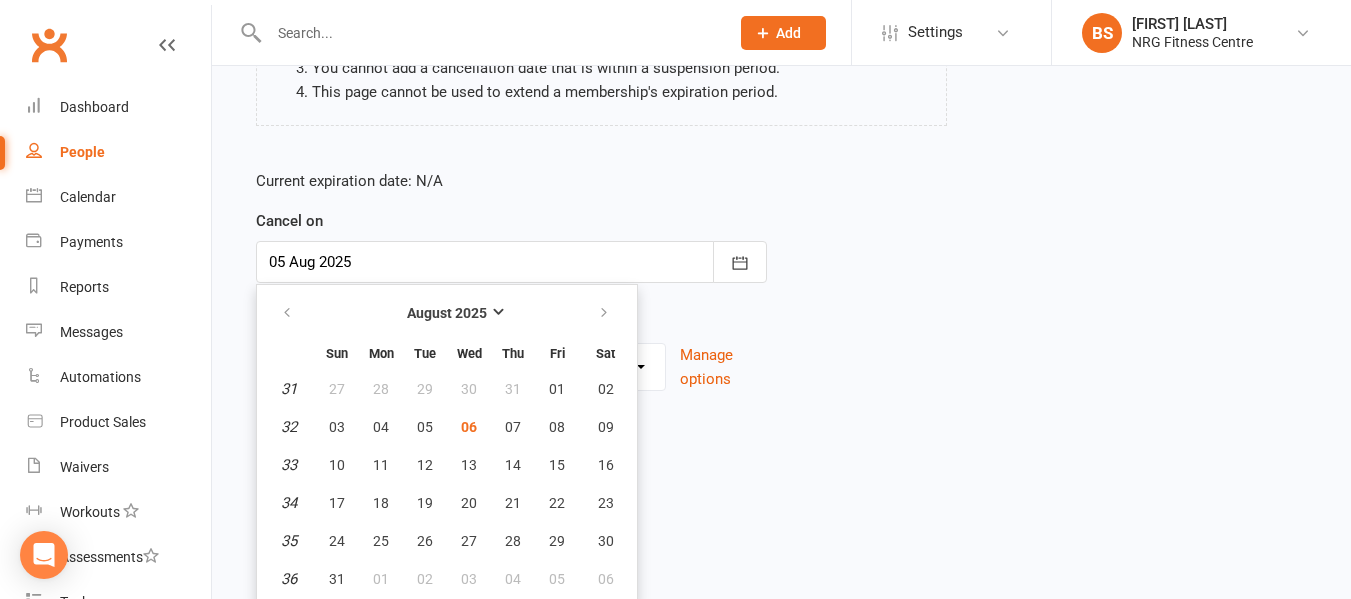 scroll, scrollTop: 265, scrollLeft: 0, axis: vertical 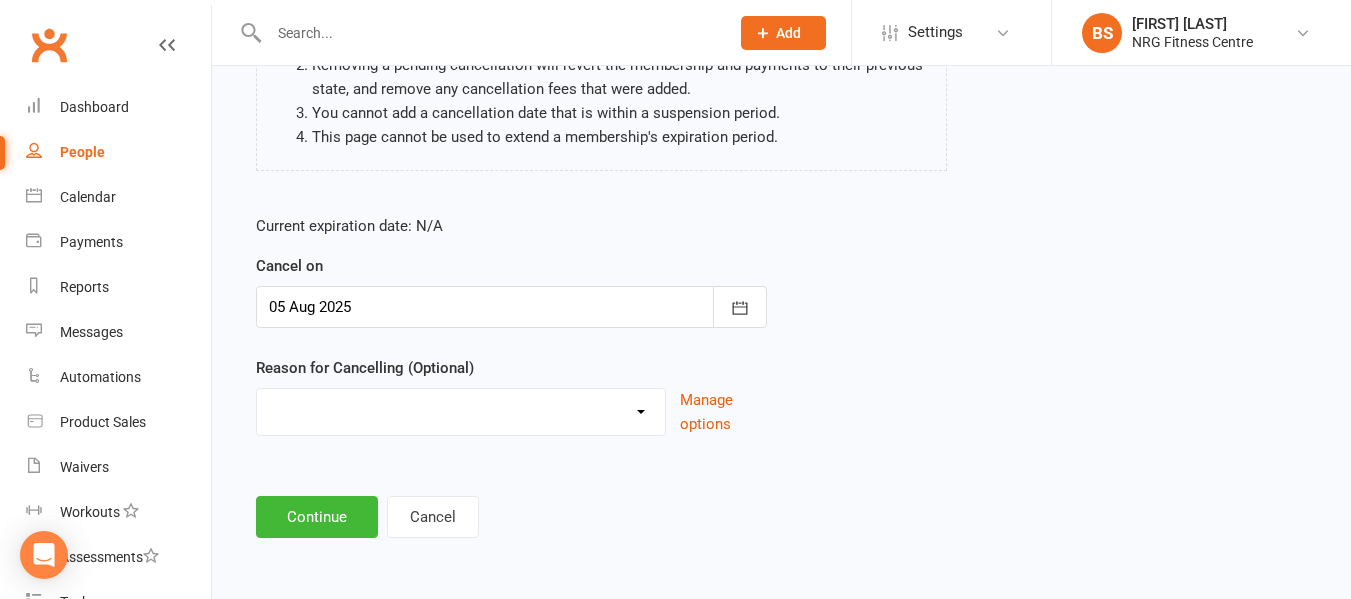 click on "Excessive failed payments Holiday Injury Medical Moving Other reason" at bounding box center (461, 409) 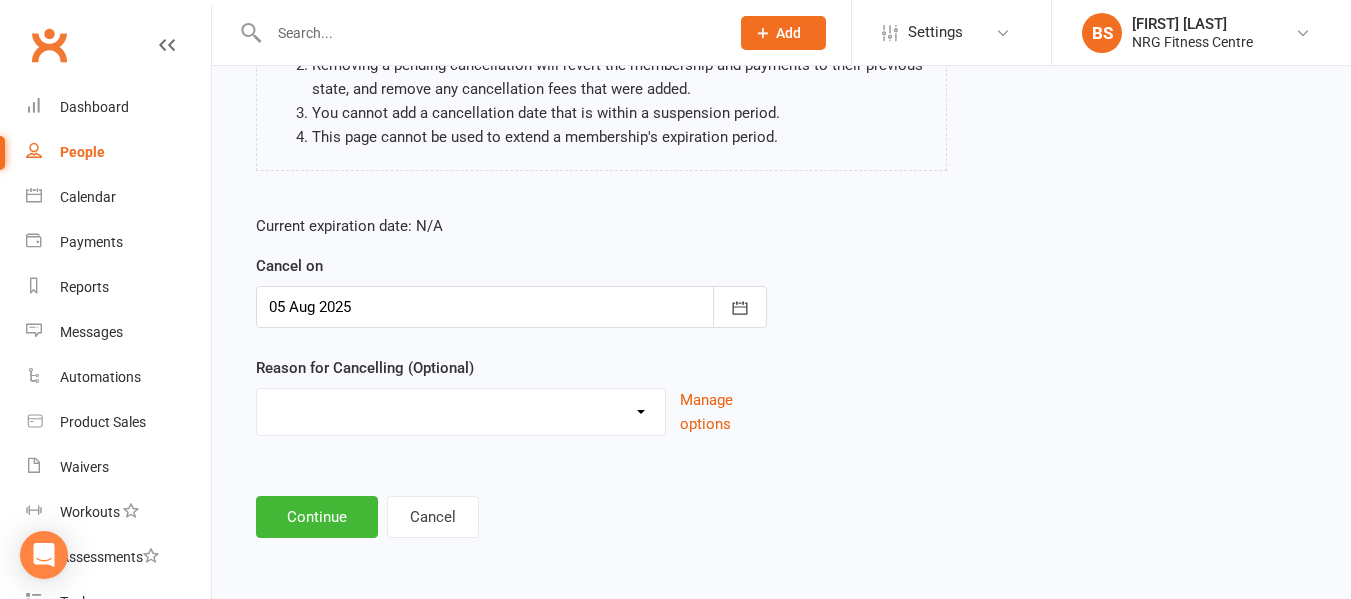 select on "5" 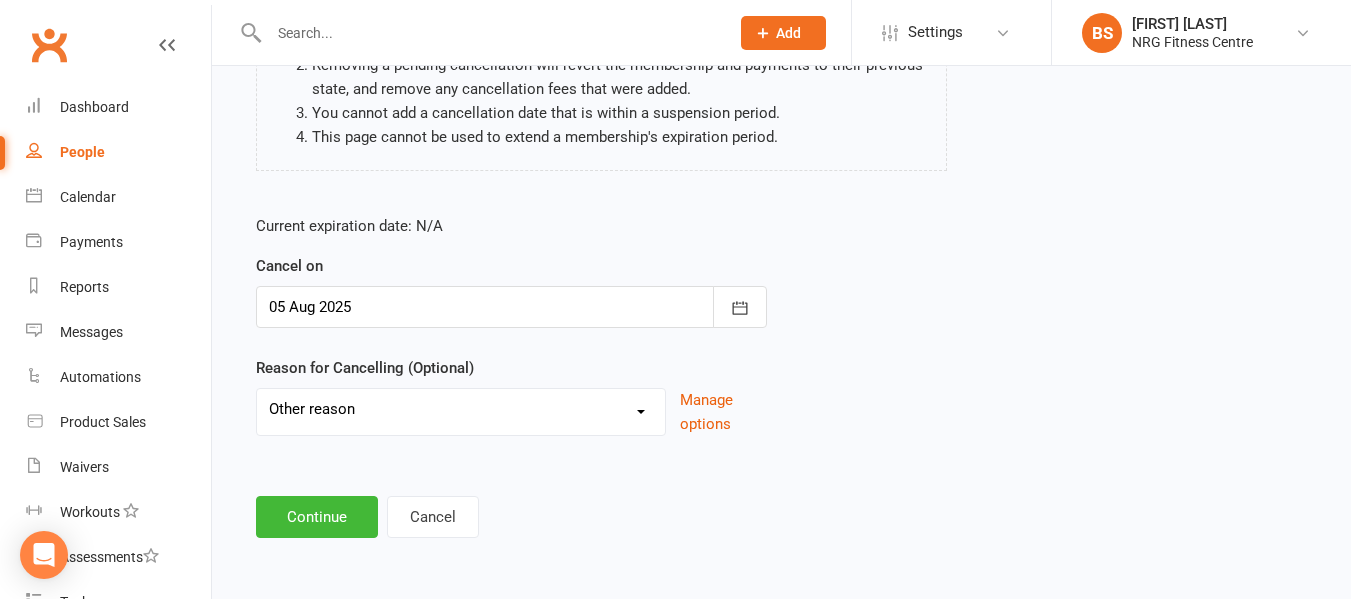 click on "Excessive failed payments Holiday Injury Medical Moving Other reason" at bounding box center (461, 409) 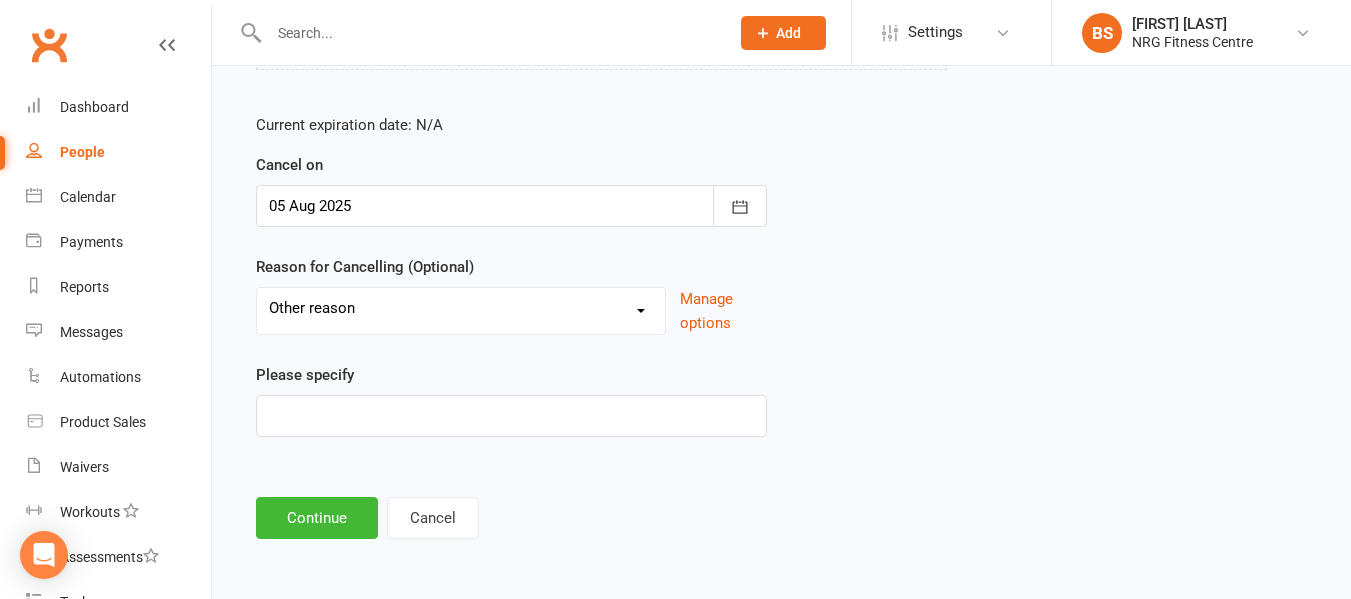 scroll, scrollTop: 367, scrollLeft: 0, axis: vertical 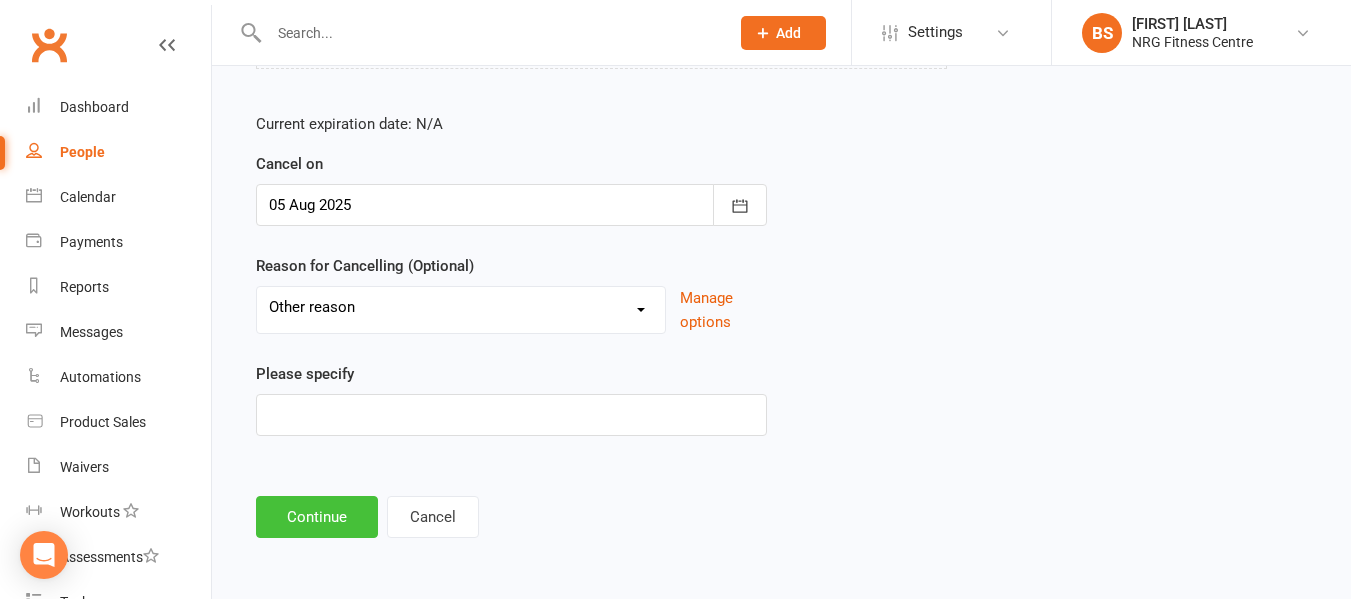 click on "Continue" at bounding box center (317, 517) 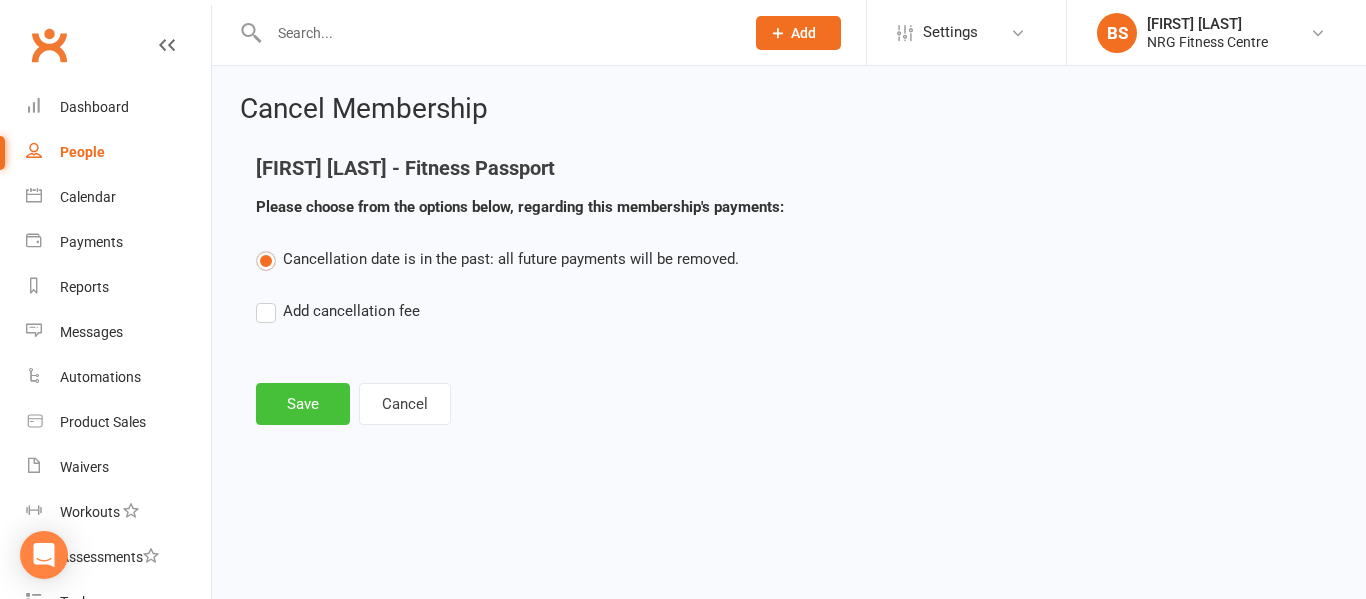 click on "Save" at bounding box center [303, 404] 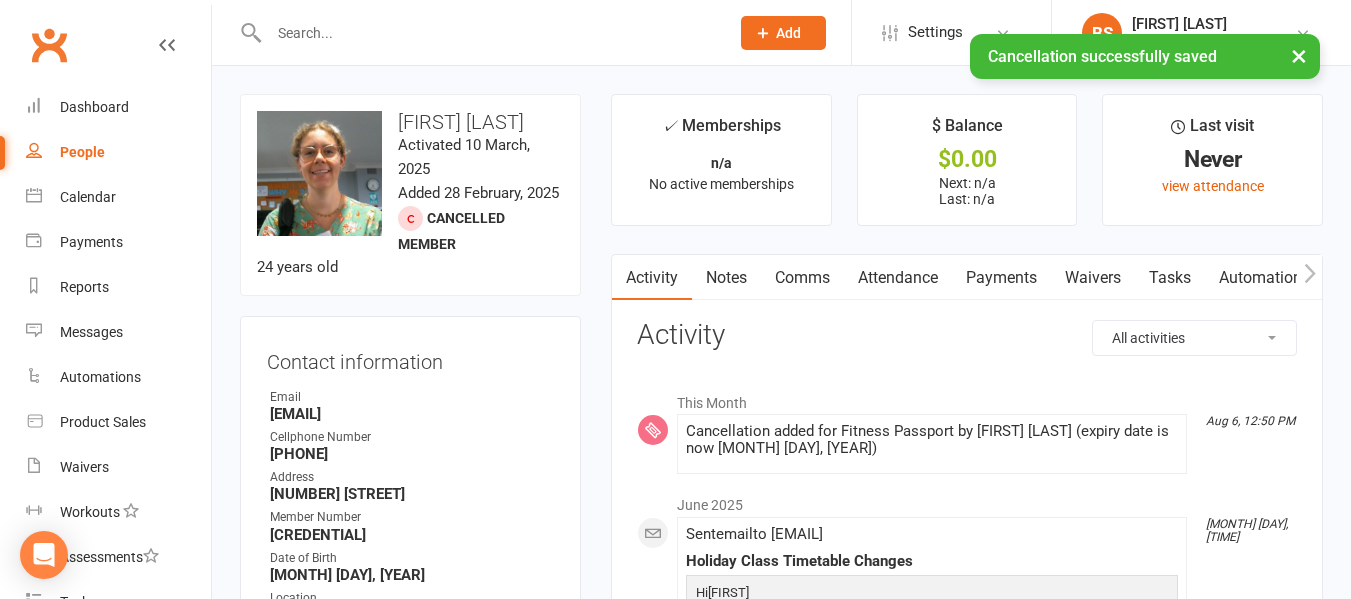 click at bounding box center (489, 33) 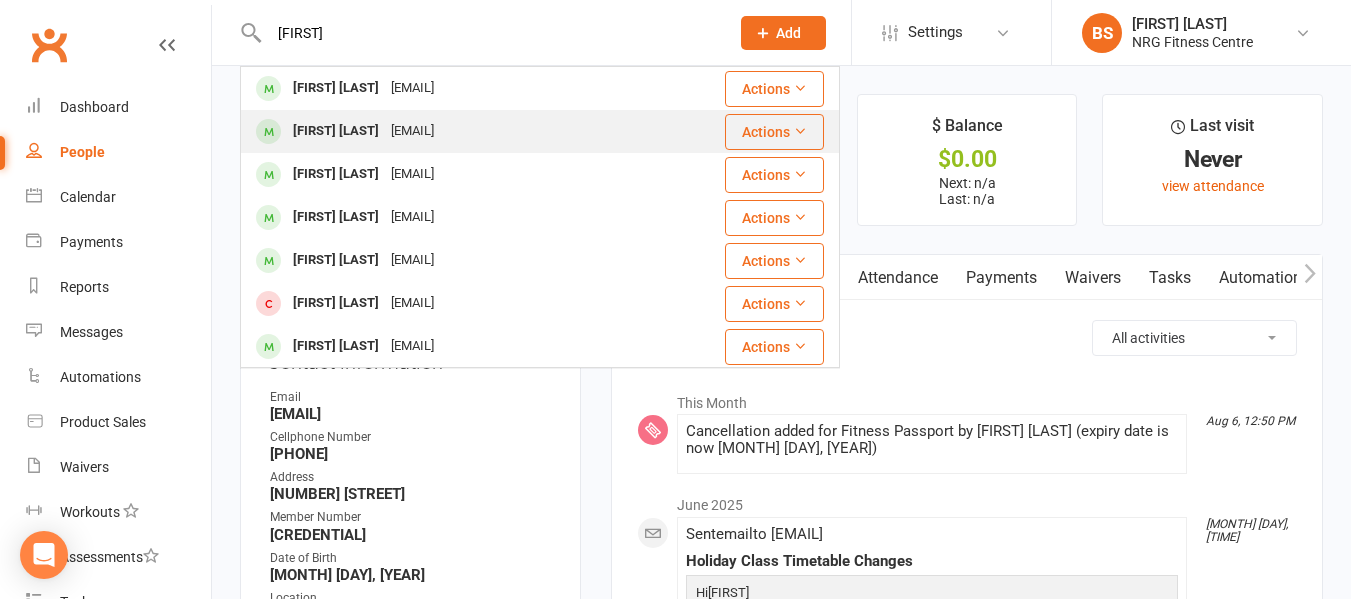 type on "[FIRST]" 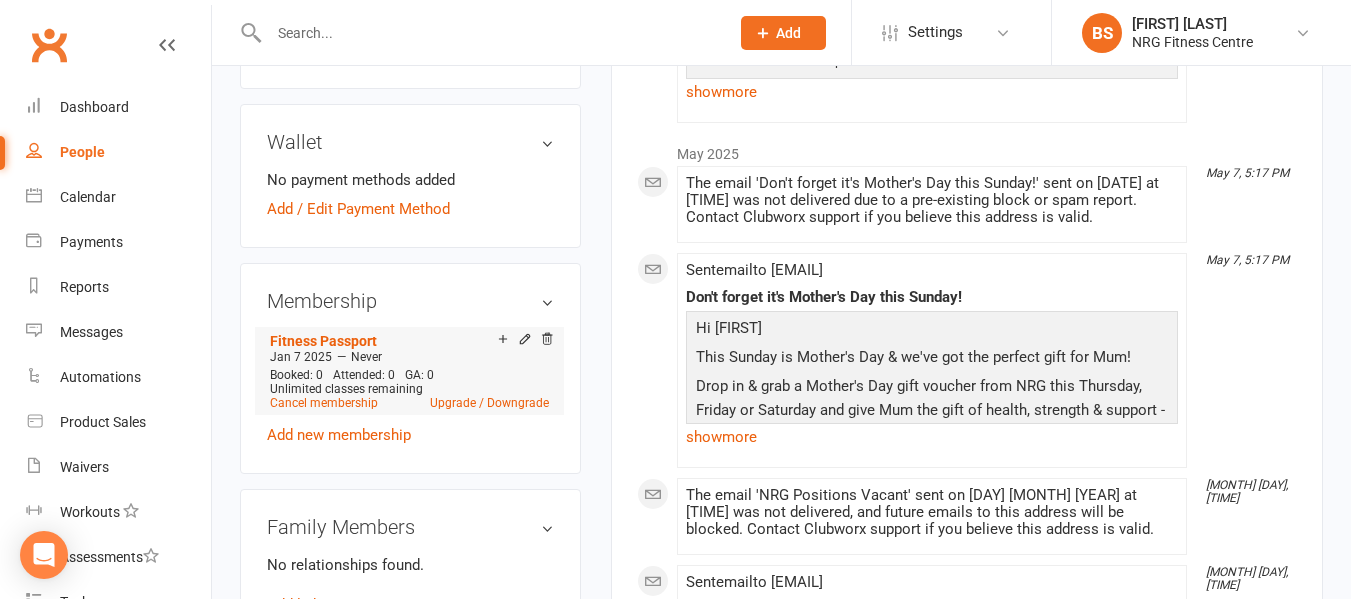 scroll, scrollTop: 700, scrollLeft: 0, axis: vertical 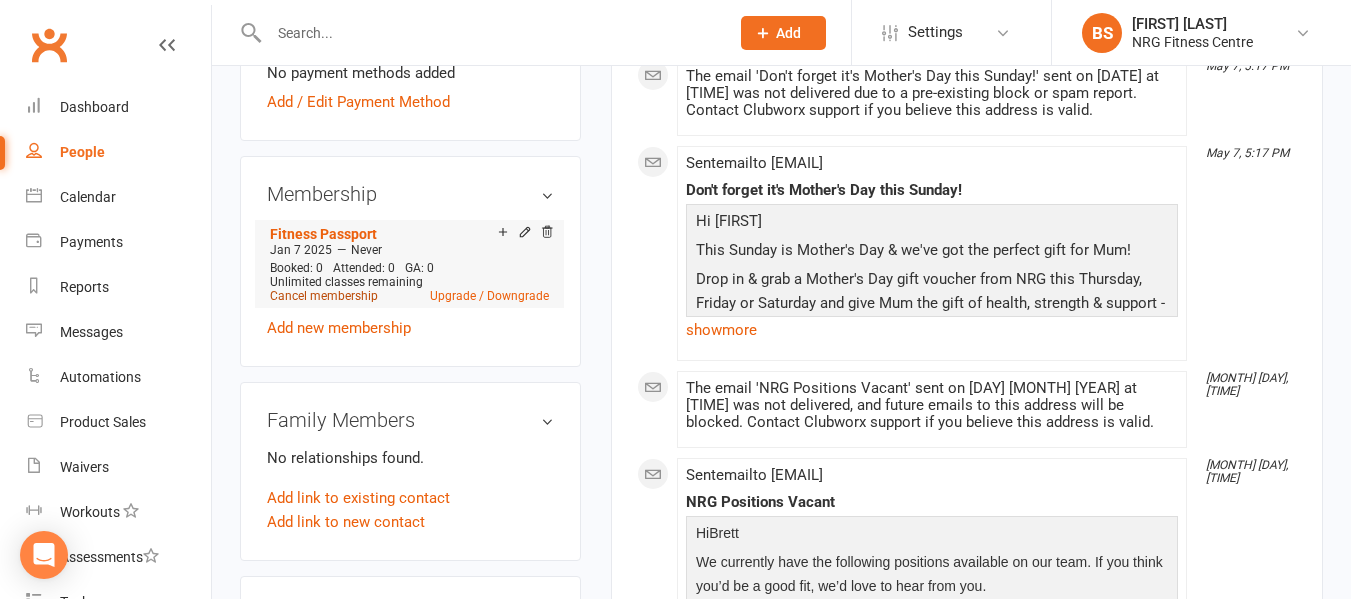click on "Cancel membership" at bounding box center [324, 296] 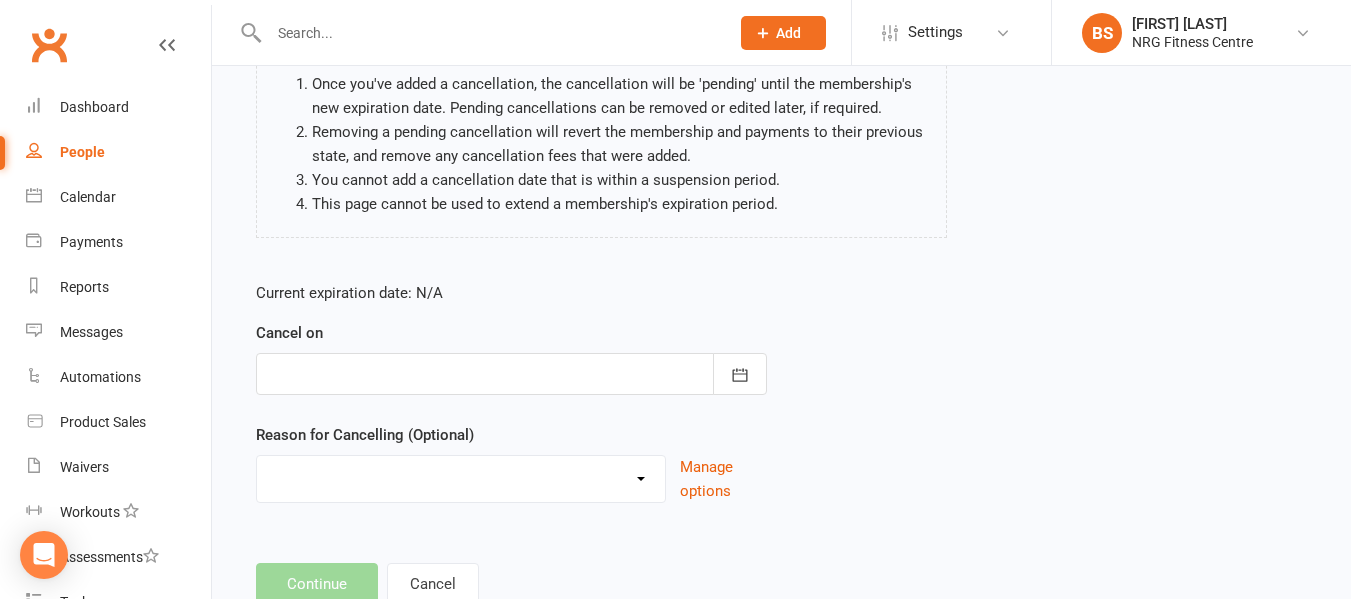 scroll, scrollTop: 200, scrollLeft: 0, axis: vertical 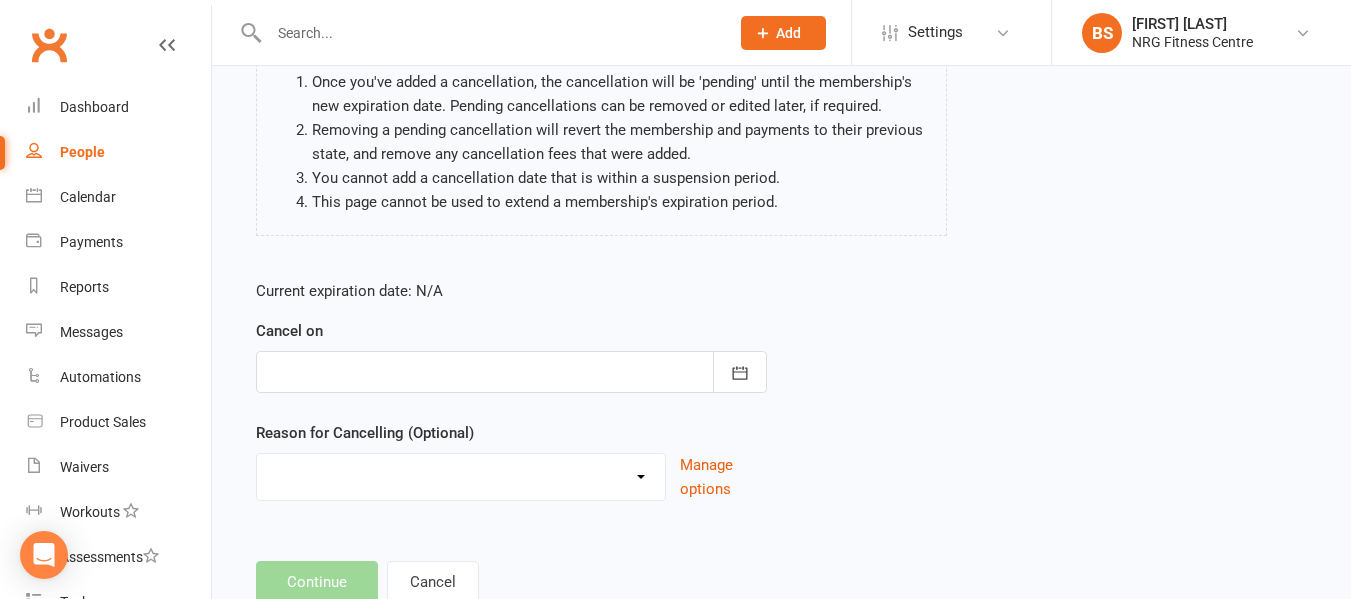 click at bounding box center [511, 372] 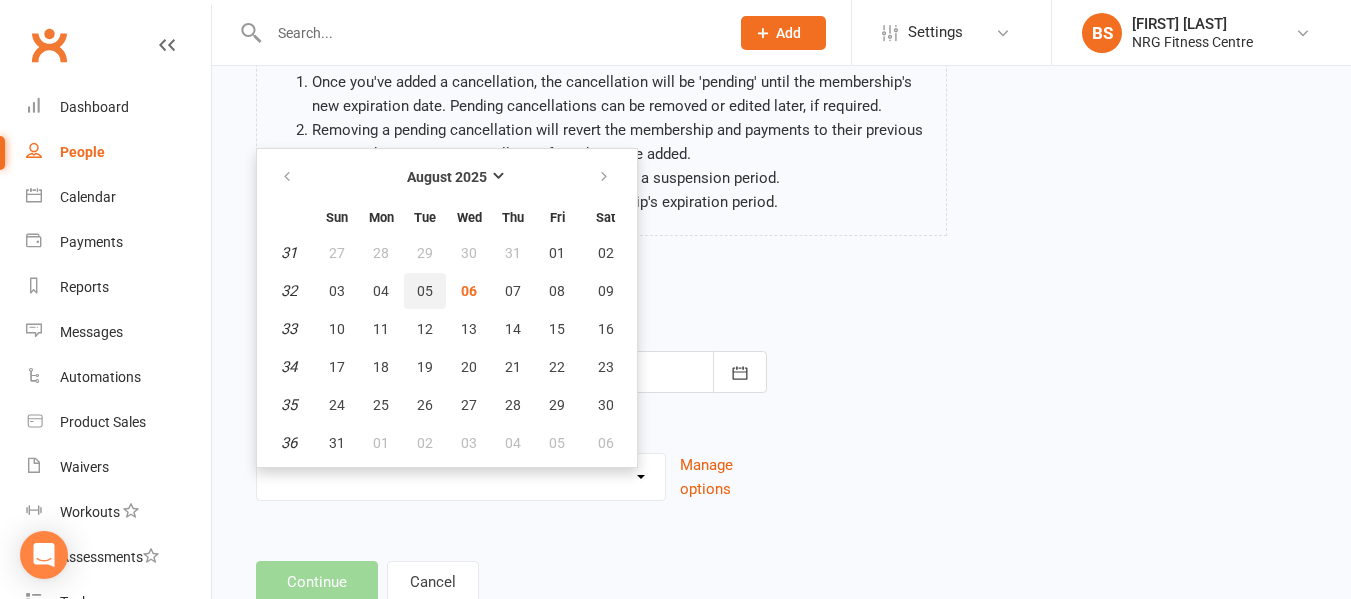 click on "05" at bounding box center (425, 291) 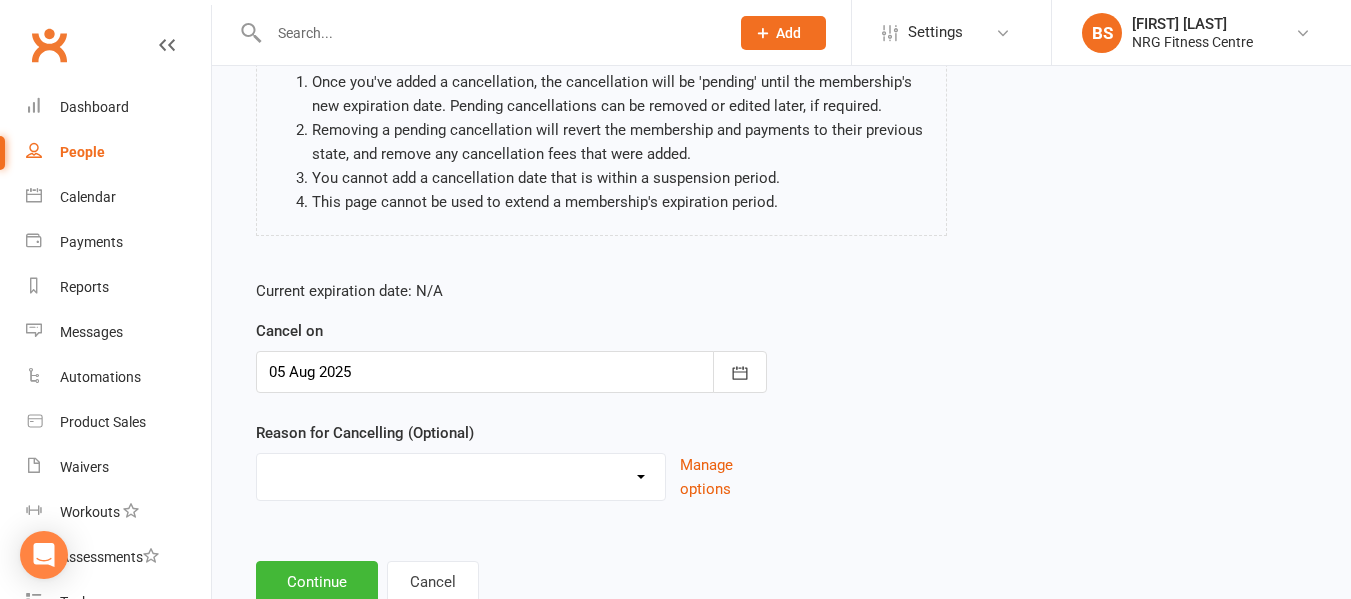 click on "Excessive failed payments Holiday Injury Medical Moving Other reason" at bounding box center (461, 474) 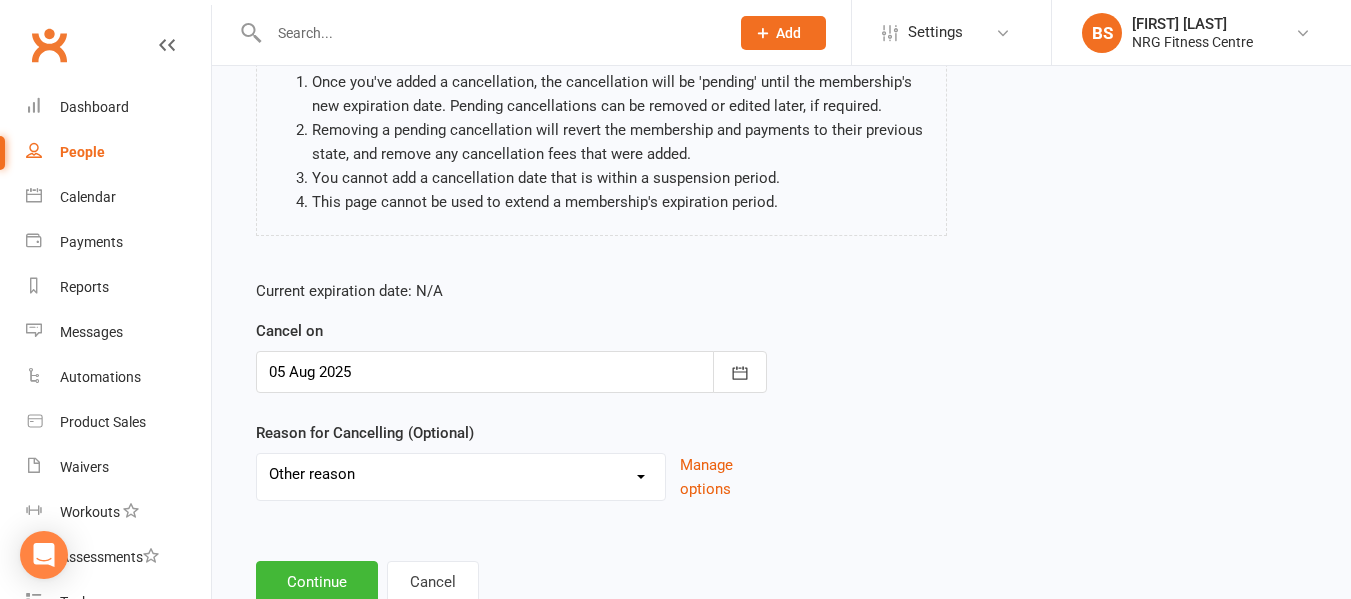 click on "Excessive failed payments Holiday Injury Medical Moving Other reason" at bounding box center (461, 474) 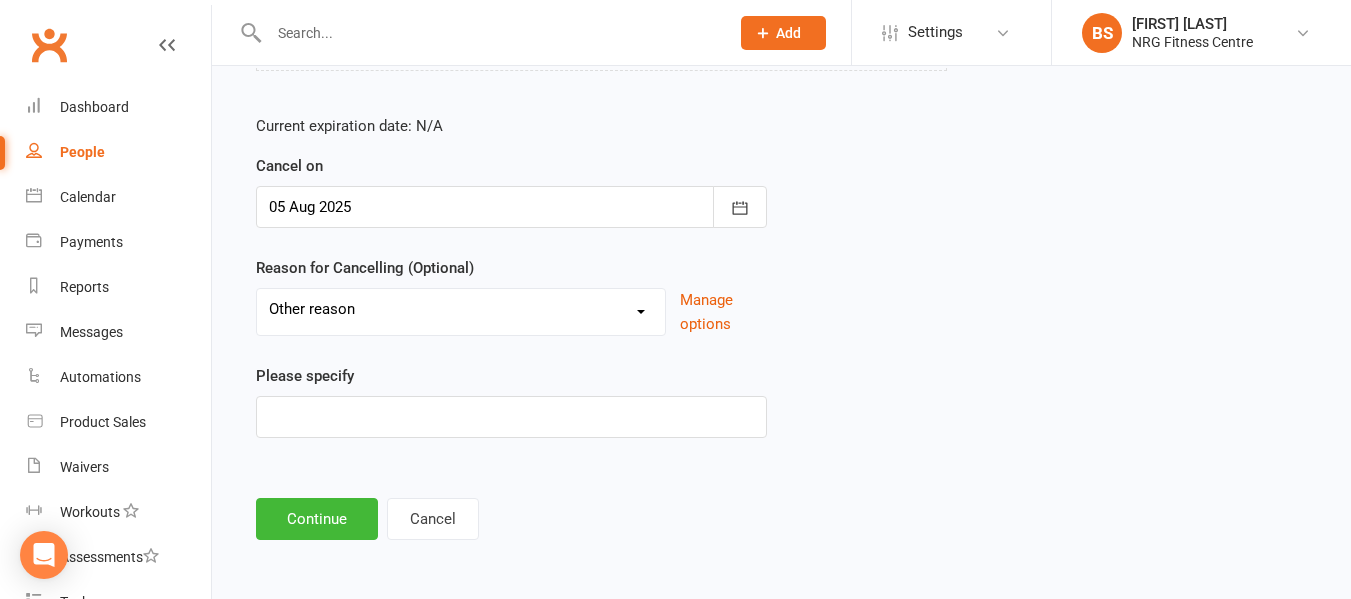 scroll, scrollTop: 367, scrollLeft: 0, axis: vertical 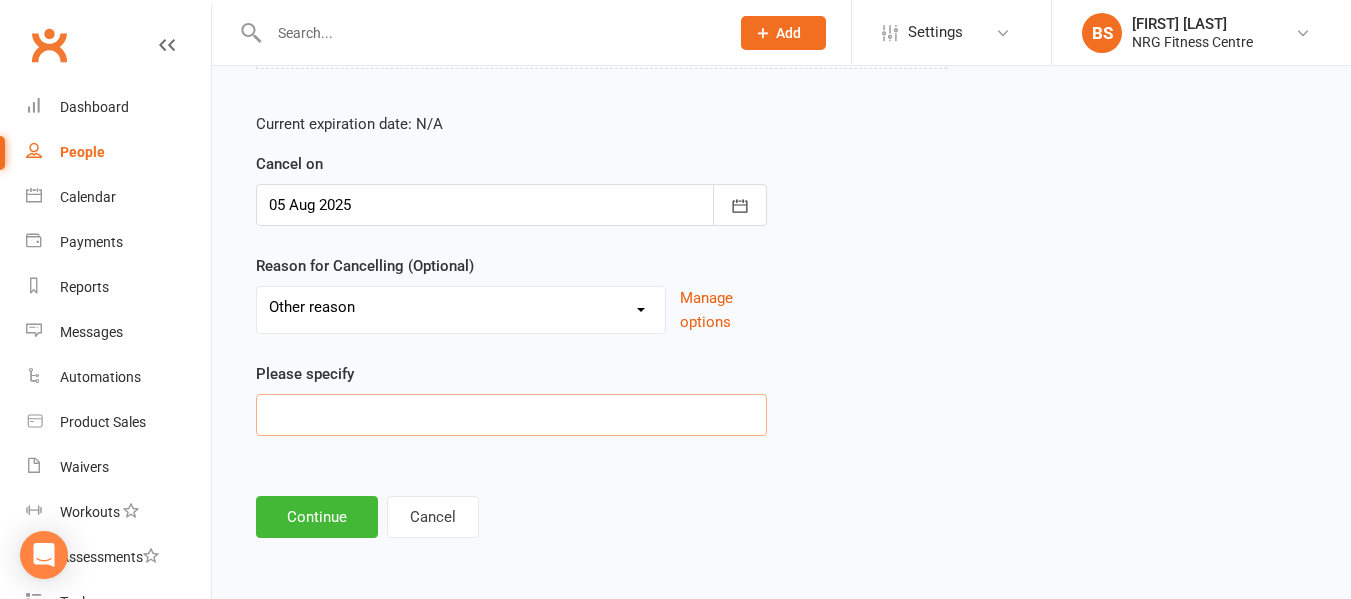 click at bounding box center [511, 415] 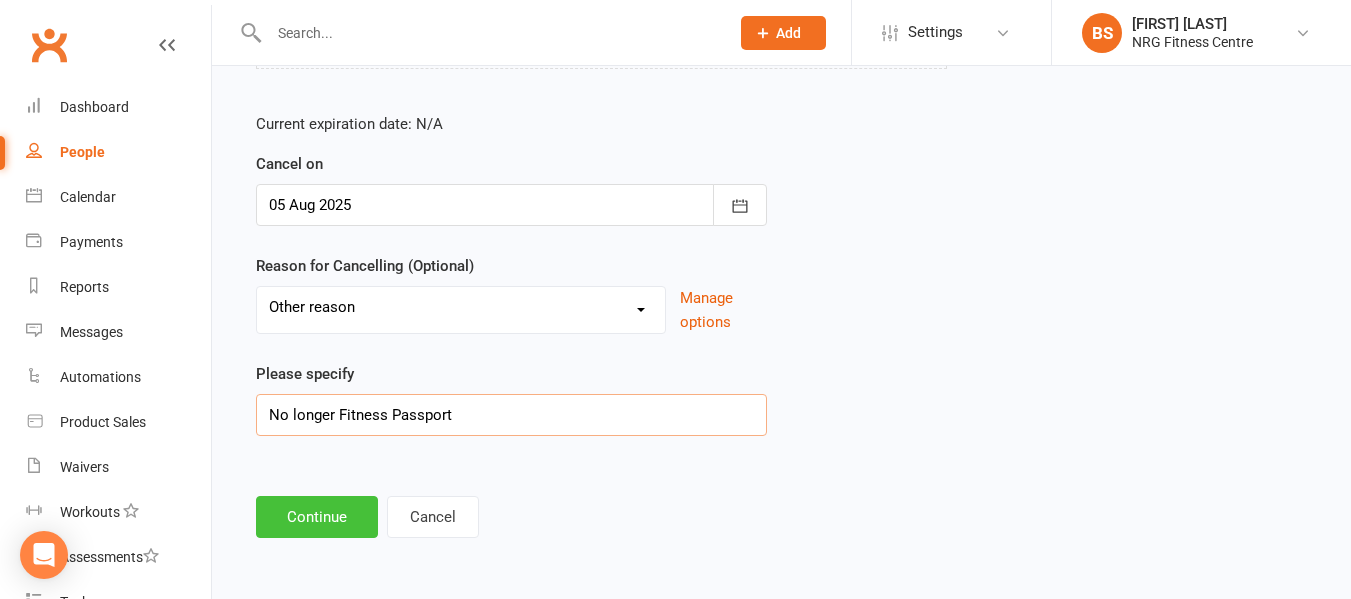 type on "No longer Fitness Passport" 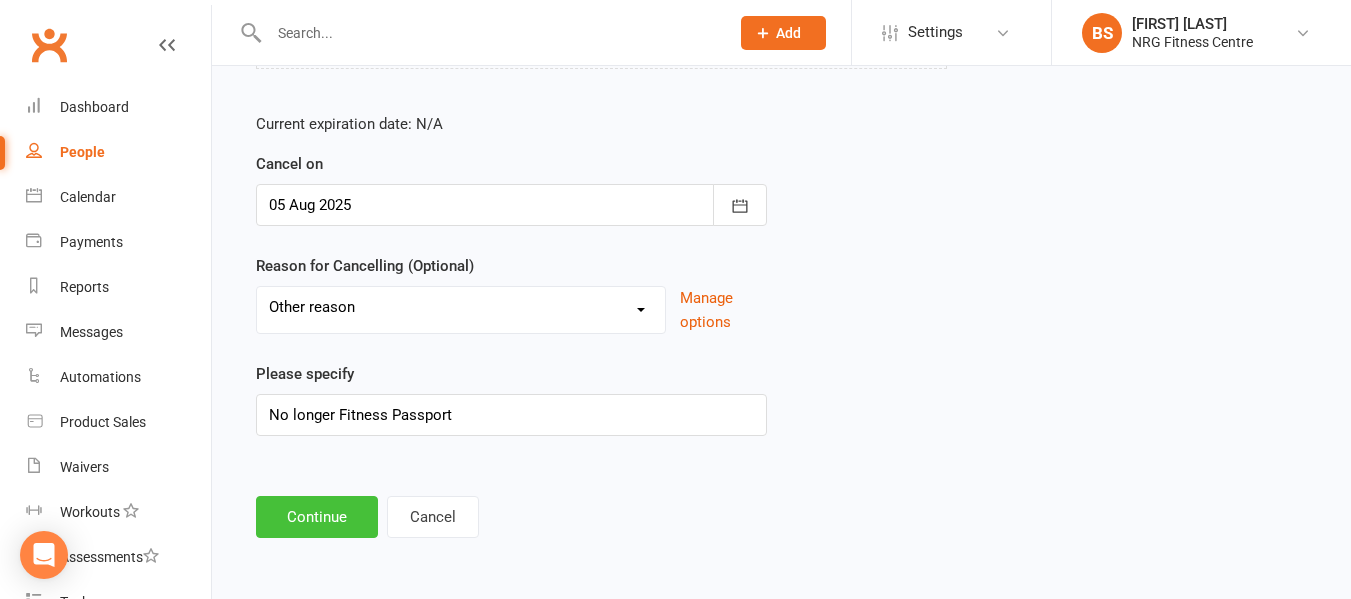 click on "Continue" at bounding box center [317, 517] 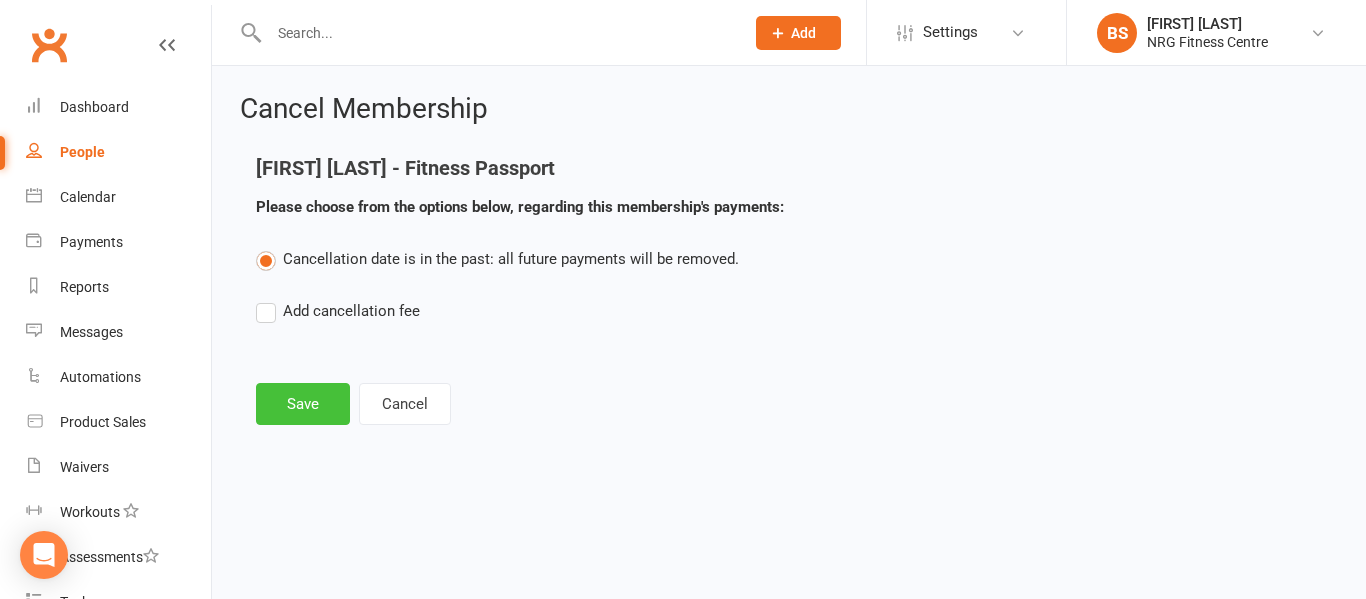 click on "Save" at bounding box center (303, 404) 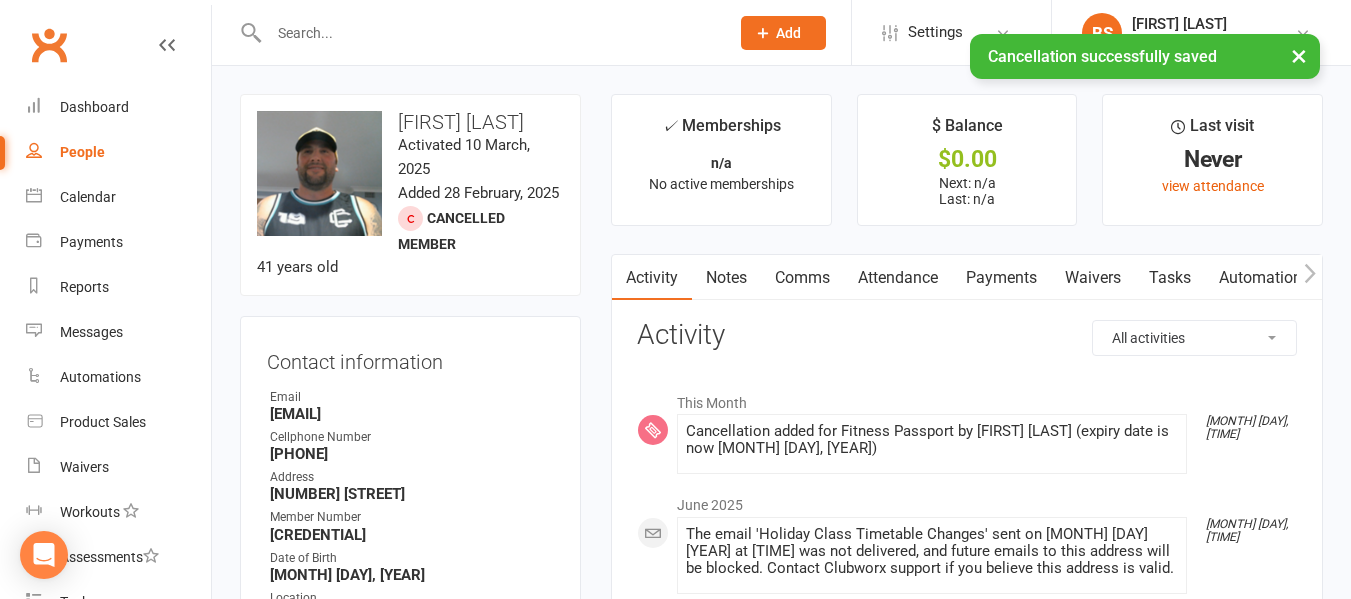 click on "× Cancellation successfully saved" at bounding box center [662, 34] 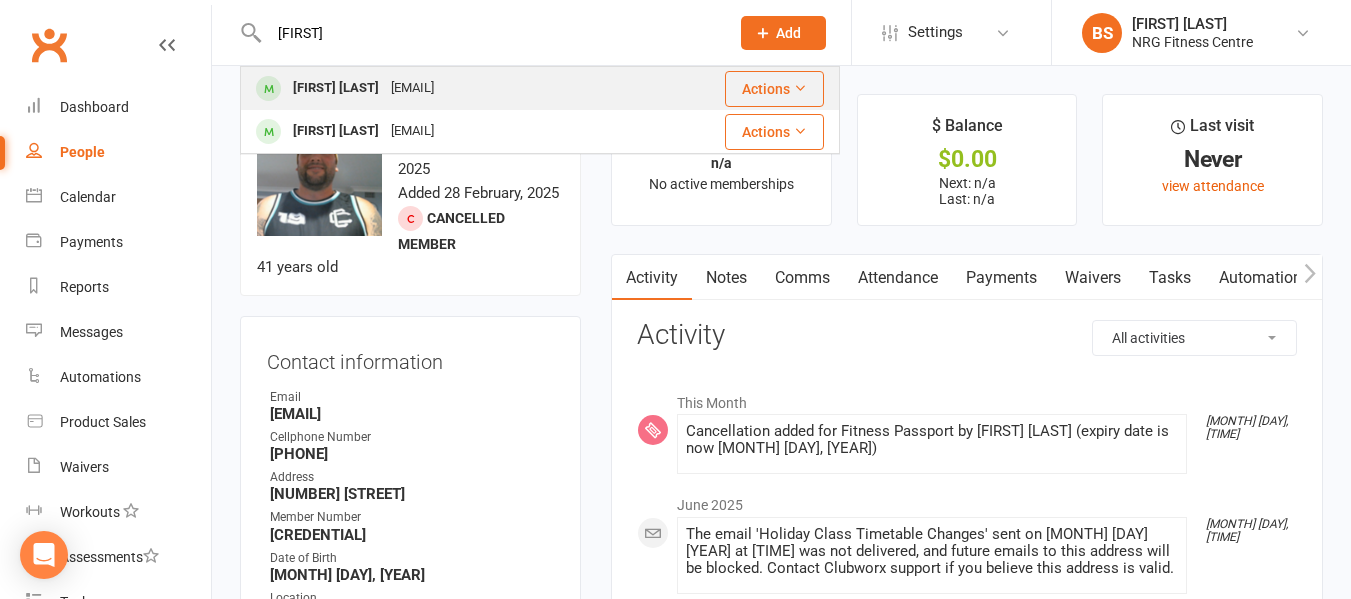 type on "[FIRST]" 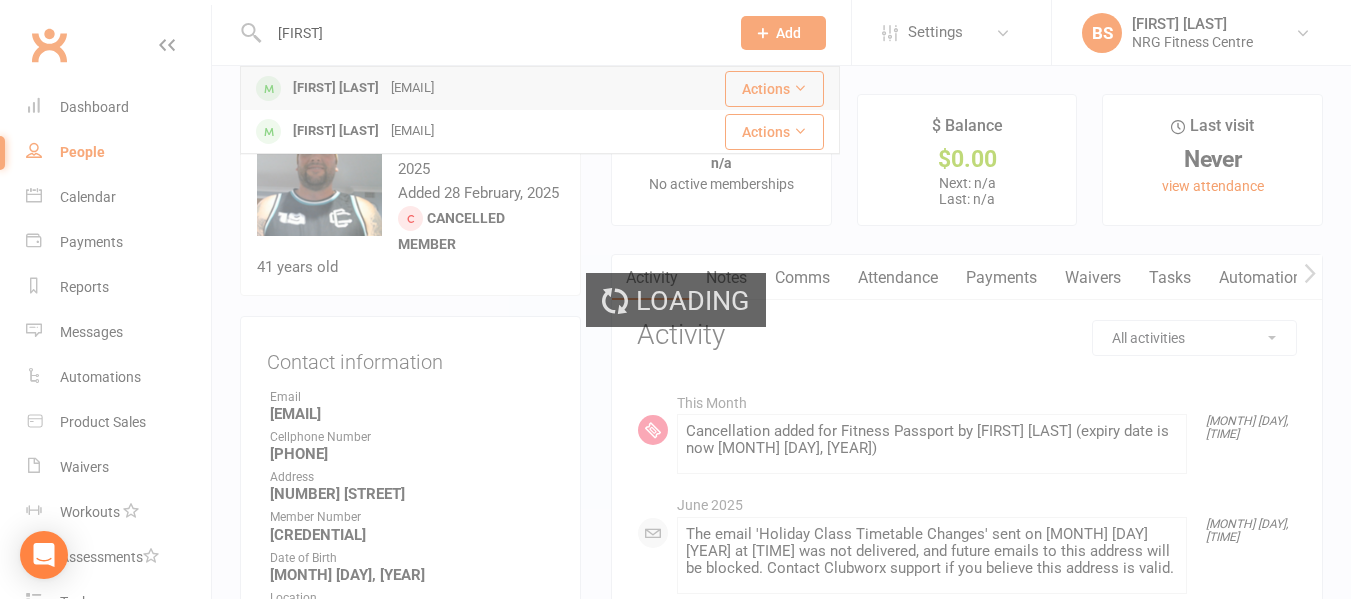type 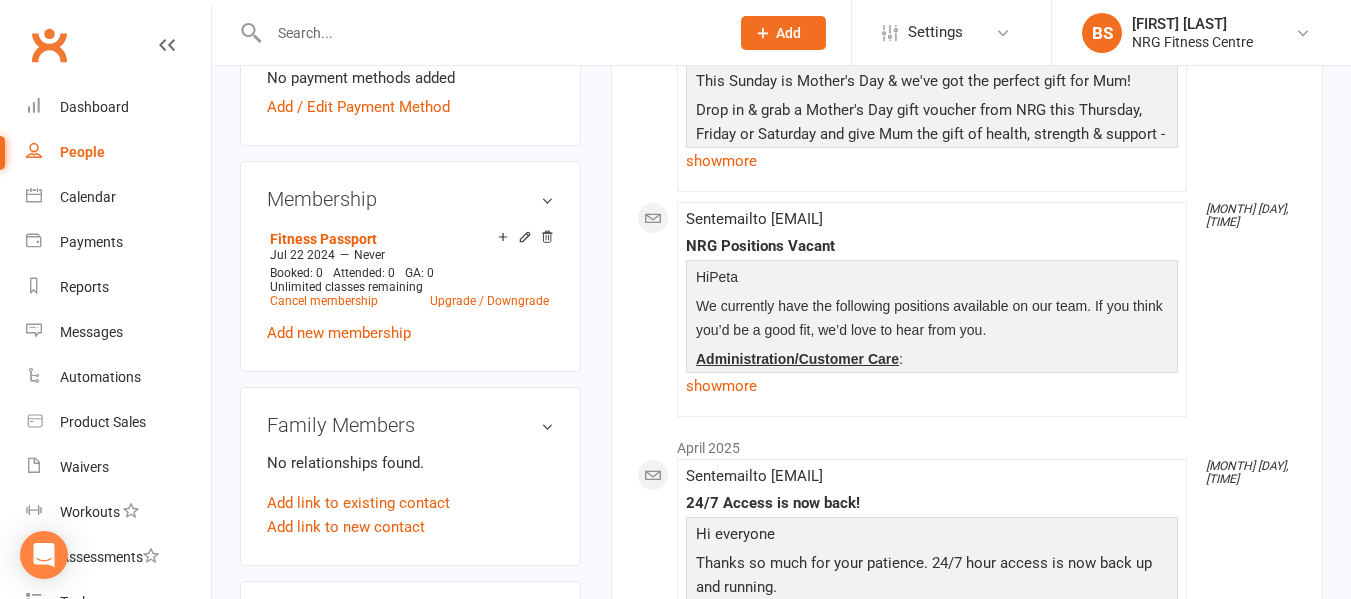 scroll, scrollTop: 800, scrollLeft: 0, axis: vertical 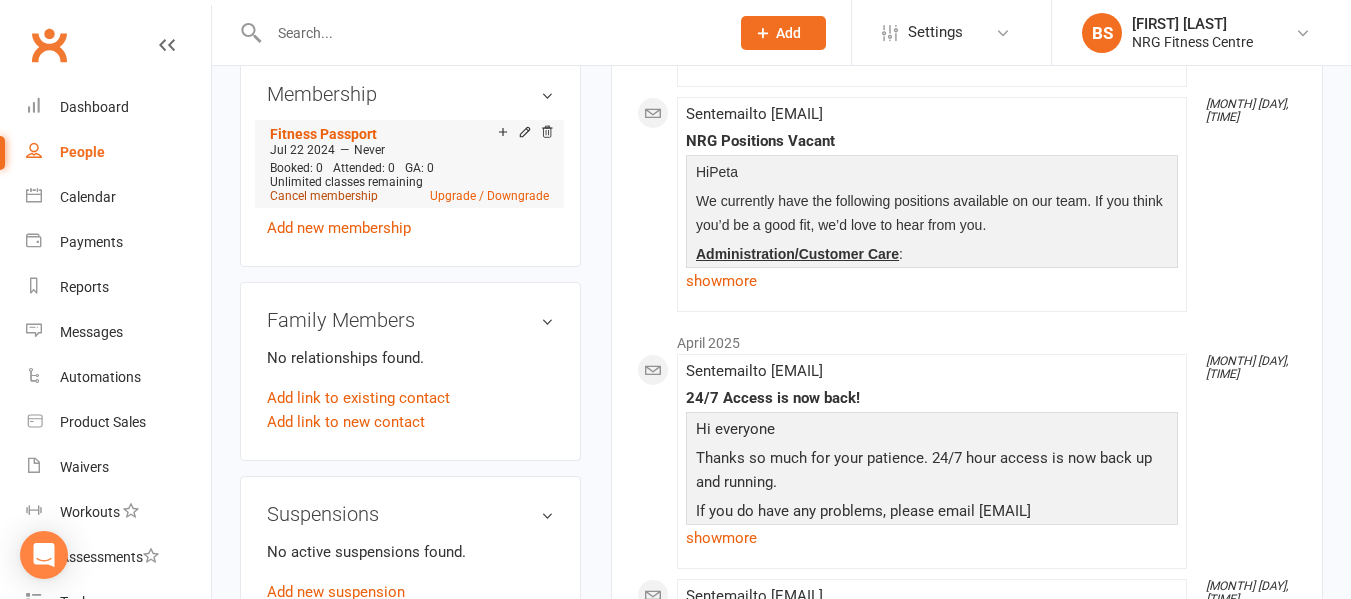 click on "Cancel membership" at bounding box center (324, 196) 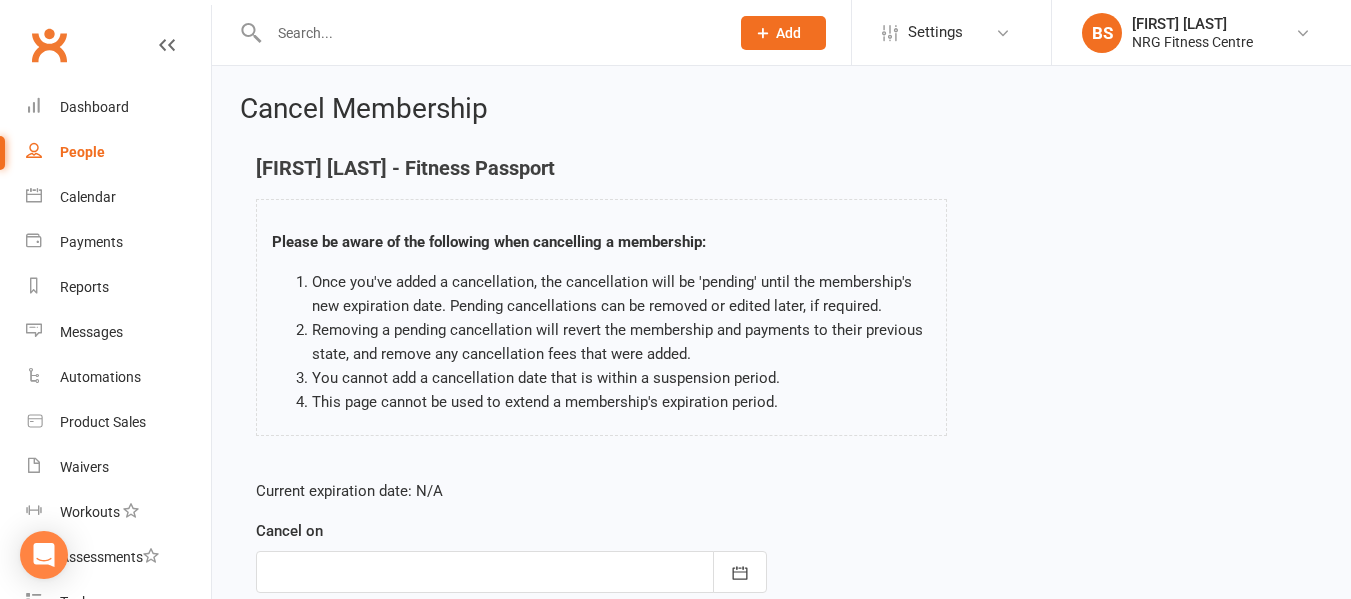 scroll, scrollTop: 200, scrollLeft: 0, axis: vertical 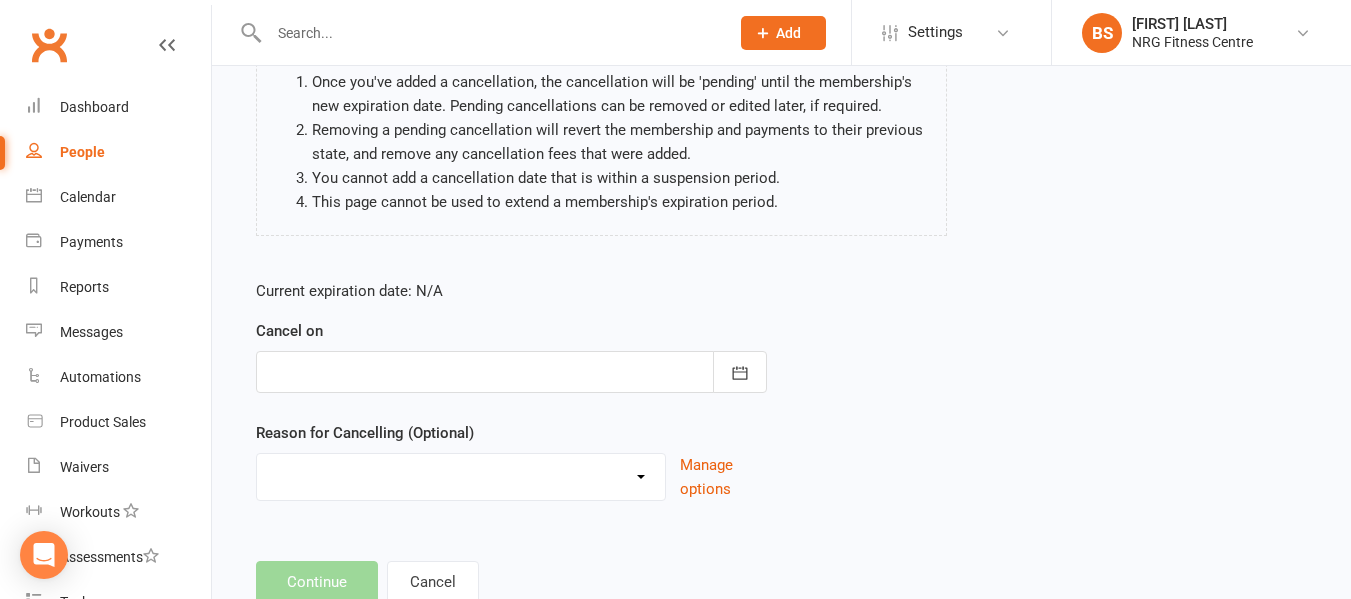 click at bounding box center (511, 372) 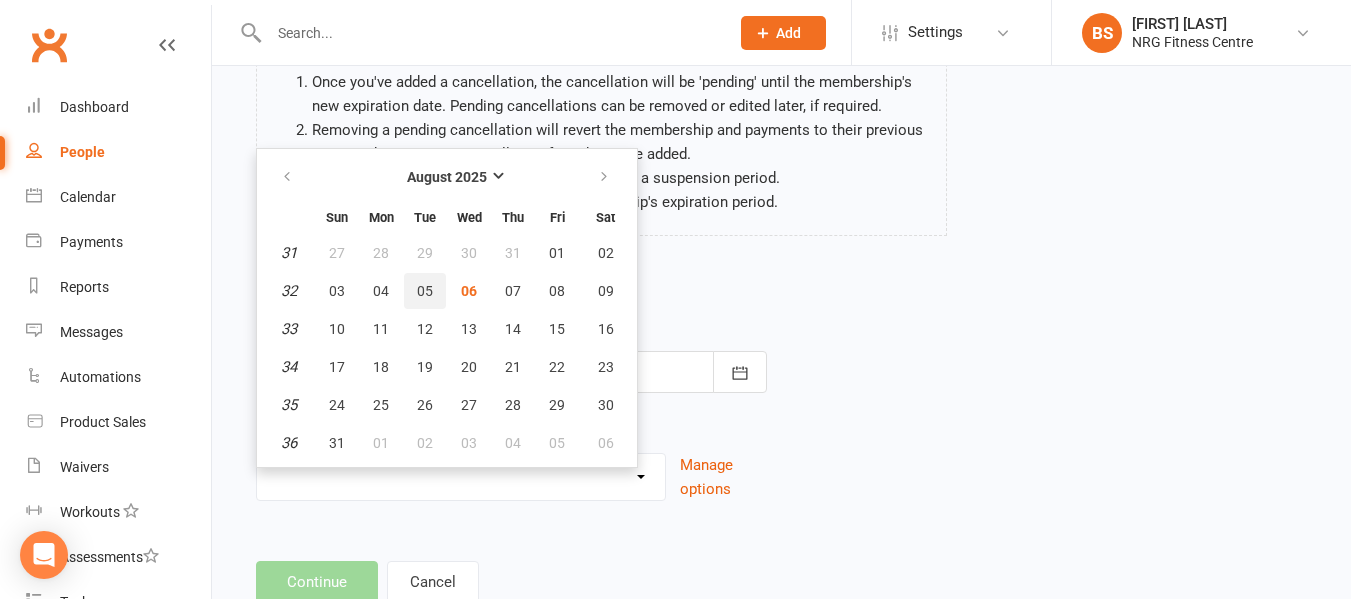 click on "05" at bounding box center (425, 291) 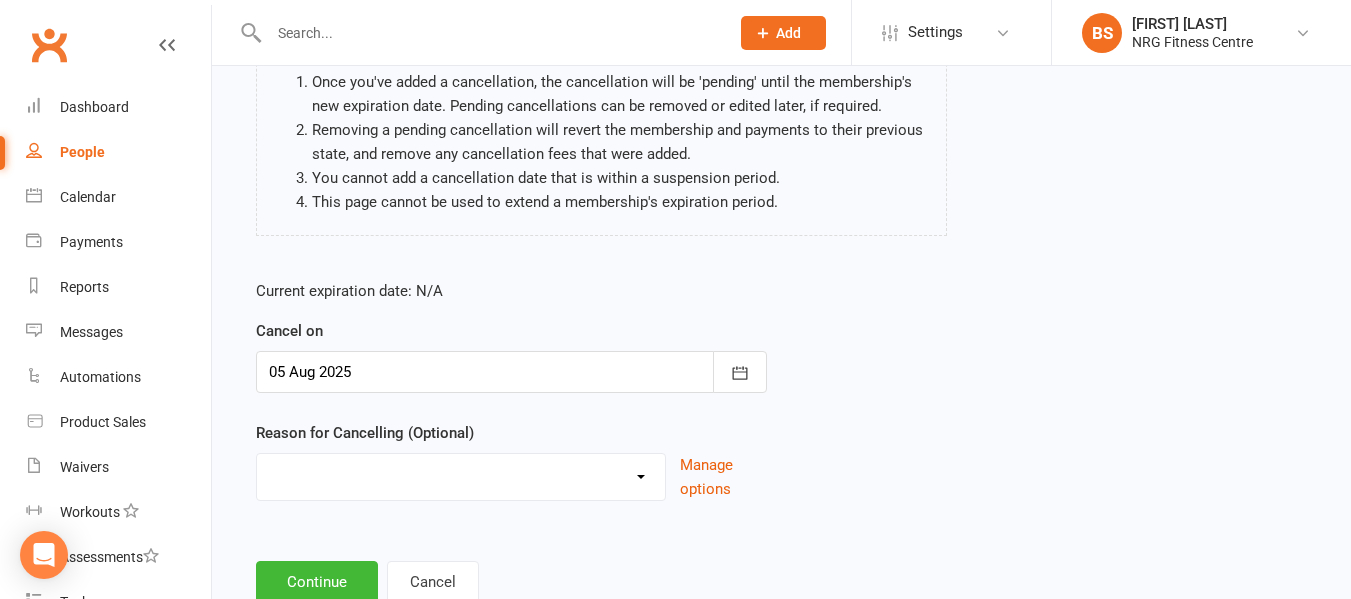 click on "Reason for Cancelling (Optional) Excessive failed payments Holiday Injury Medical Moving Other reason Manage options" at bounding box center [511, 461] 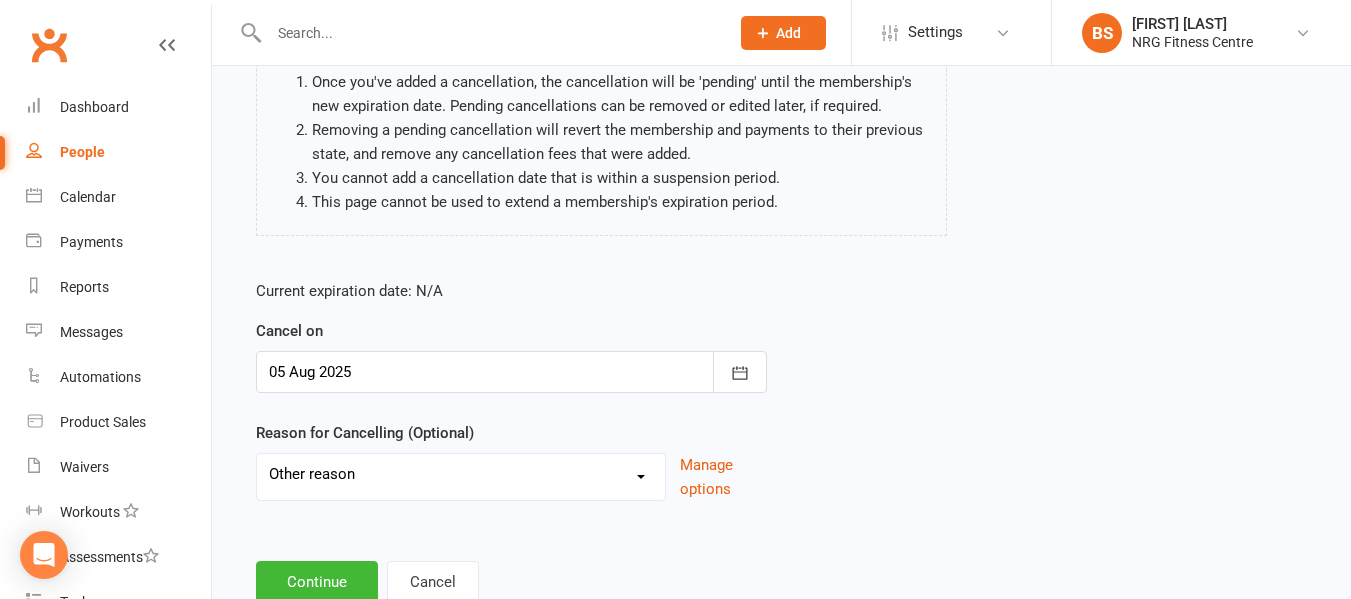 click on "Excessive failed payments Holiday Injury Medical Moving Other reason" at bounding box center [461, 474] 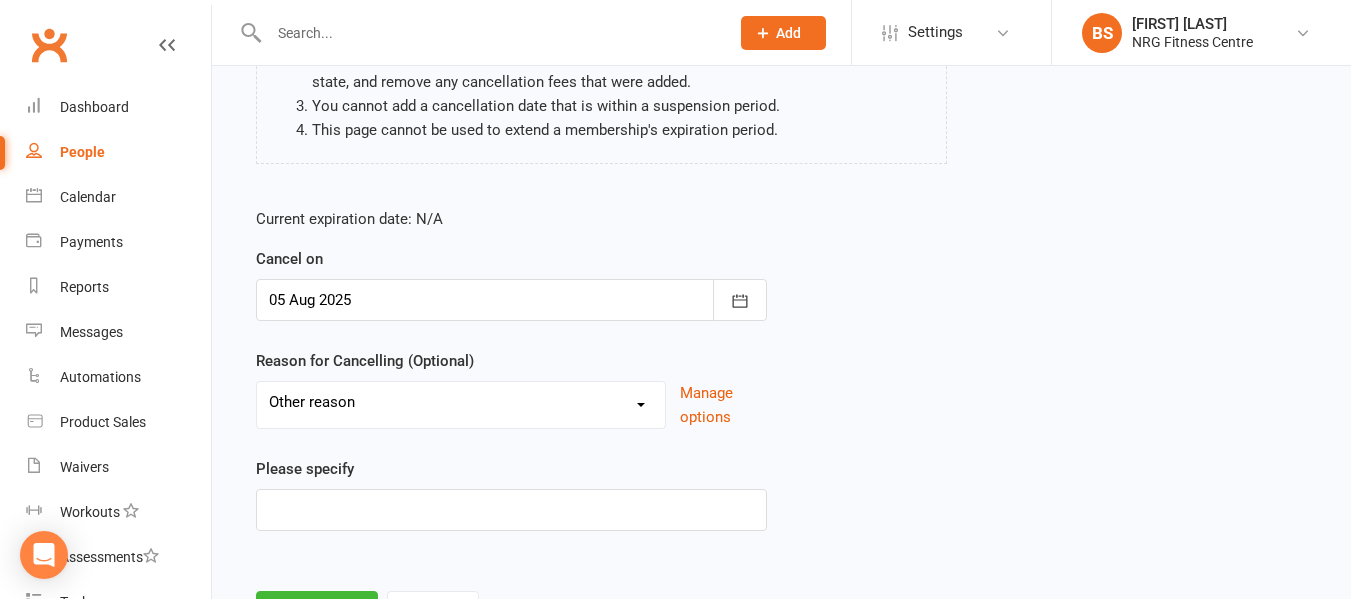 scroll, scrollTop: 367, scrollLeft: 0, axis: vertical 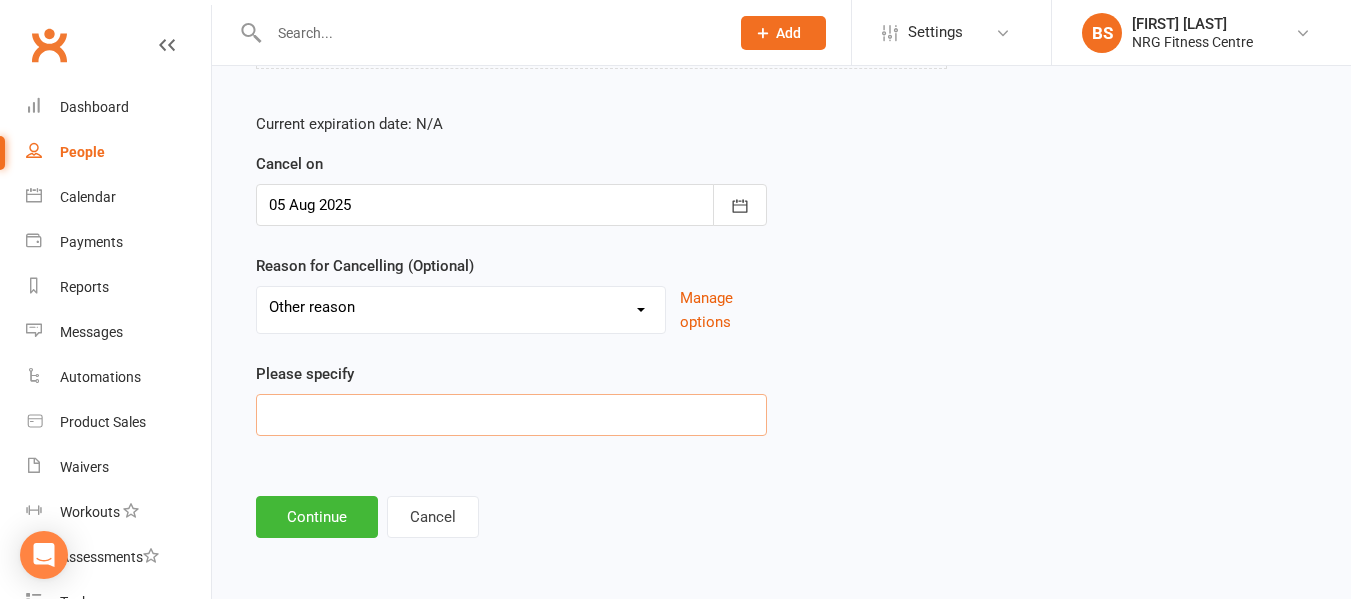 click at bounding box center [511, 415] 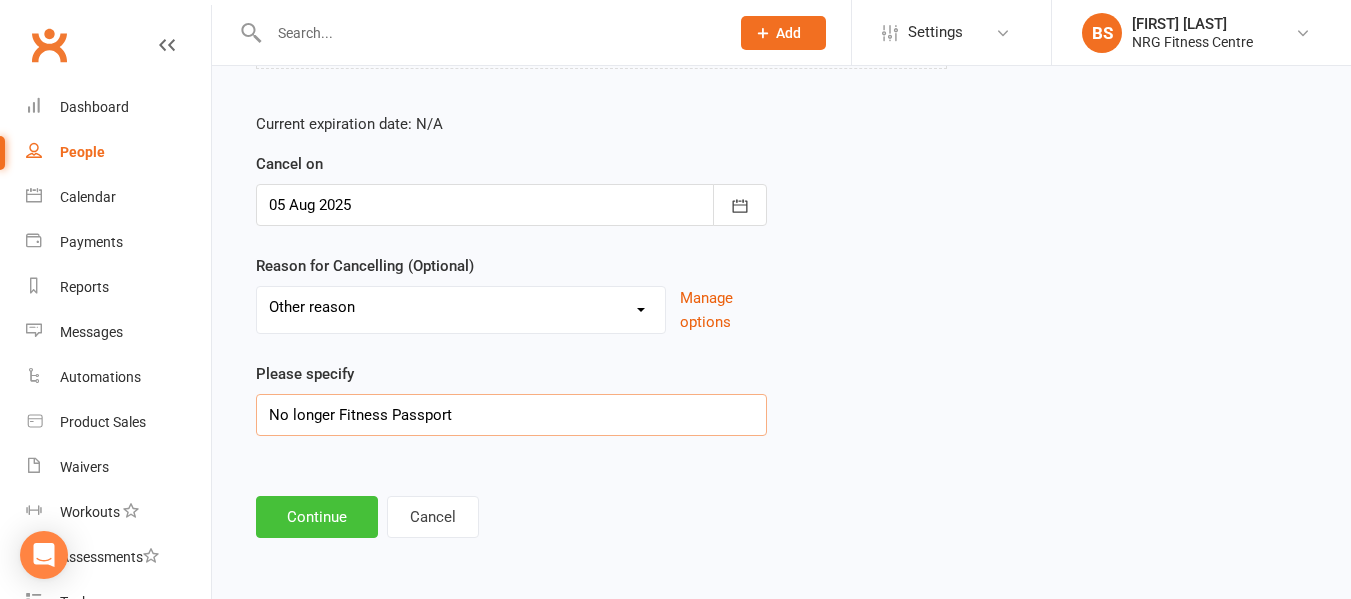 type on "No longer Fitness Passport" 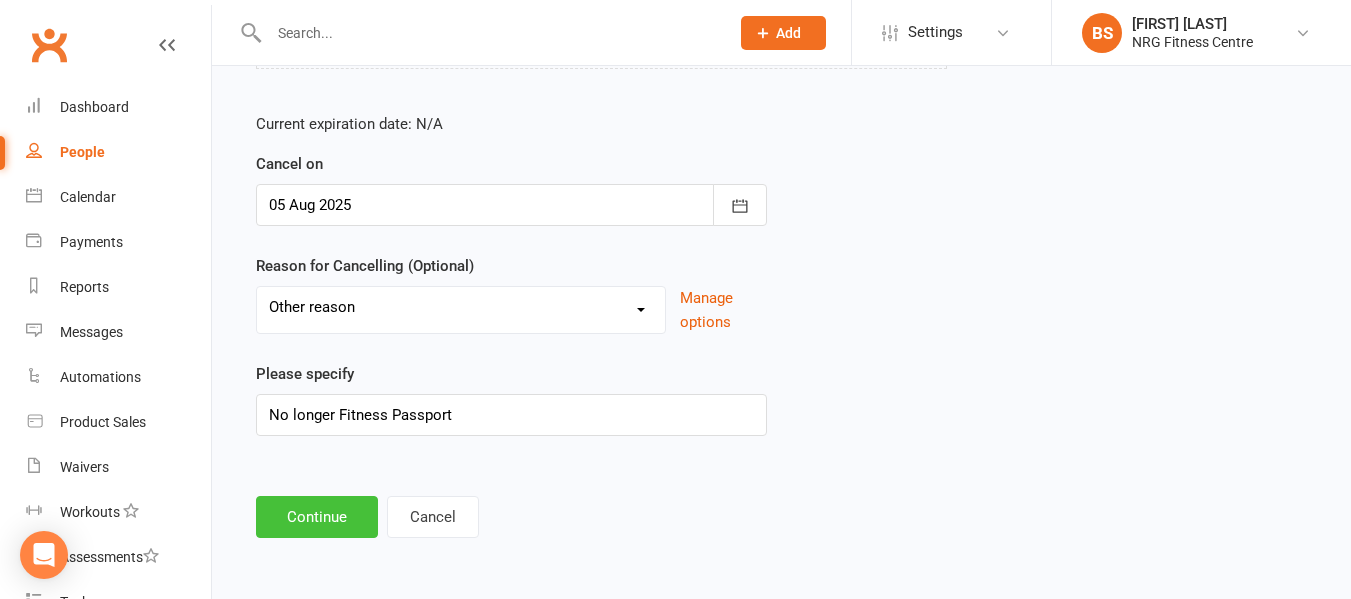 click on "Continue" at bounding box center (317, 517) 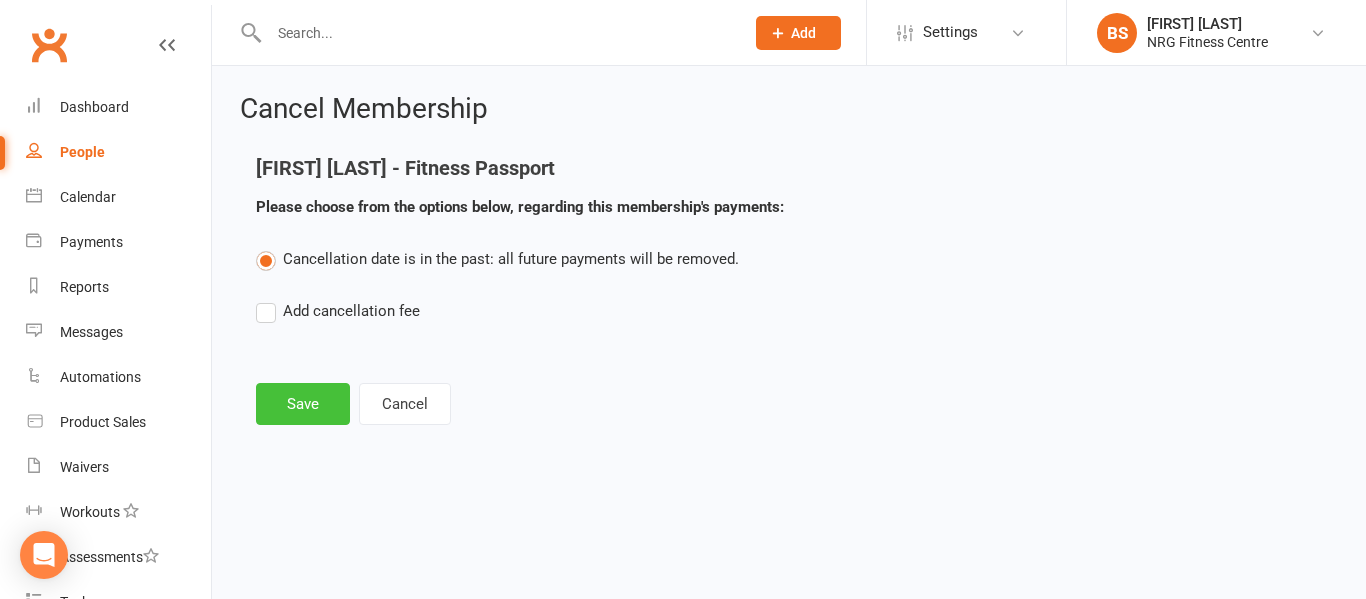 click on "Save" at bounding box center (303, 404) 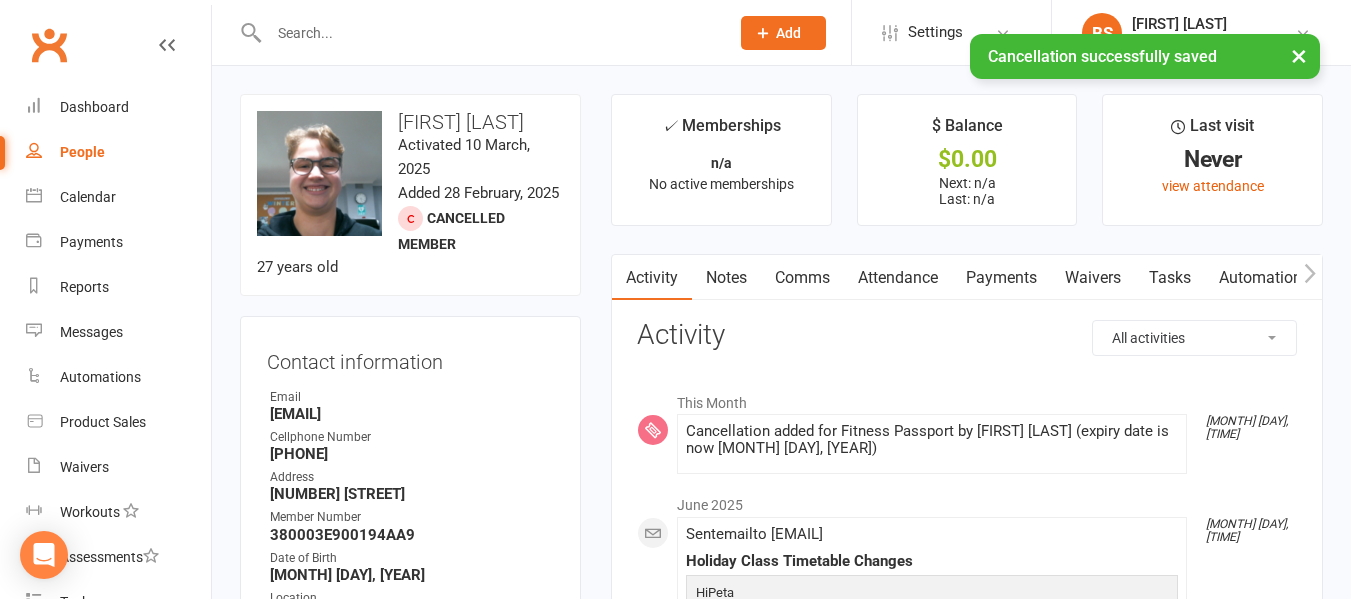 click at bounding box center [489, 33] 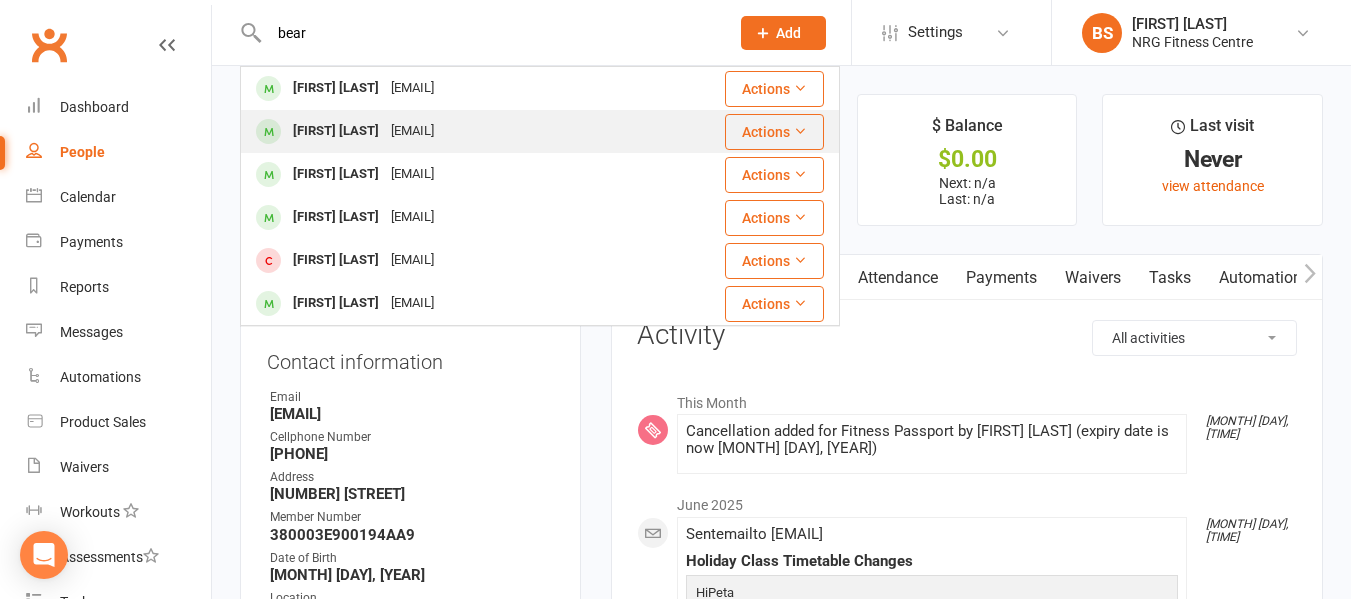 type on "bear" 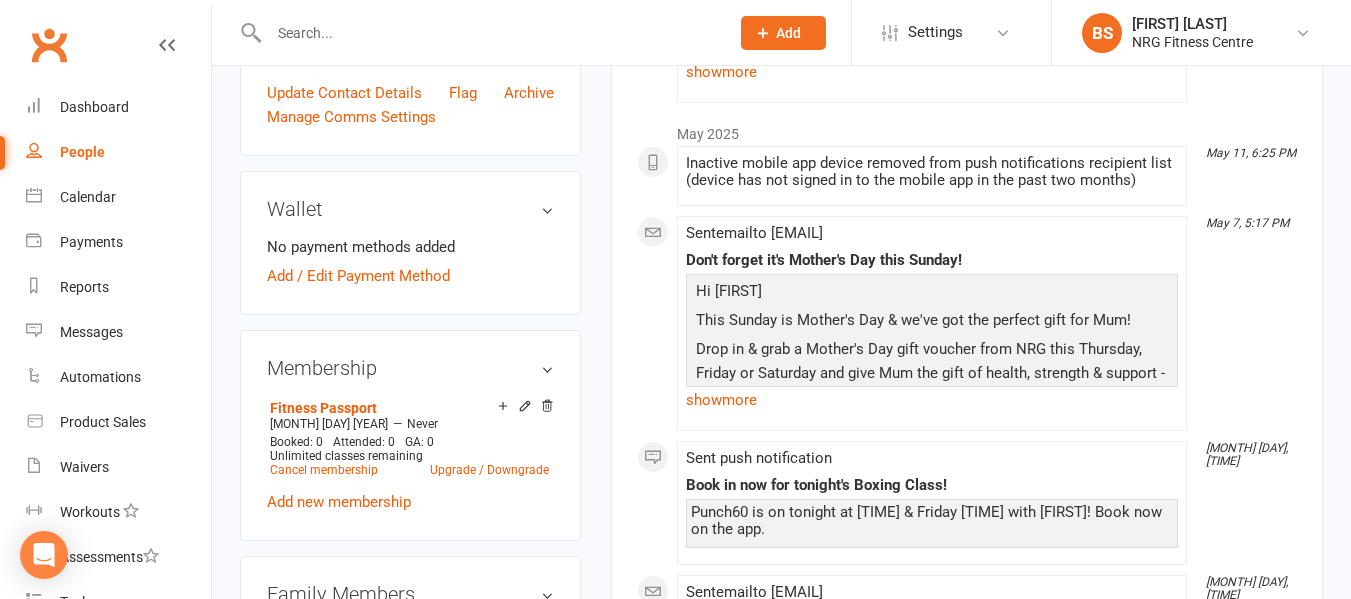 scroll, scrollTop: 600, scrollLeft: 0, axis: vertical 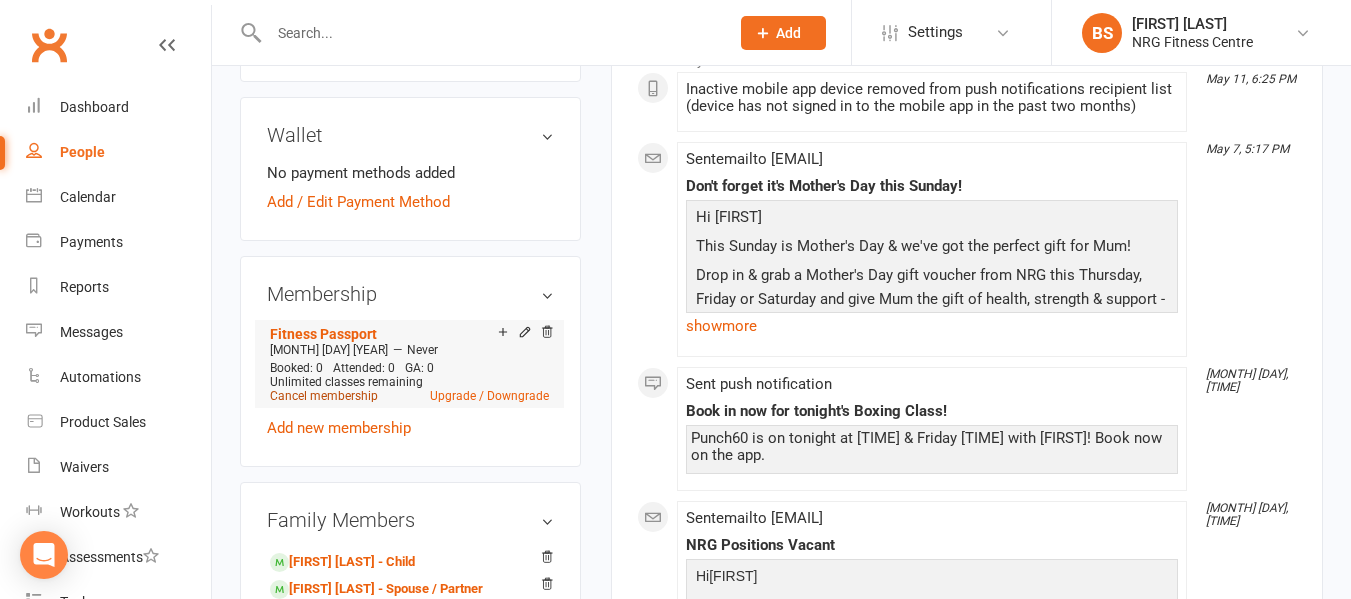 click on "Cancel membership" at bounding box center [324, 396] 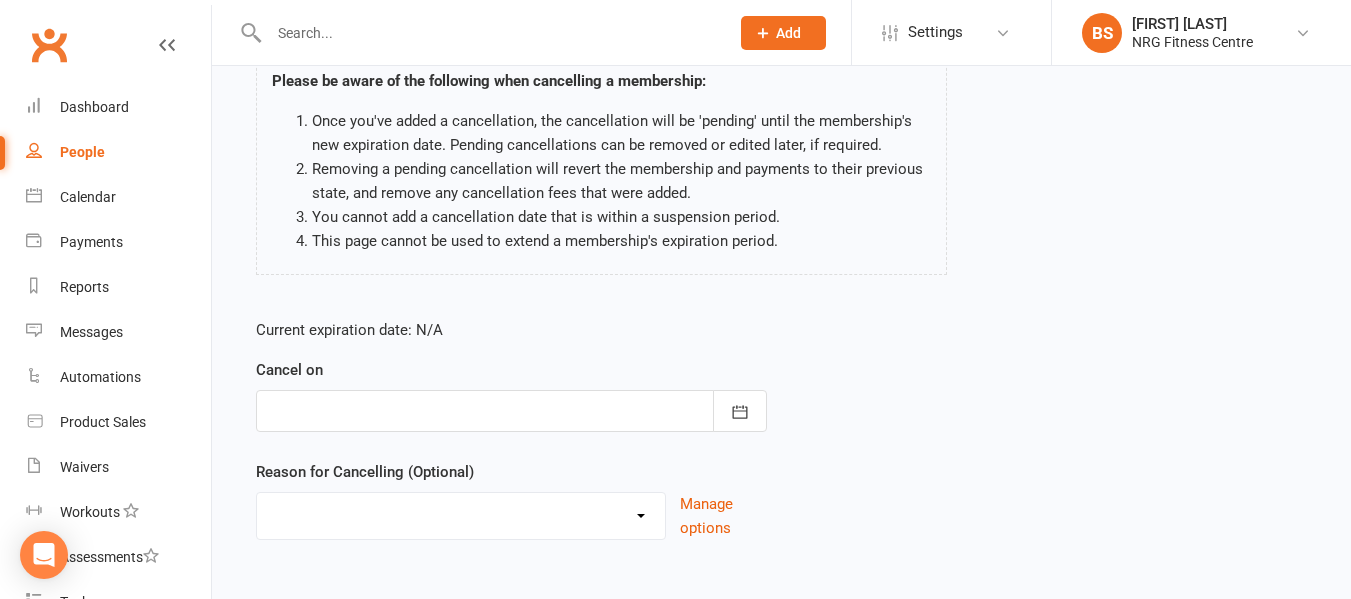 scroll, scrollTop: 200, scrollLeft: 0, axis: vertical 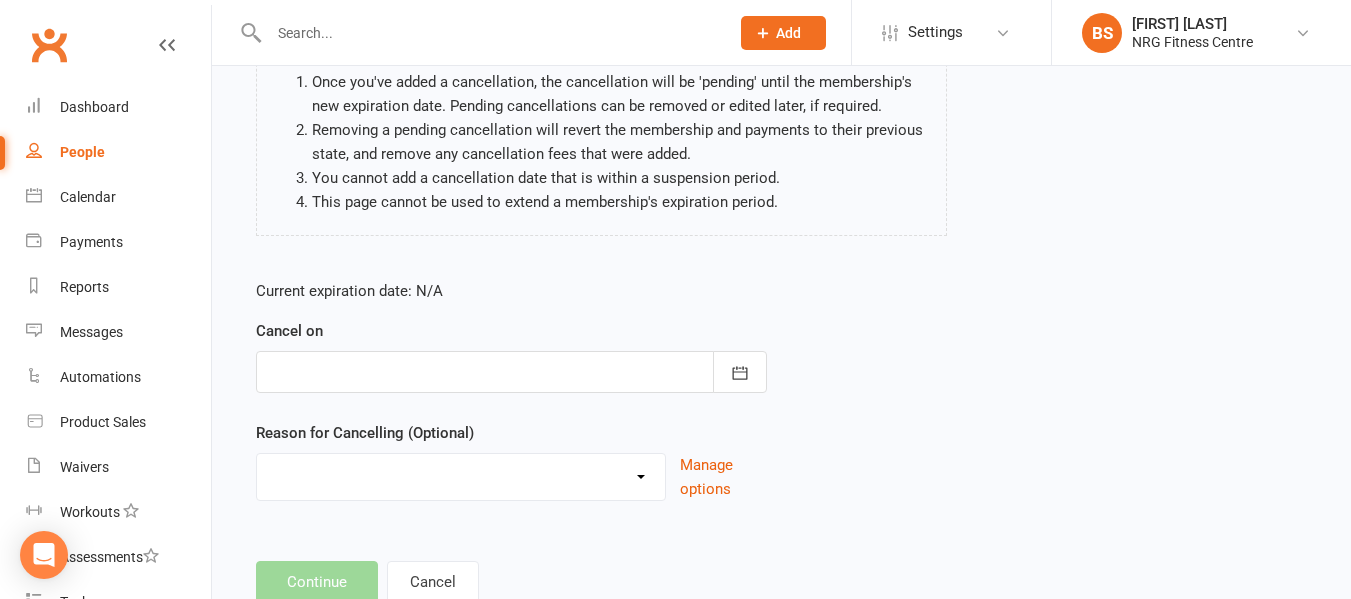 click at bounding box center (511, 372) 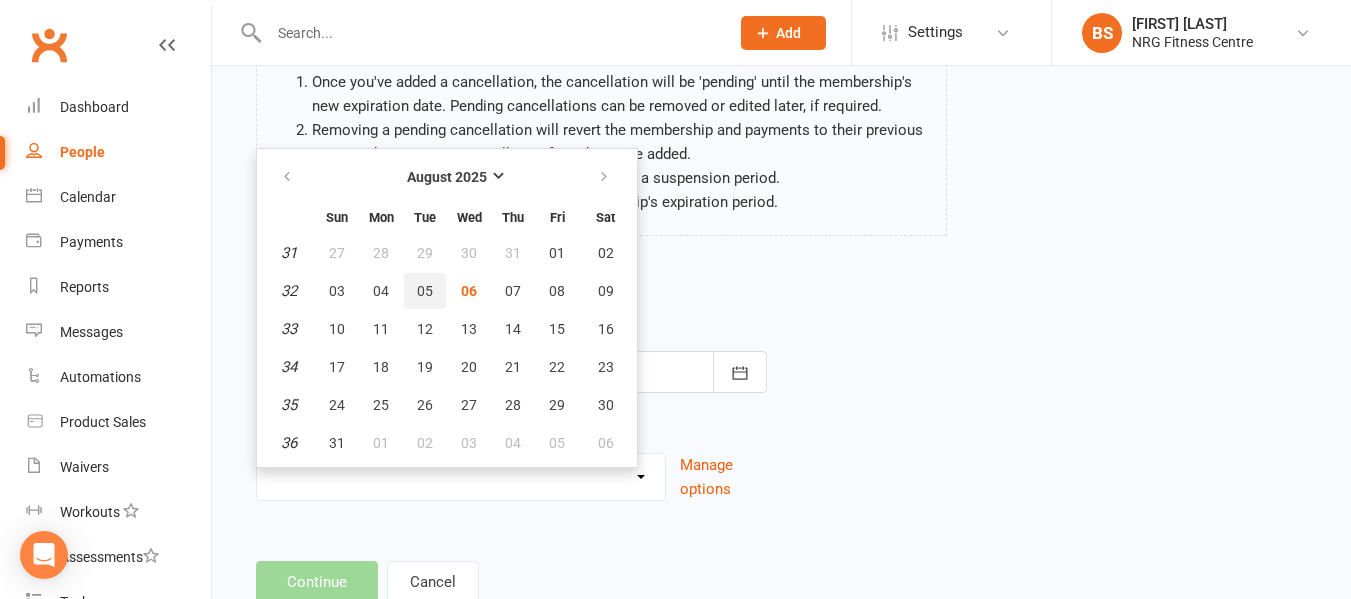click on "05" at bounding box center (425, 291) 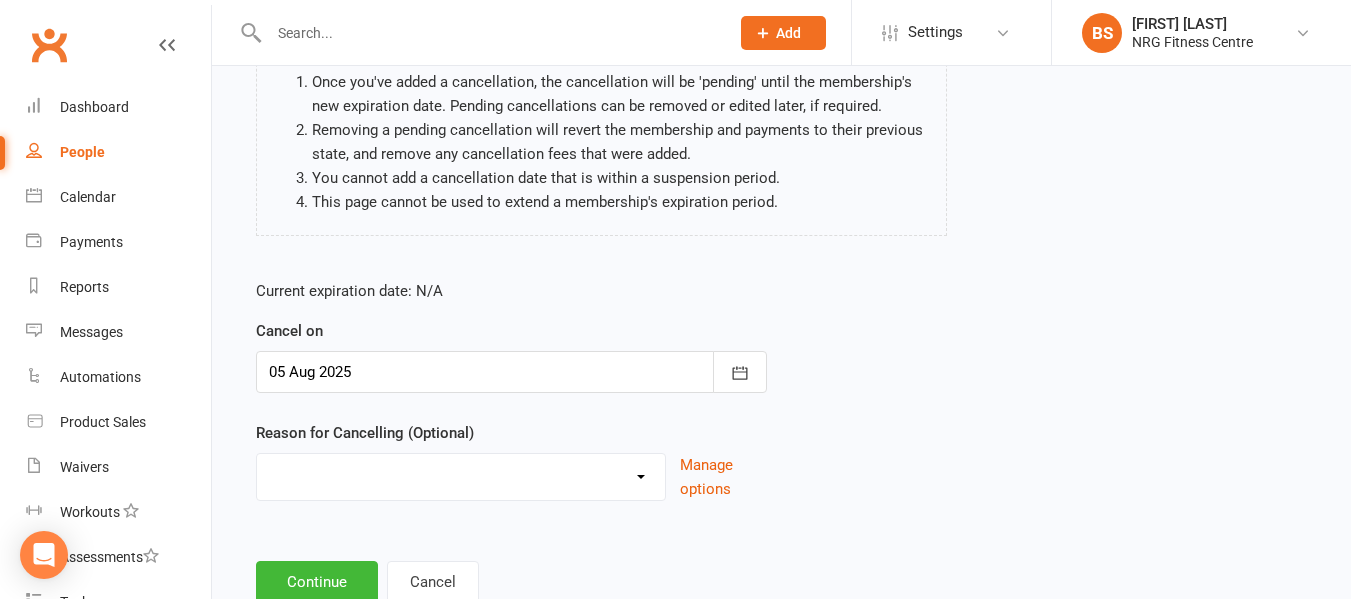 click on "Excessive failed payments Holiday Injury Medical Moving Other reason" at bounding box center (461, 474) 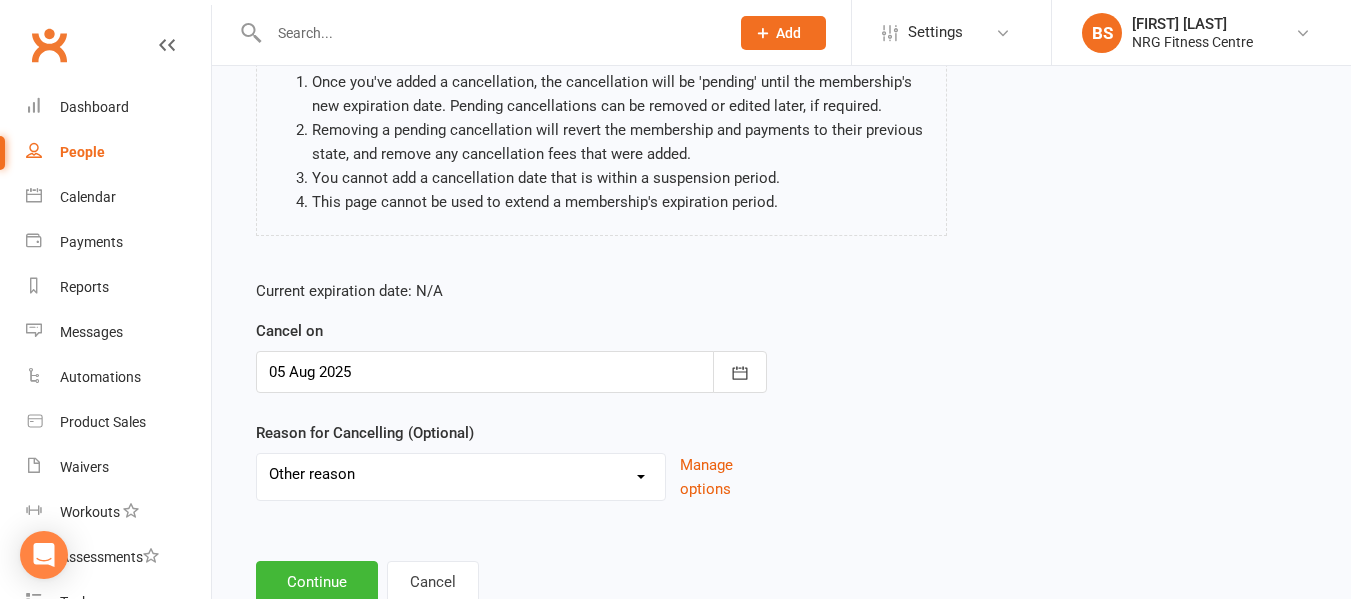 click on "Excessive failed payments Holiday Injury Medical Moving Other reason" at bounding box center (461, 474) 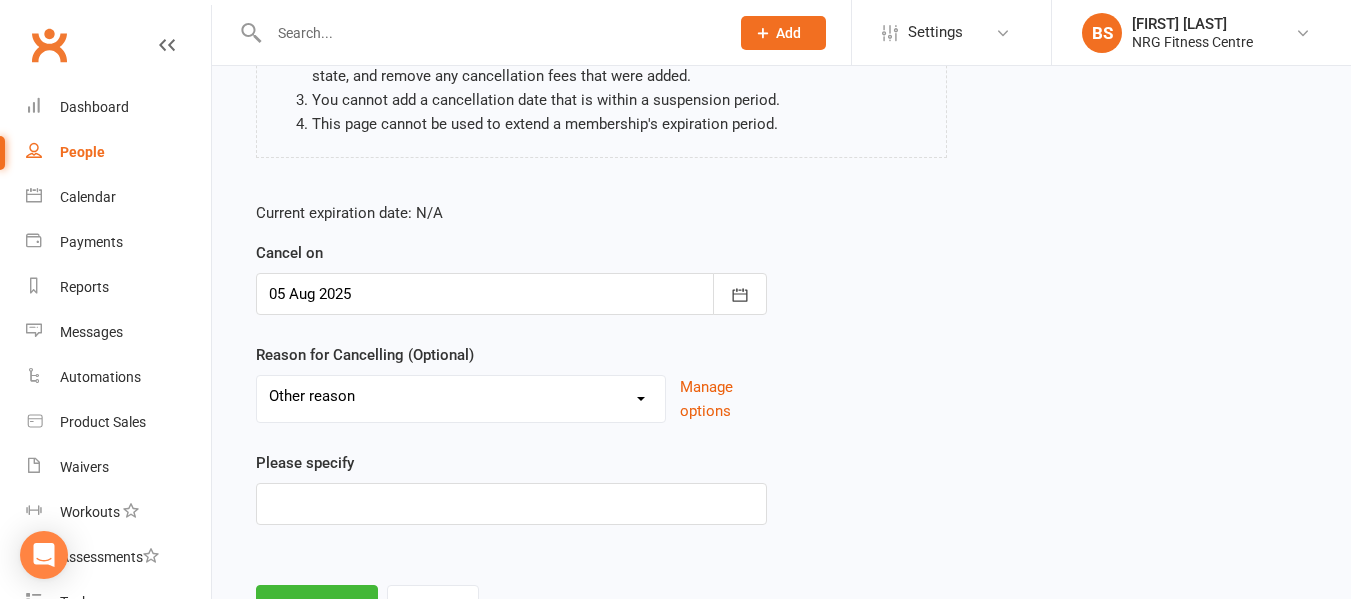 scroll, scrollTop: 367, scrollLeft: 0, axis: vertical 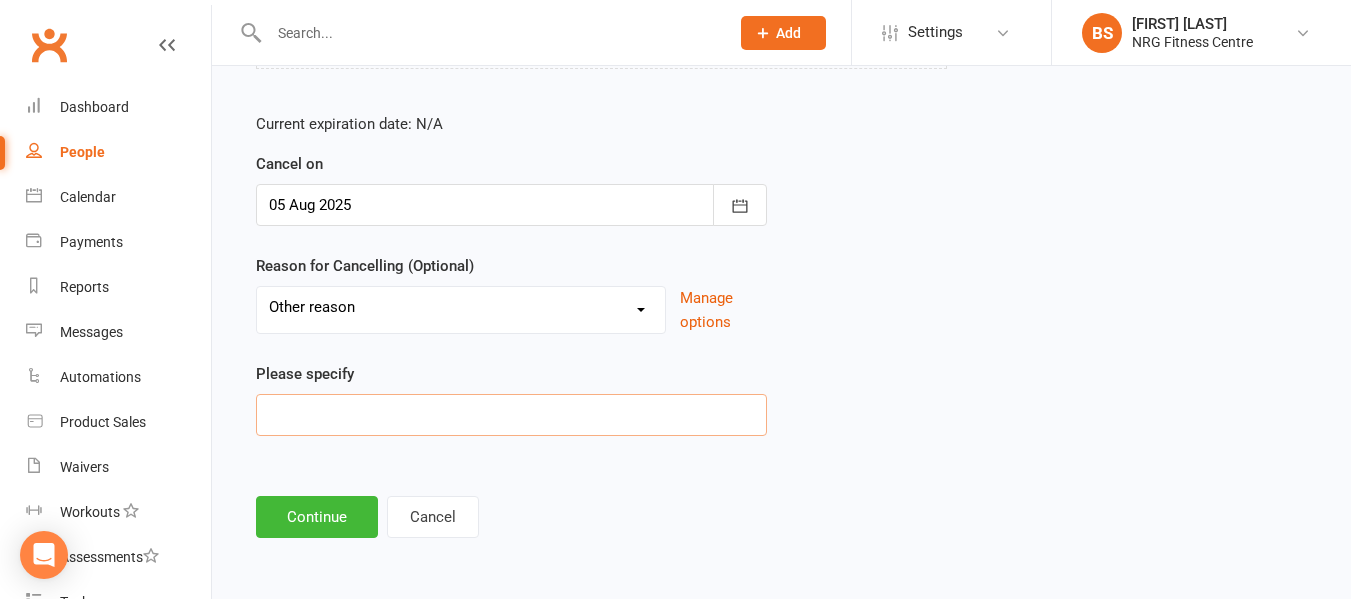 click at bounding box center (511, 415) 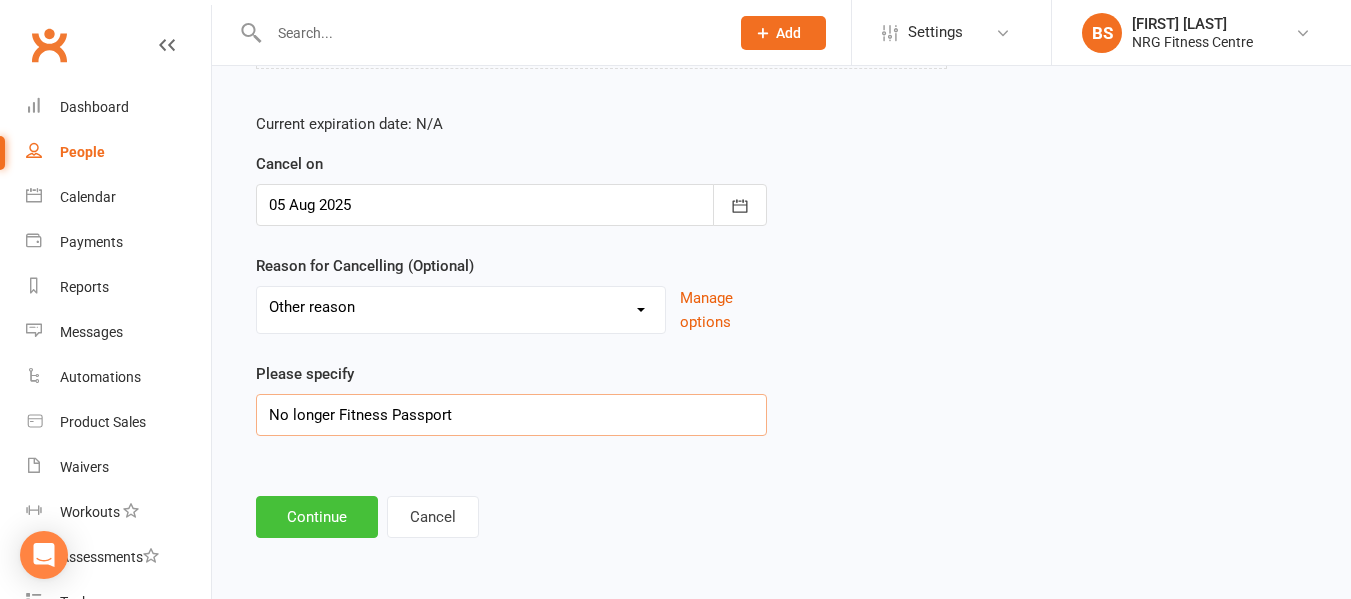 type on "No longer Fitness Passport" 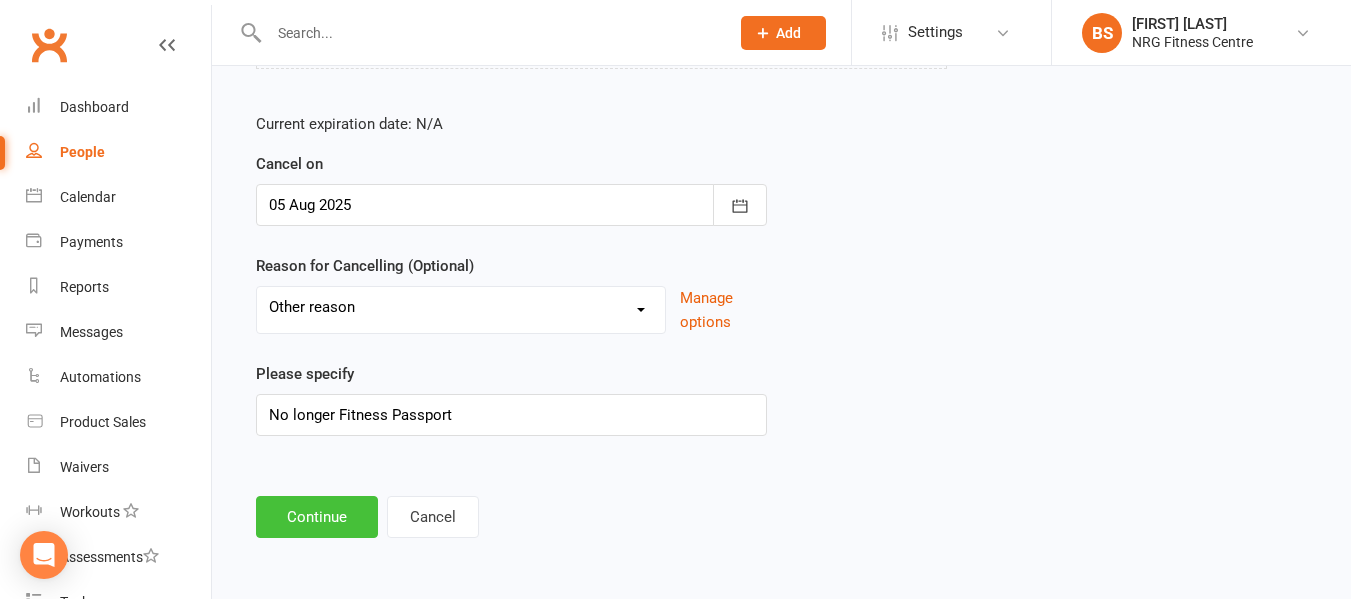click on "Continue" at bounding box center [317, 517] 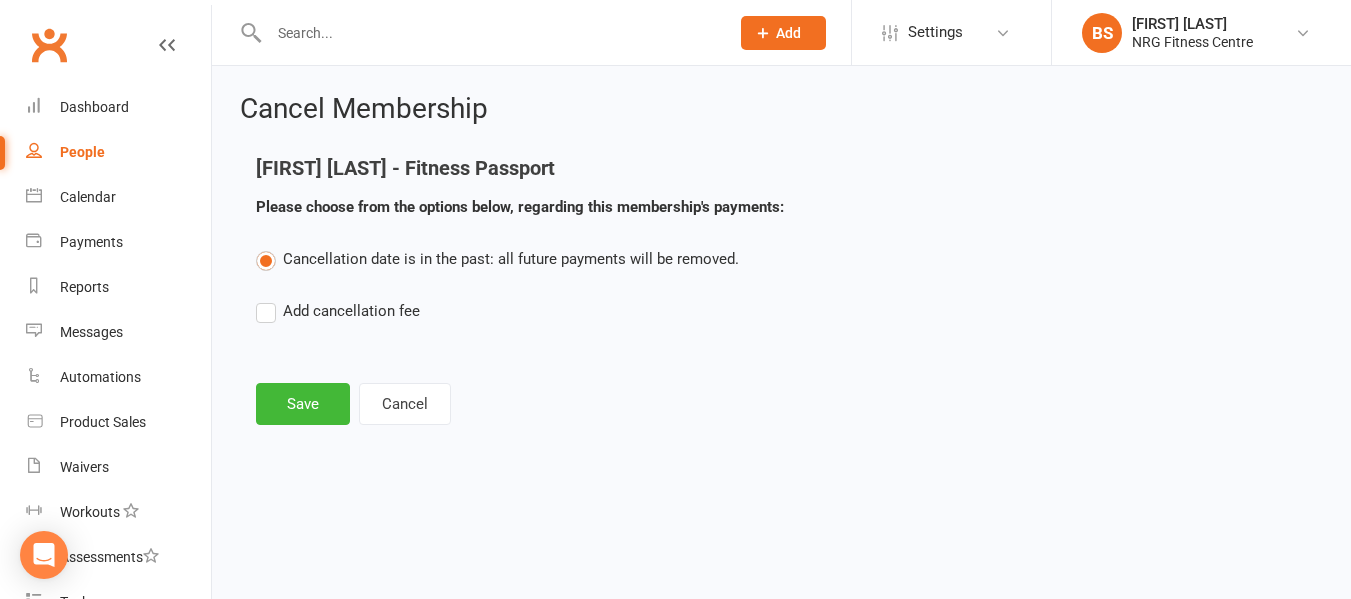 scroll, scrollTop: 0, scrollLeft: 0, axis: both 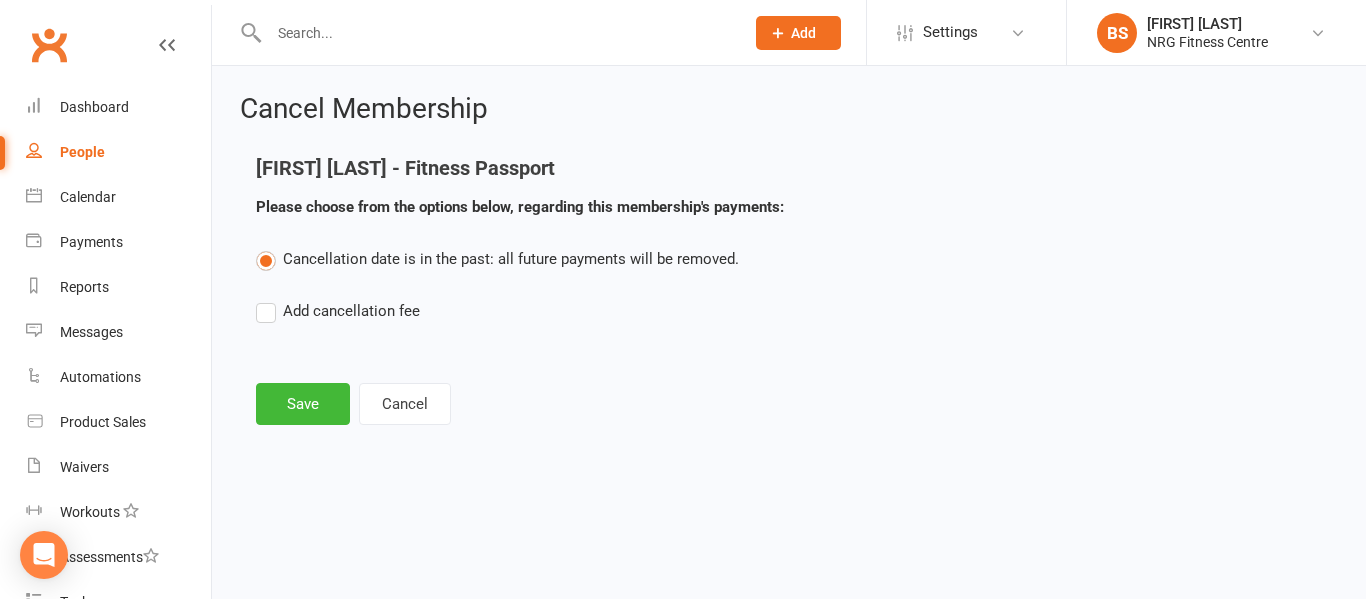 click on "[FIRST] [LAST] - Fitness Passport Please choose from the options below, regarding this membership's payments: Cancellation date is in the past: all future payments will be removed. Add cancellation fee Save   Cancel" at bounding box center [789, 291] 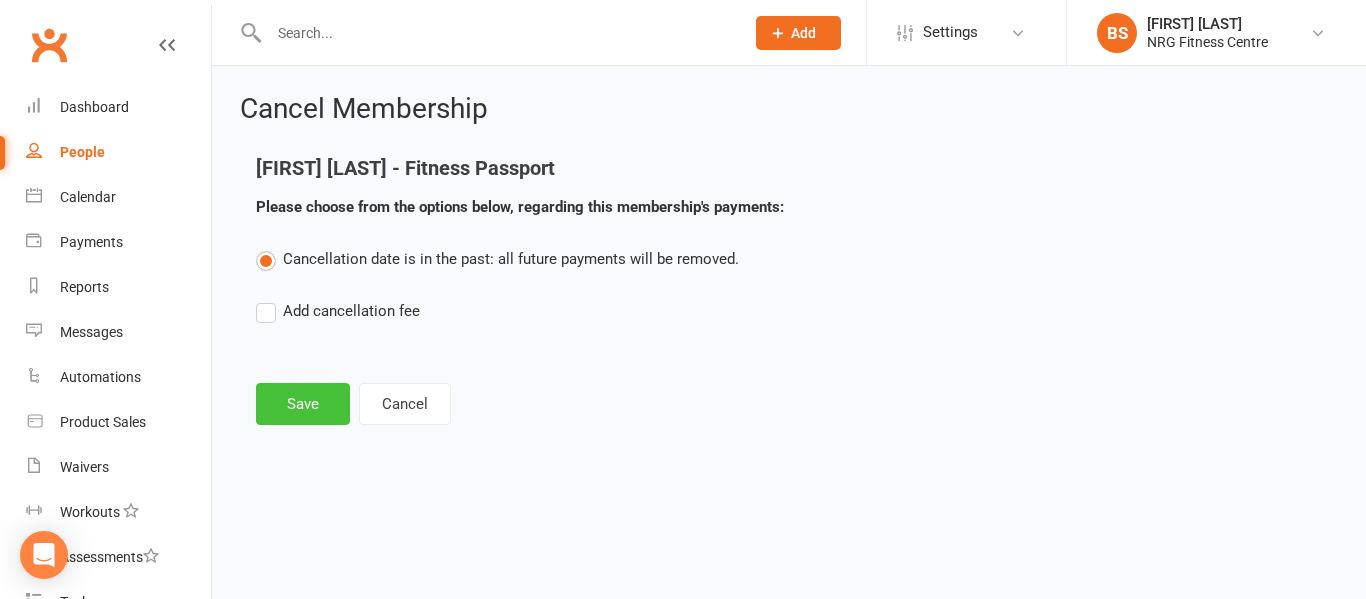 click on "Save" at bounding box center [303, 404] 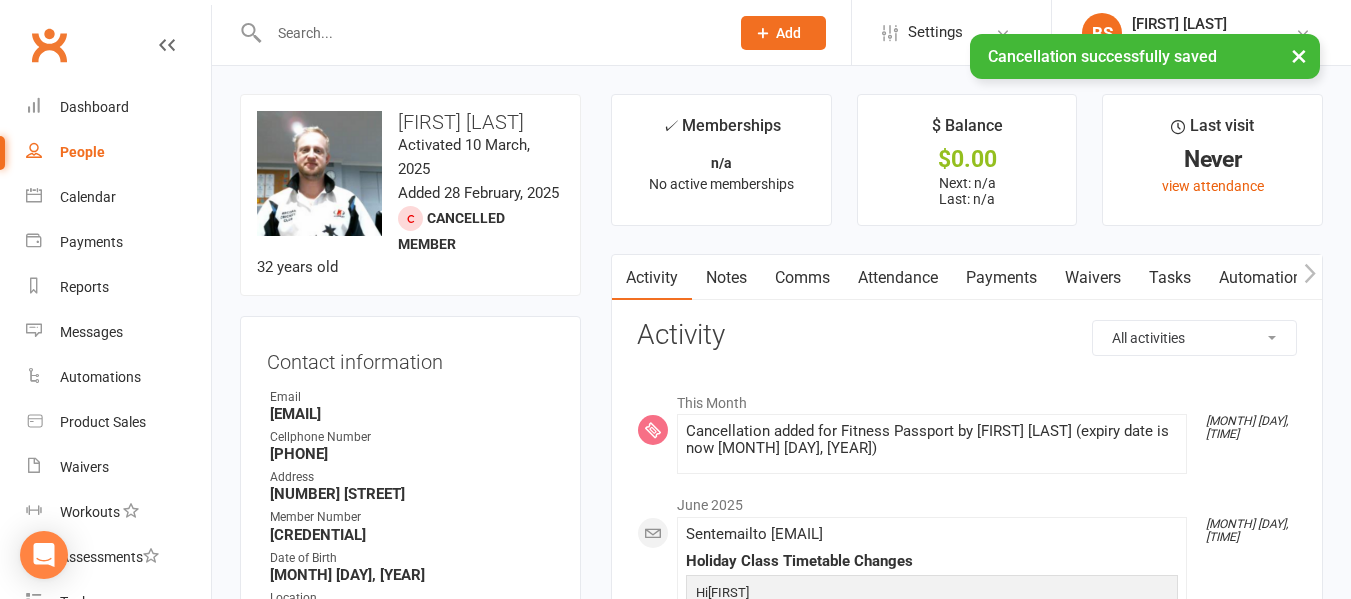 click at bounding box center [489, 33] 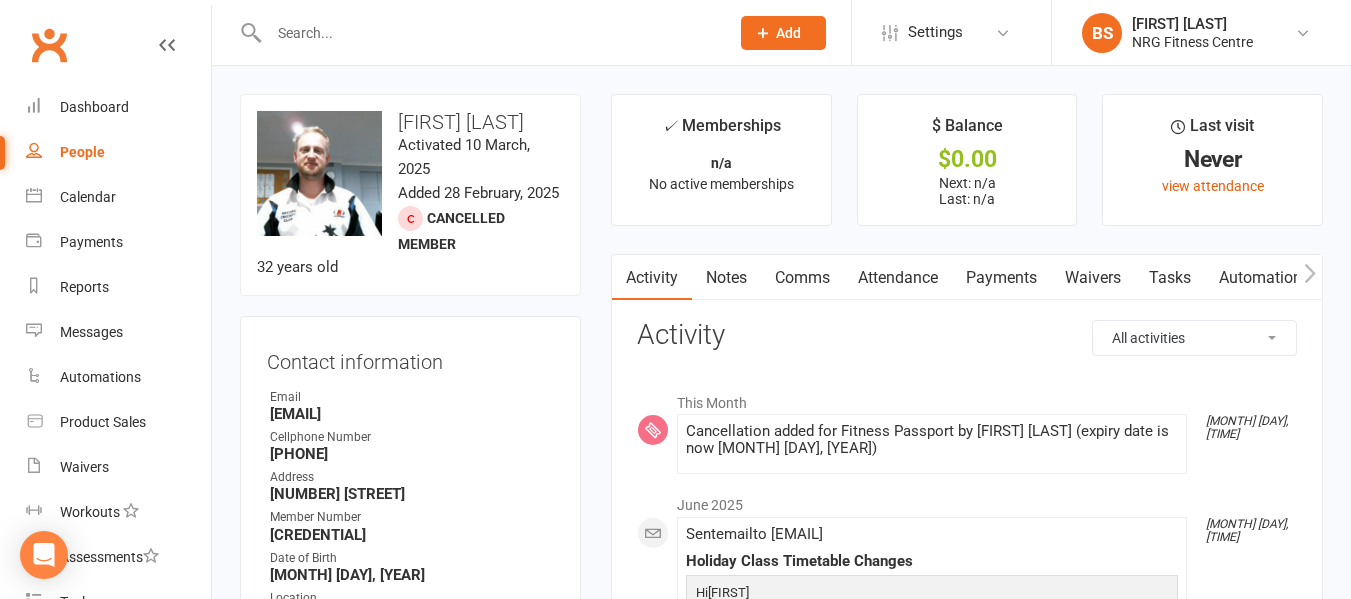 click 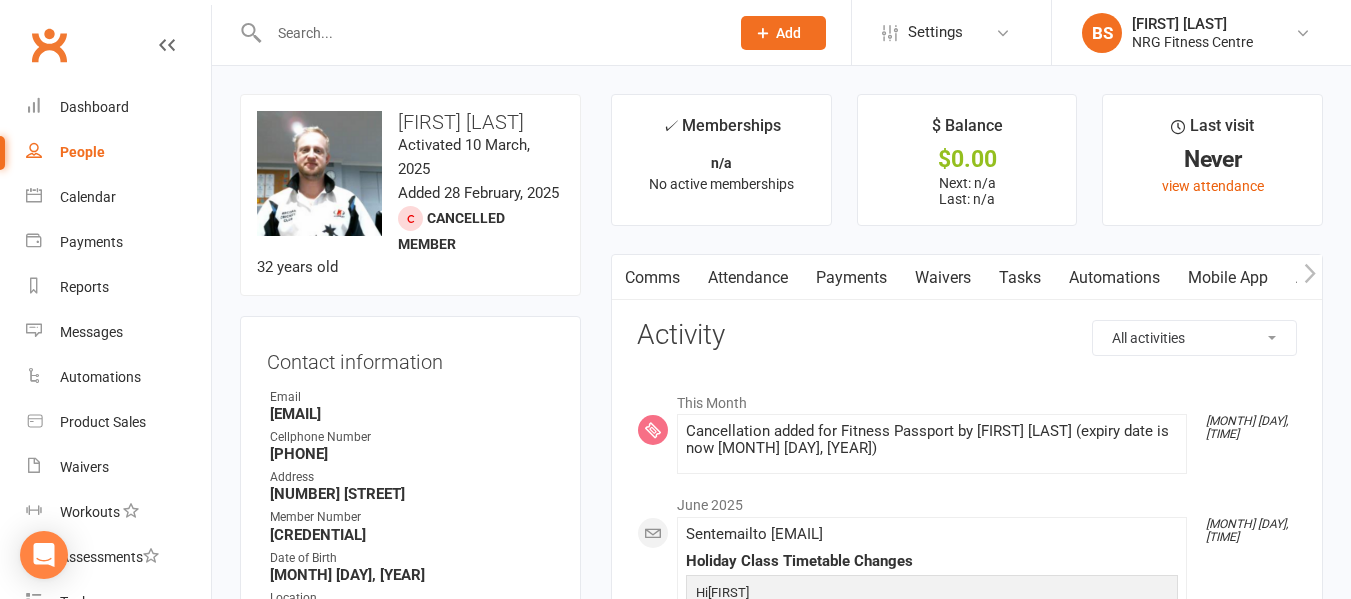 click 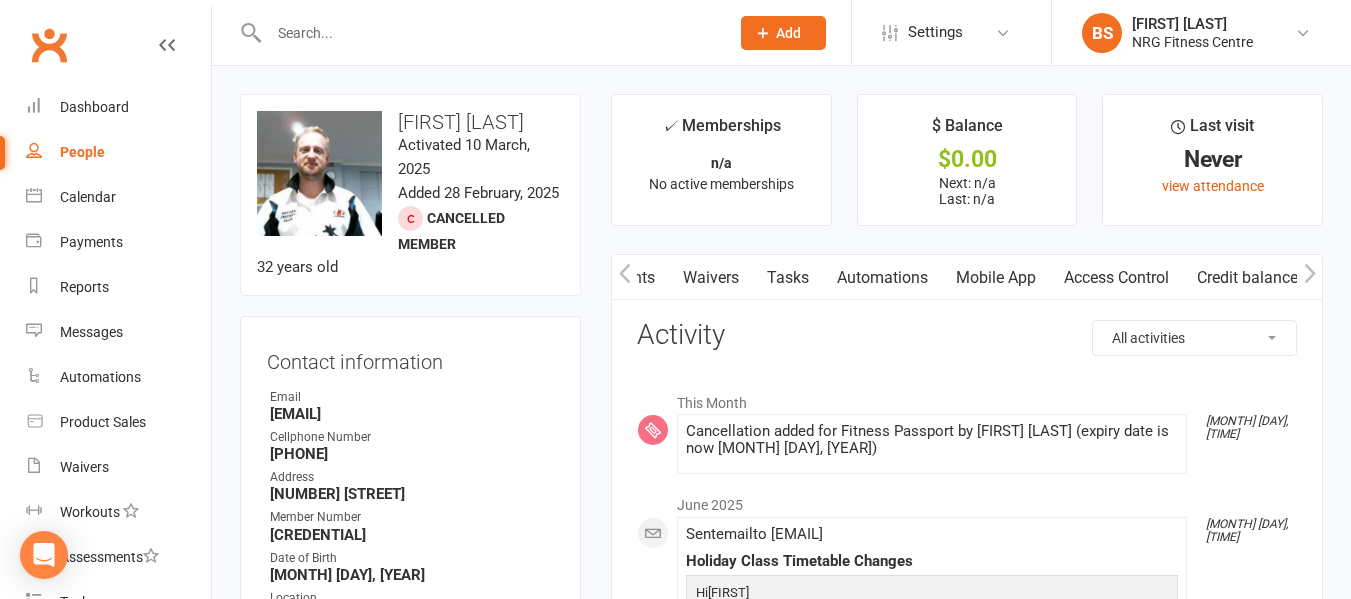 scroll, scrollTop: 0, scrollLeft: 382, axis: horizontal 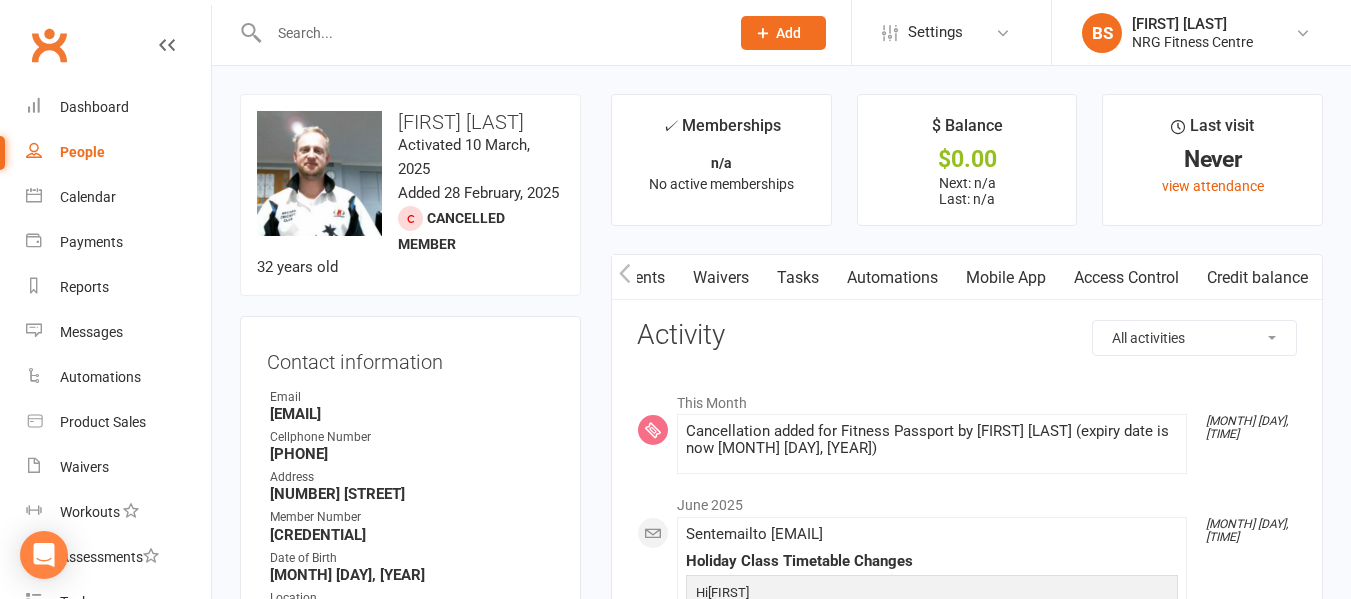 click on "Access Control" at bounding box center [1126, 278] 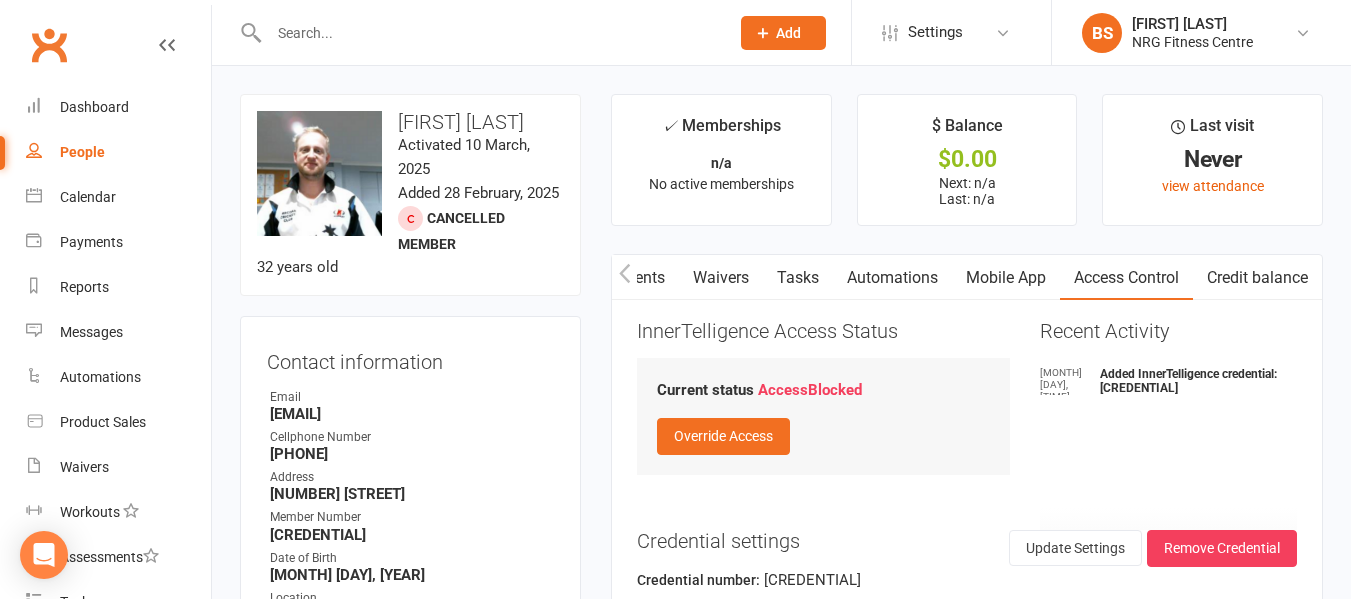 click at bounding box center (489, 33) 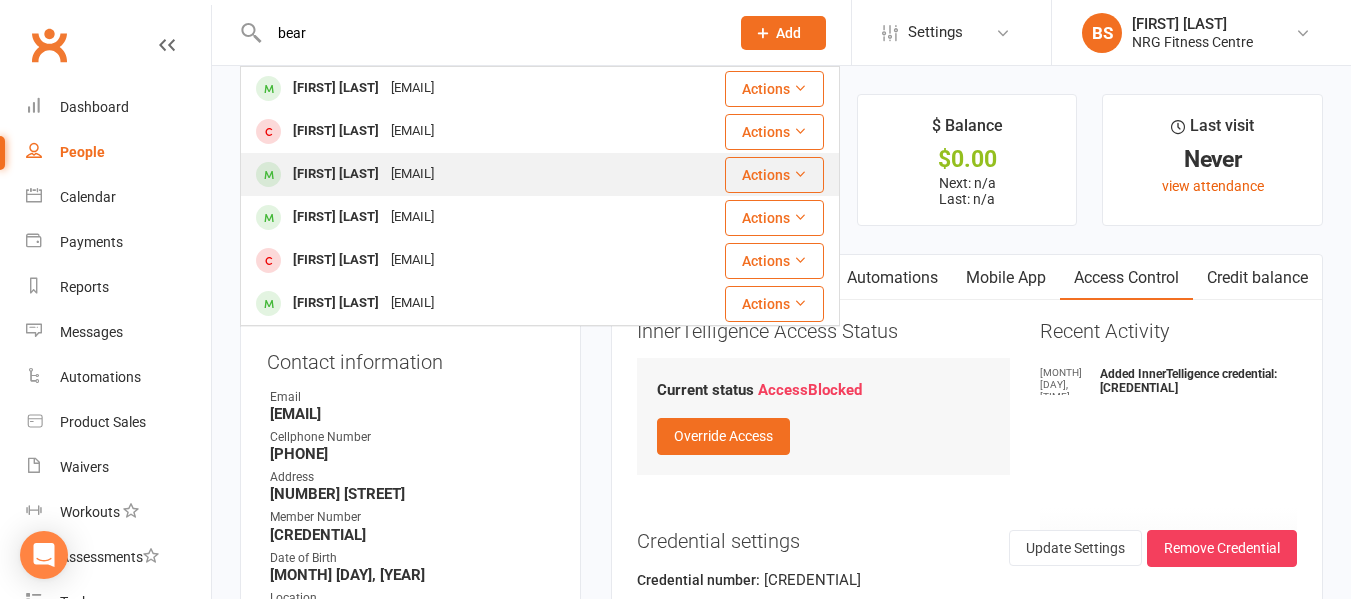 type on "bear" 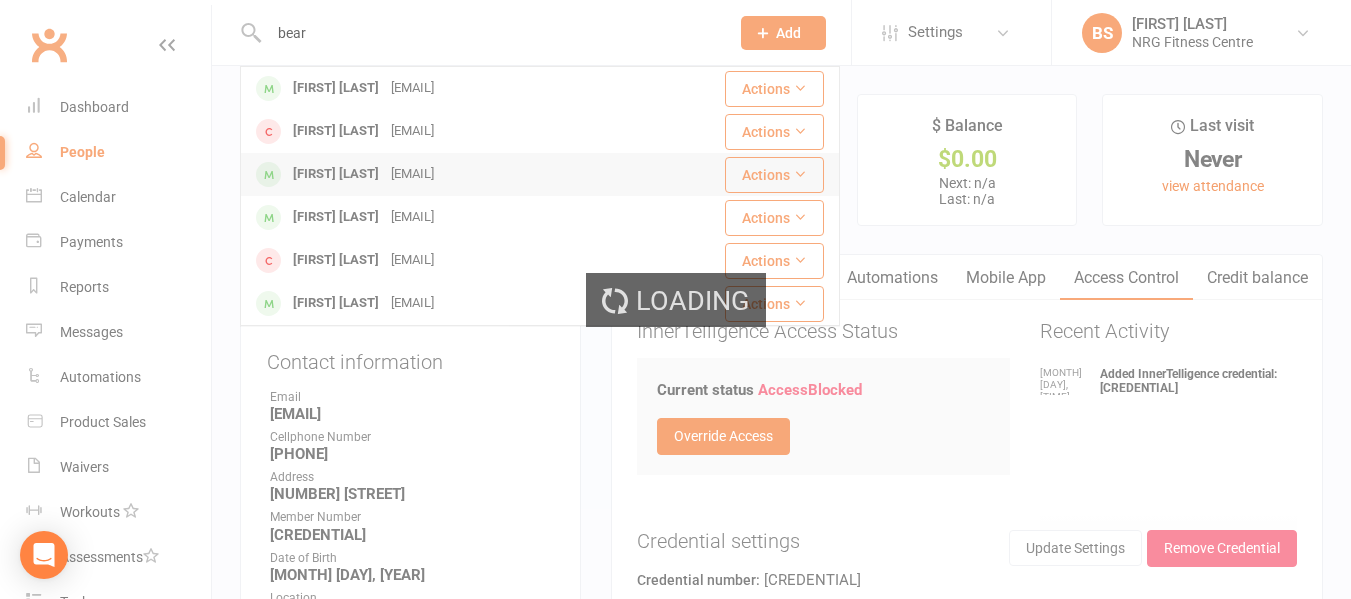 type 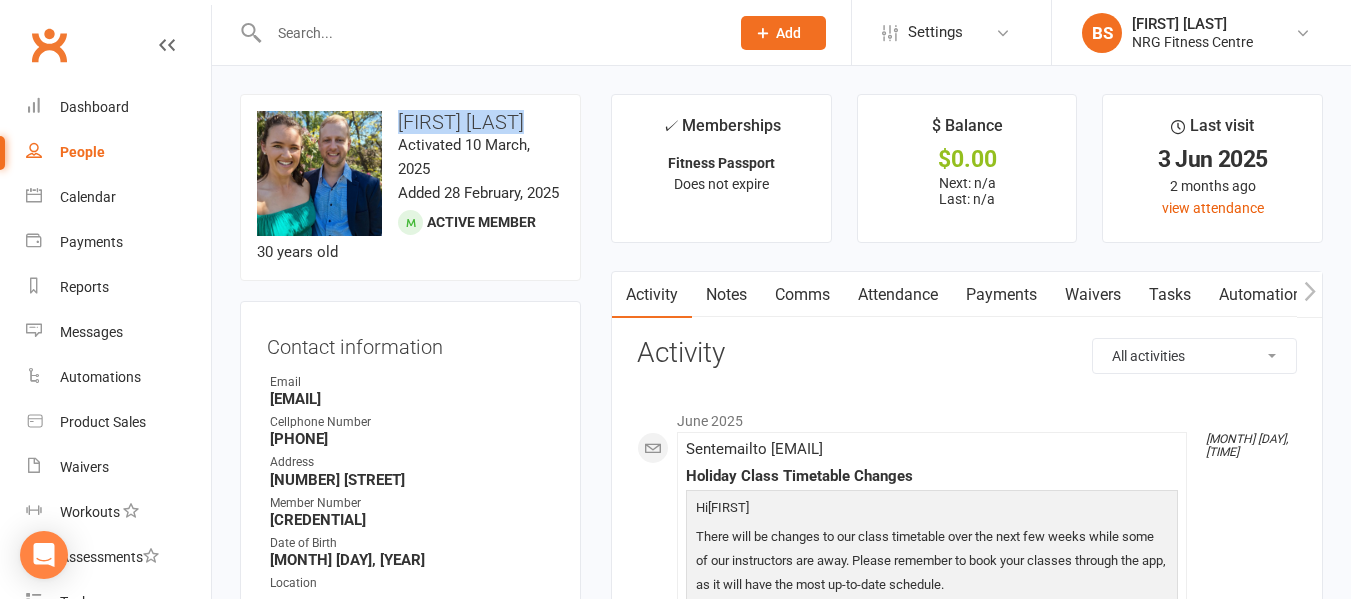 drag, startPoint x: 540, startPoint y: 123, endPoint x: 390, endPoint y: 124, distance: 150.00333 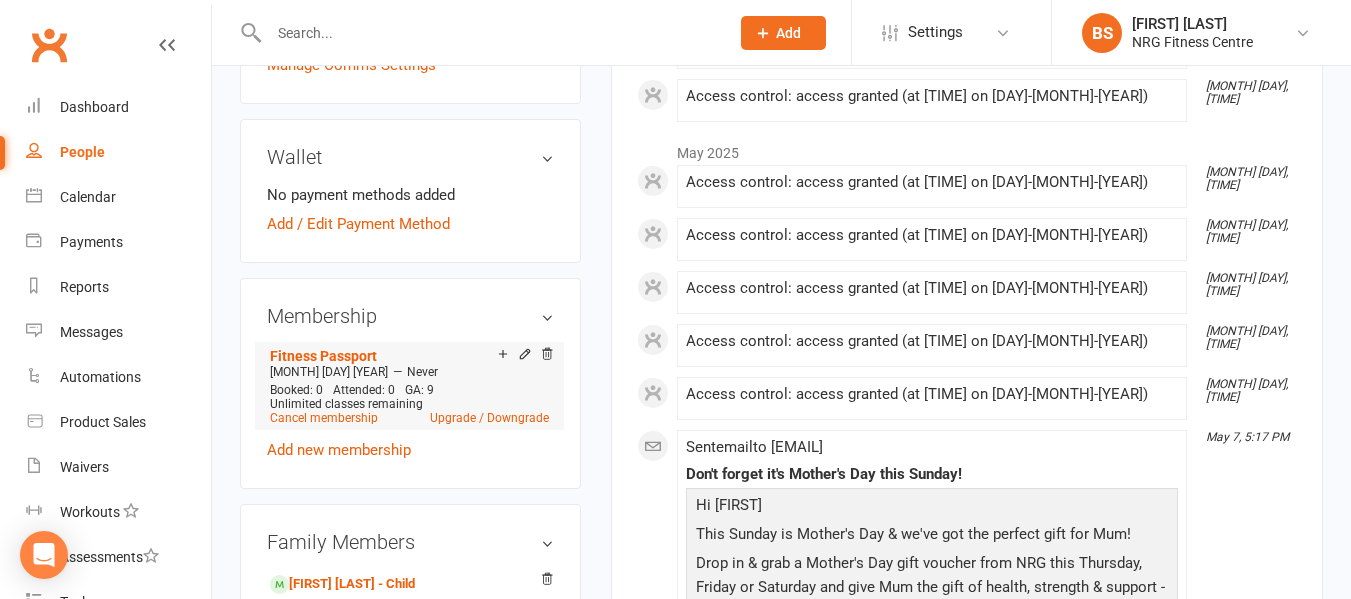 scroll, scrollTop: 600, scrollLeft: 0, axis: vertical 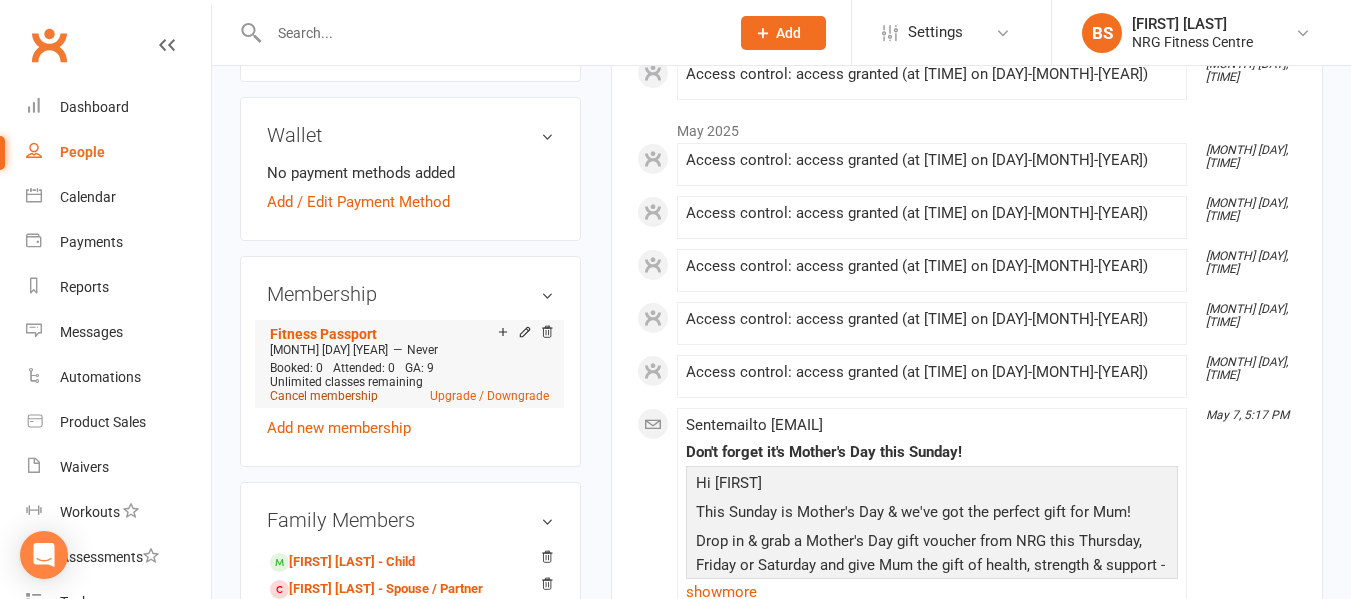 click on "Cancel membership" at bounding box center (324, 396) 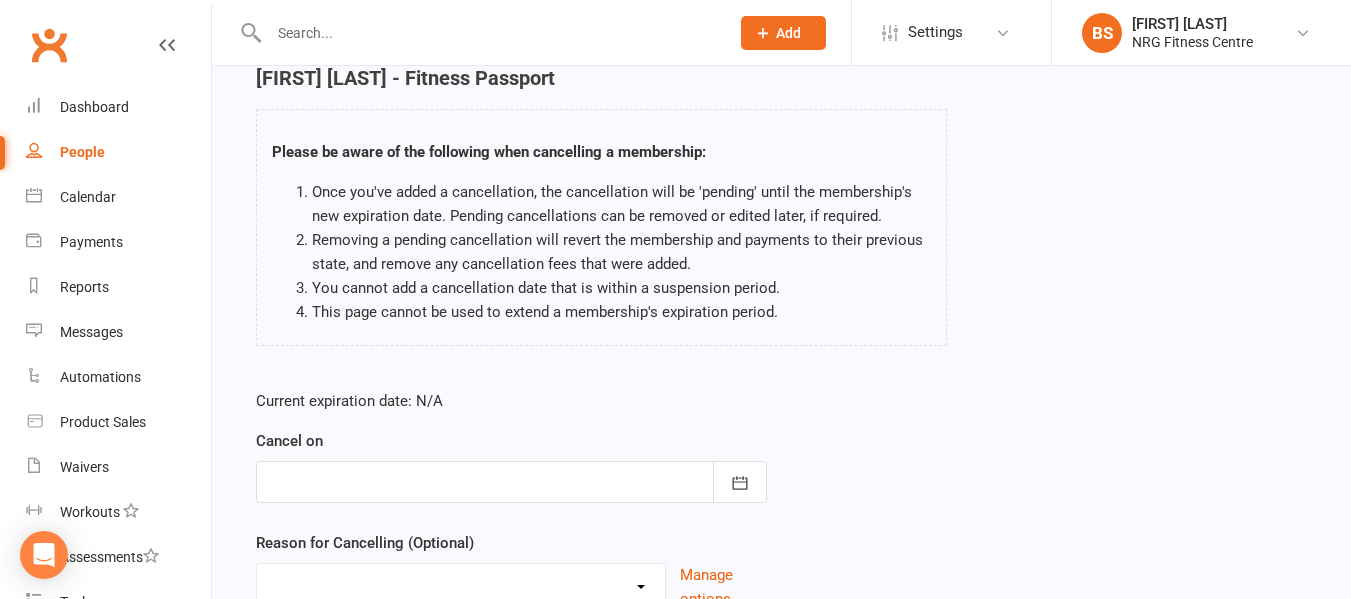 scroll, scrollTop: 200, scrollLeft: 0, axis: vertical 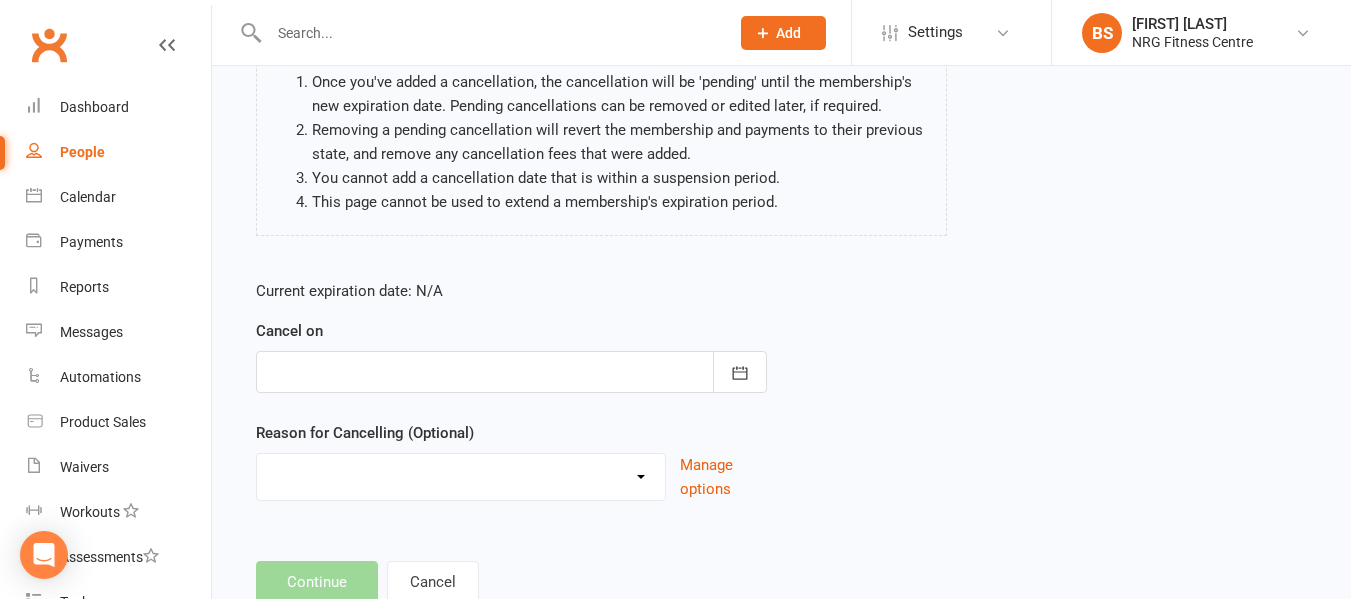 click at bounding box center [511, 372] 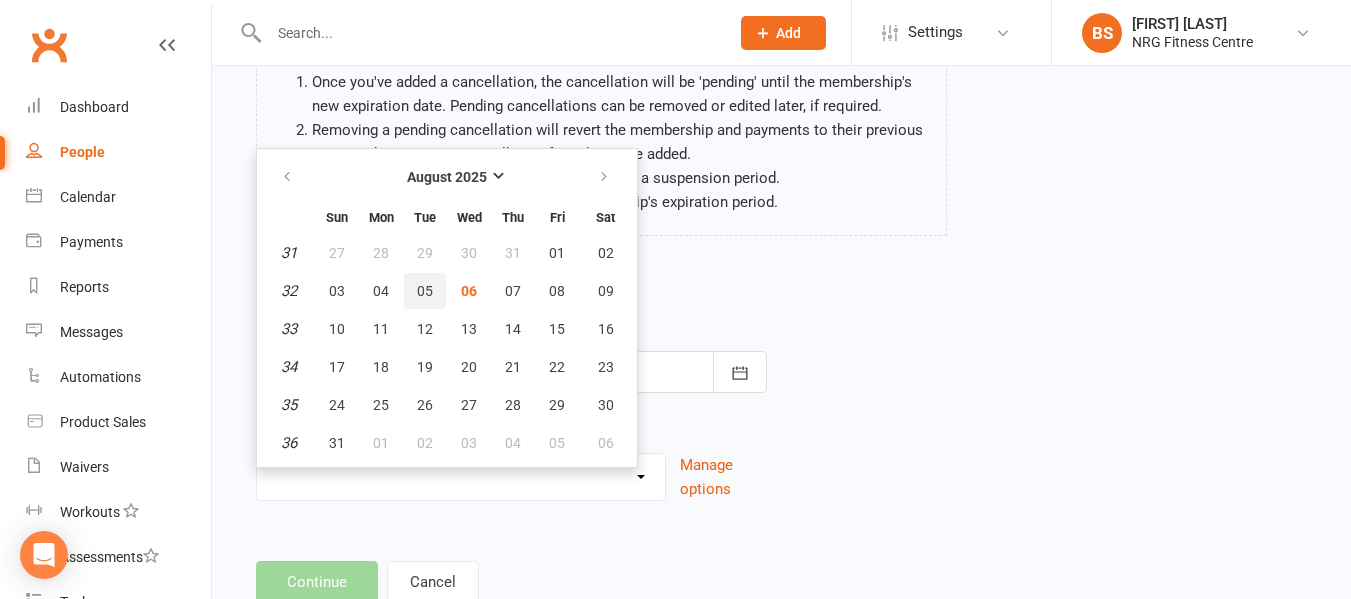 click on "05" at bounding box center [425, 291] 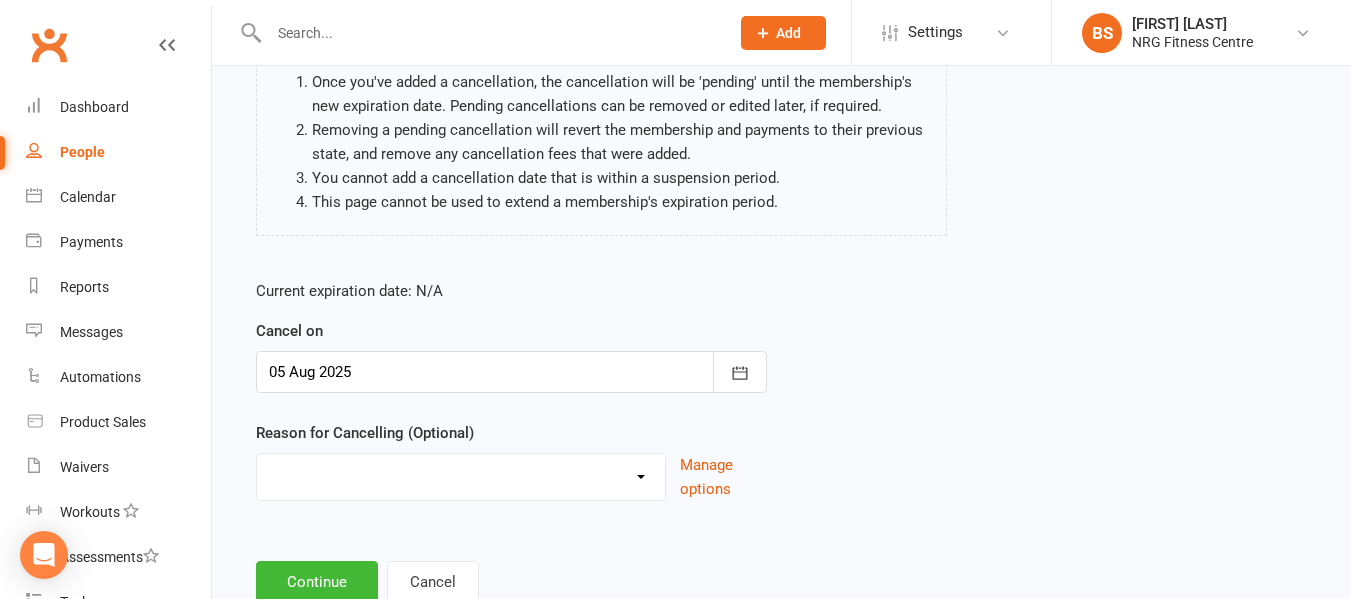 click on "Excessive failed payments Holiday Injury Medical Moving Other reason" at bounding box center (461, 474) 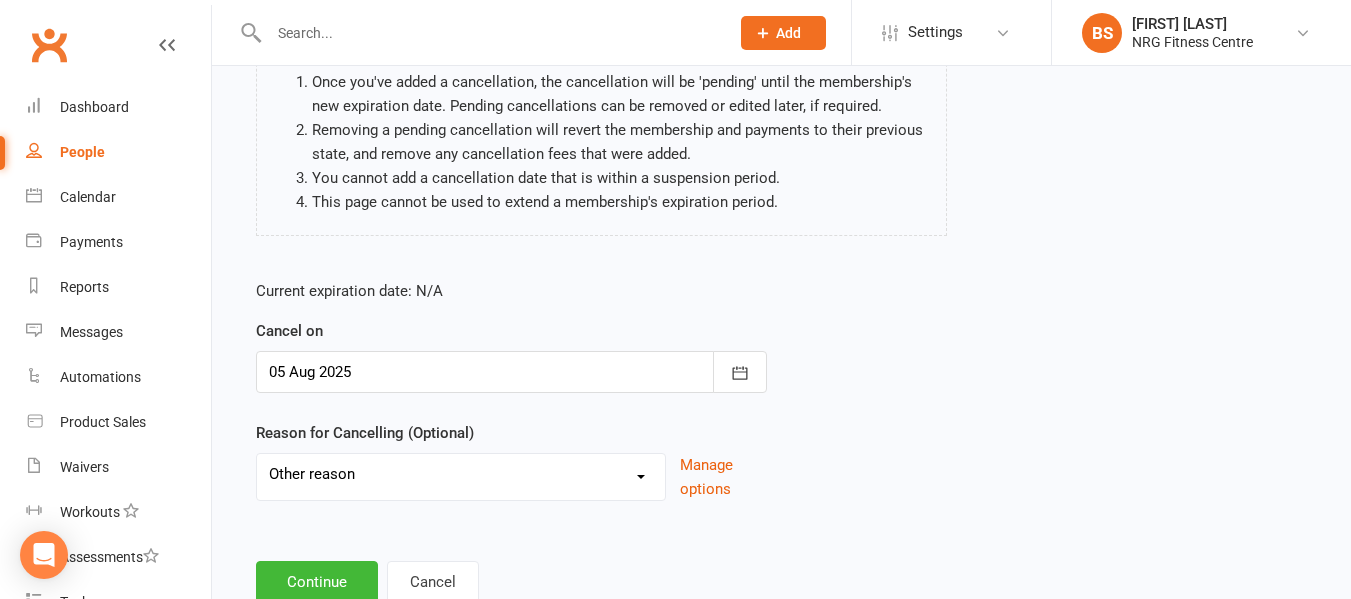 click on "Excessive failed payments Holiday Injury Medical Moving Other reason" at bounding box center (461, 474) 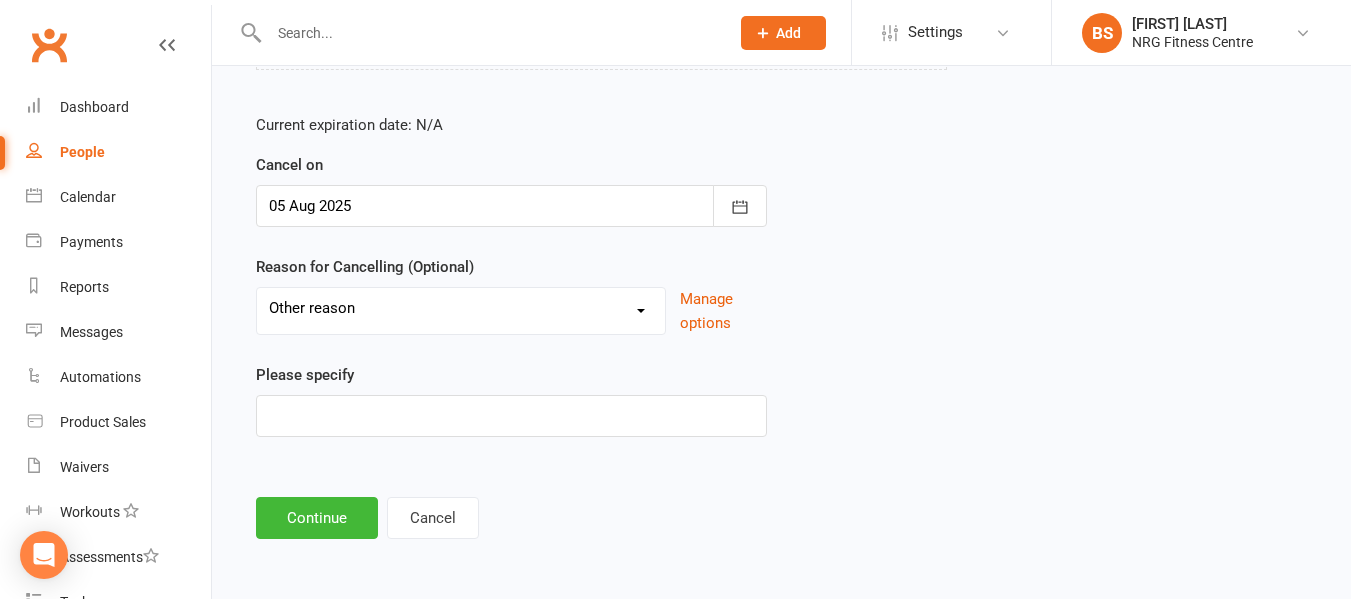 scroll, scrollTop: 367, scrollLeft: 0, axis: vertical 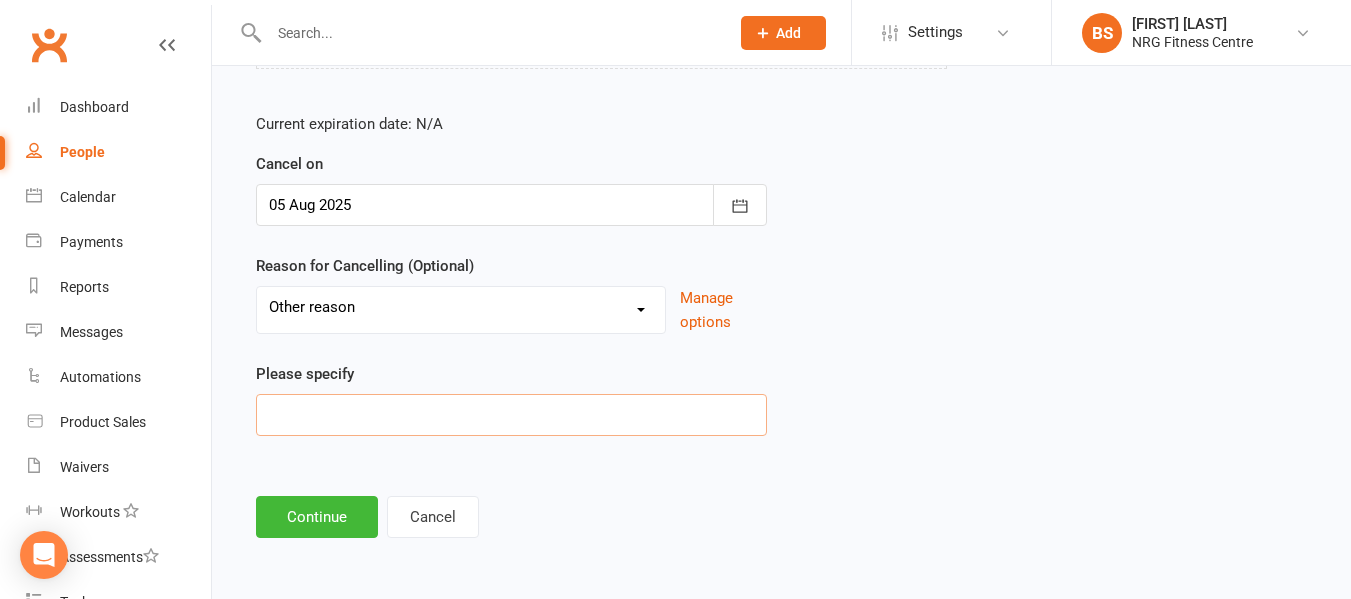 click at bounding box center (511, 415) 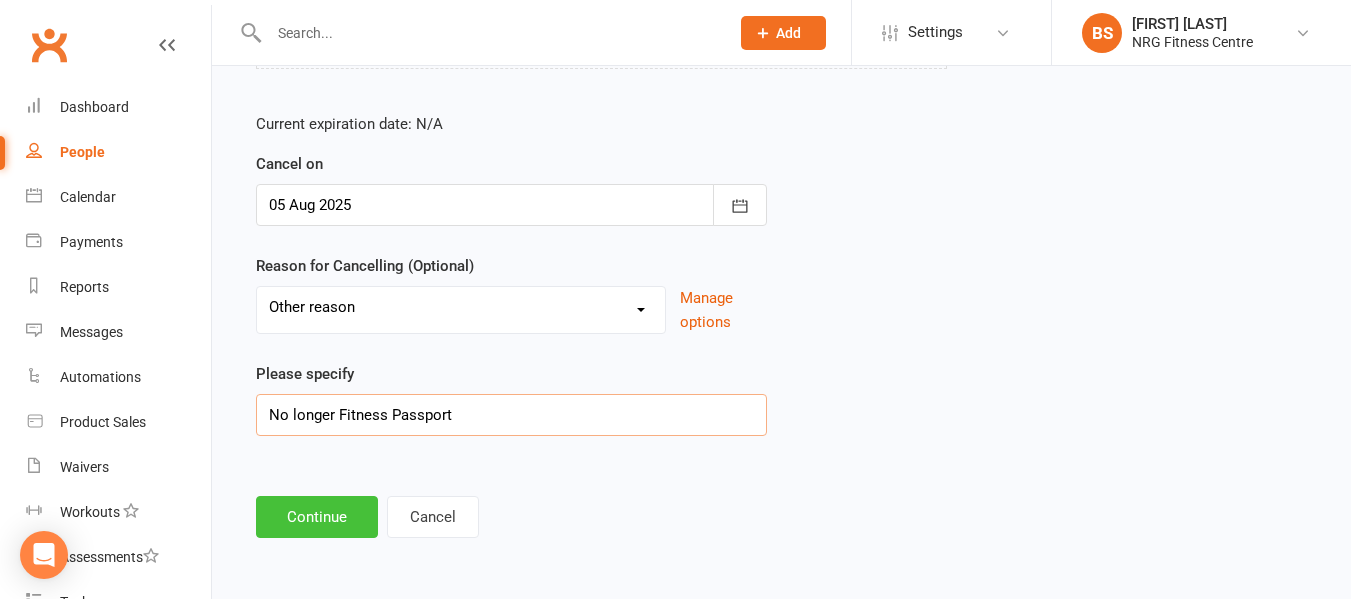type on "No longer Fitness Passport" 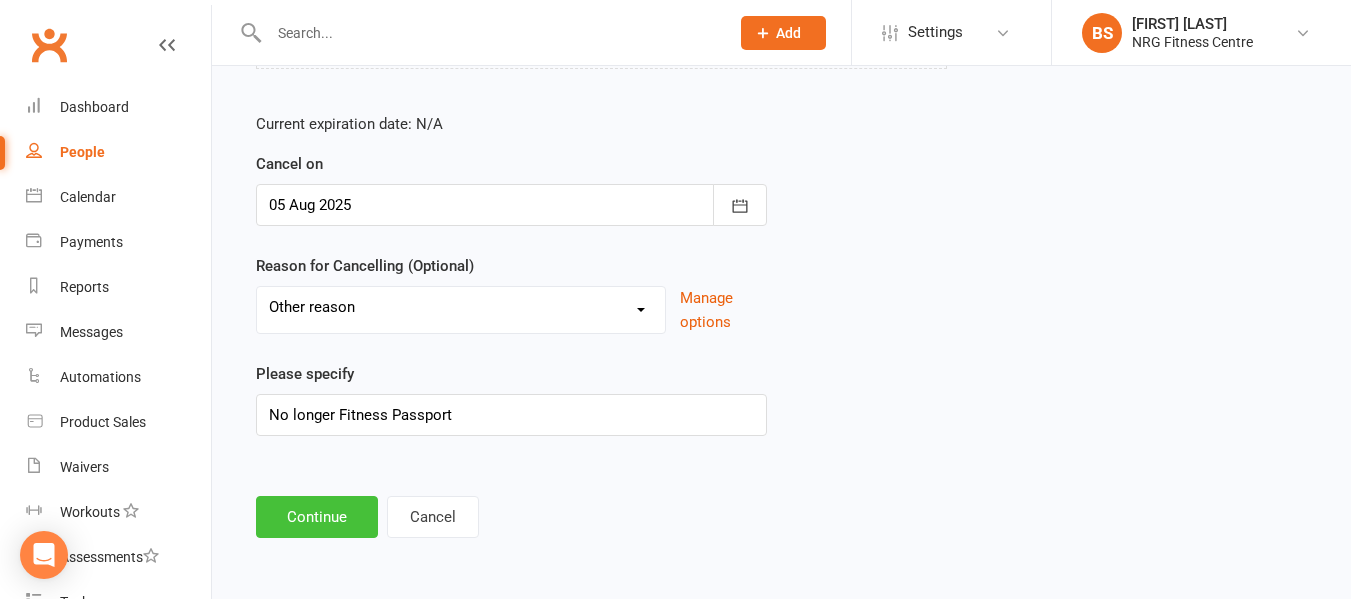 click on "Continue" at bounding box center (317, 517) 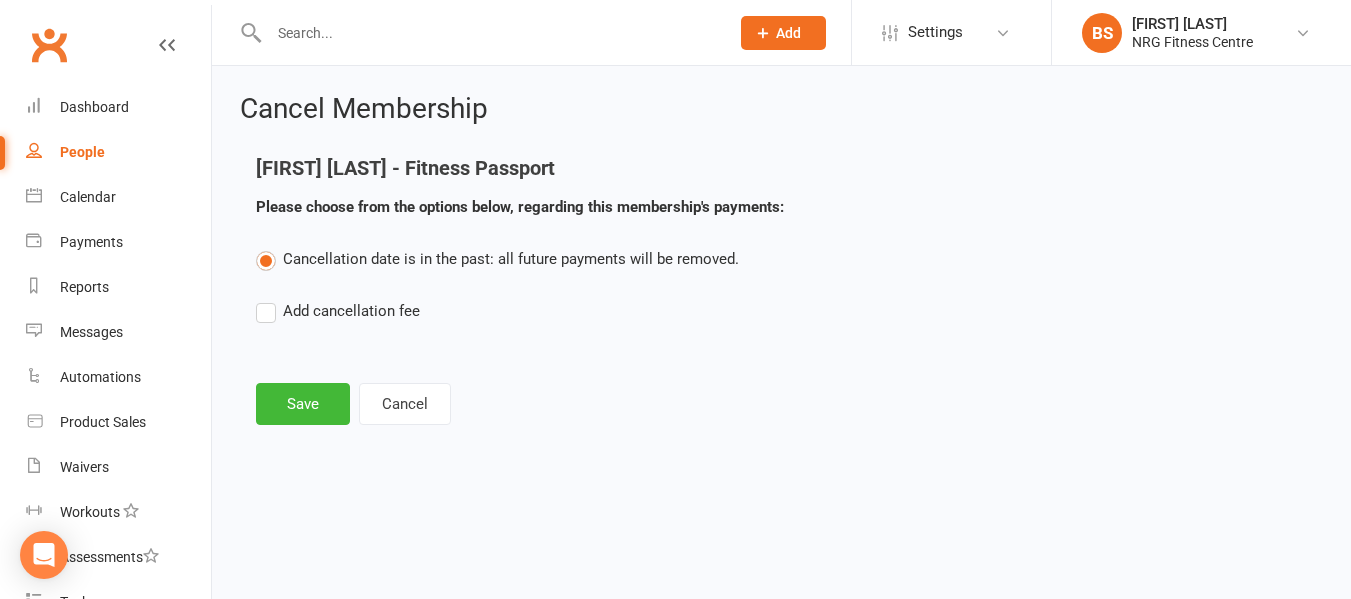 scroll, scrollTop: 0, scrollLeft: 0, axis: both 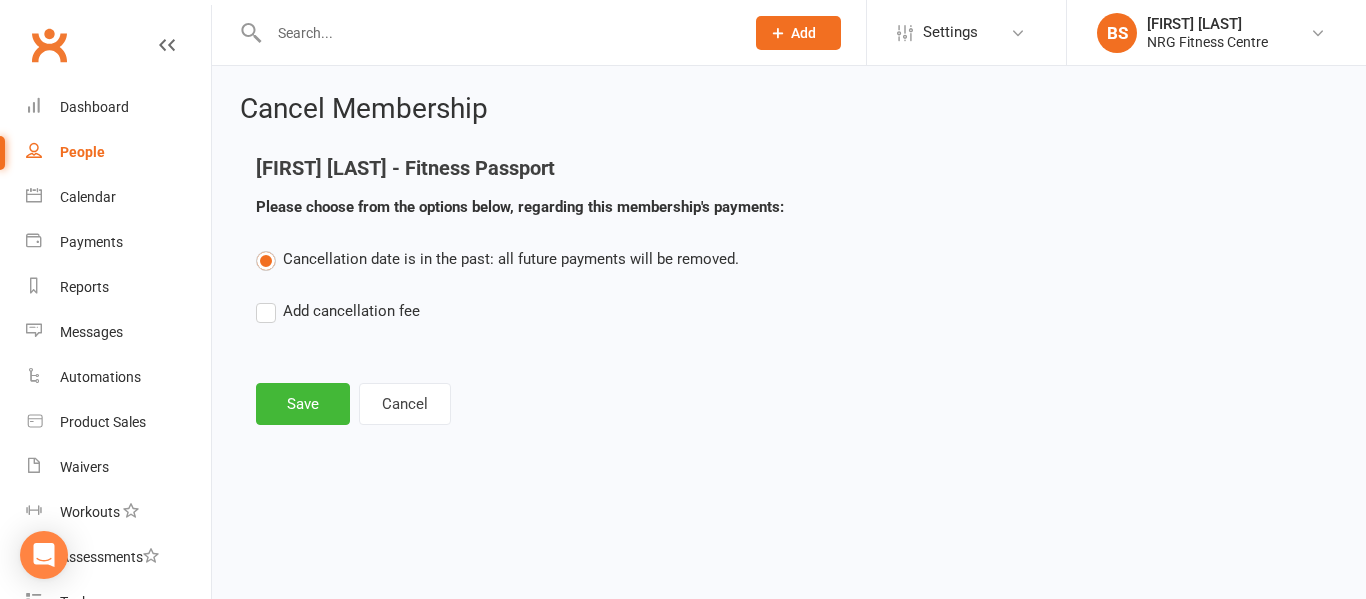 click at bounding box center (496, 33) 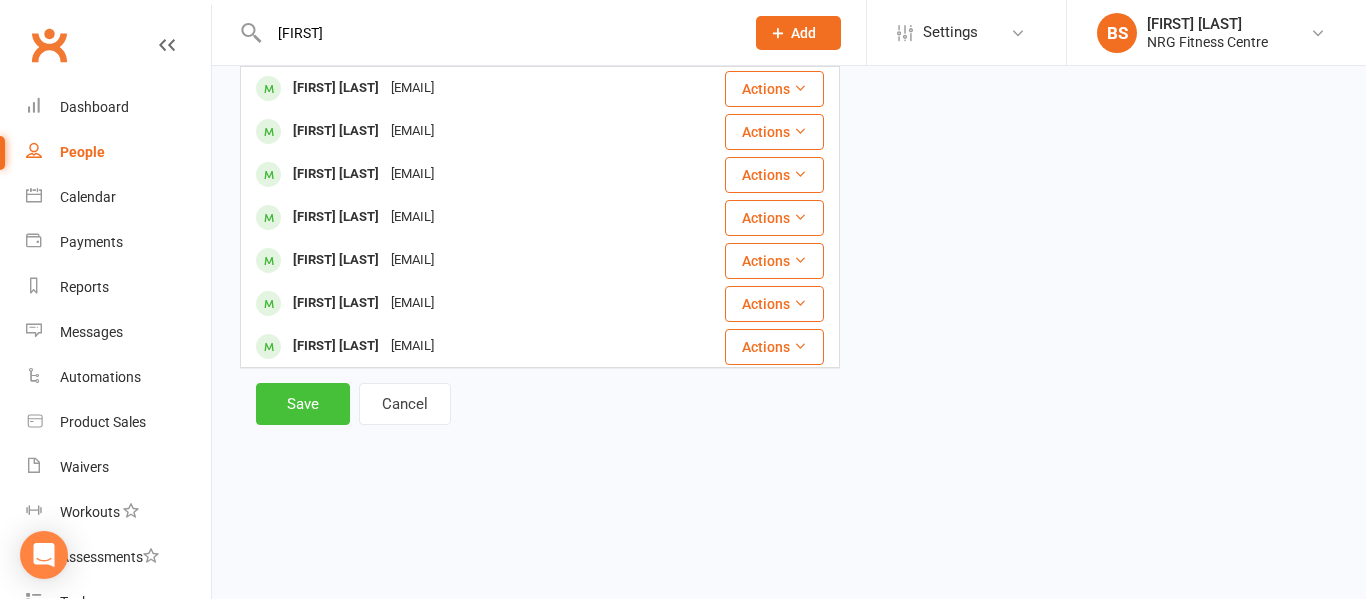 type on "[FIRST]" 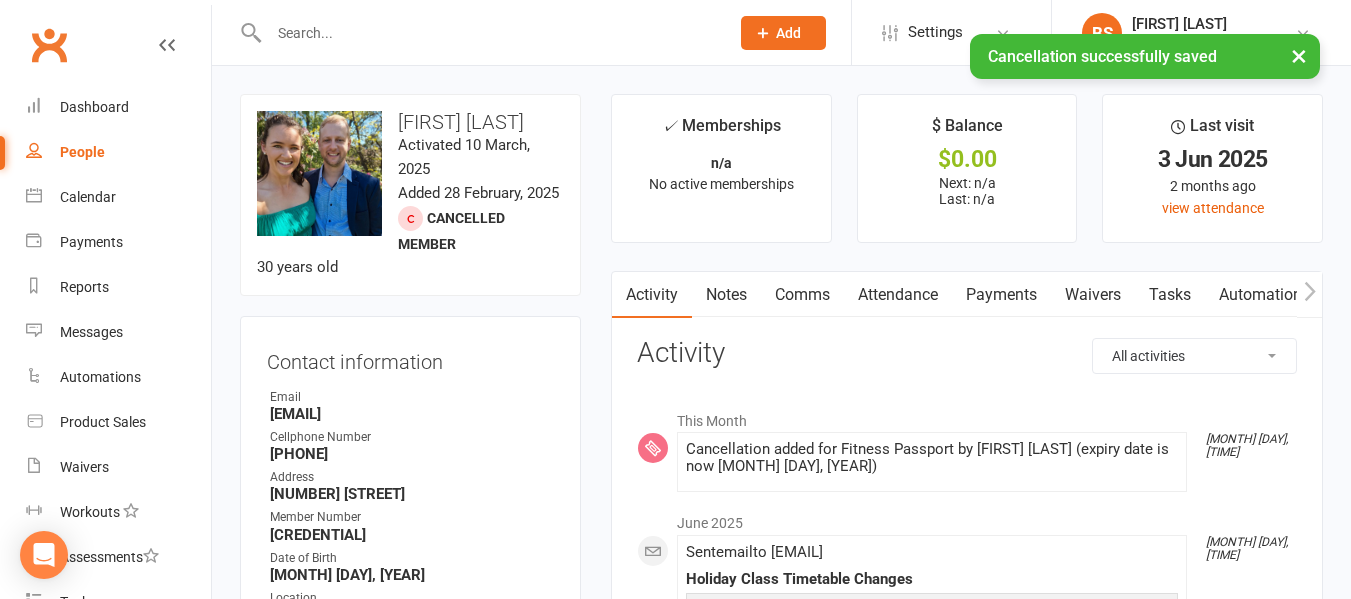 click on "× Cancellation successfully saved" at bounding box center (662, 34) 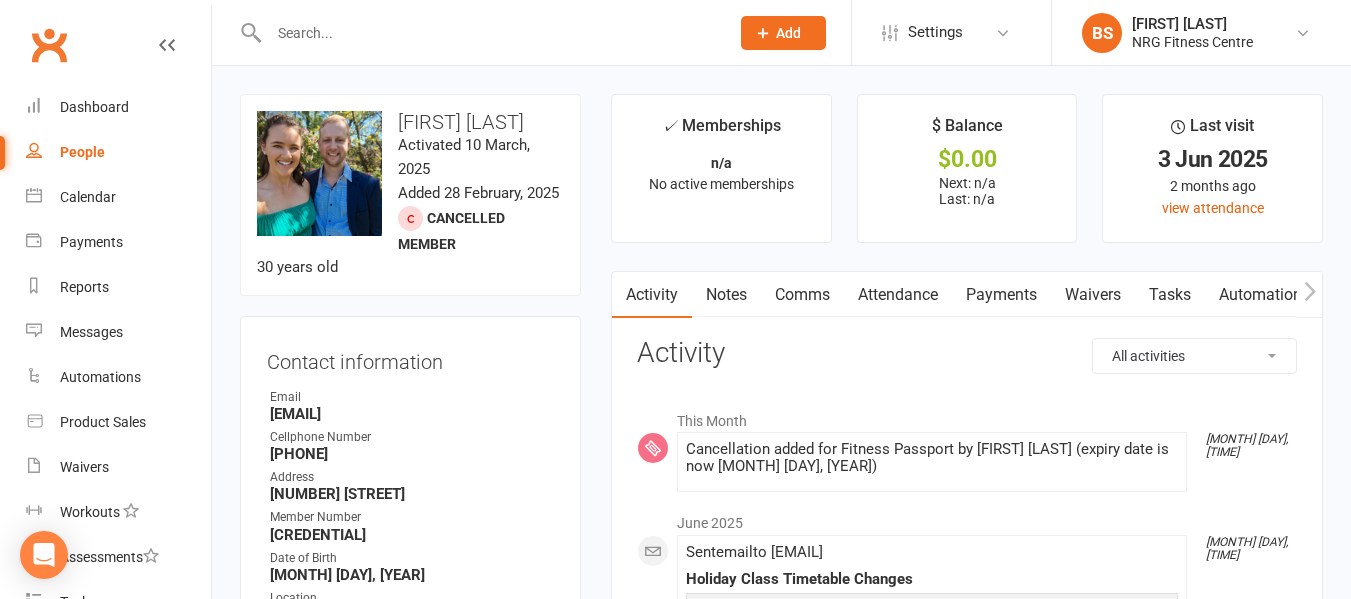 click at bounding box center [489, 33] 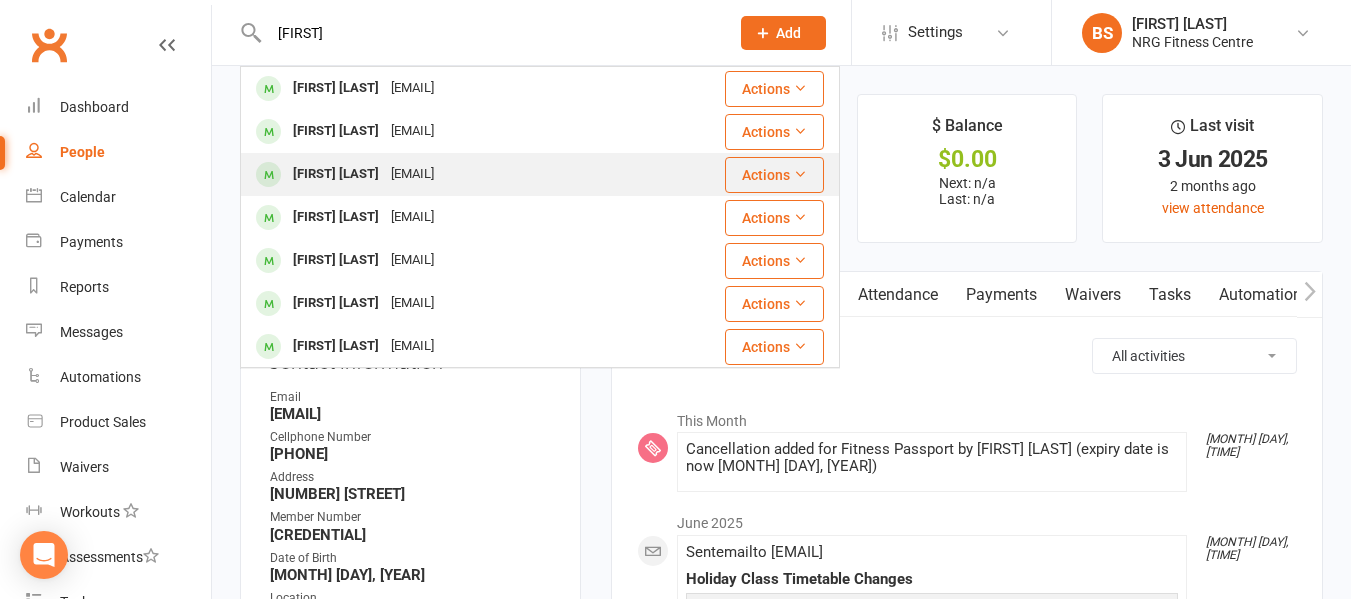 type on "[FIRST]" 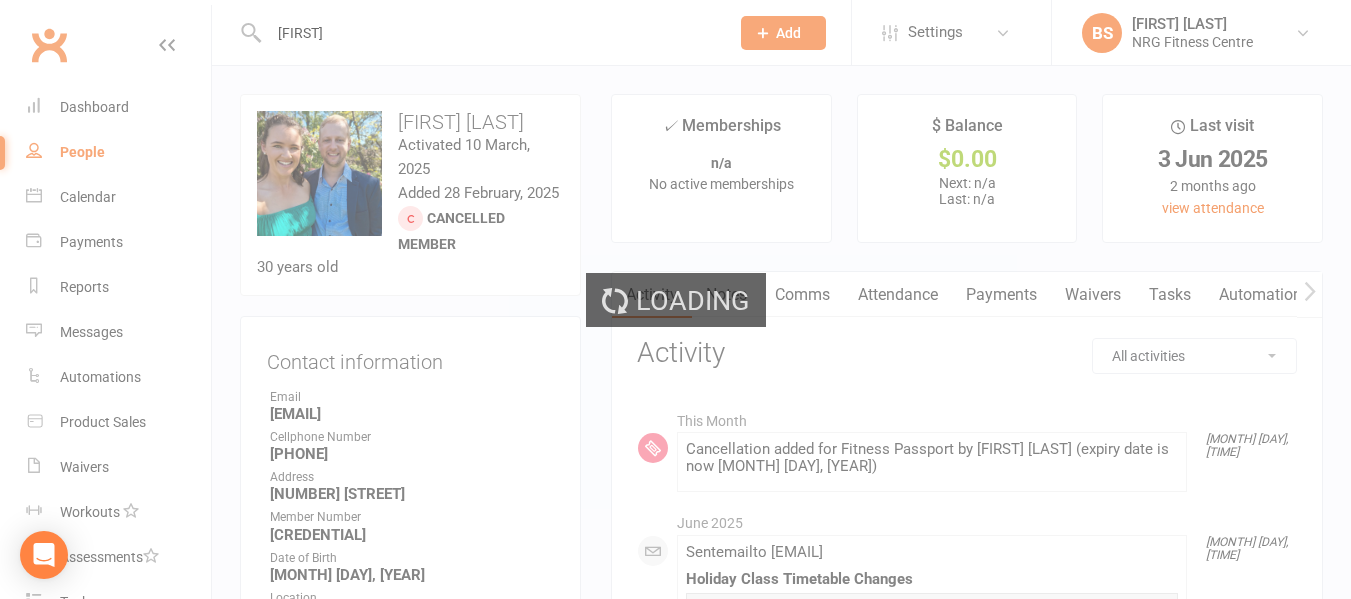 type 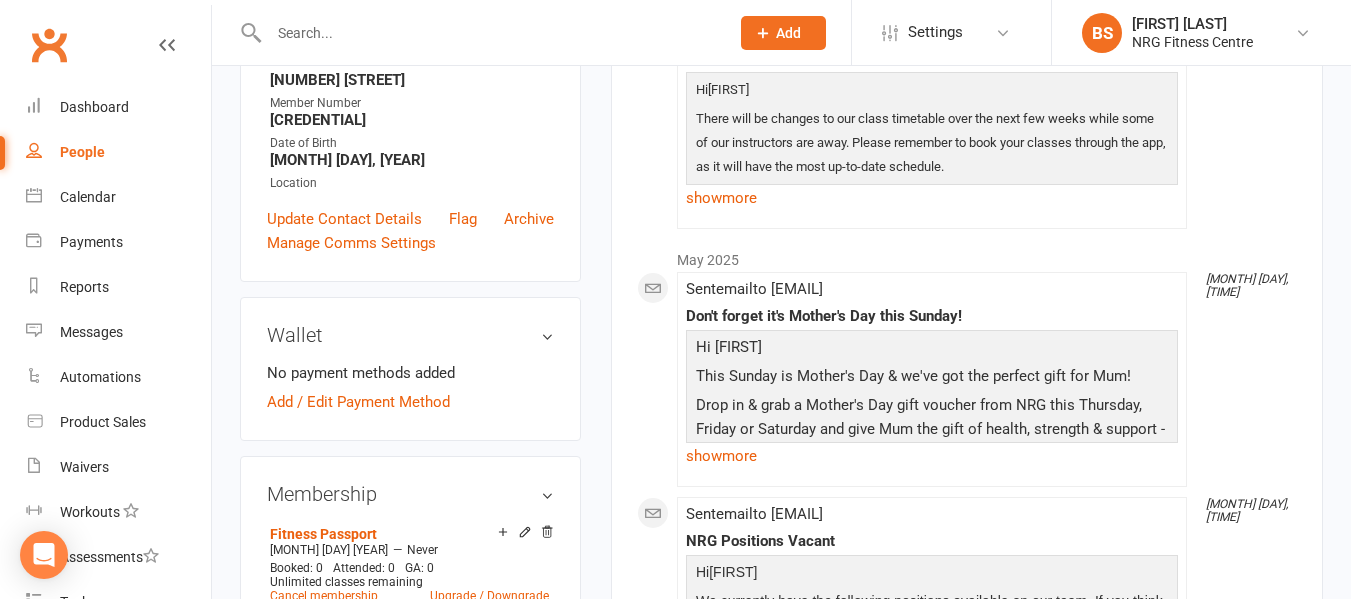 scroll, scrollTop: 700, scrollLeft: 0, axis: vertical 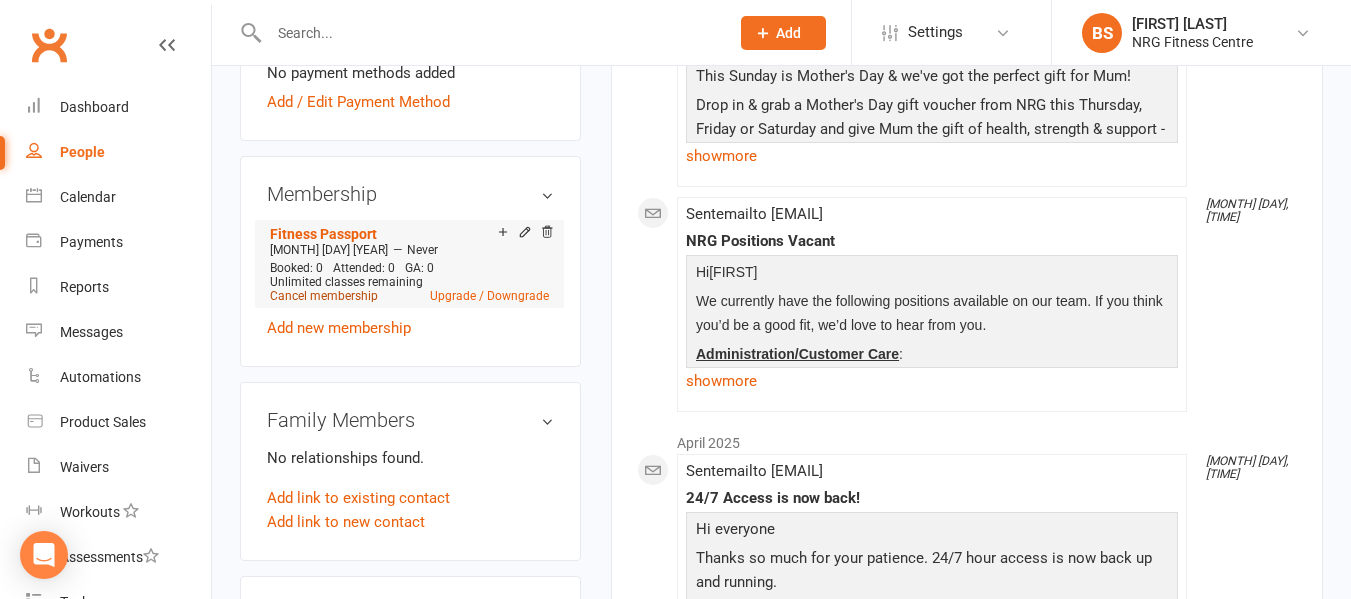 click on "Cancel membership" at bounding box center [324, 296] 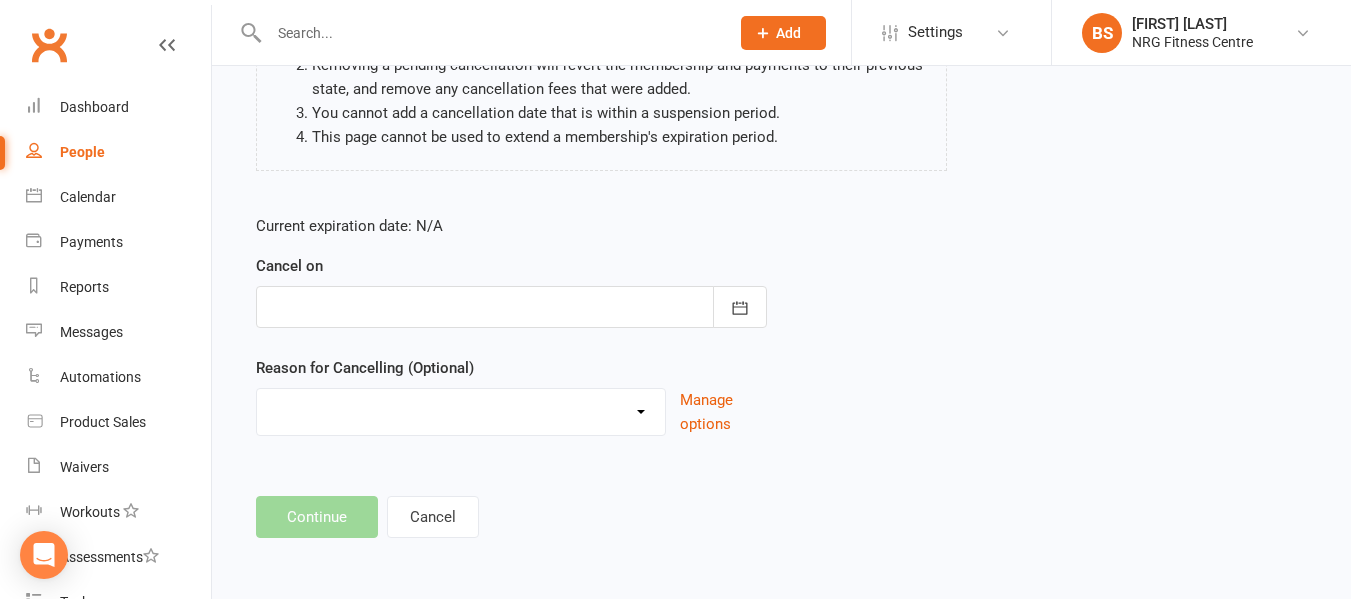 scroll, scrollTop: 0, scrollLeft: 0, axis: both 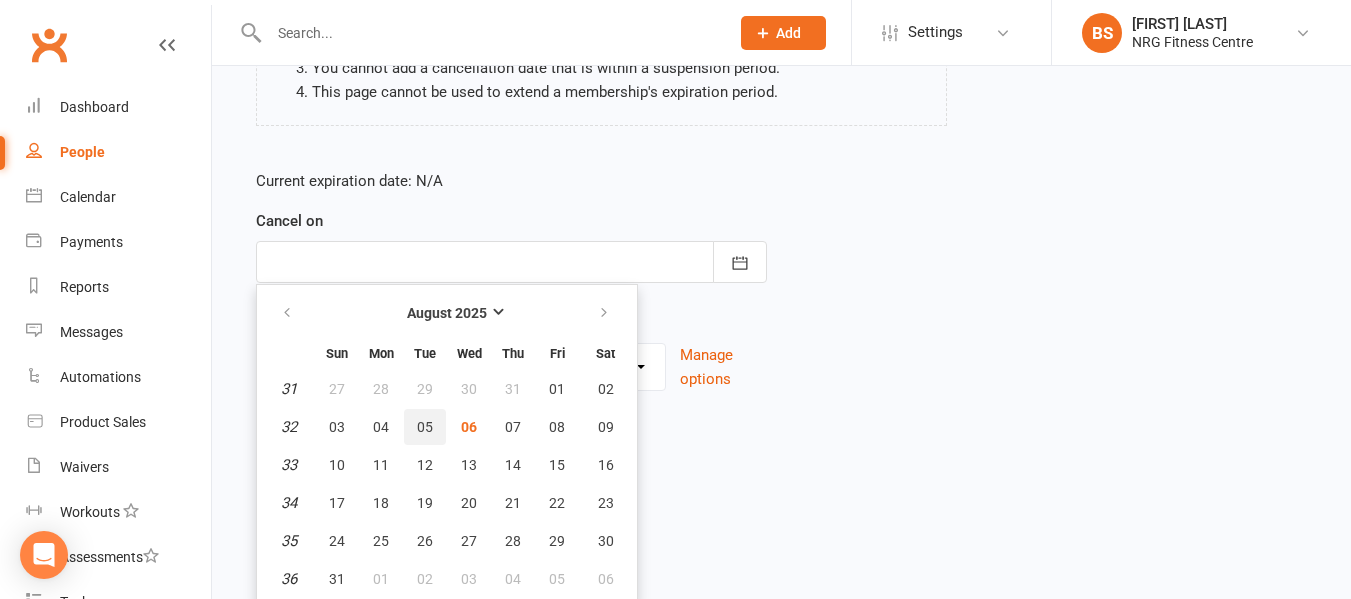 click on "05" at bounding box center (425, 427) 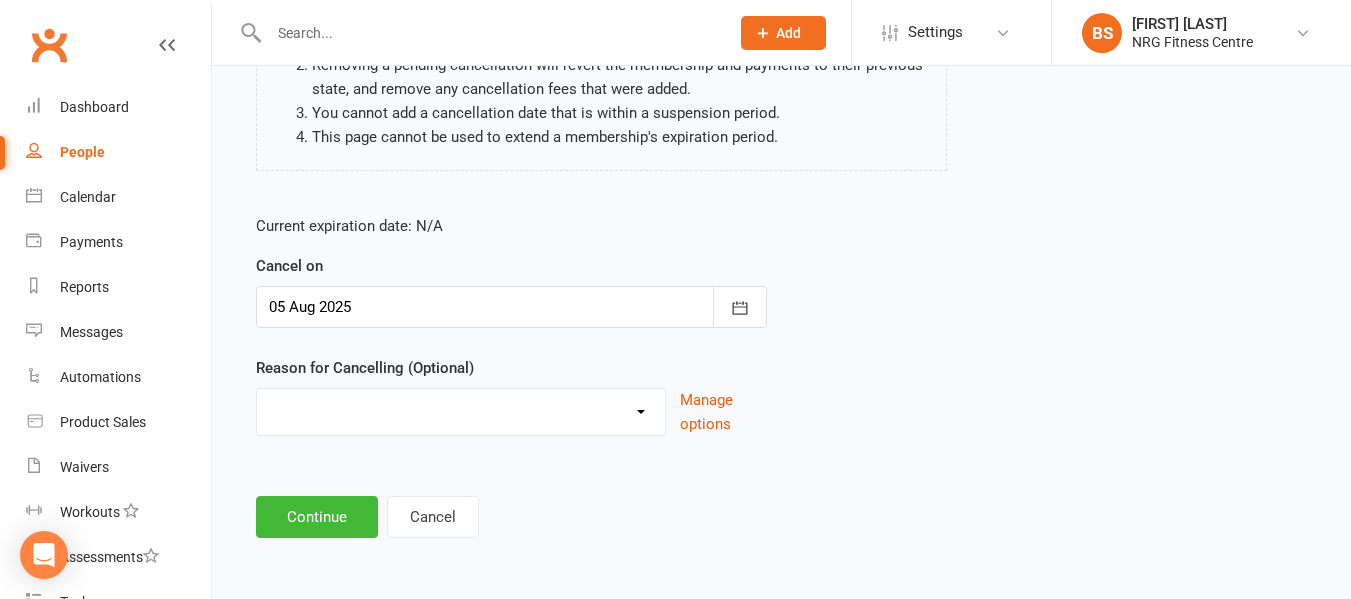 scroll, scrollTop: 265, scrollLeft: 0, axis: vertical 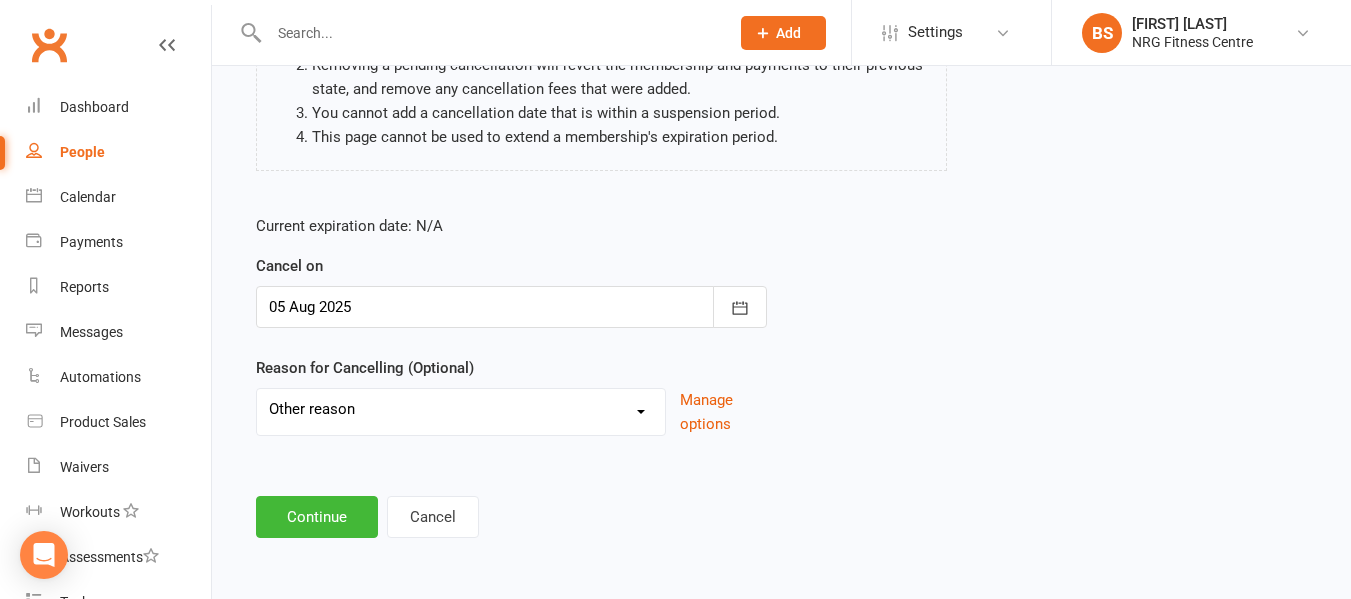 click on "Excessive failed payments Holiday Injury Medical Moving Other reason" at bounding box center [461, 409] 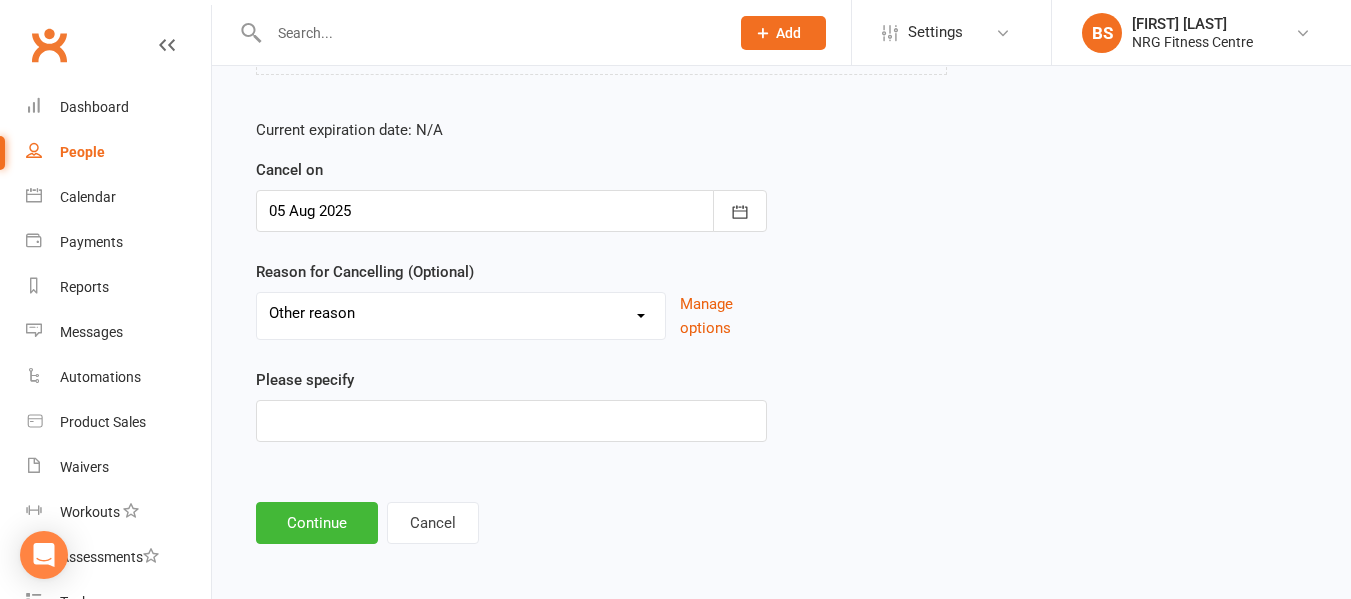 scroll, scrollTop: 367, scrollLeft: 0, axis: vertical 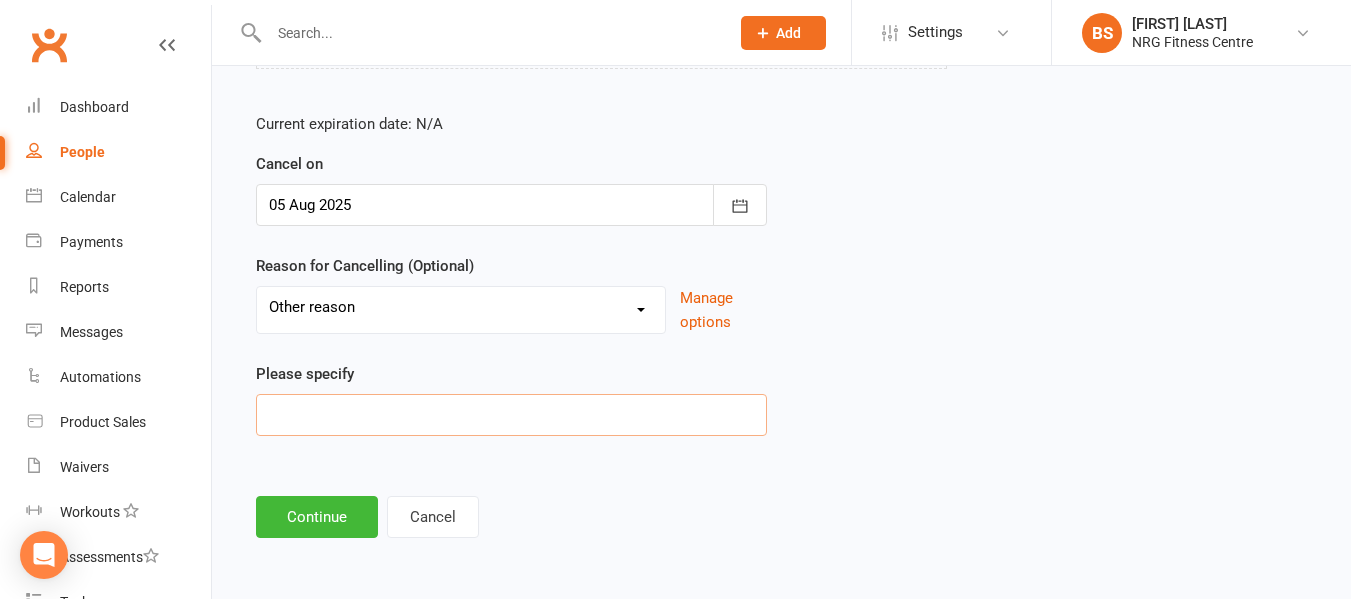 click at bounding box center [511, 415] 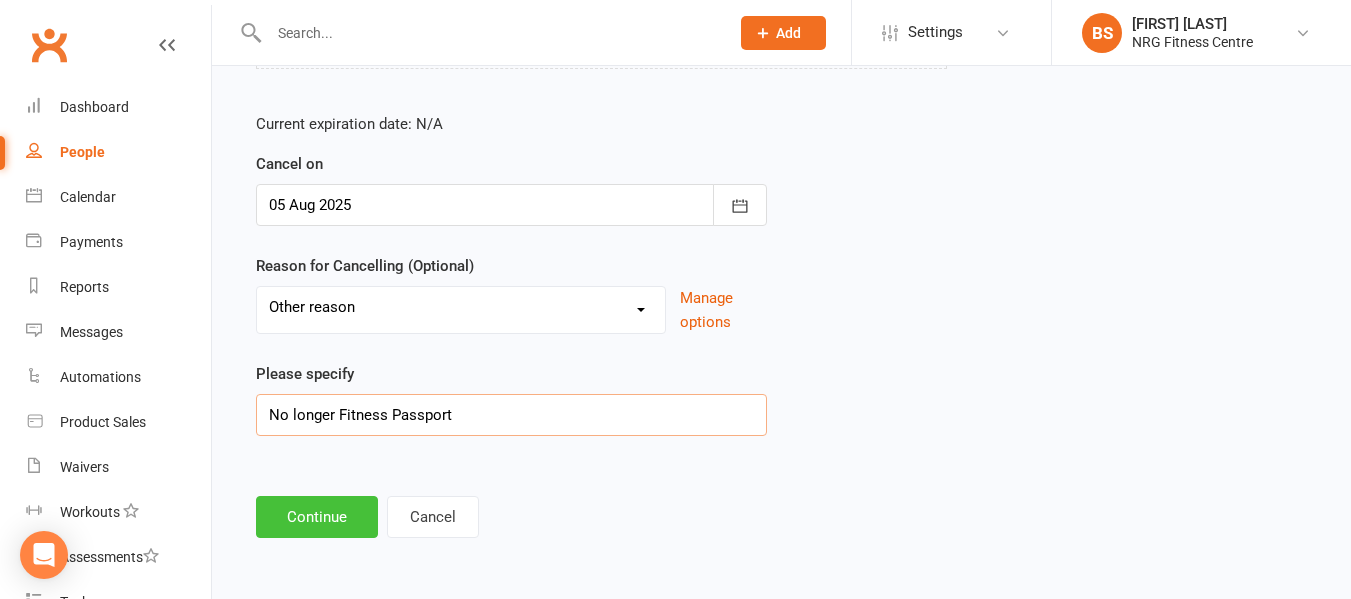 type on "No longer Fitness Passport" 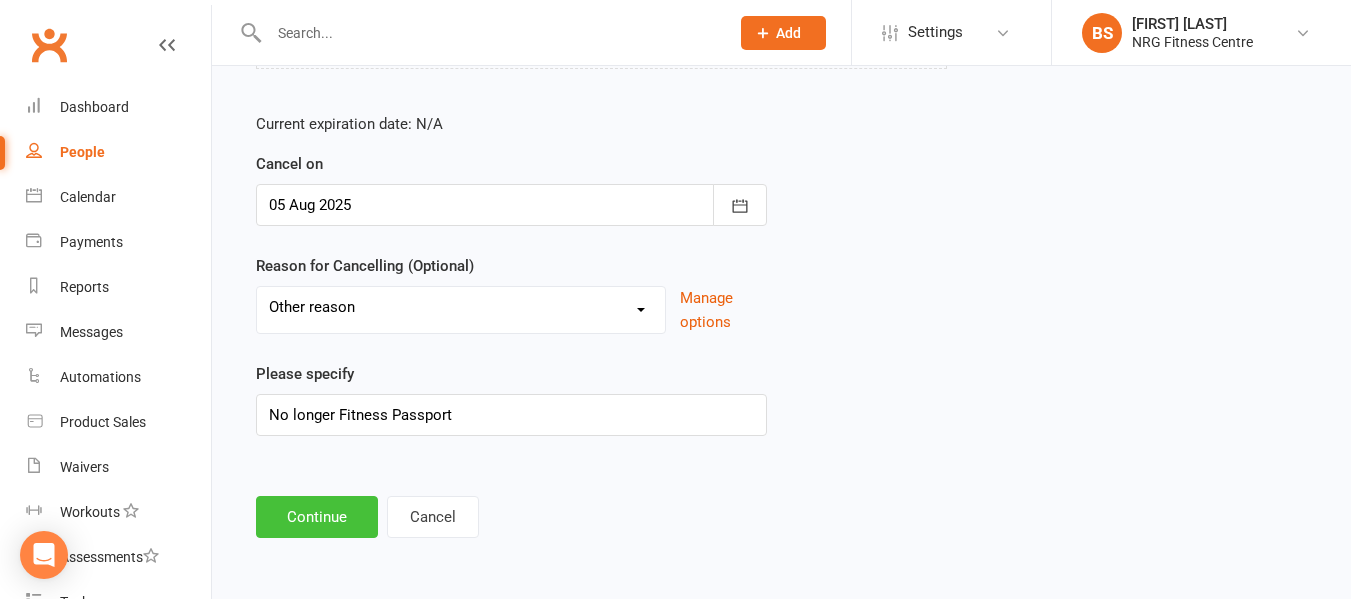 click on "Continue" at bounding box center (317, 517) 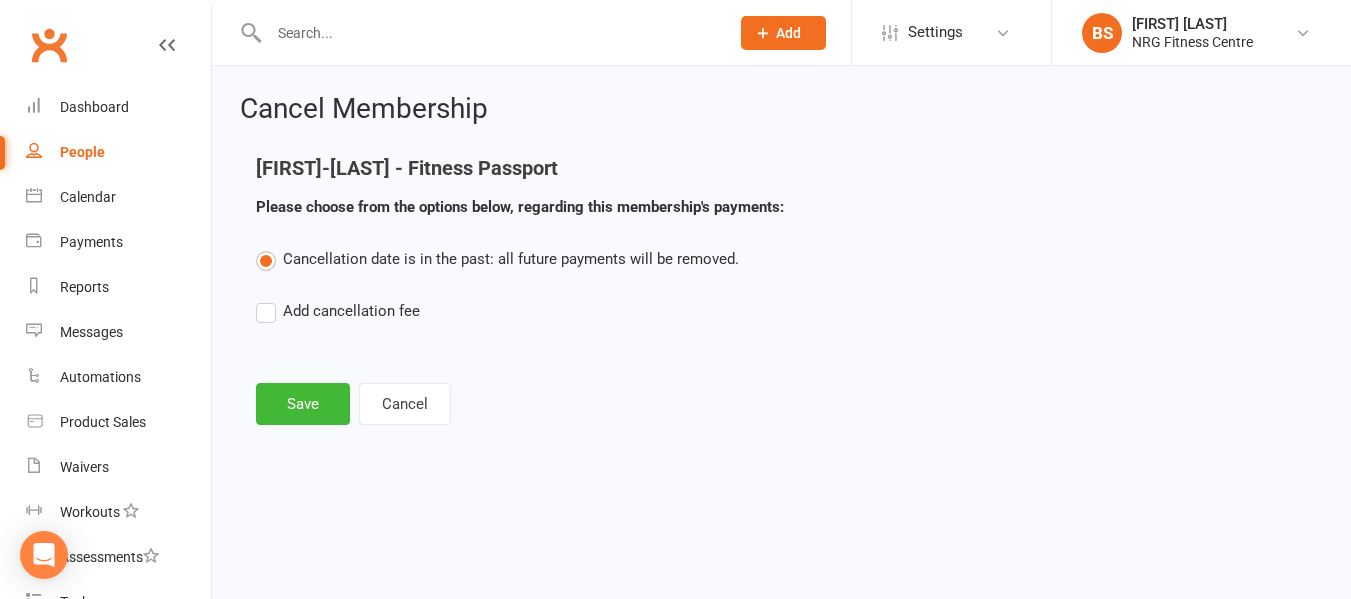 scroll, scrollTop: 0, scrollLeft: 0, axis: both 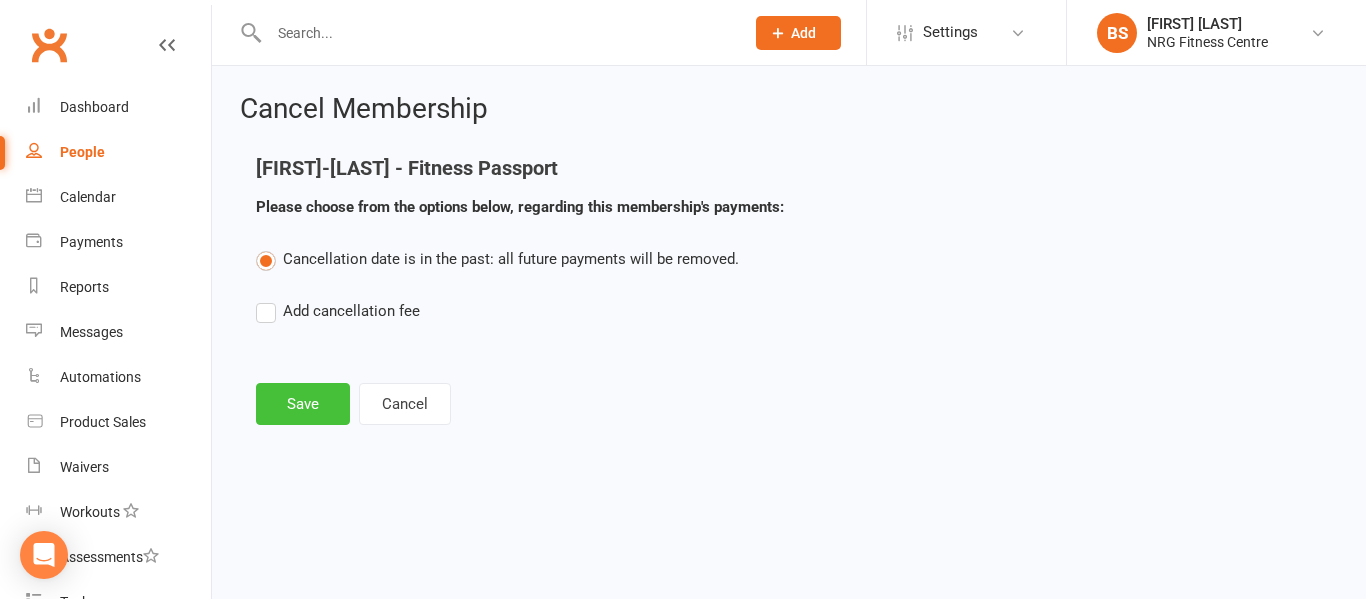 click on "Save" at bounding box center (303, 404) 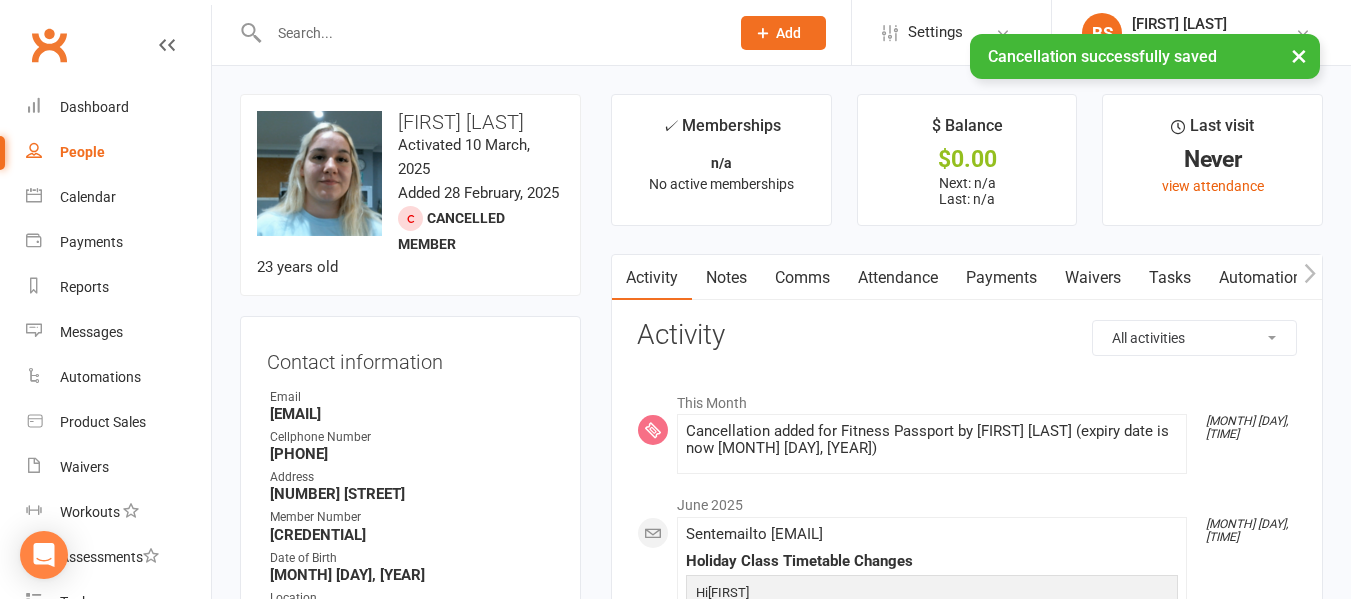 click on "× Cancellation successfully saved" at bounding box center (662, 34) 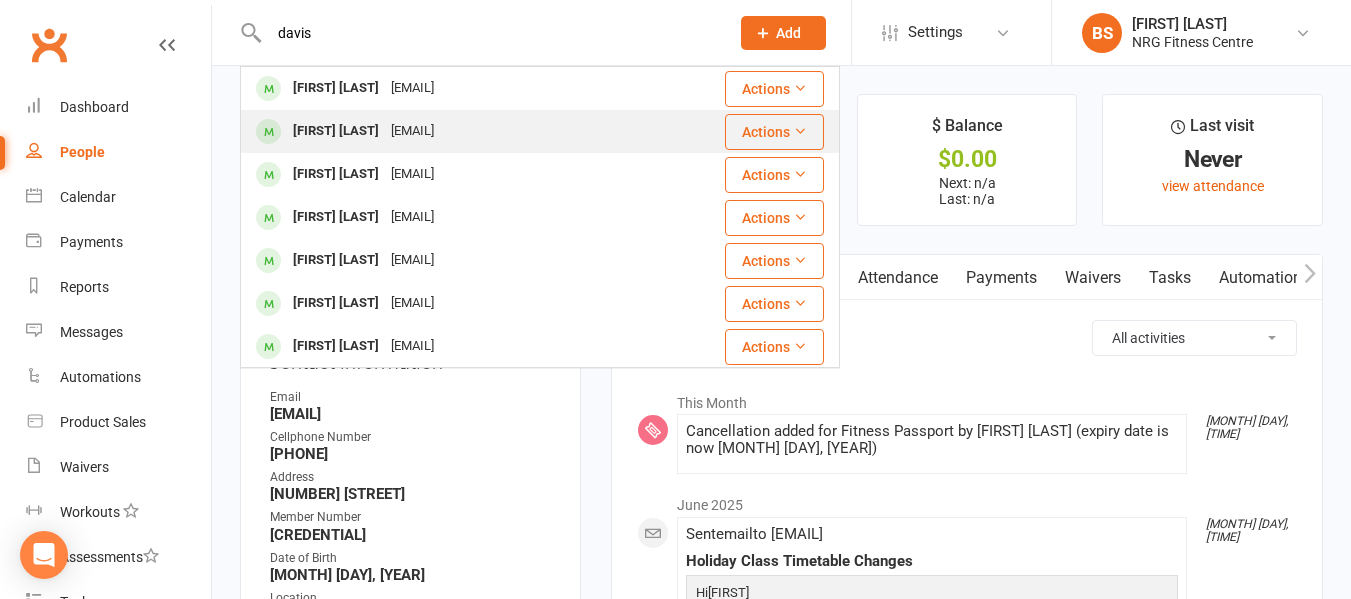 type on "davis" 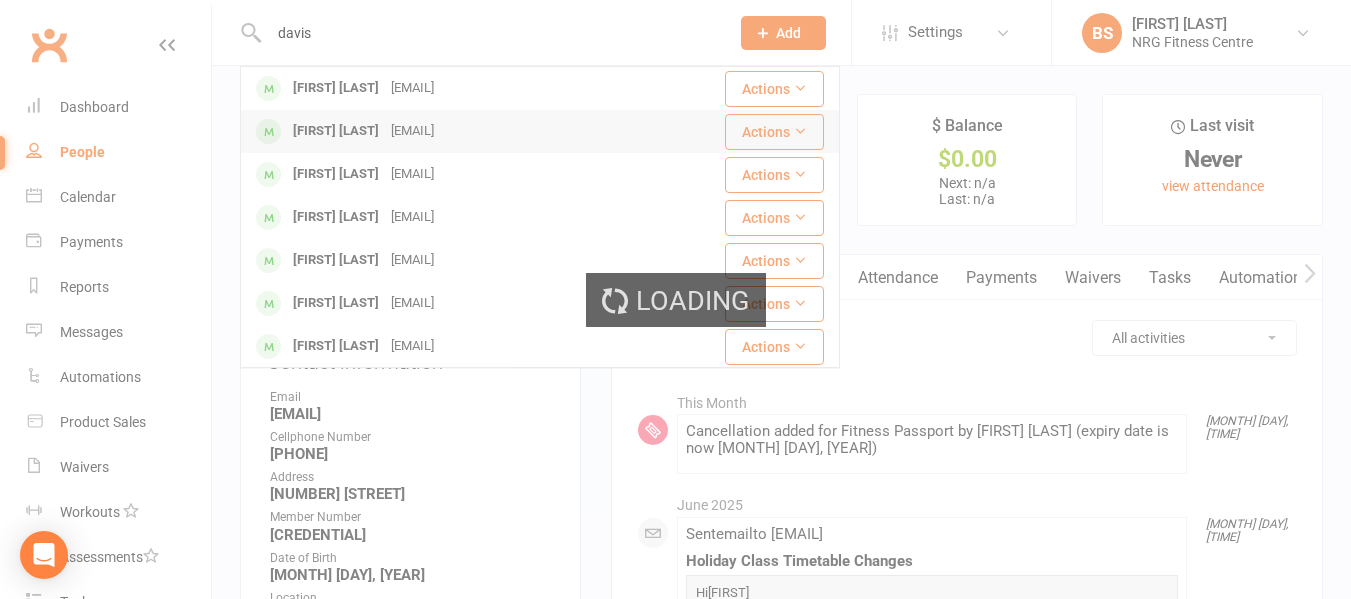 type 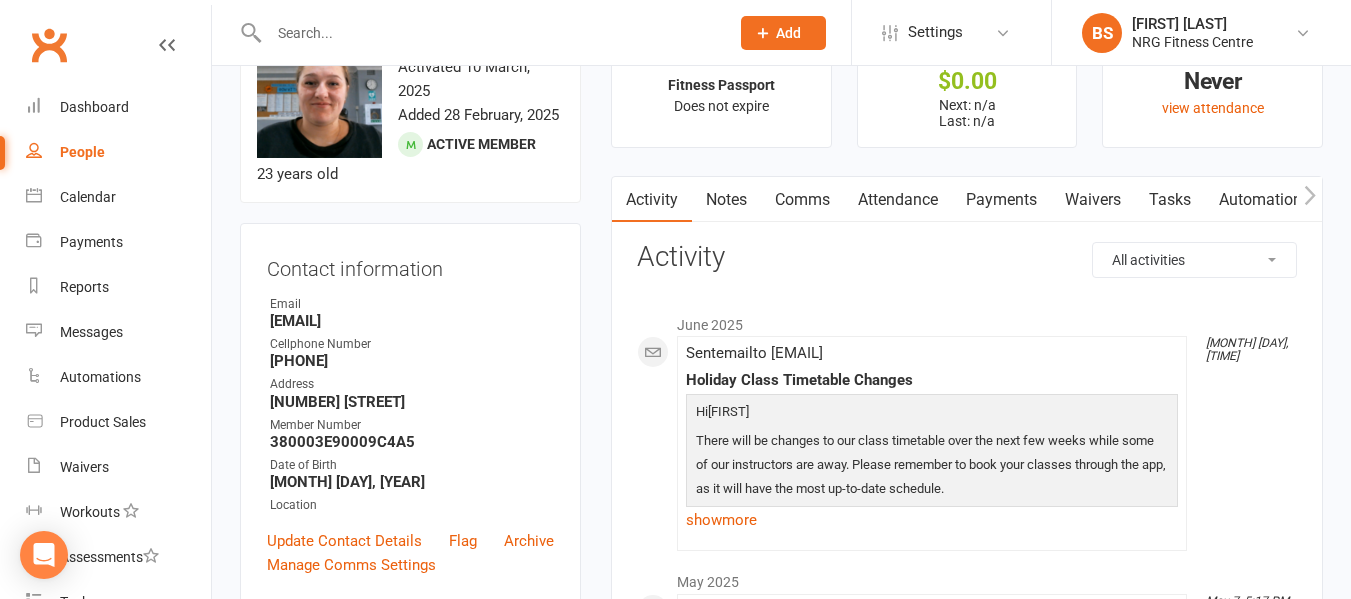scroll, scrollTop: 500, scrollLeft: 0, axis: vertical 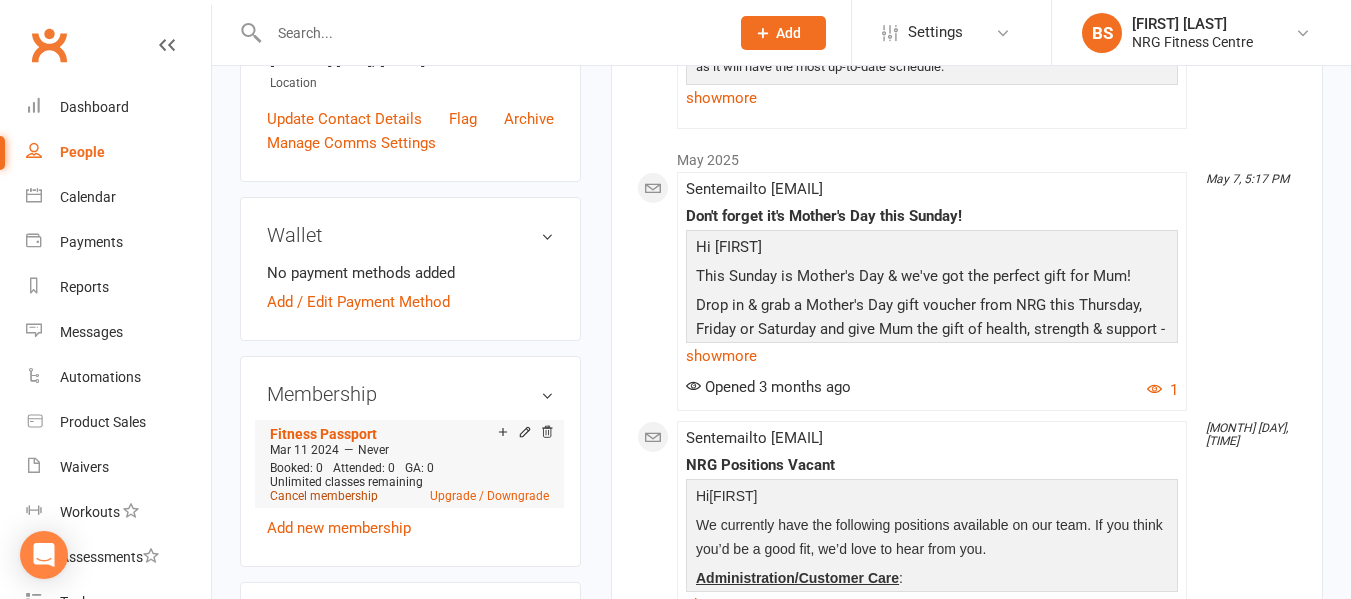 click on "Cancel membership" at bounding box center (324, 496) 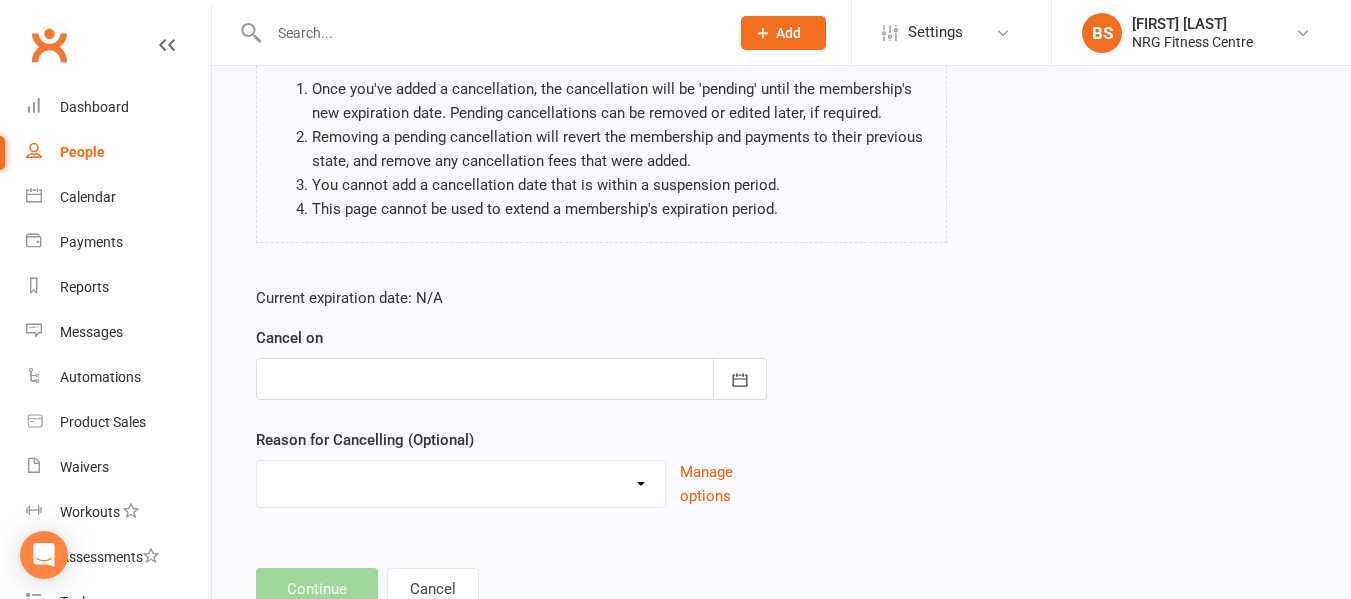 scroll, scrollTop: 200, scrollLeft: 0, axis: vertical 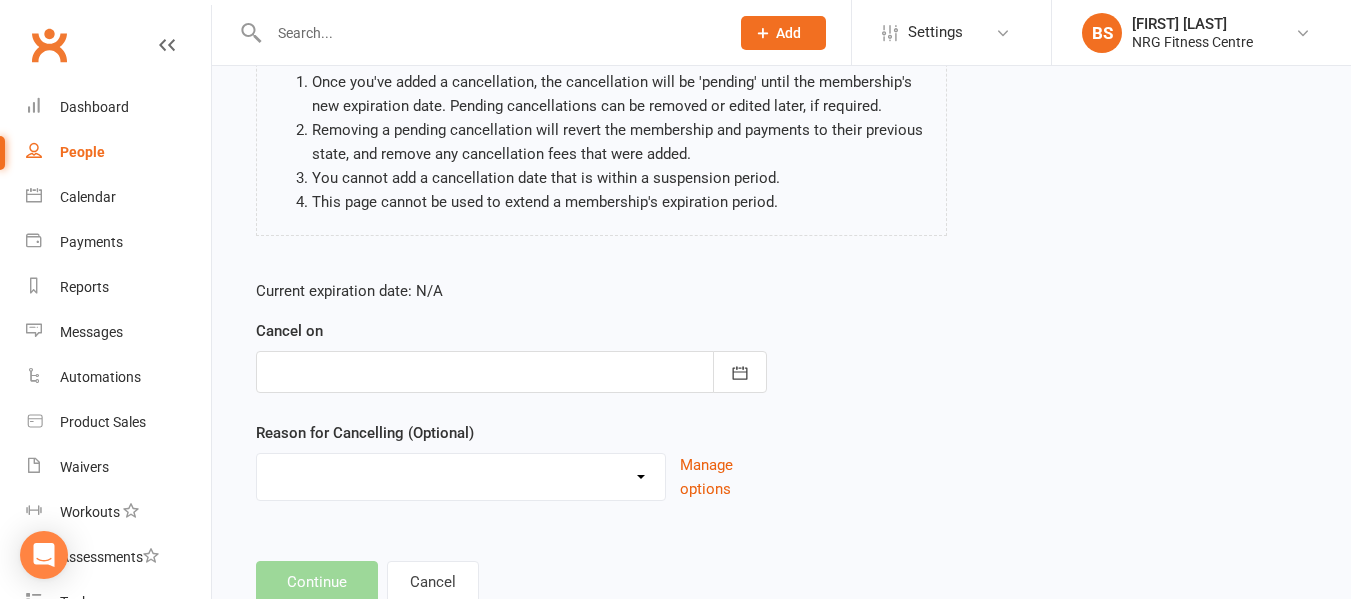 click at bounding box center [511, 372] 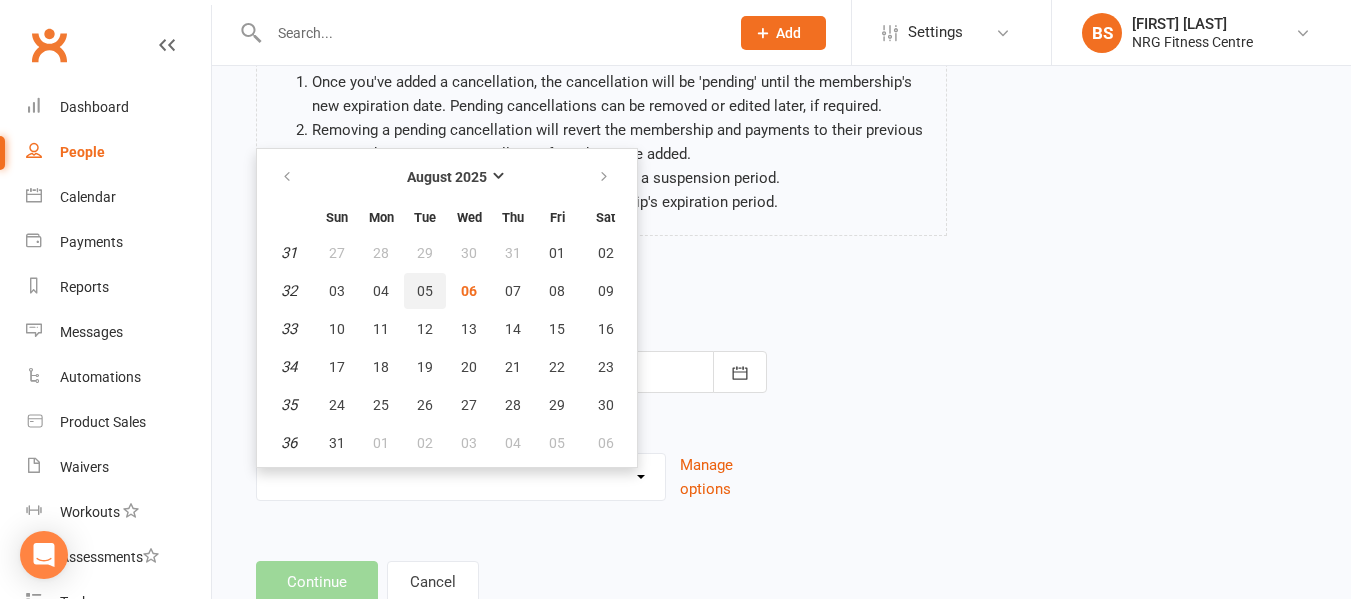 click on "05" at bounding box center (425, 291) 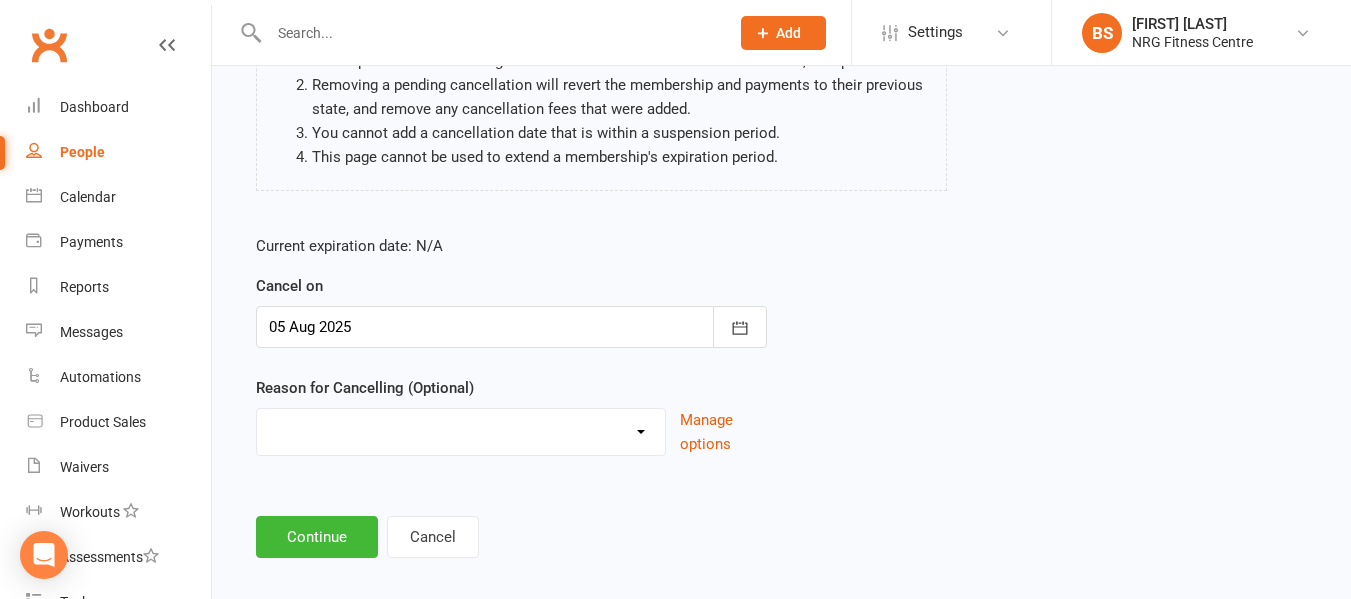 scroll, scrollTop: 265, scrollLeft: 0, axis: vertical 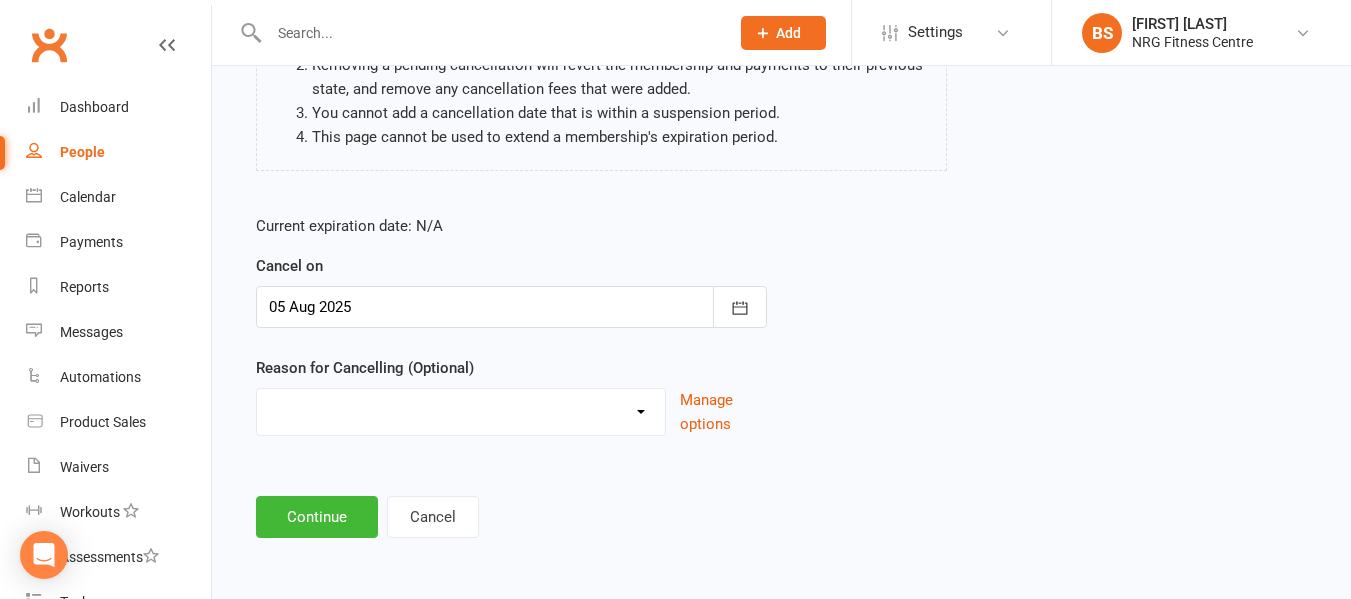 click on "Excessive failed payments Holiday Injury Medical Moving Other reason" at bounding box center [461, 409] 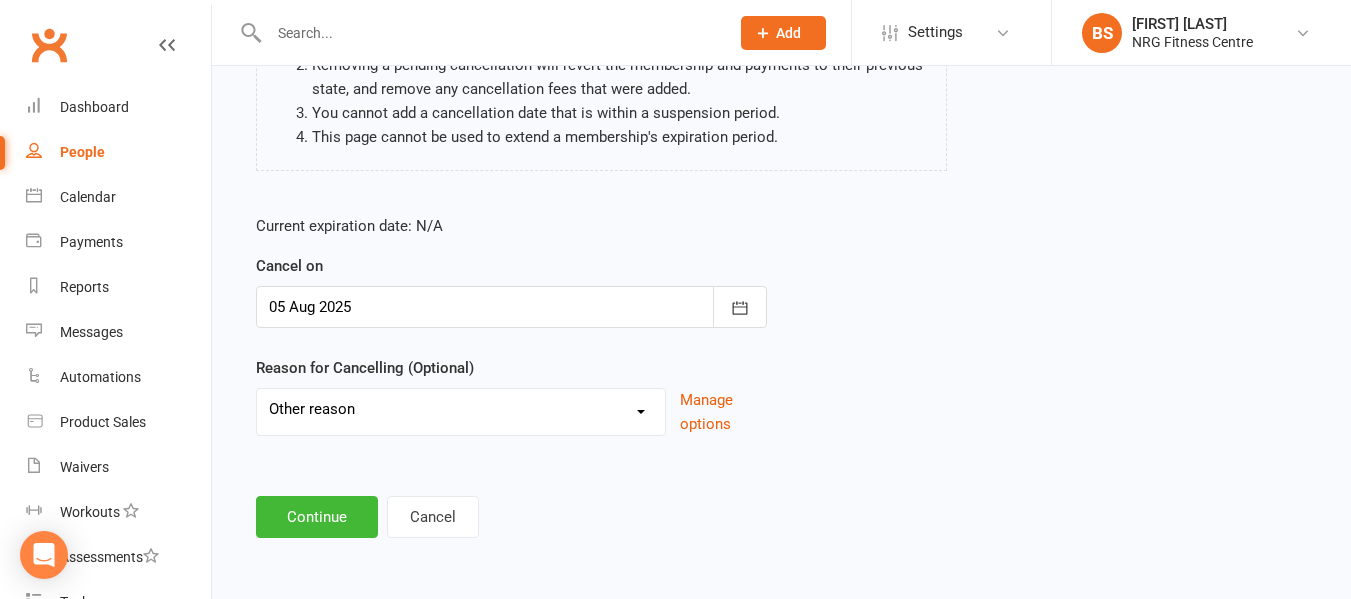 click on "Excessive failed payments Holiday Injury Medical Moving Other reason" at bounding box center [461, 409] 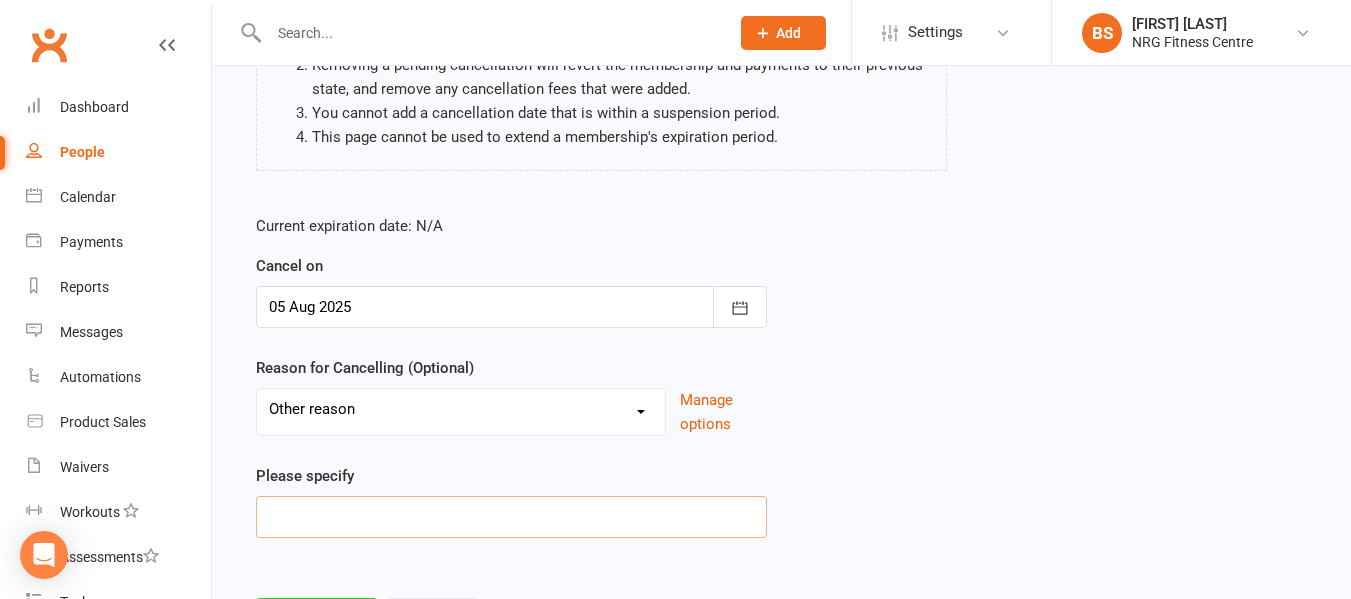 click at bounding box center [511, 517] 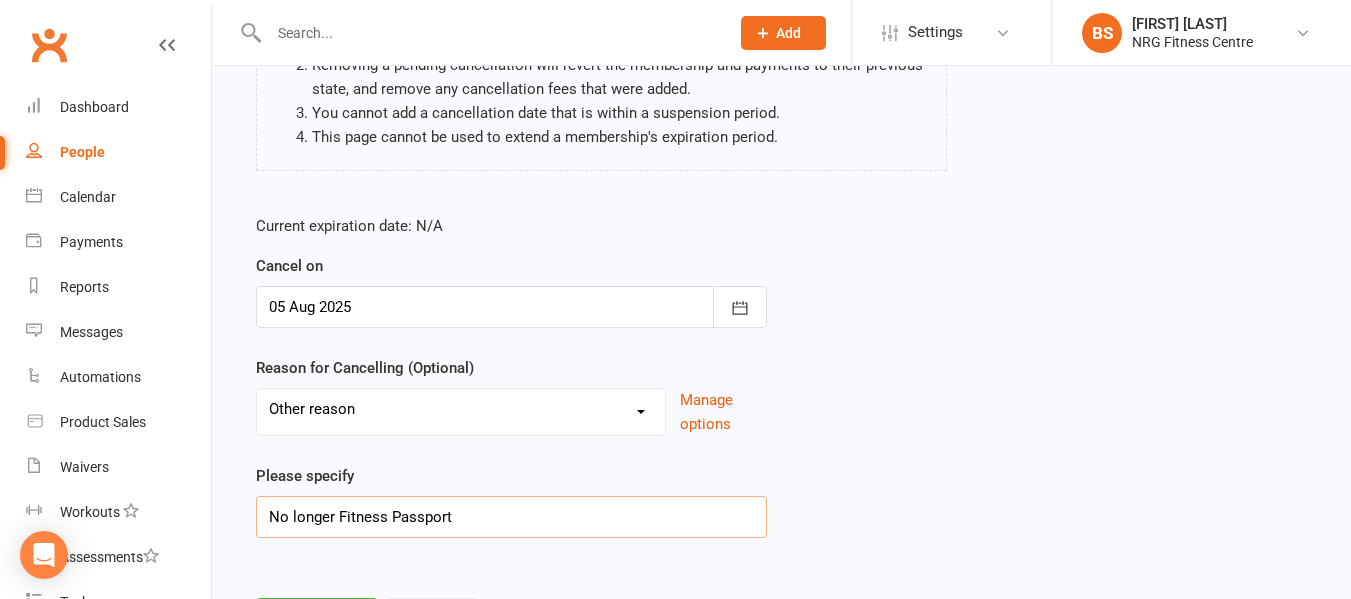scroll, scrollTop: 367, scrollLeft: 0, axis: vertical 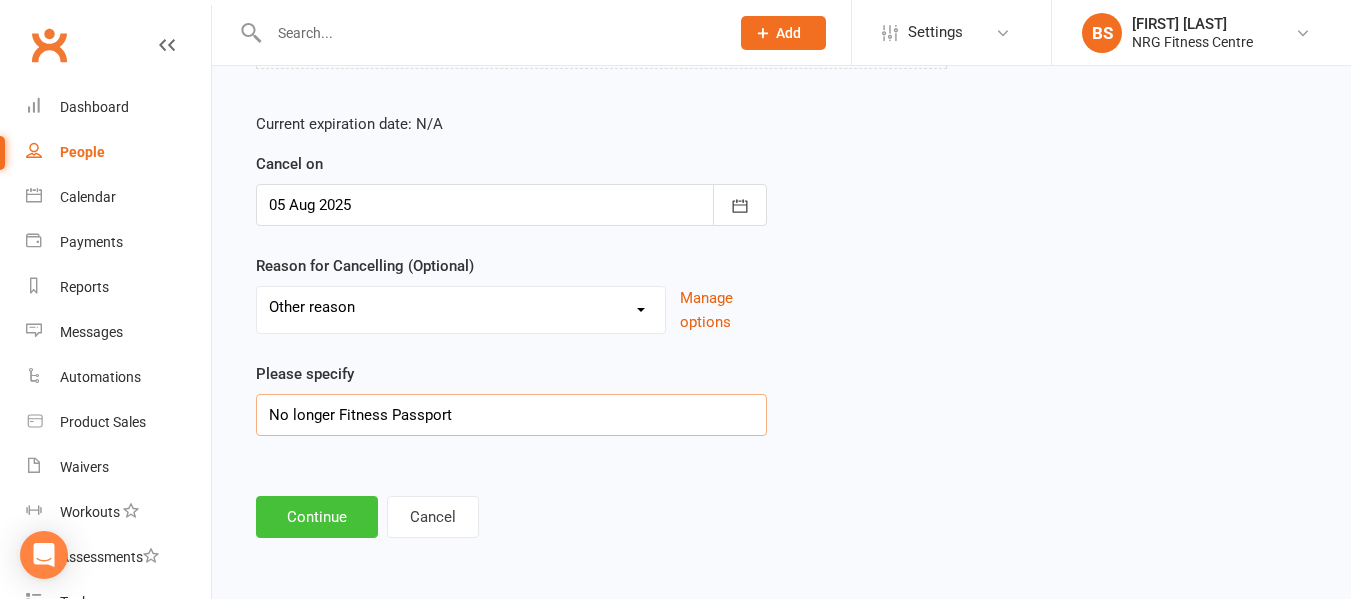 type on "No longer Fitness Passport" 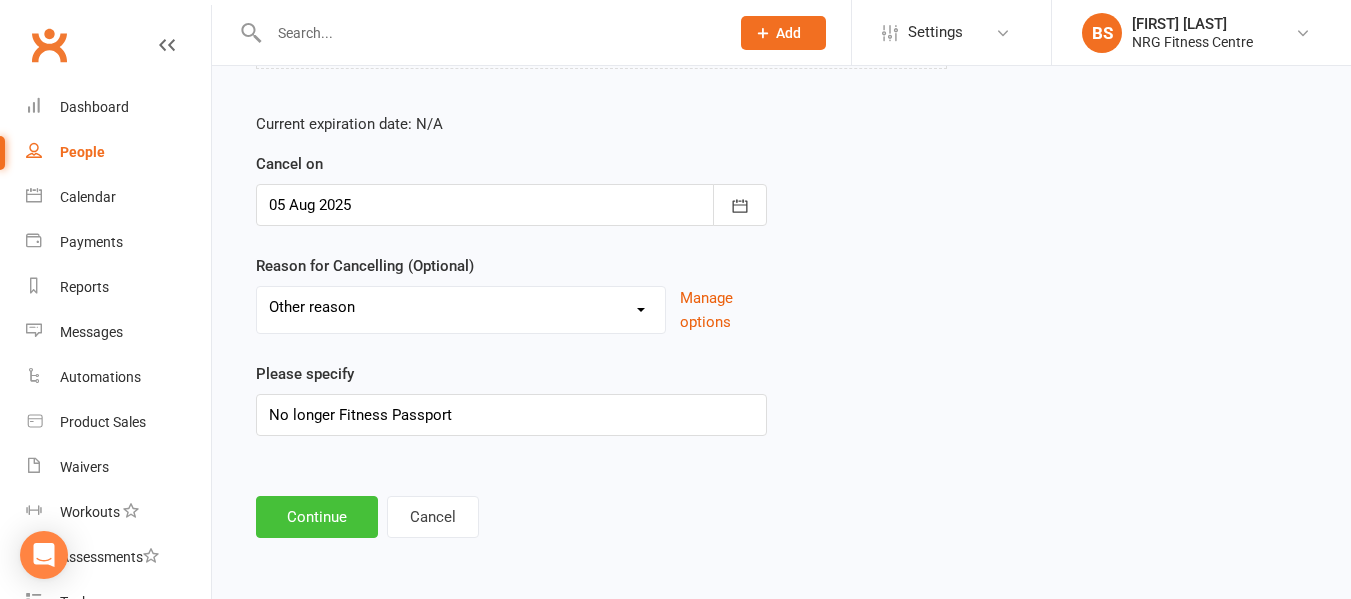 click on "Continue" at bounding box center (317, 517) 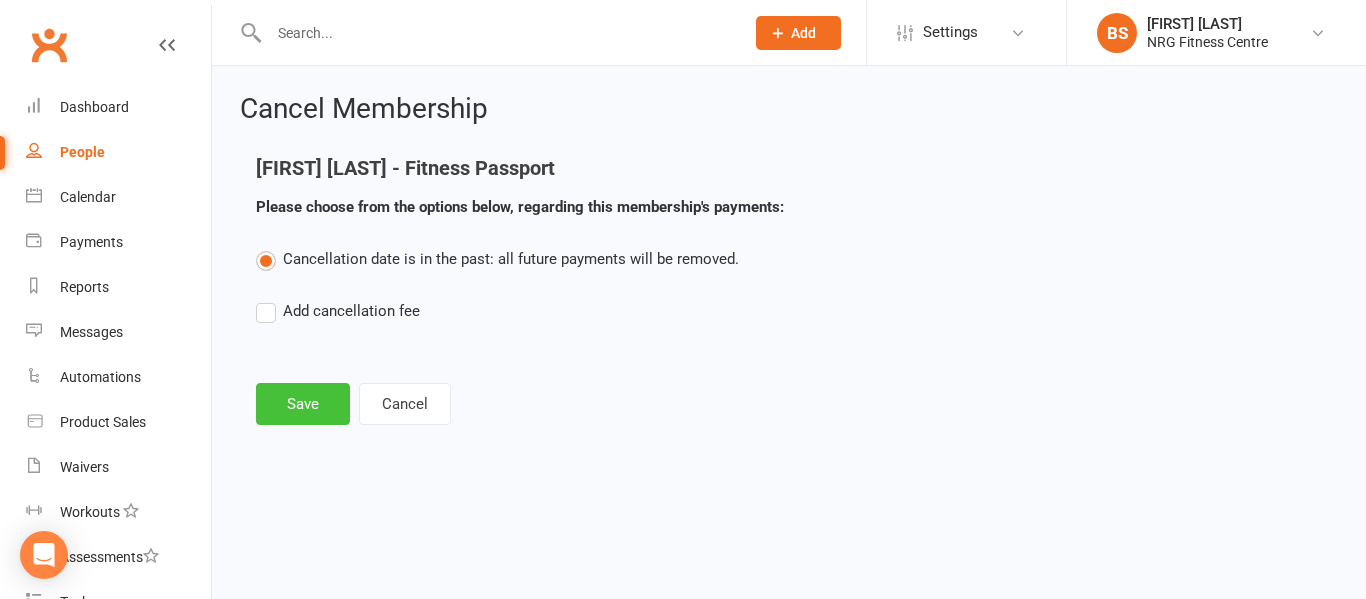 click on "Save" at bounding box center [303, 404] 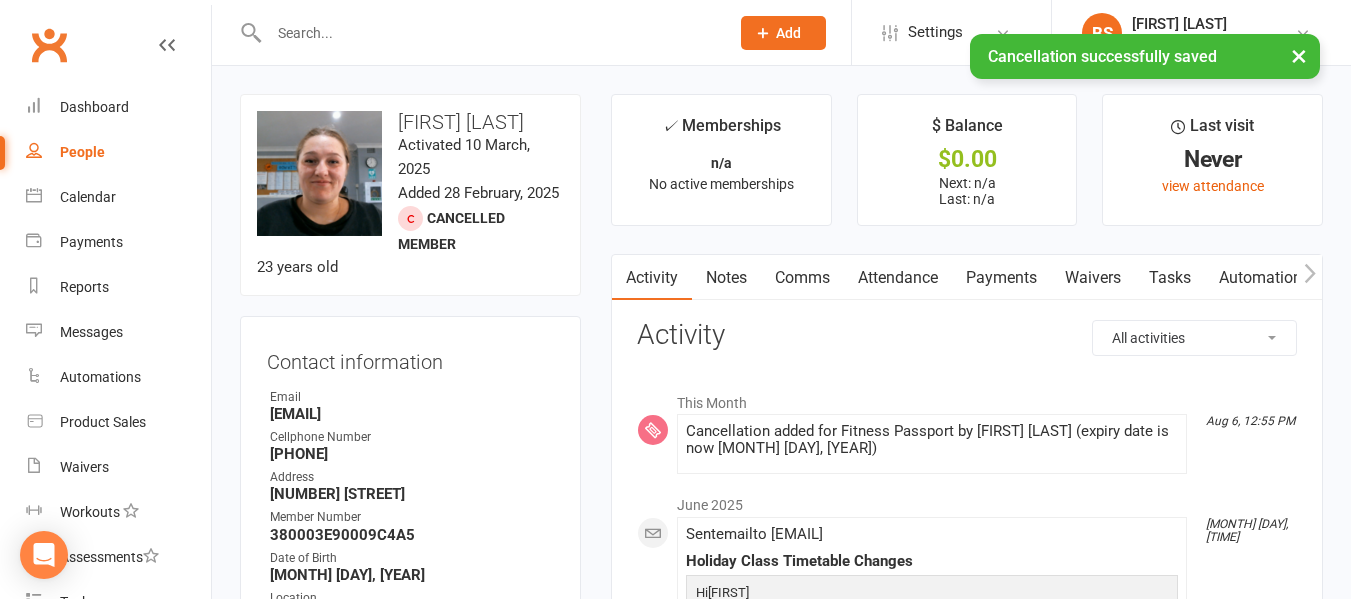 click at bounding box center [489, 33] 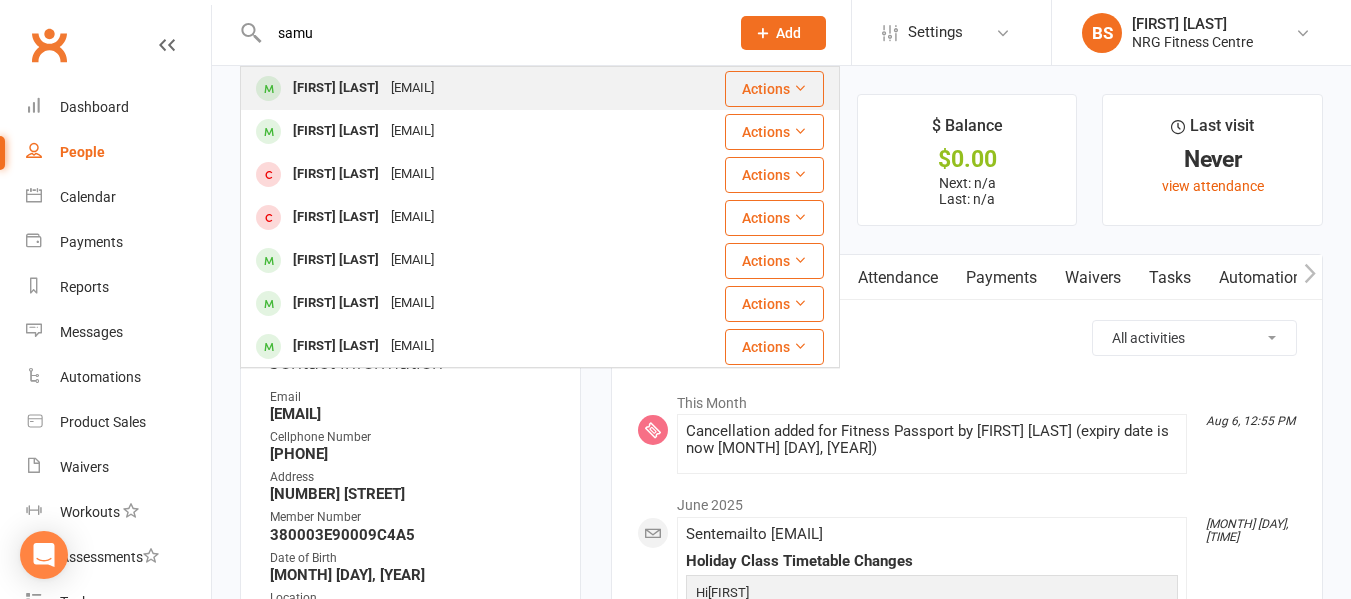 type on "samu" 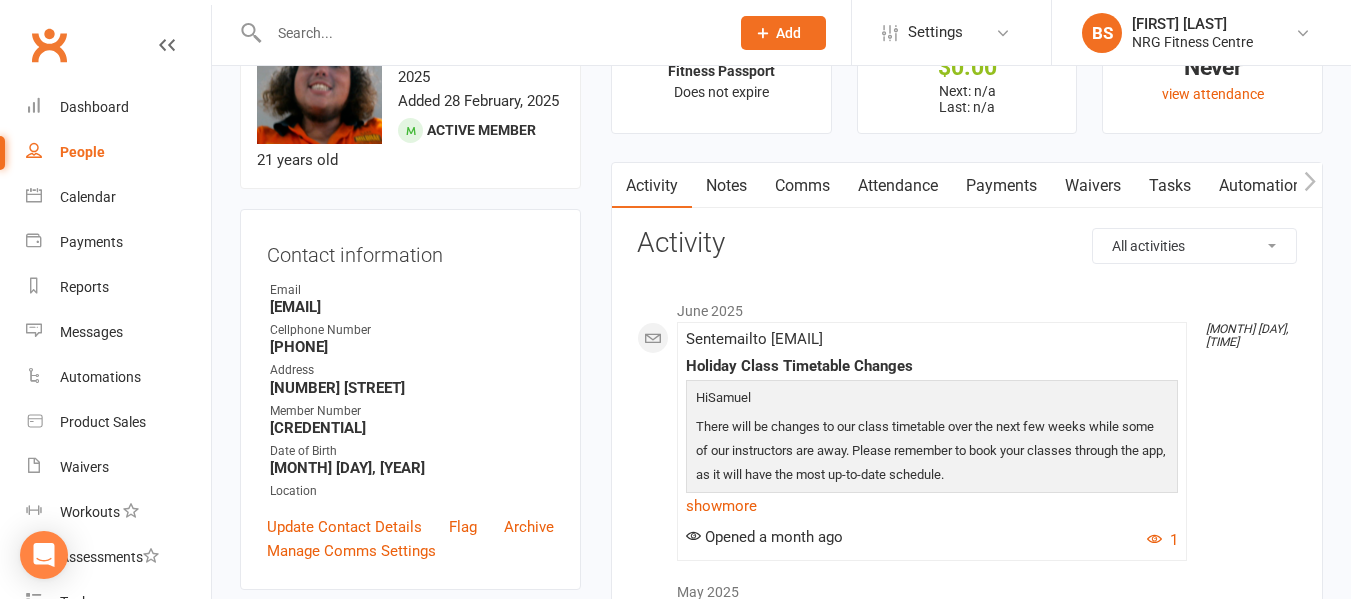 scroll, scrollTop: 600, scrollLeft: 0, axis: vertical 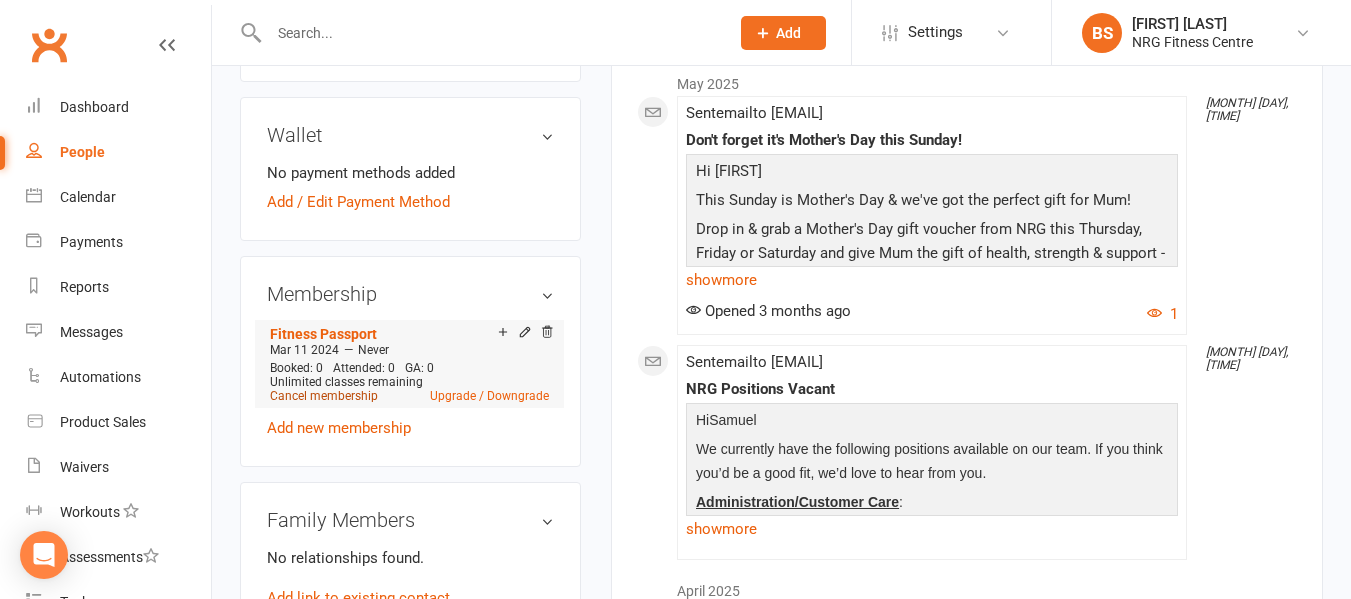 click on "Cancel membership" at bounding box center (324, 396) 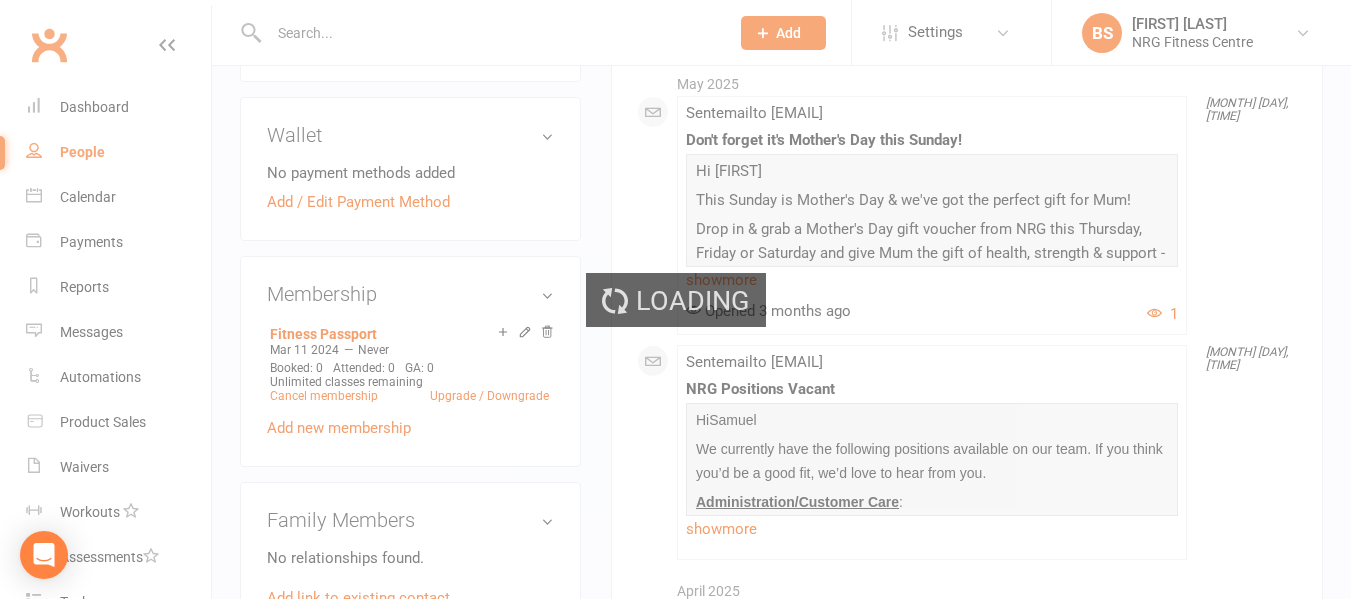 scroll, scrollTop: 0, scrollLeft: 0, axis: both 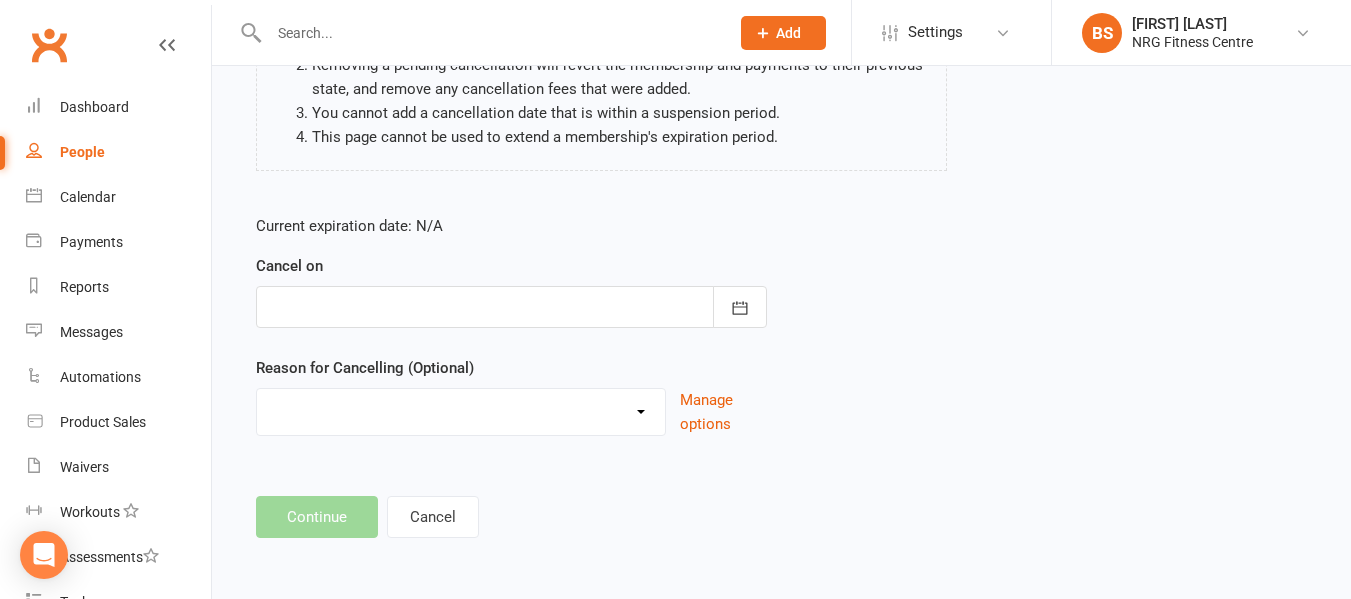 click at bounding box center (511, 307) 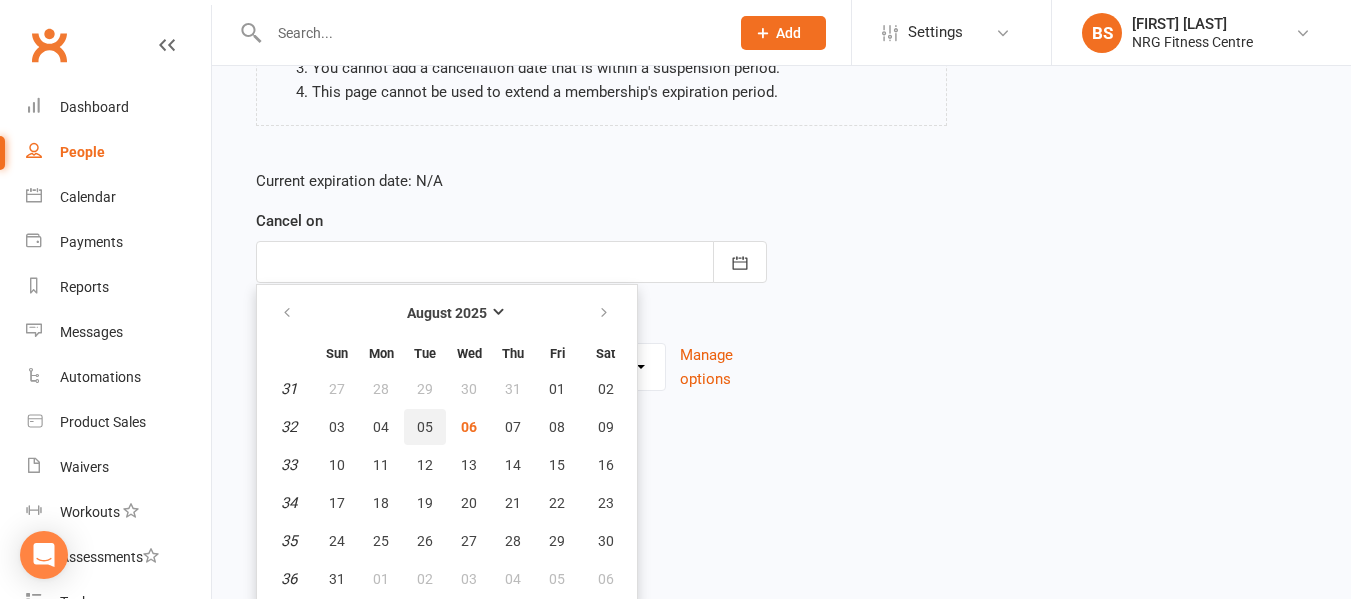 click on "05" at bounding box center [425, 427] 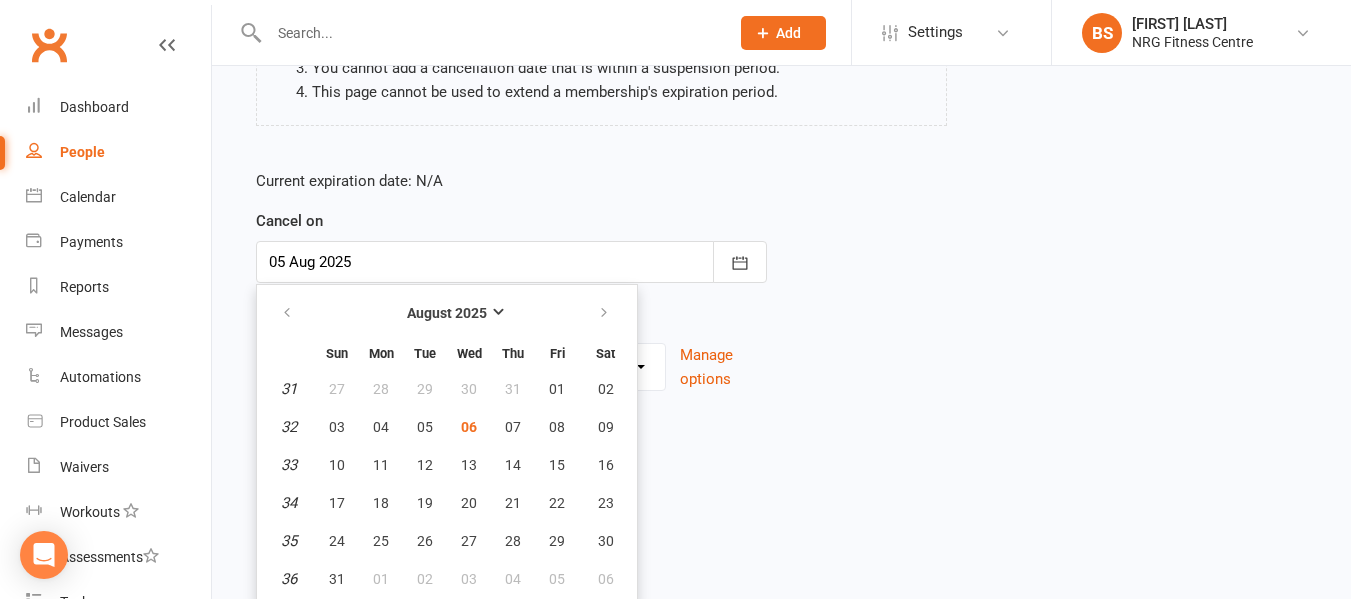 scroll, scrollTop: 265, scrollLeft: 0, axis: vertical 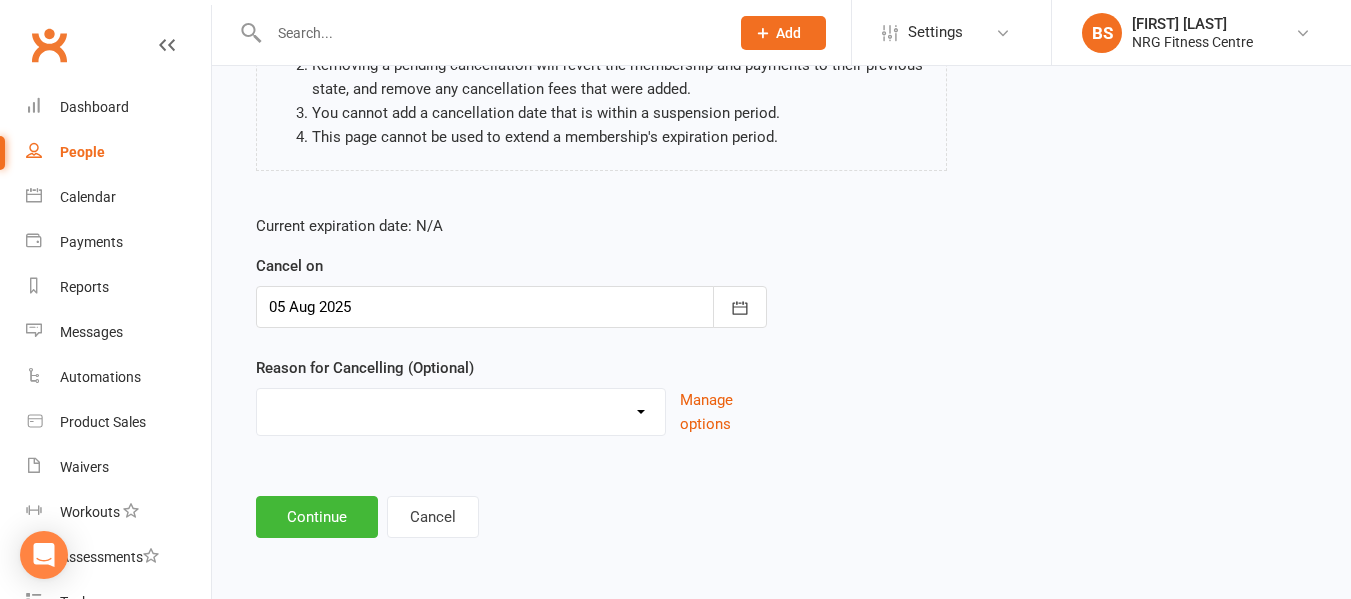 click on "Excessive failed payments Holiday Injury Medical Moving Other reason" at bounding box center [461, 409] 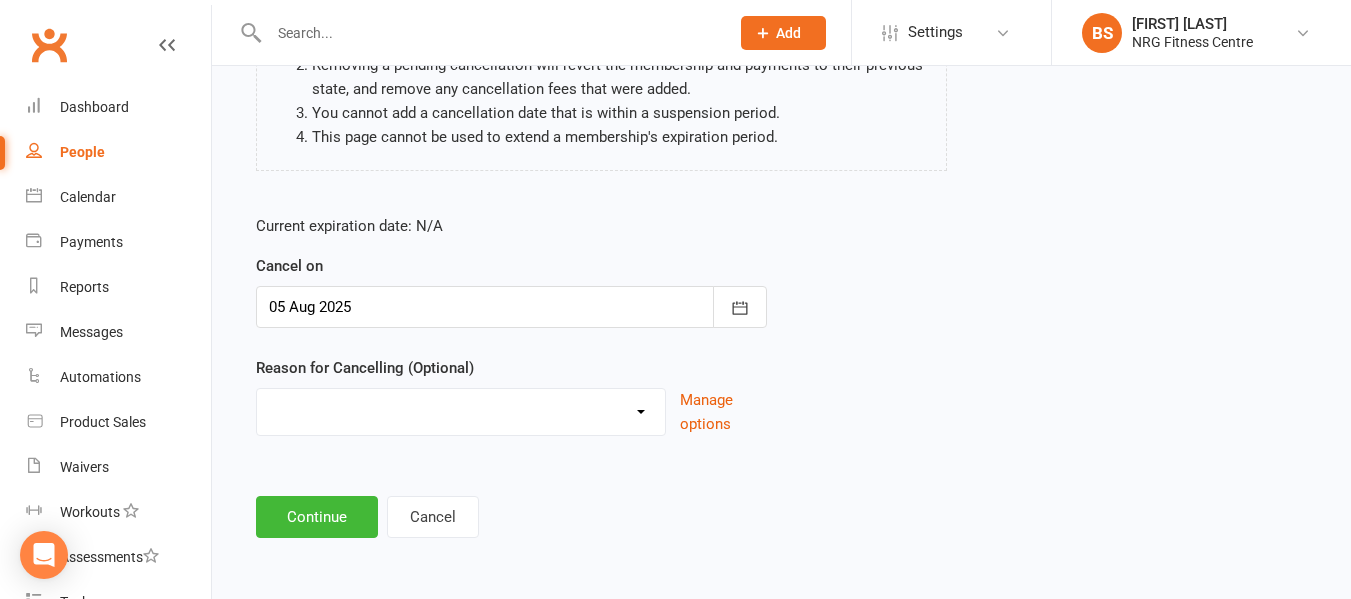 select on "5" 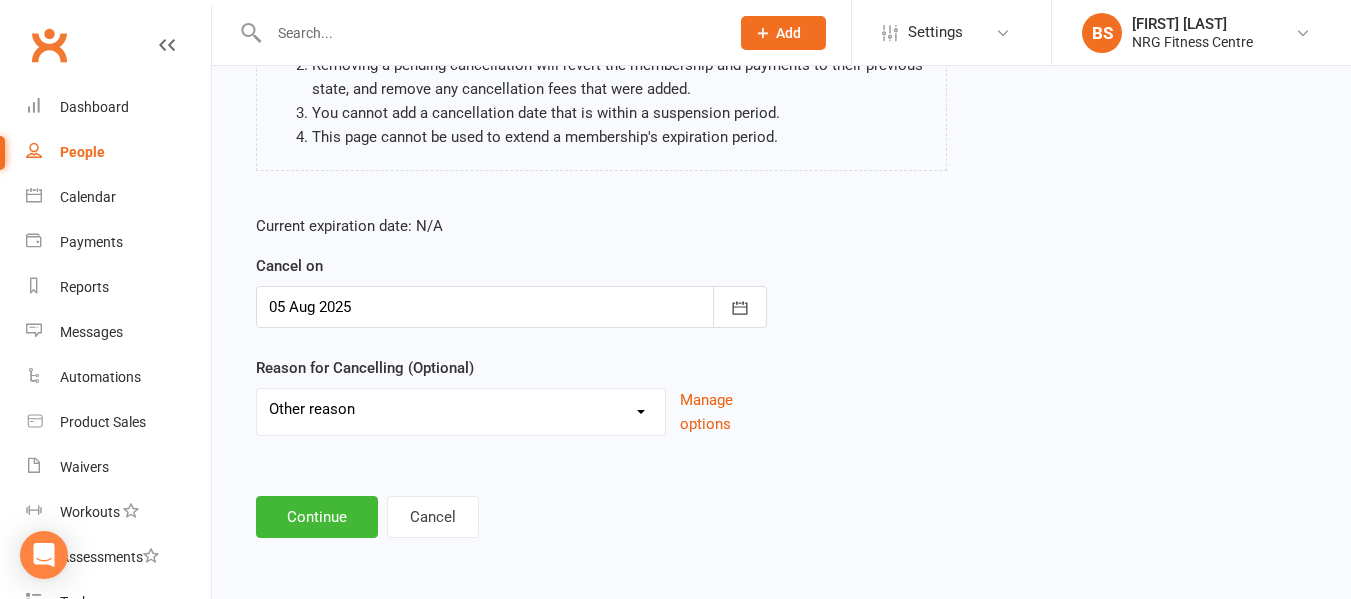 click on "Excessive failed payments Holiday Injury Medical Moving Other reason" at bounding box center (461, 409) 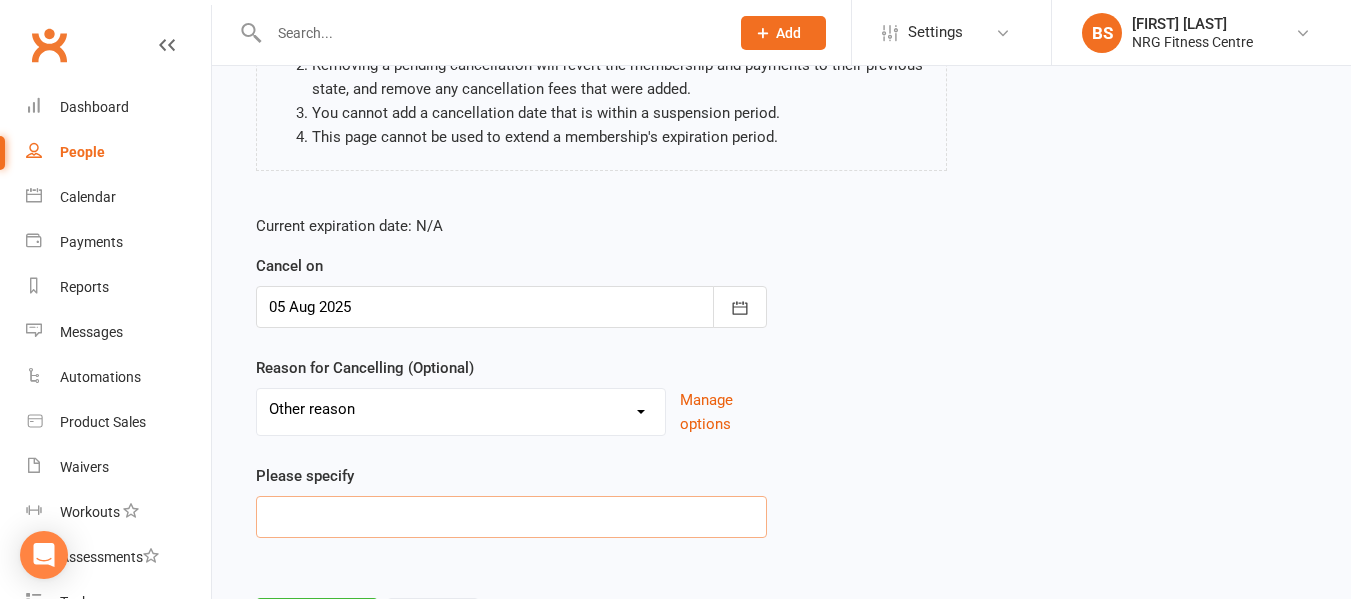 click at bounding box center [511, 517] 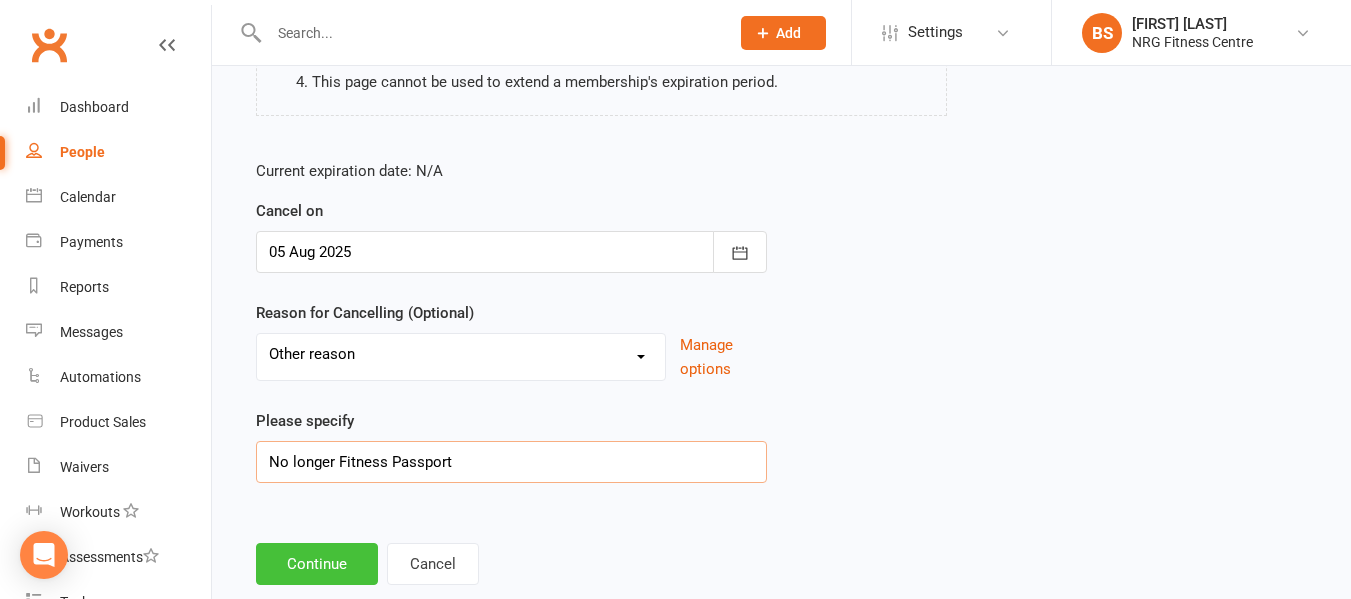 scroll, scrollTop: 367, scrollLeft: 0, axis: vertical 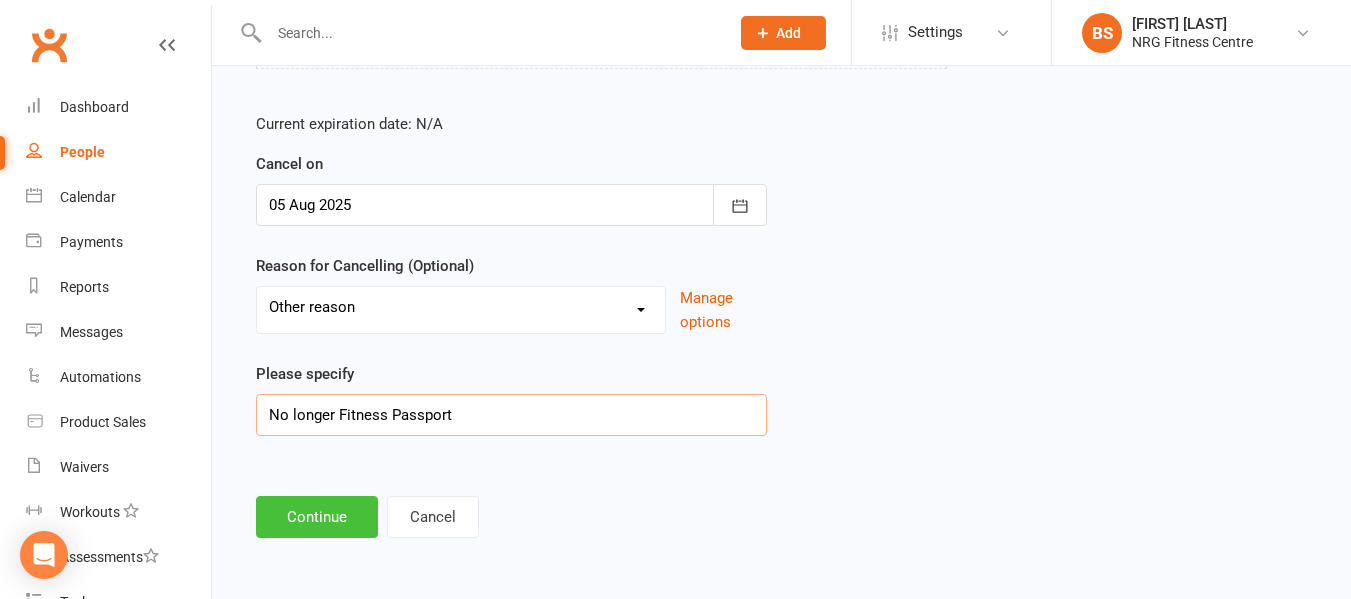 type on "No longer Fitness Passport" 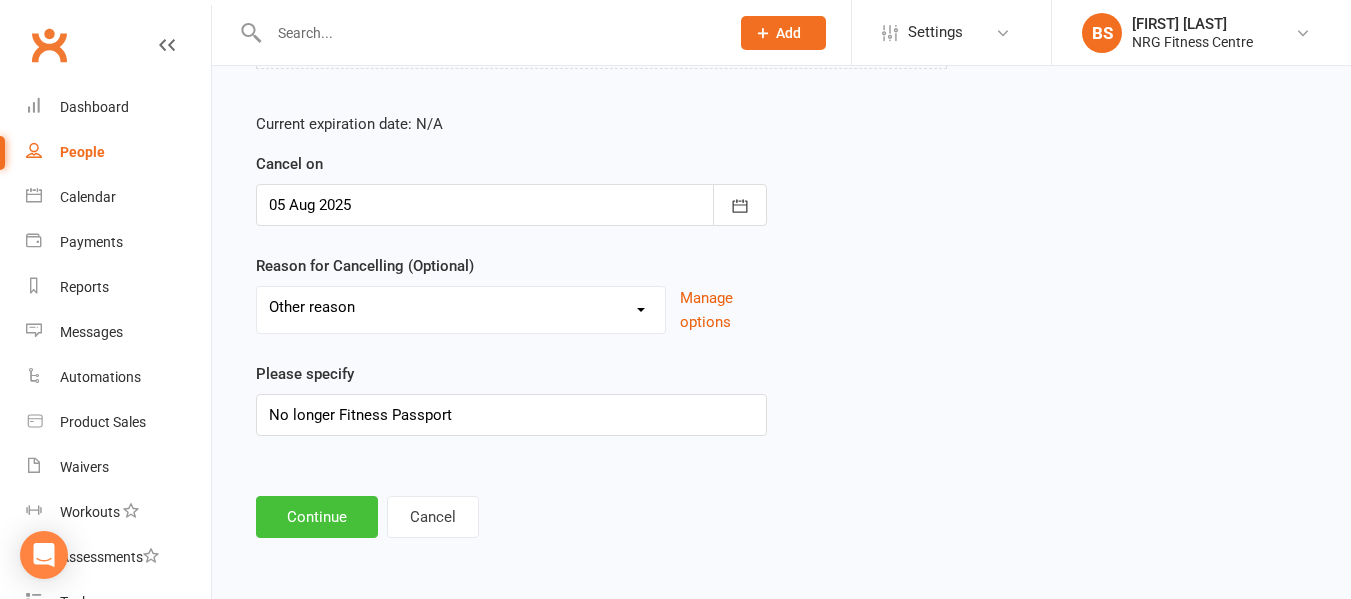 click on "Continue" at bounding box center (317, 517) 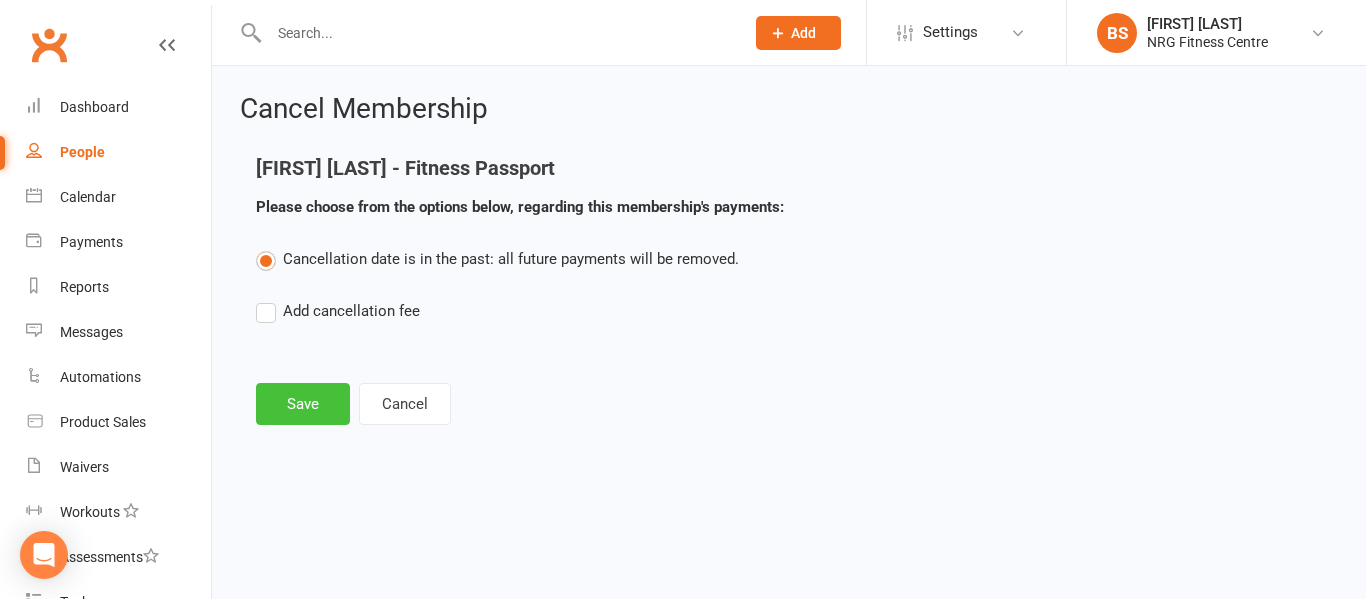 click on "Save" at bounding box center (303, 404) 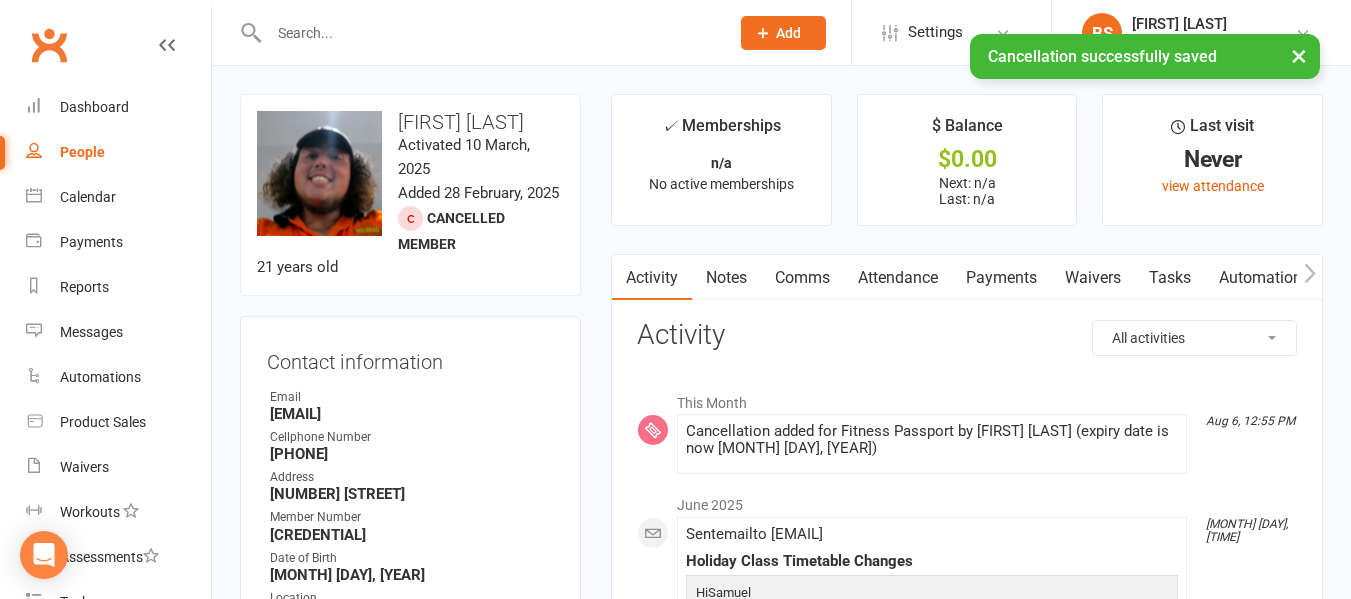 click at bounding box center [489, 33] 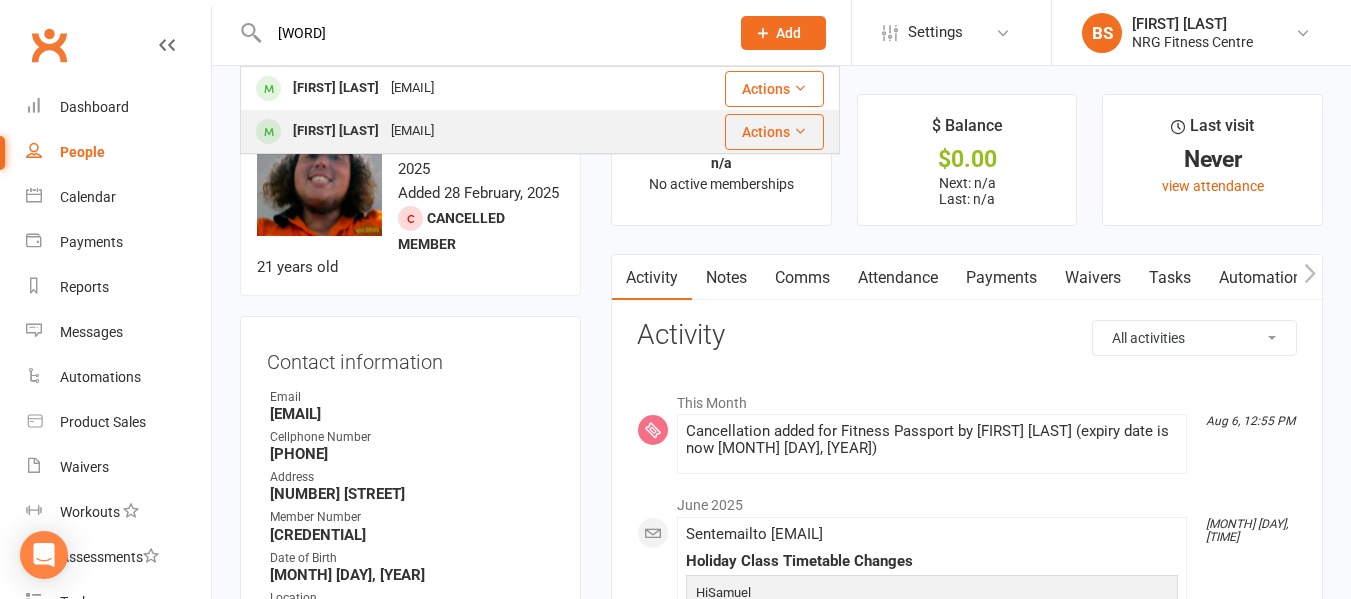 type on "[WORD]" 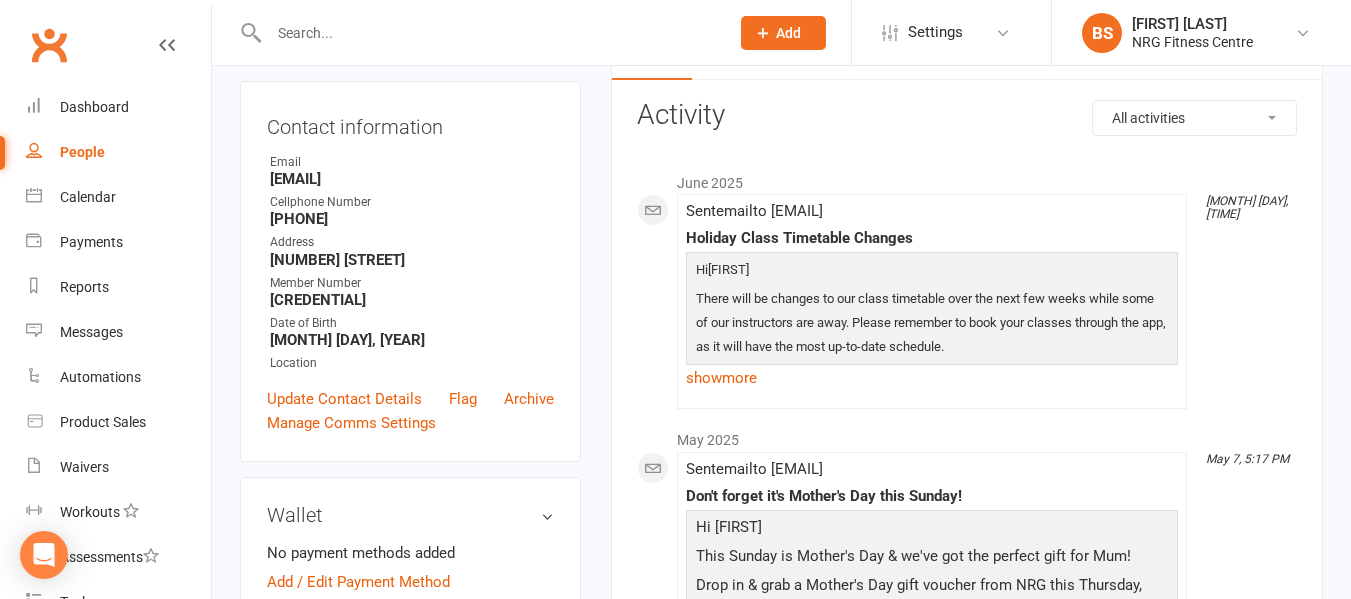 scroll, scrollTop: 500, scrollLeft: 0, axis: vertical 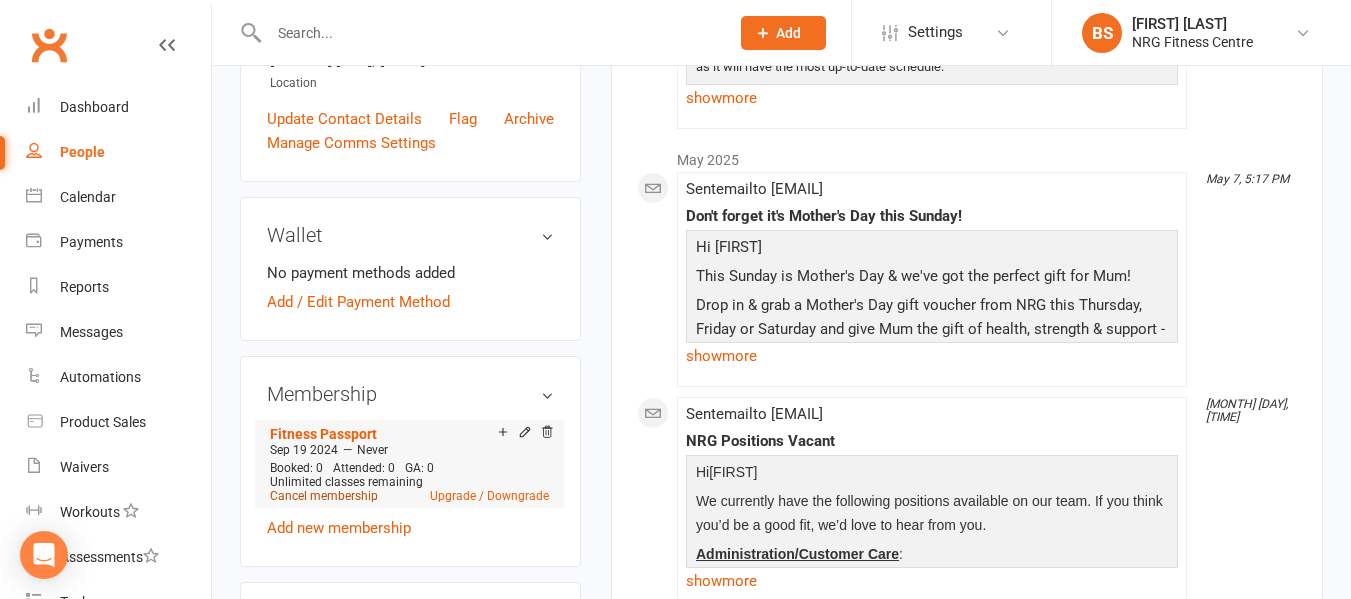 click on "Cancel membership" at bounding box center [324, 496] 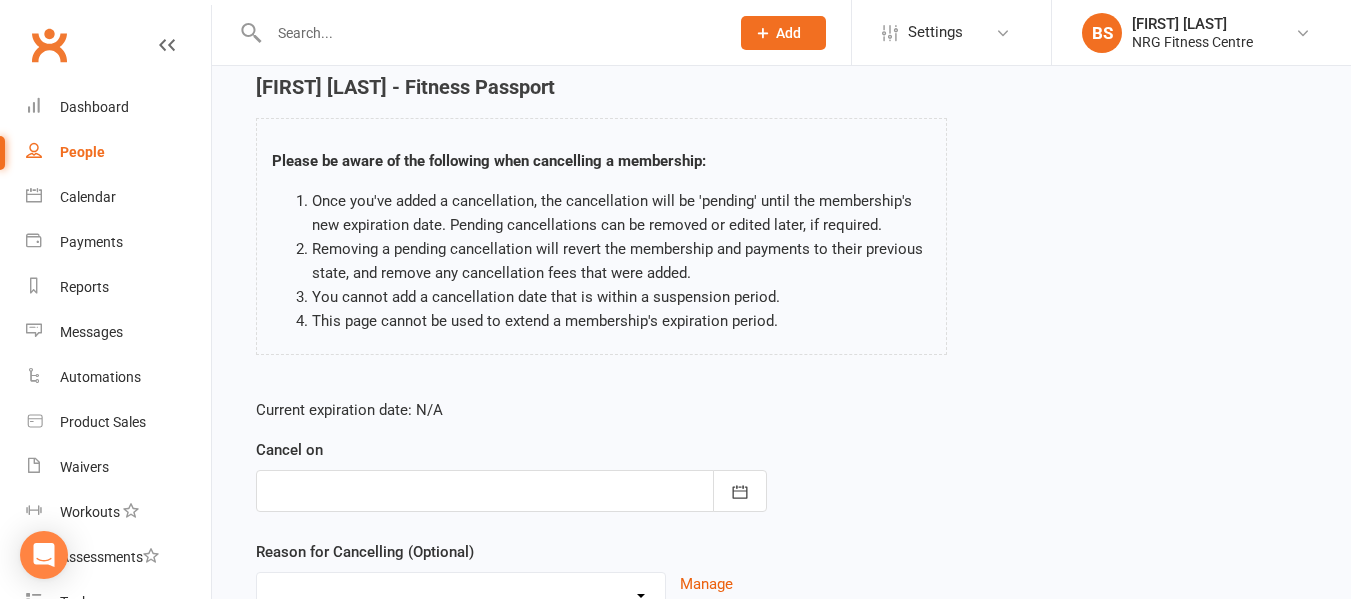 scroll, scrollTop: 200, scrollLeft: 0, axis: vertical 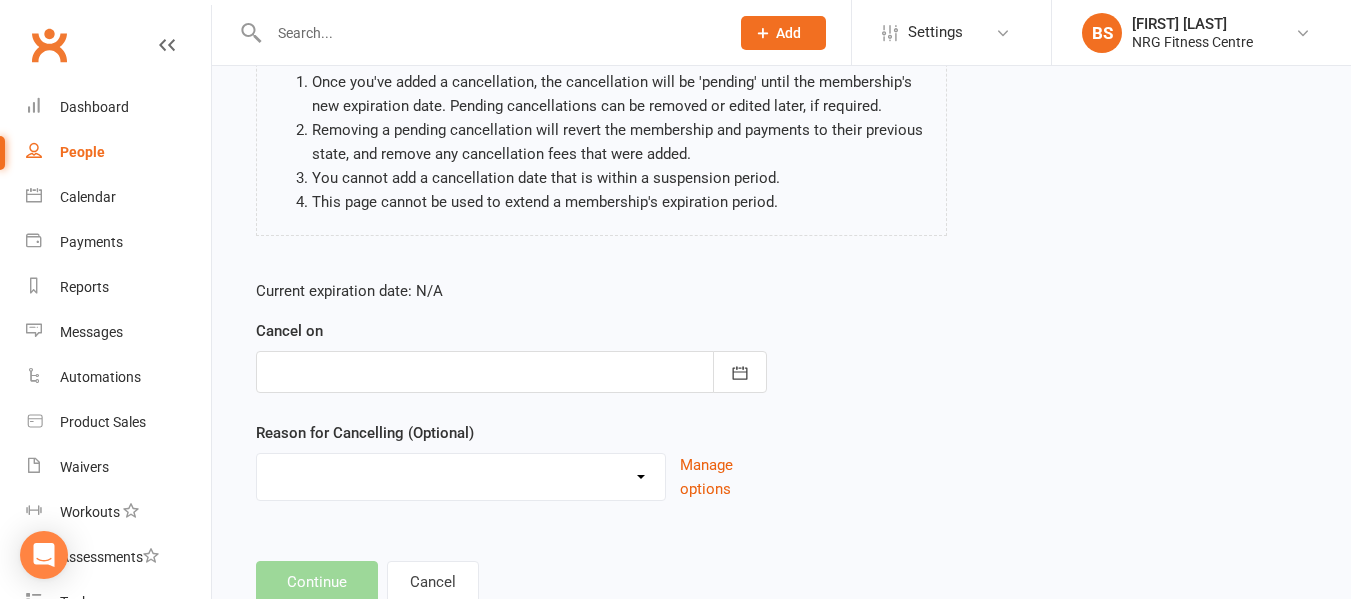 click at bounding box center (511, 372) 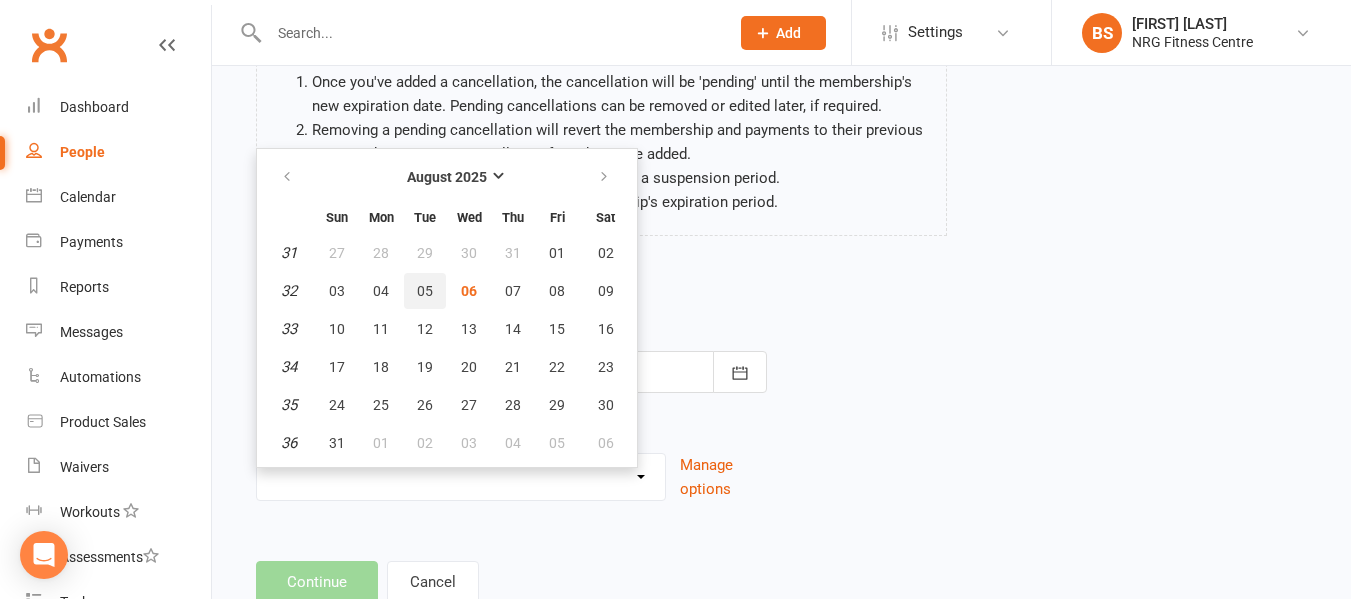 click on "05" at bounding box center [425, 291] 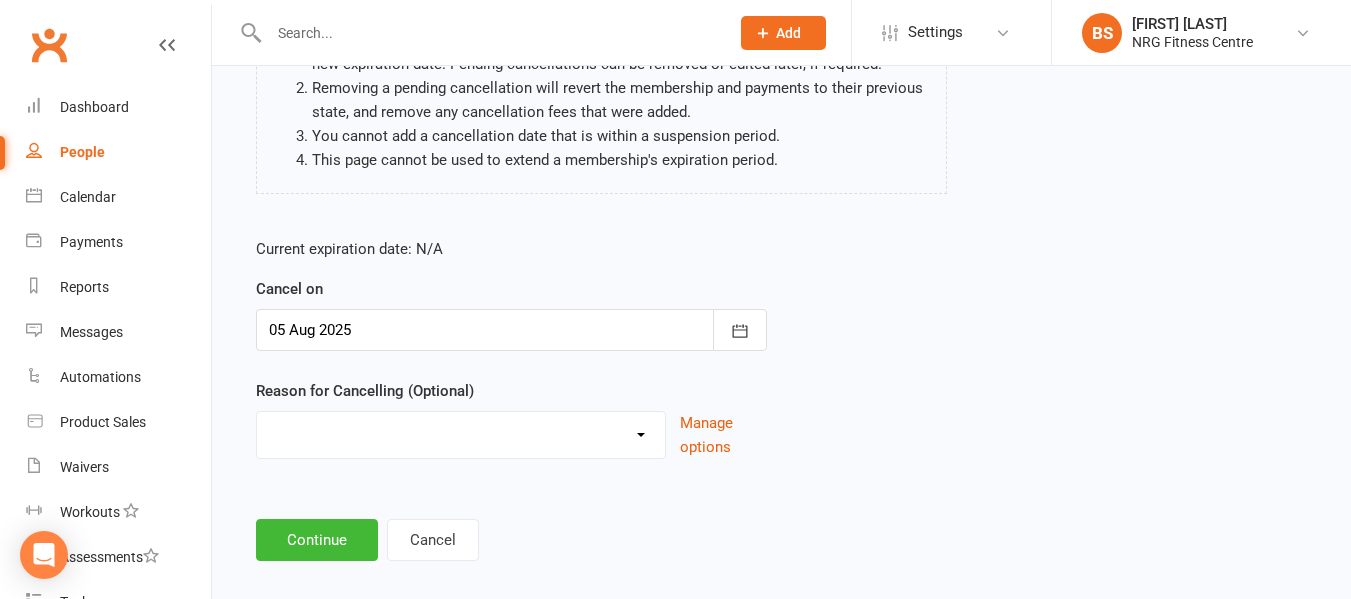 scroll, scrollTop: 265, scrollLeft: 0, axis: vertical 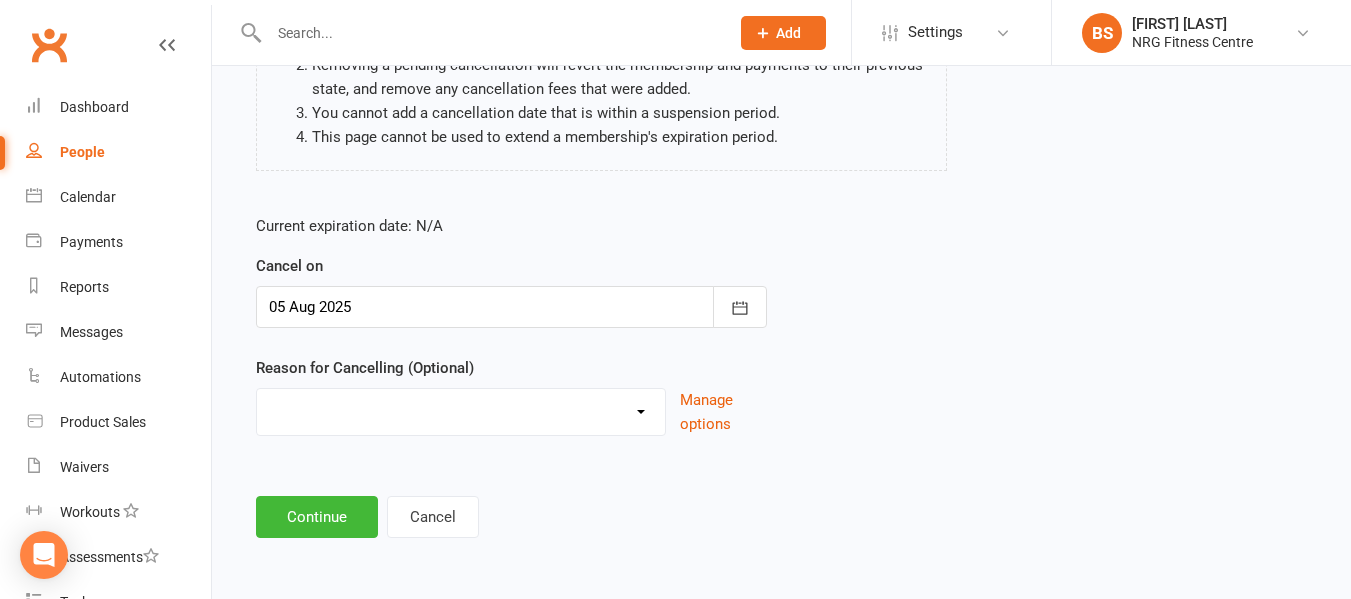 click on "Excessive failed payments Holiday Injury Medical Moving Other reason" at bounding box center (461, 409) 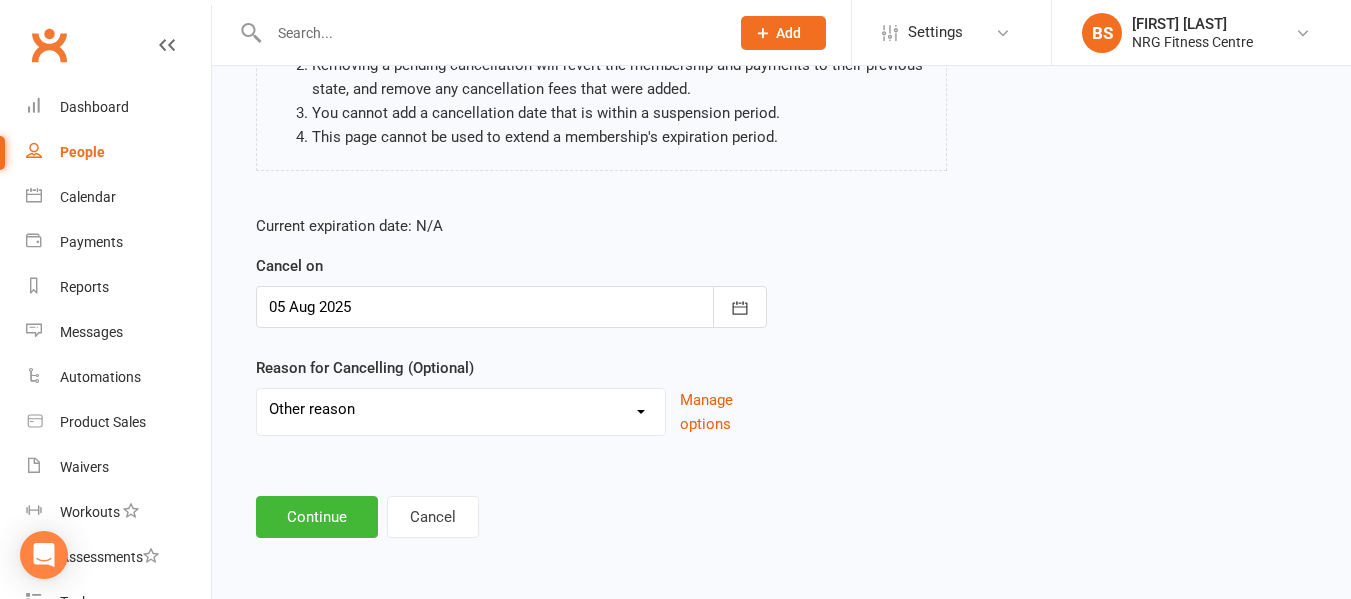 click on "Excessive failed payments Holiday Injury Medical Moving Other reason" at bounding box center [461, 409] 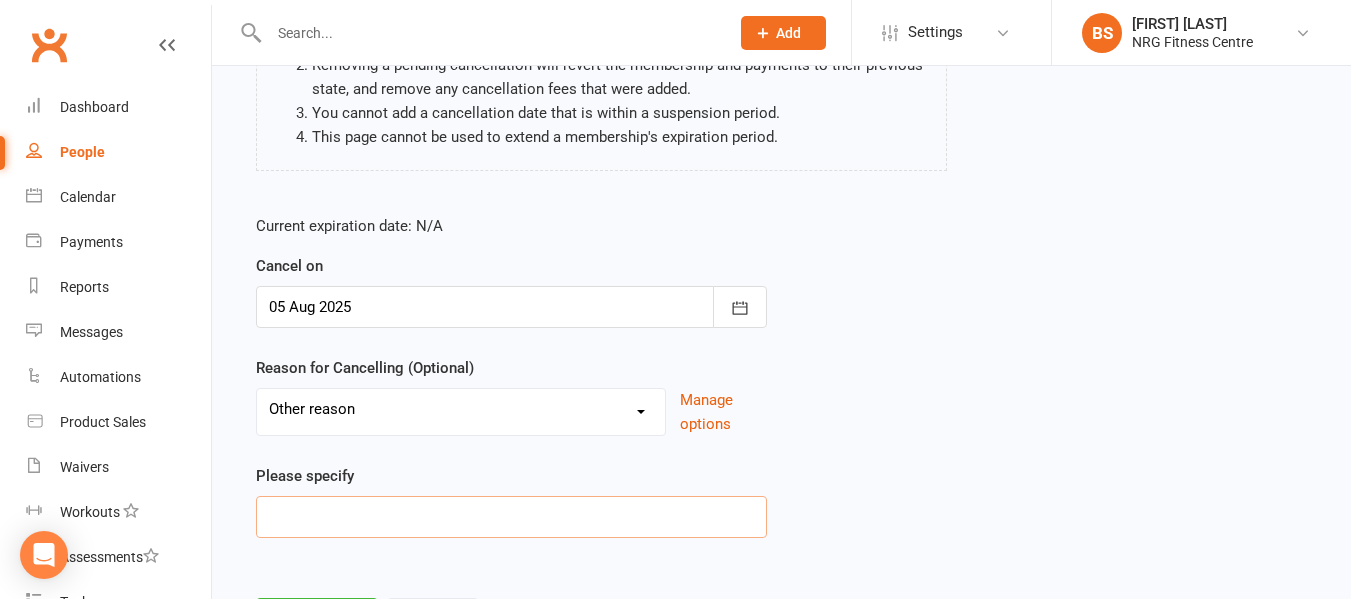 click at bounding box center (511, 517) 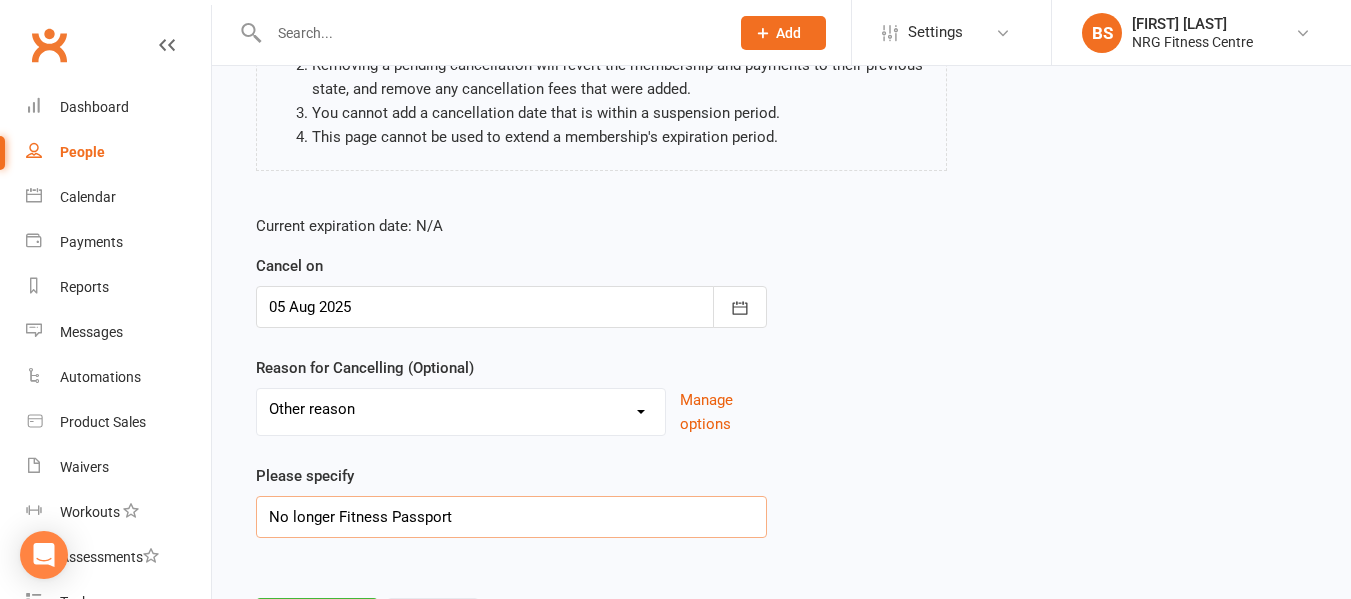 scroll, scrollTop: 367, scrollLeft: 0, axis: vertical 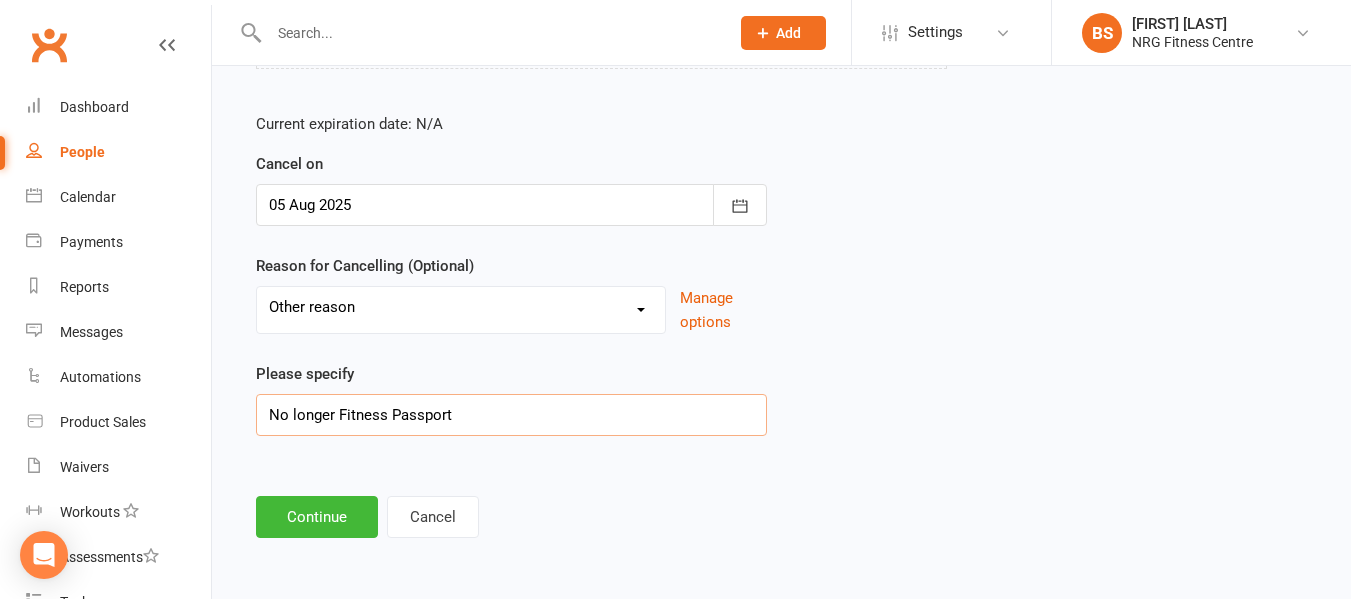 type on "No longer Fitness Passport" 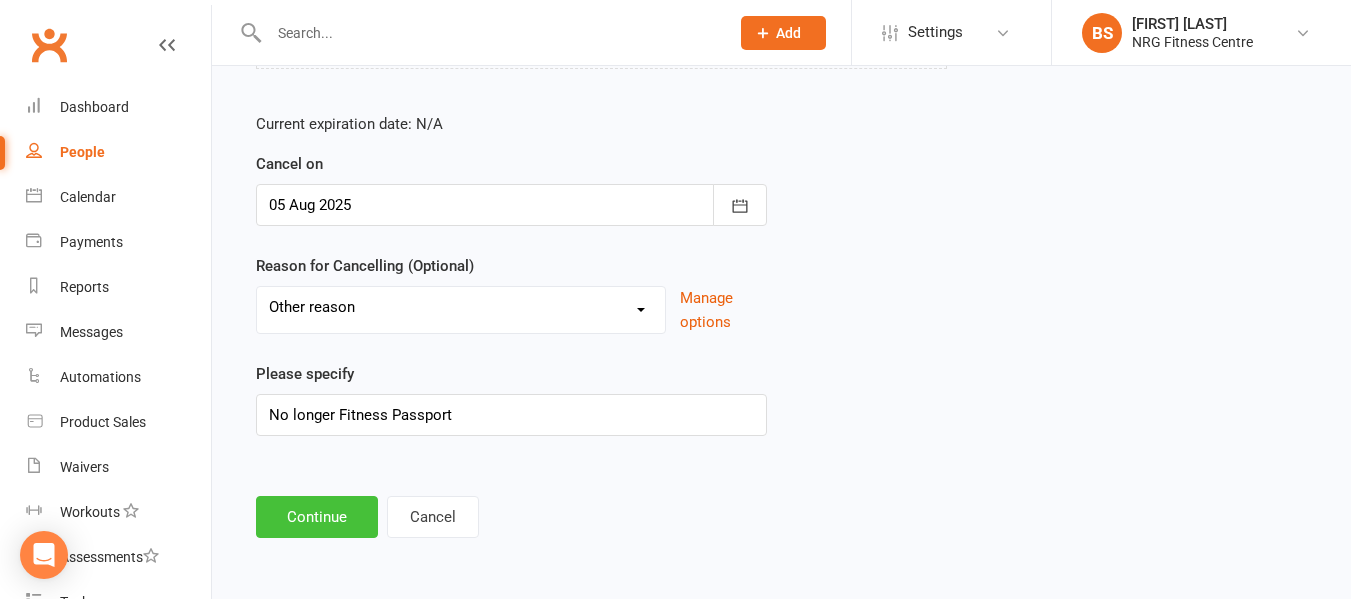 click on "Continue" at bounding box center (317, 517) 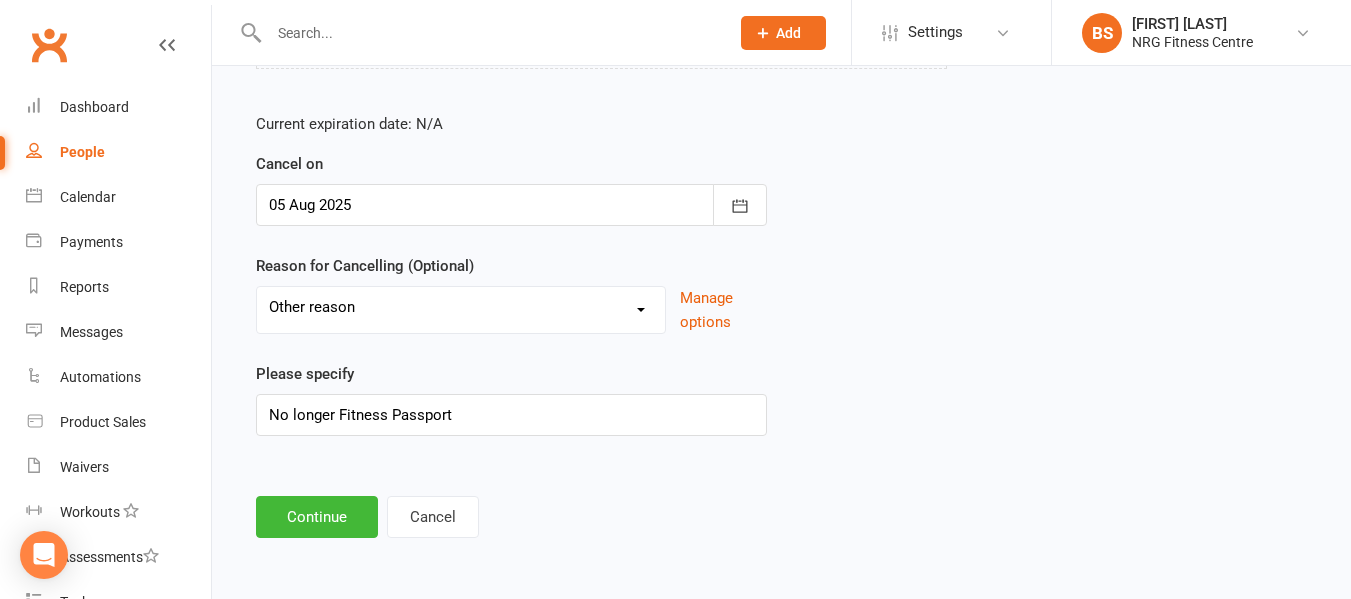 scroll, scrollTop: 0, scrollLeft: 0, axis: both 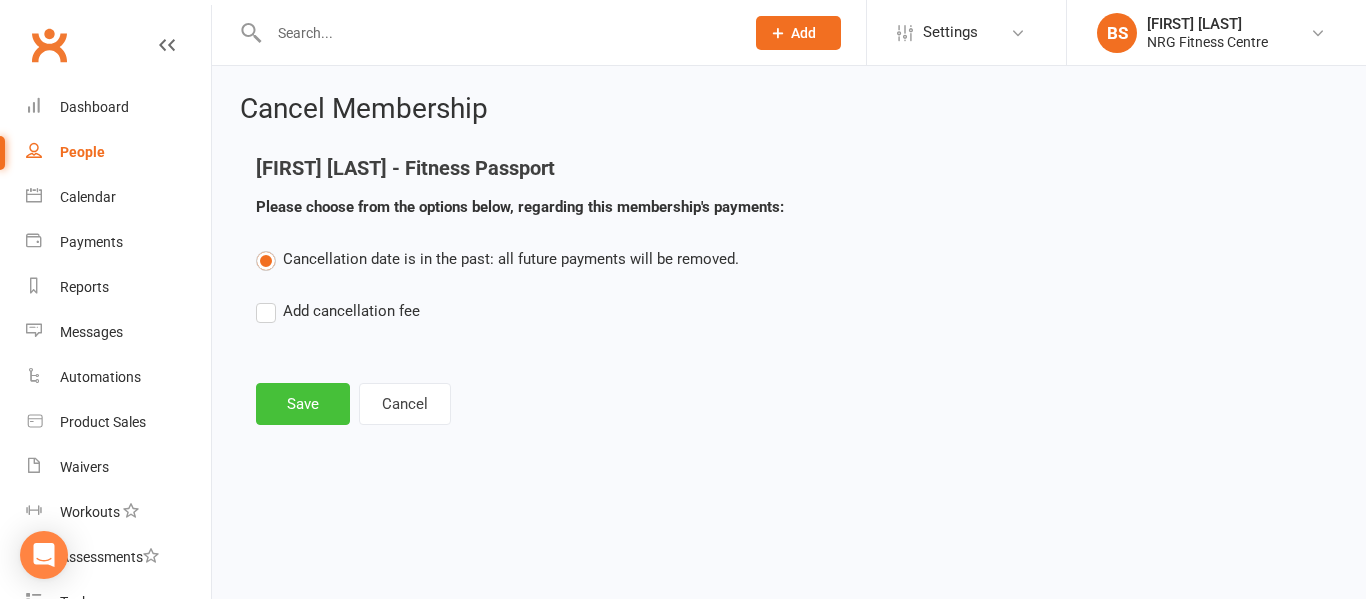 click on "Save" at bounding box center [303, 404] 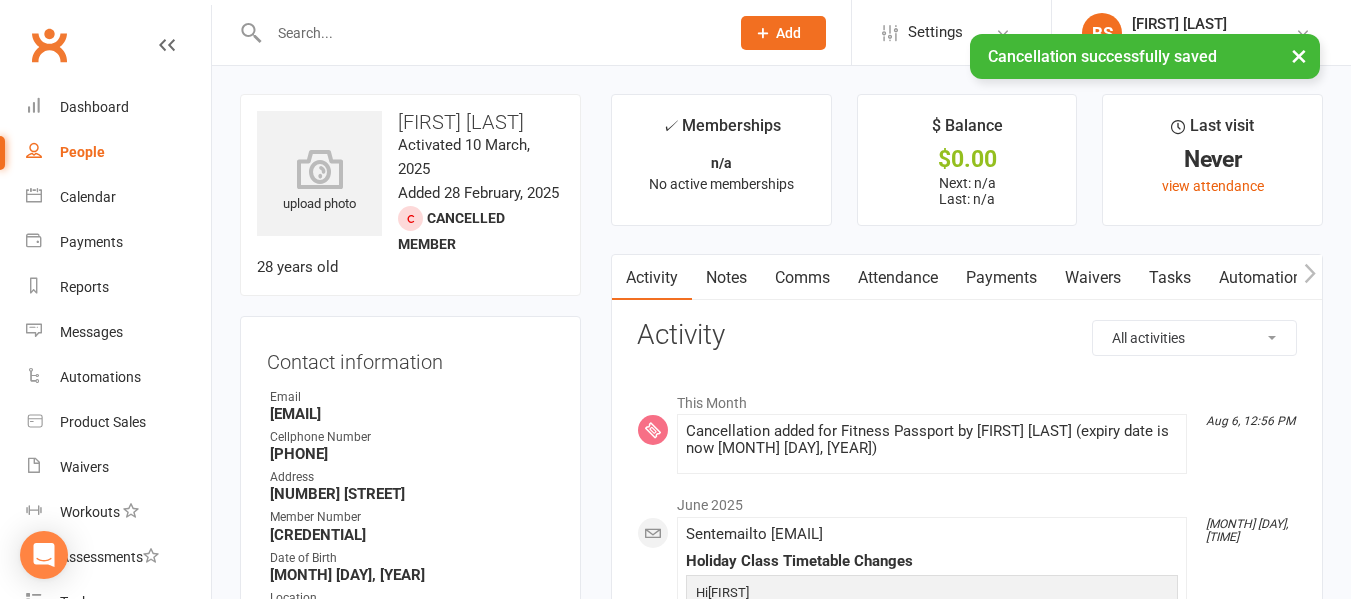 click at bounding box center (489, 33) 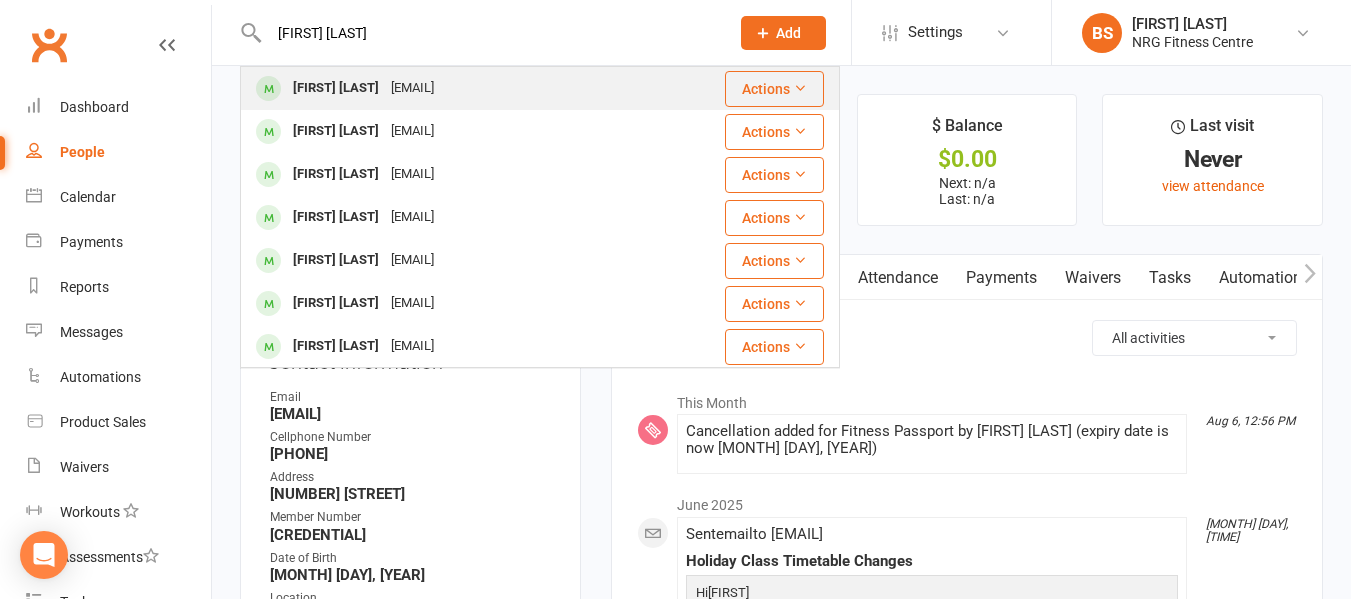 type on "[FIRST] [LAST]" 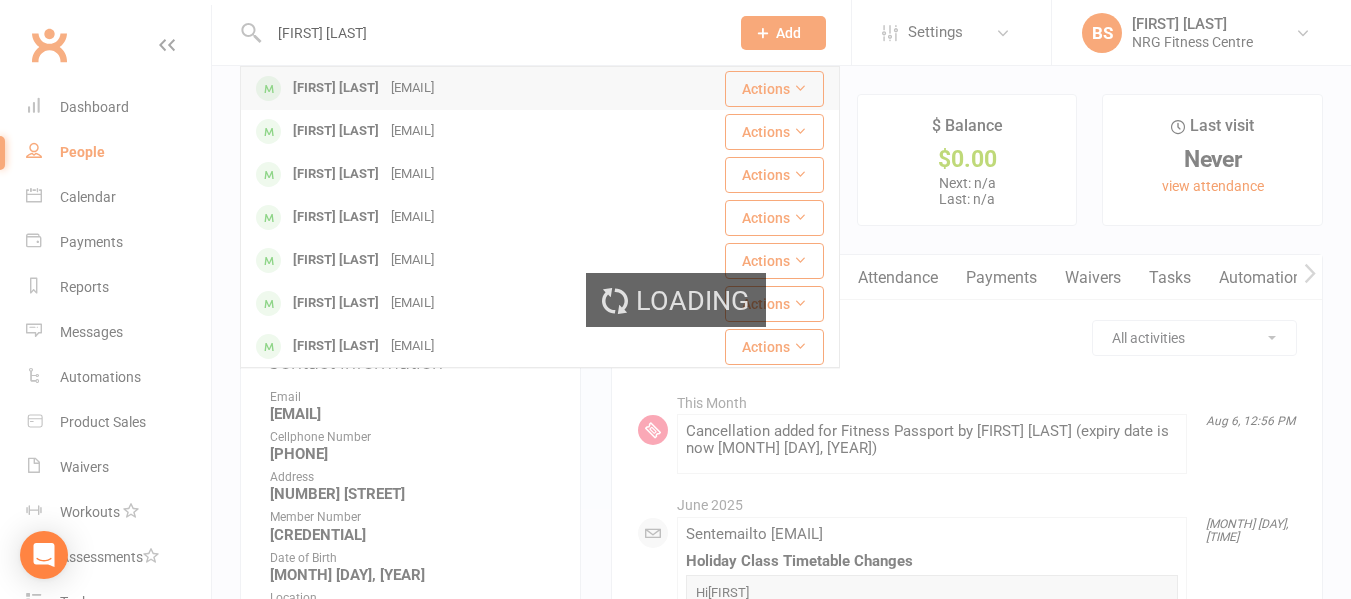 type 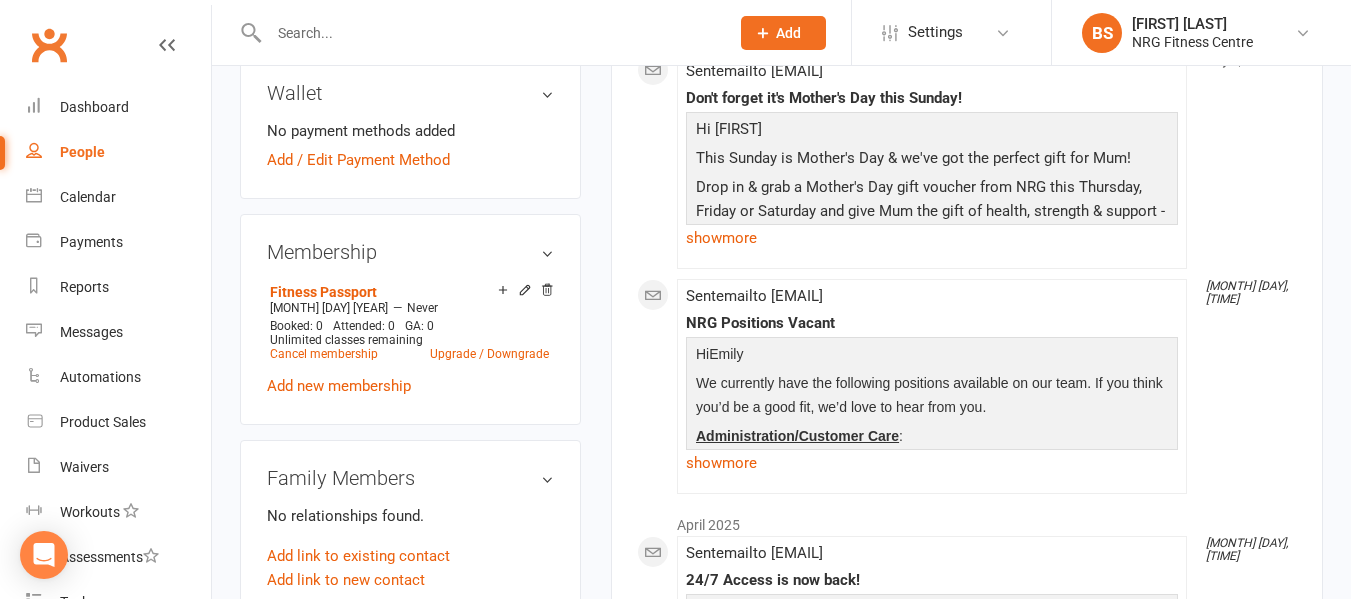 scroll, scrollTop: 700, scrollLeft: 0, axis: vertical 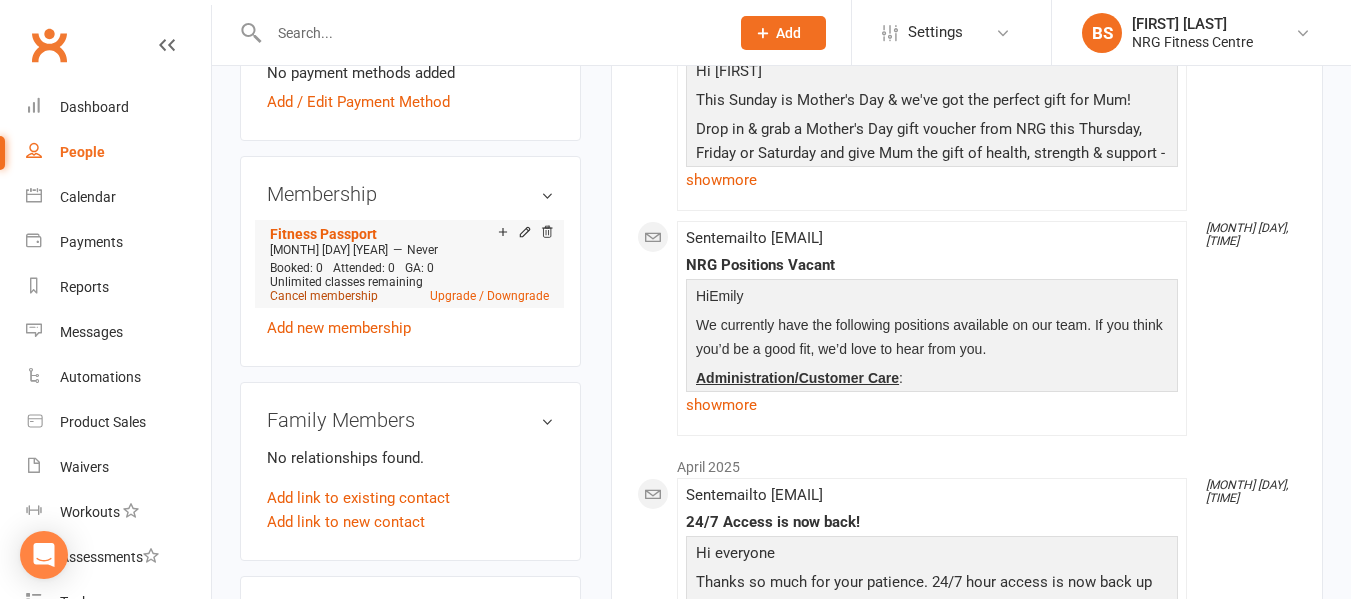click on "Cancel membership" at bounding box center (324, 296) 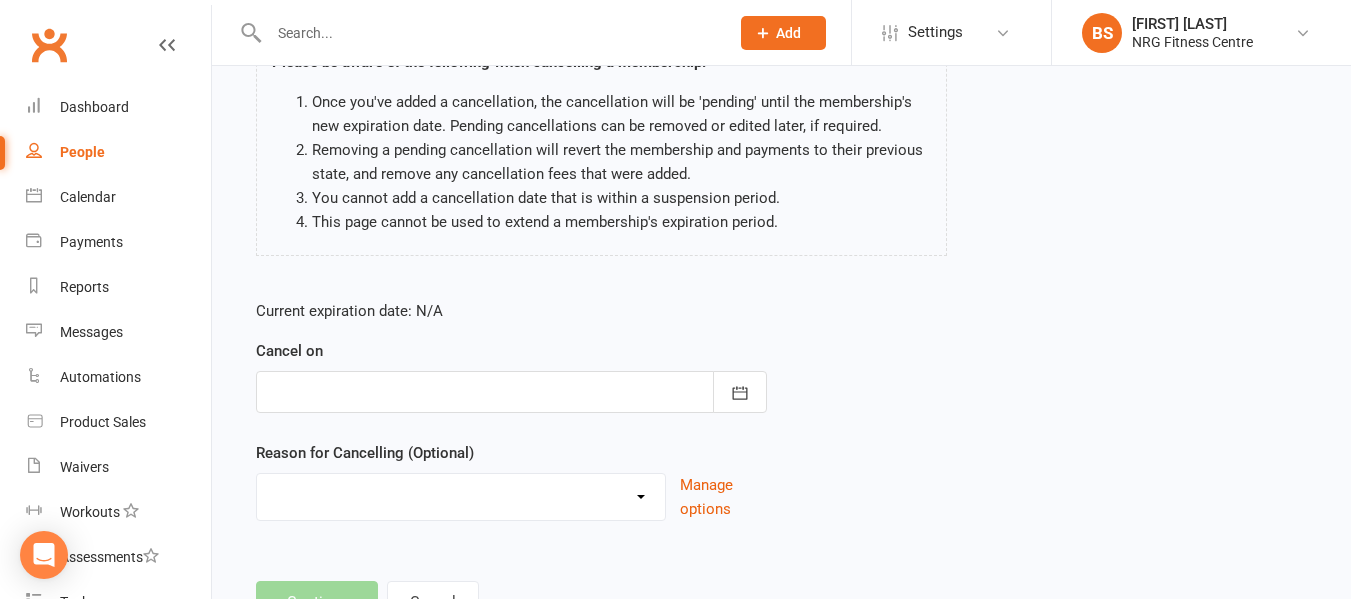 scroll, scrollTop: 200, scrollLeft: 0, axis: vertical 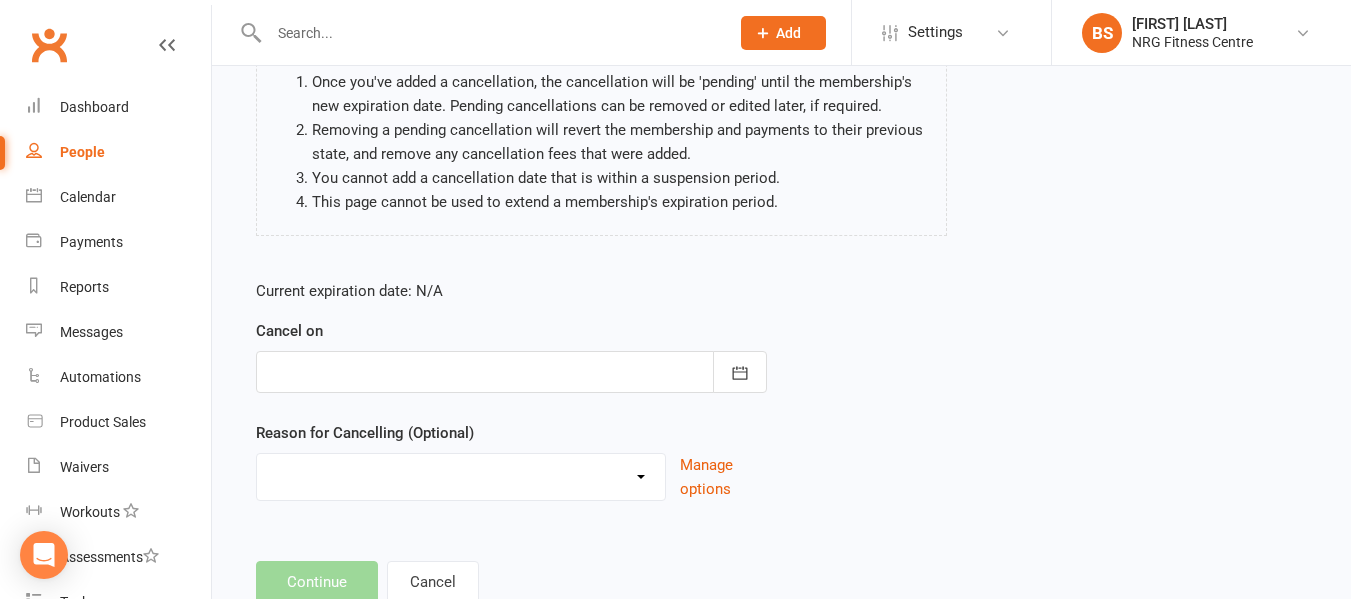 click at bounding box center [511, 372] 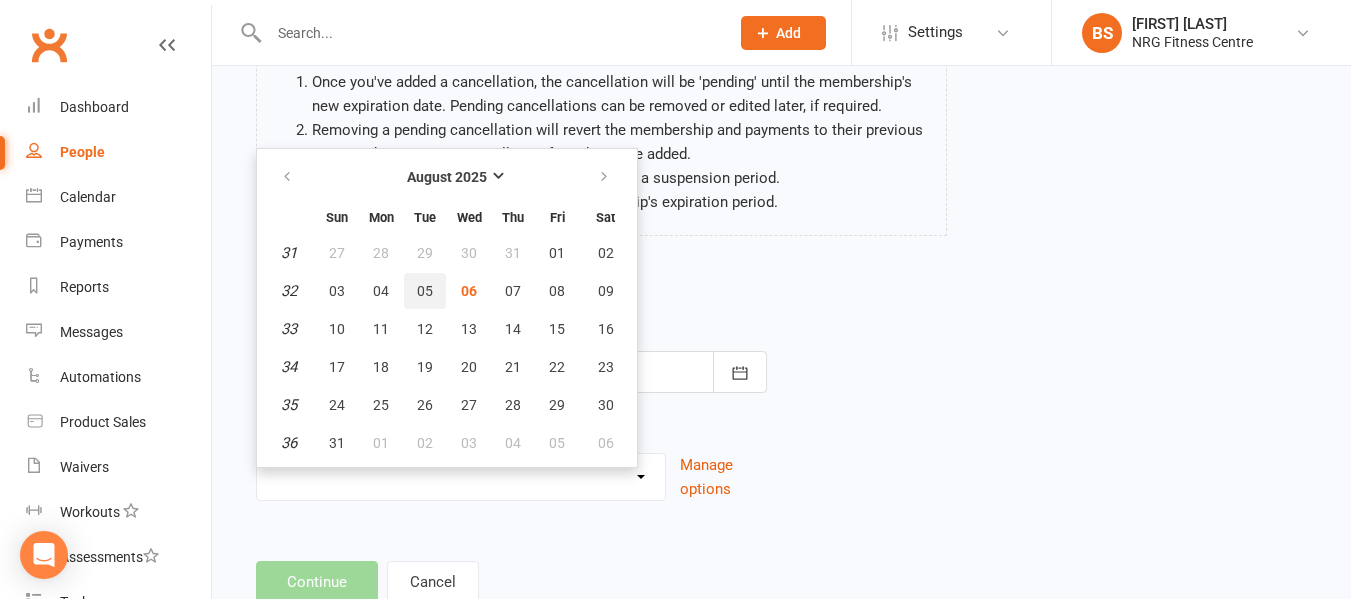 click on "05" at bounding box center (425, 291) 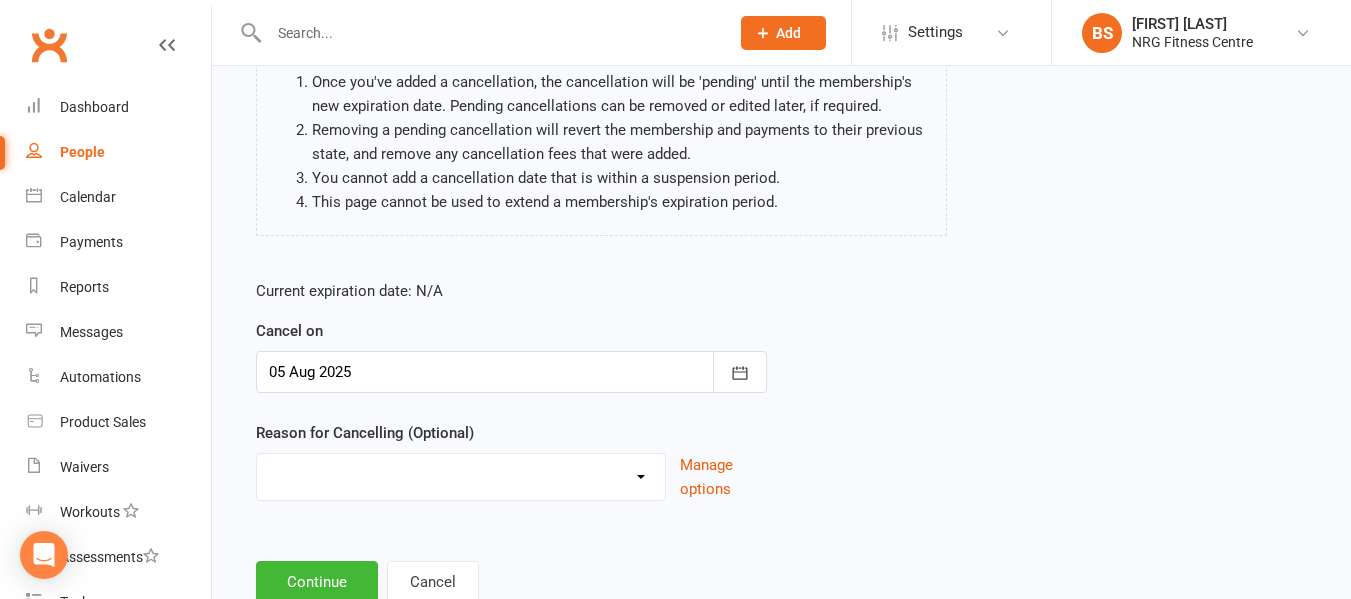 scroll, scrollTop: 265, scrollLeft: 0, axis: vertical 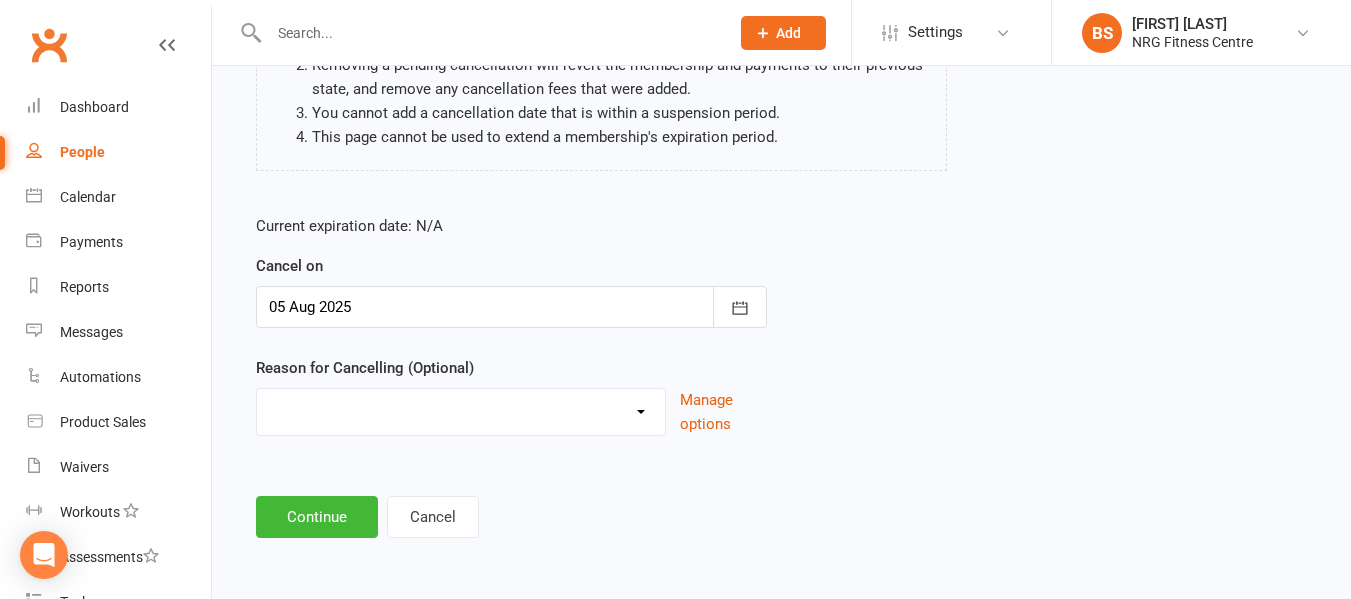 click on "Excessive failed payments Holiday Injury Medical Moving Other reason" at bounding box center (461, 409) 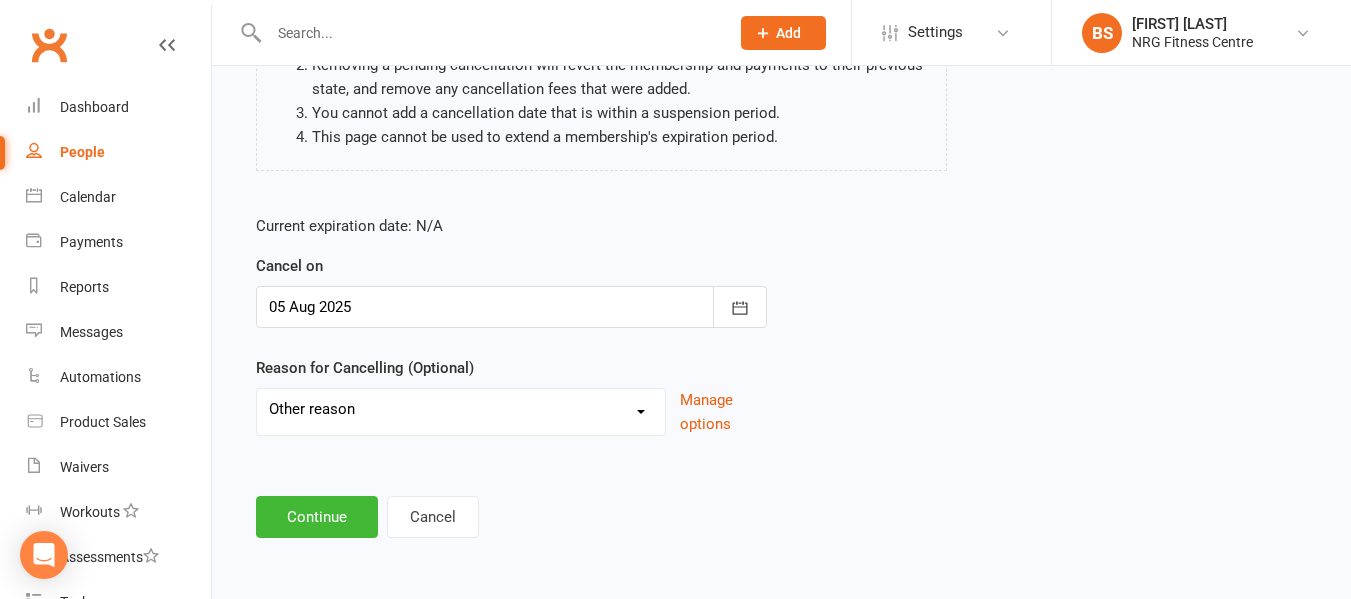 click on "Excessive failed payments Holiday Injury Medical Moving Other reason" at bounding box center (461, 409) 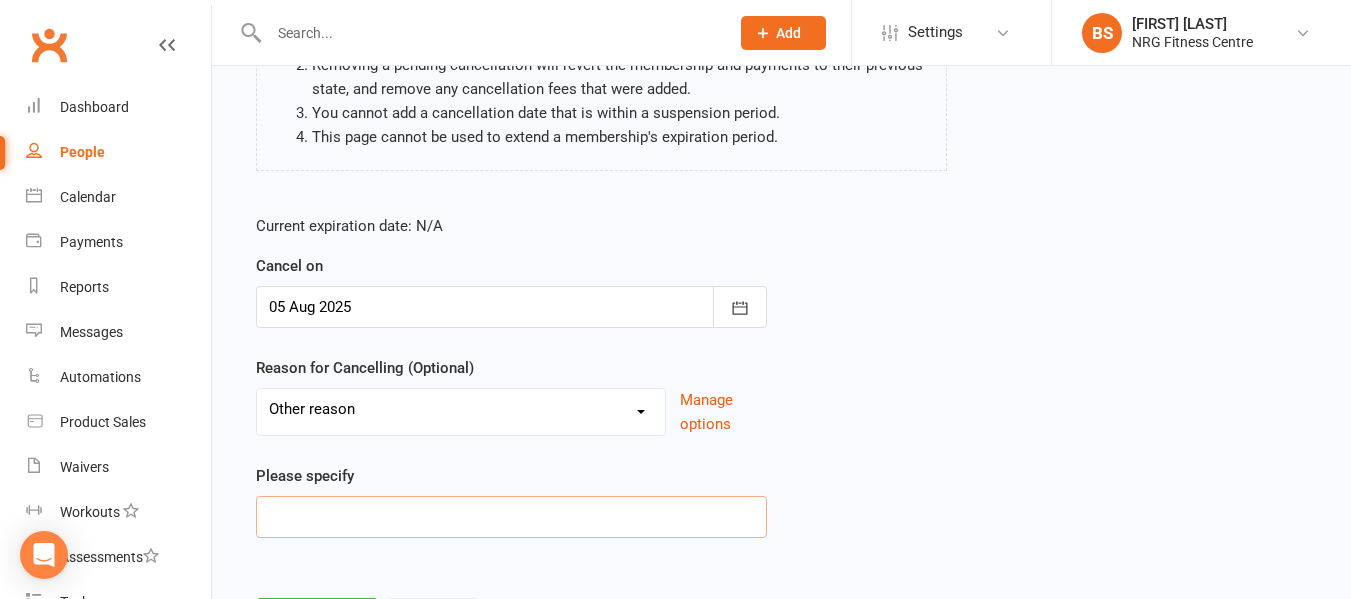 click at bounding box center (511, 517) 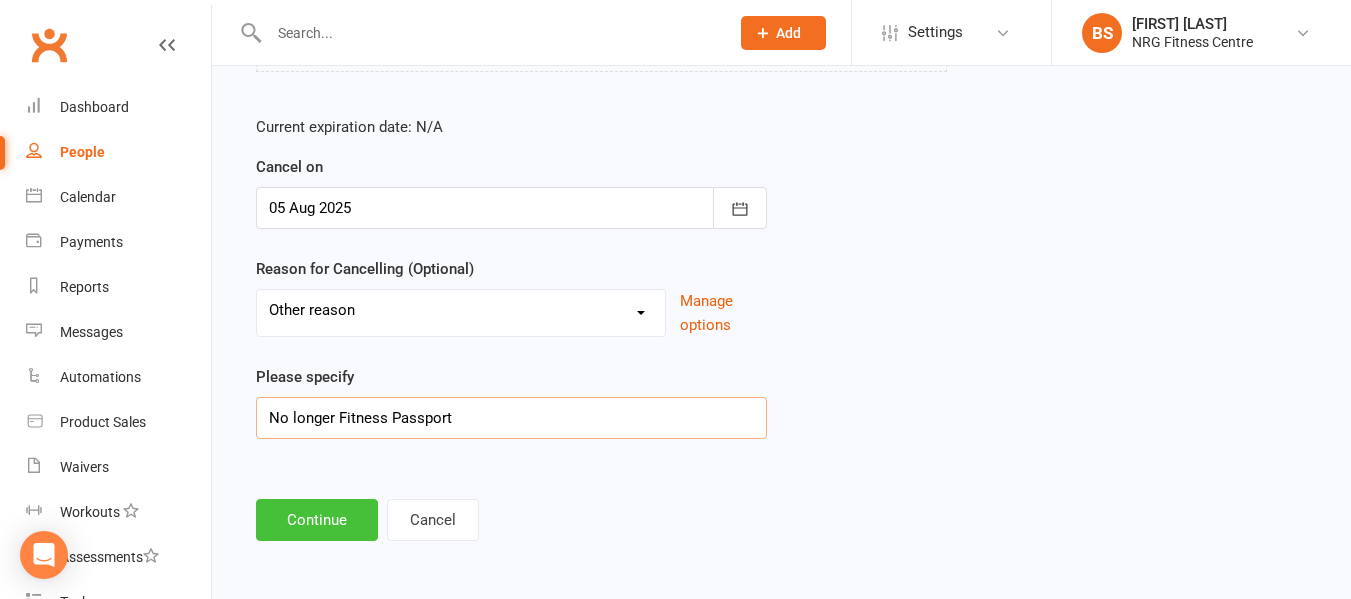 scroll, scrollTop: 367, scrollLeft: 0, axis: vertical 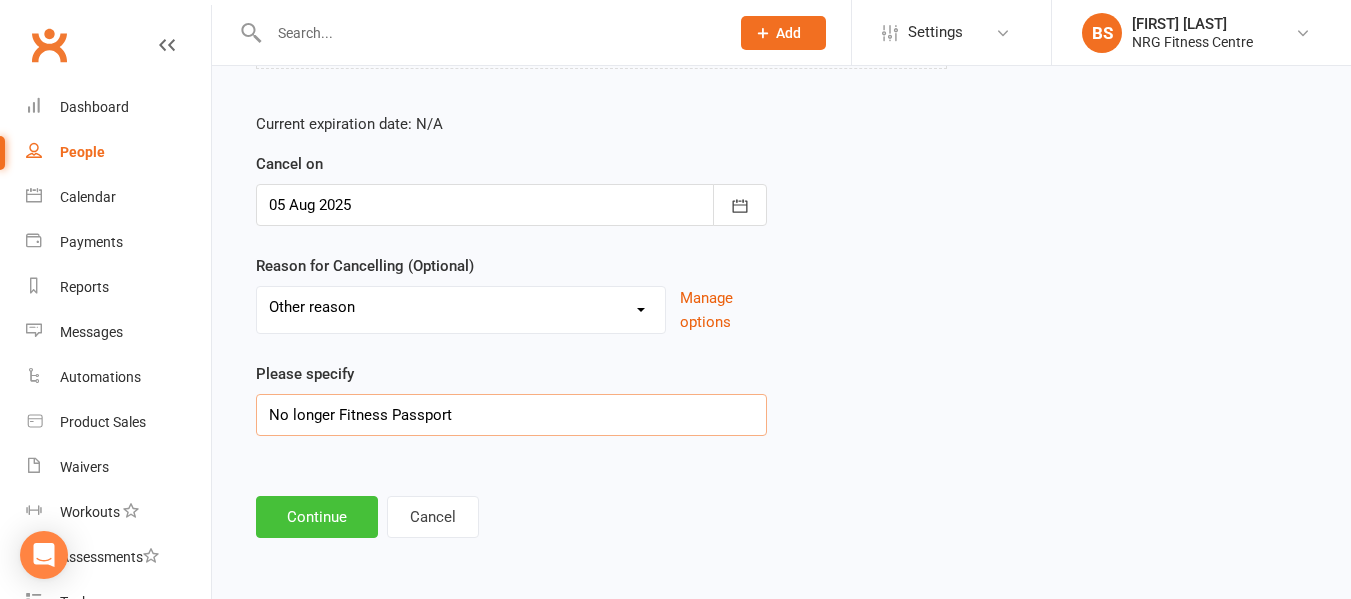 type on "No longer Fitness Passport" 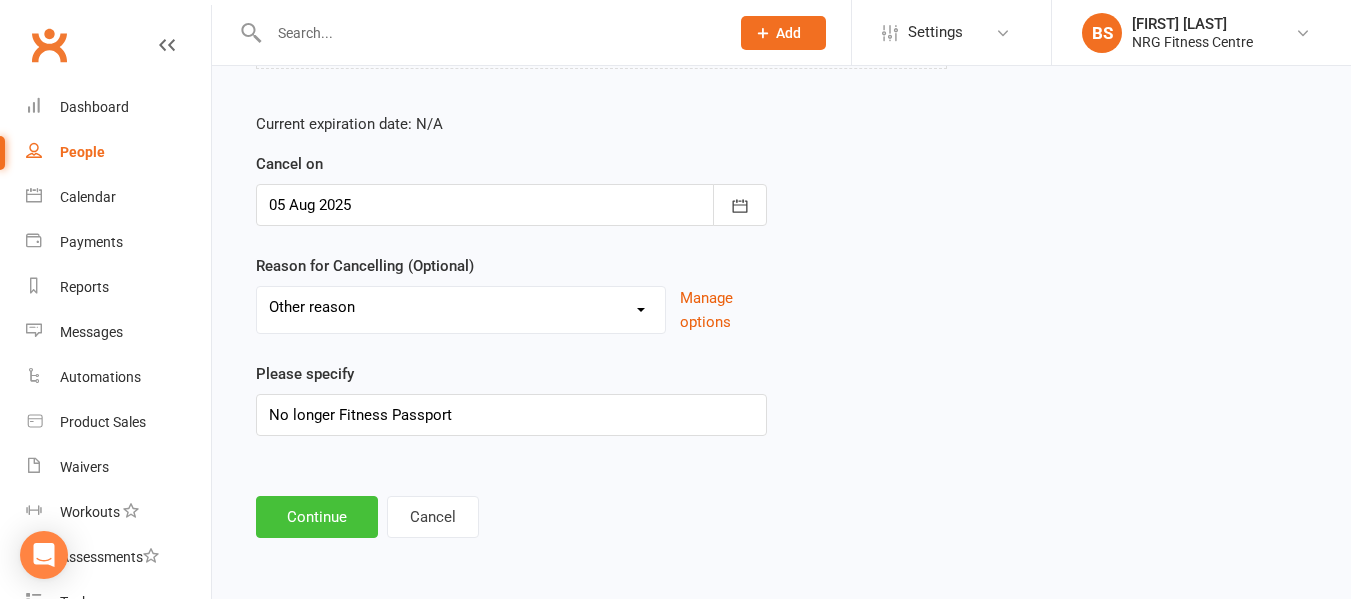 click on "Continue" at bounding box center (317, 517) 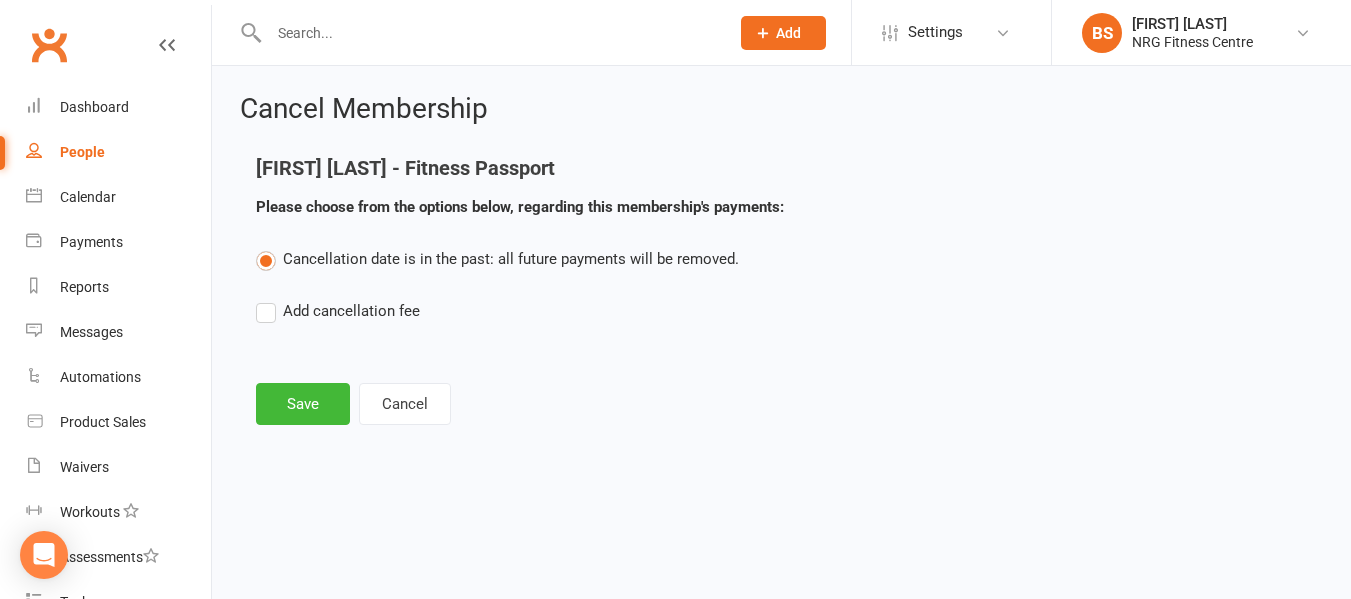 scroll, scrollTop: 0, scrollLeft: 0, axis: both 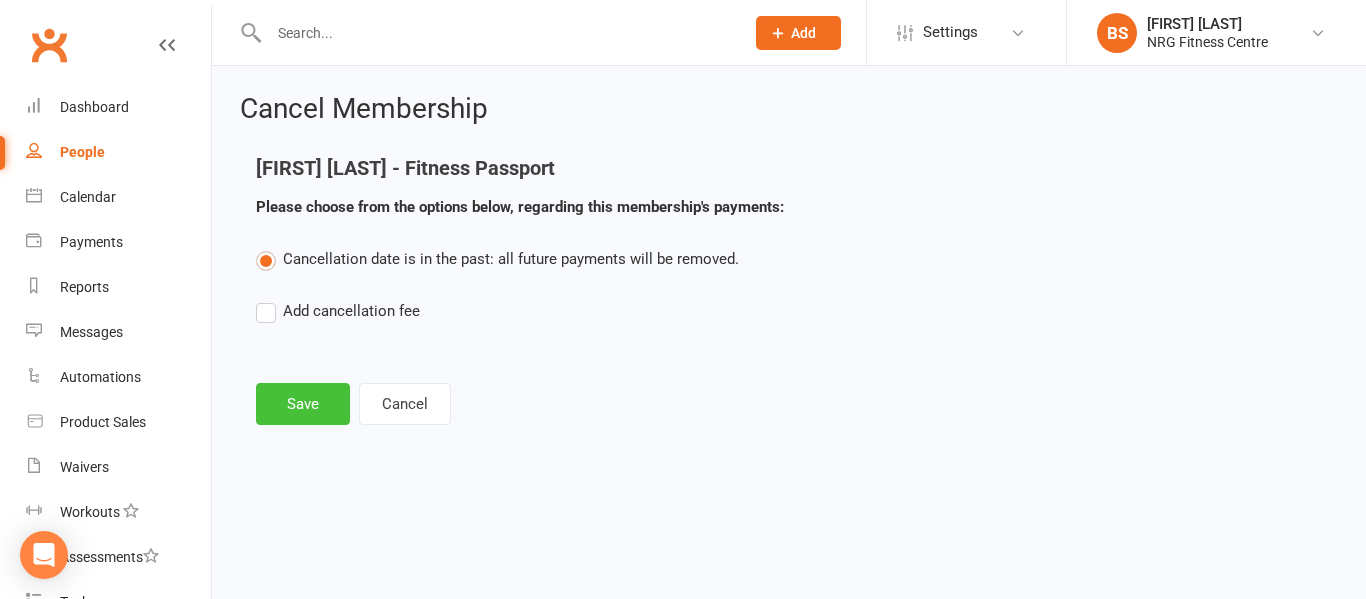 click on "Save" at bounding box center [303, 404] 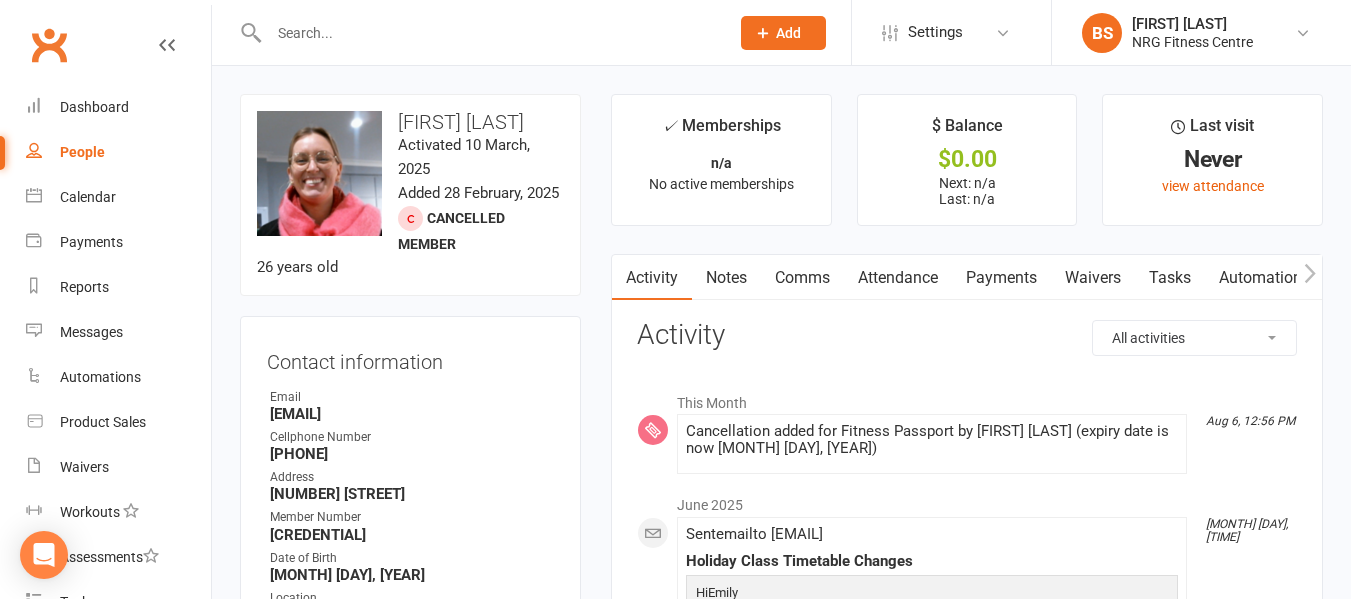 click at bounding box center [489, 33] 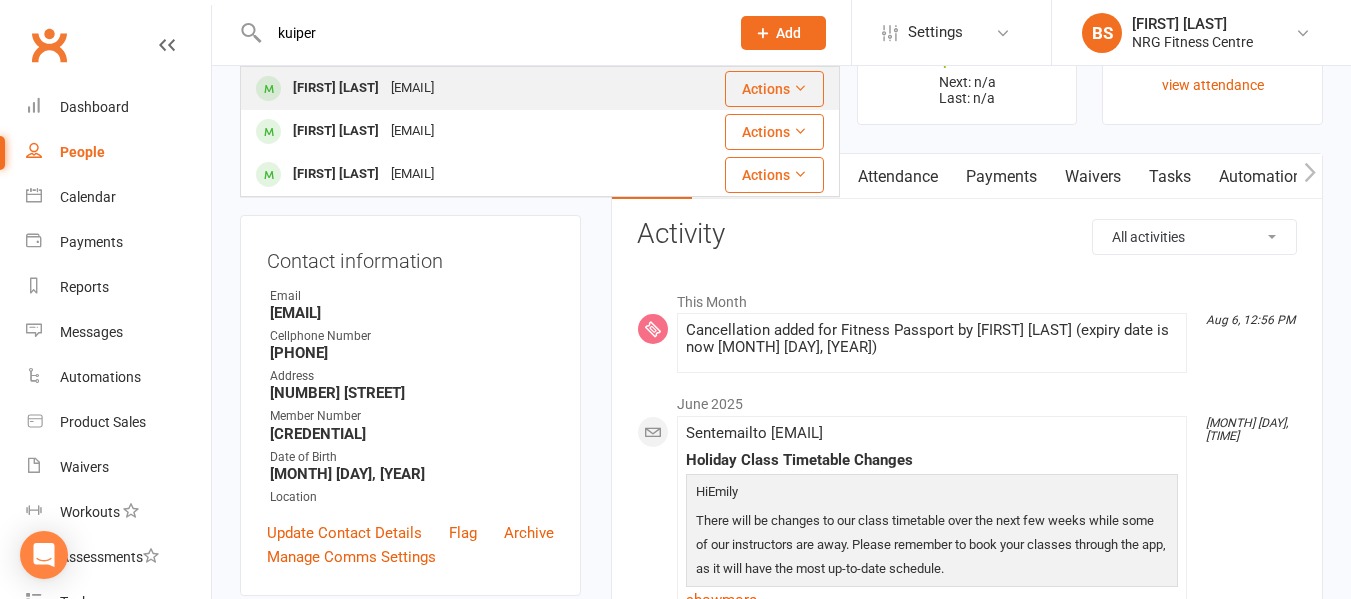 scroll, scrollTop: 100, scrollLeft: 0, axis: vertical 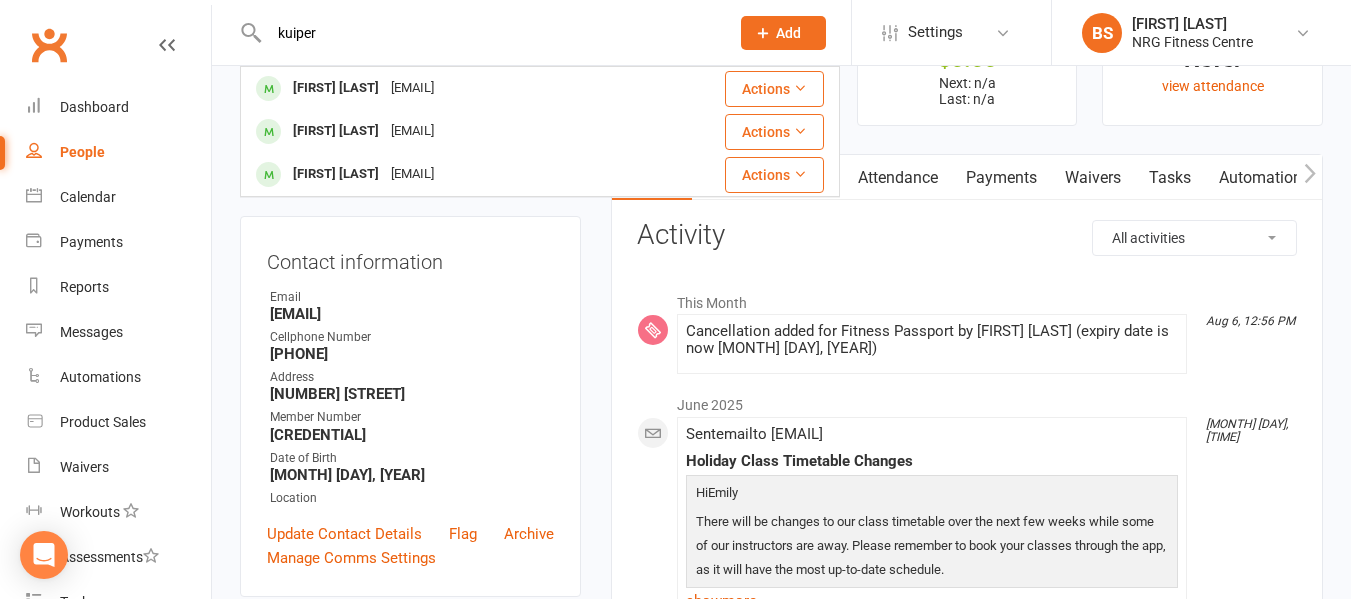 drag, startPoint x: 324, startPoint y: 37, endPoint x: 75, endPoint y: 45, distance: 249.12848 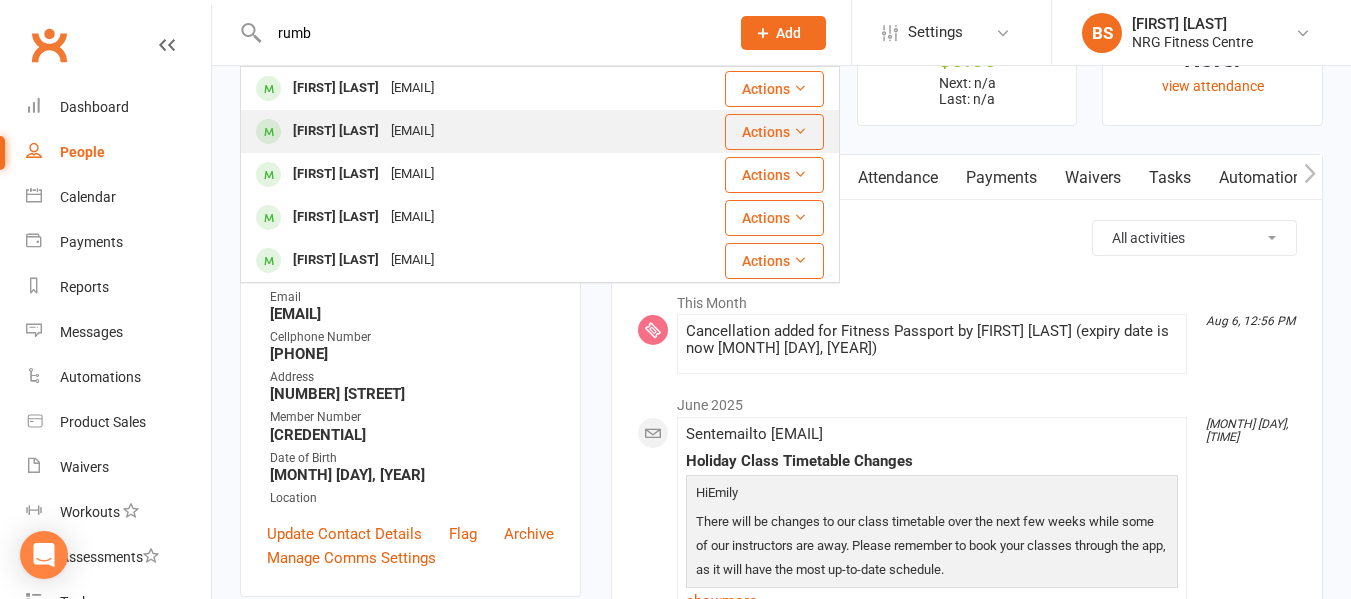 type on "rumb" 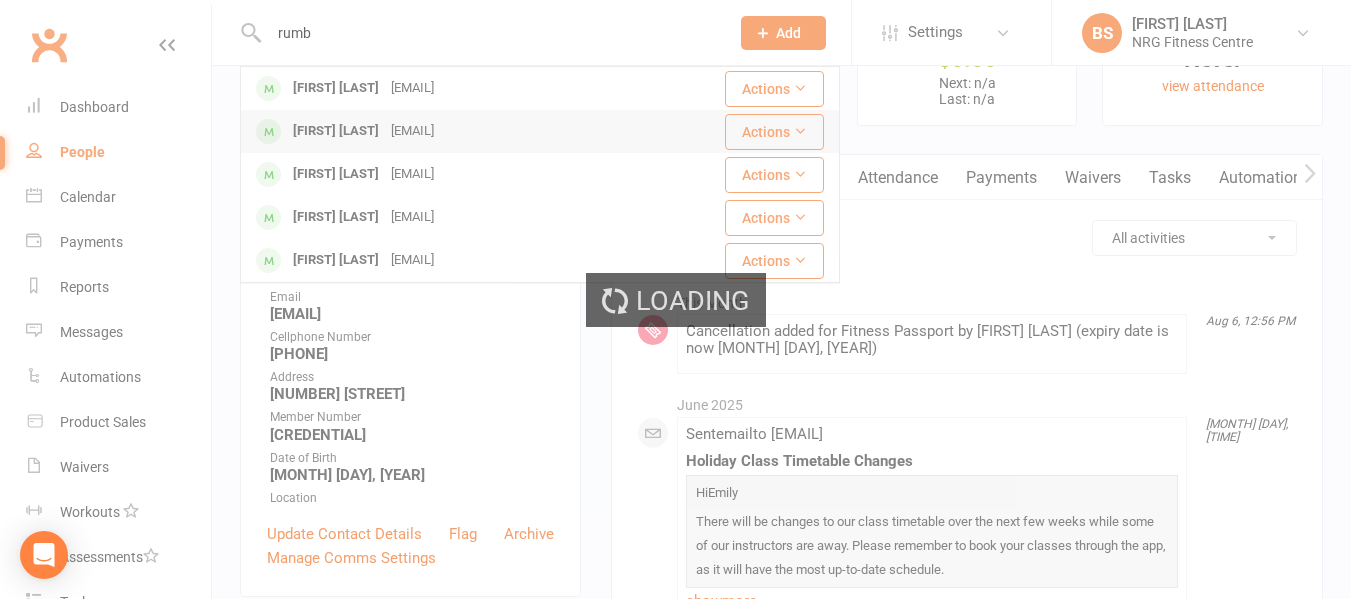 type 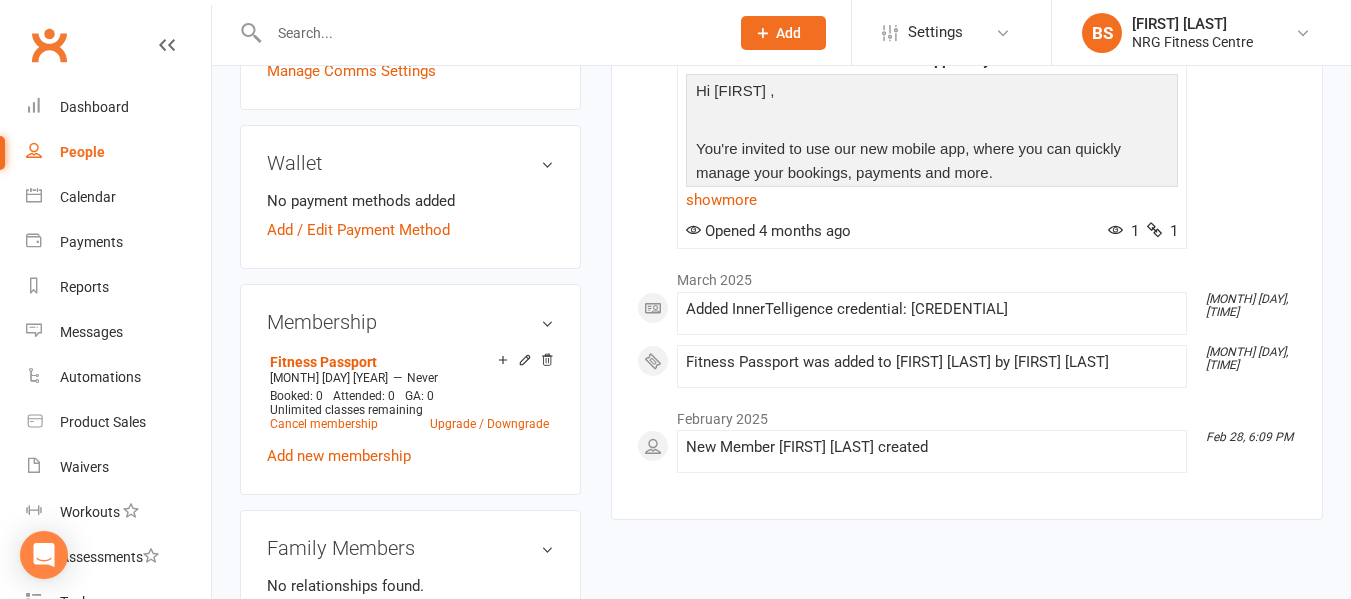 scroll, scrollTop: 600, scrollLeft: 0, axis: vertical 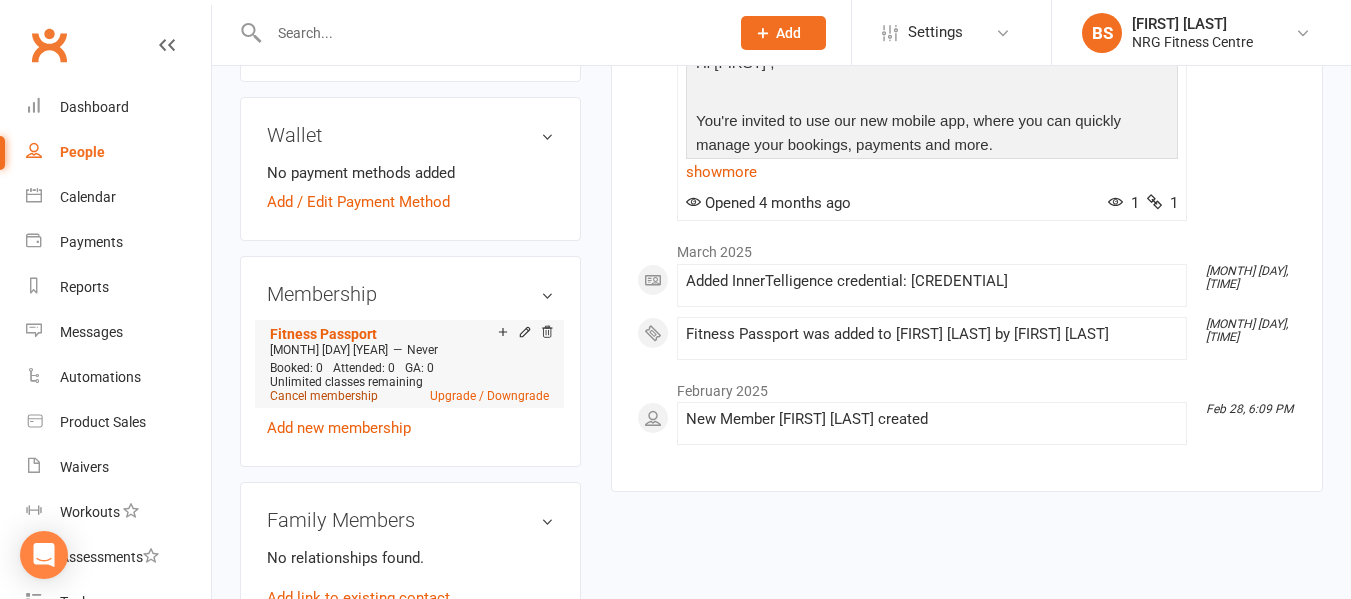 click on "Cancel membership" at bounding box center [324, 396] 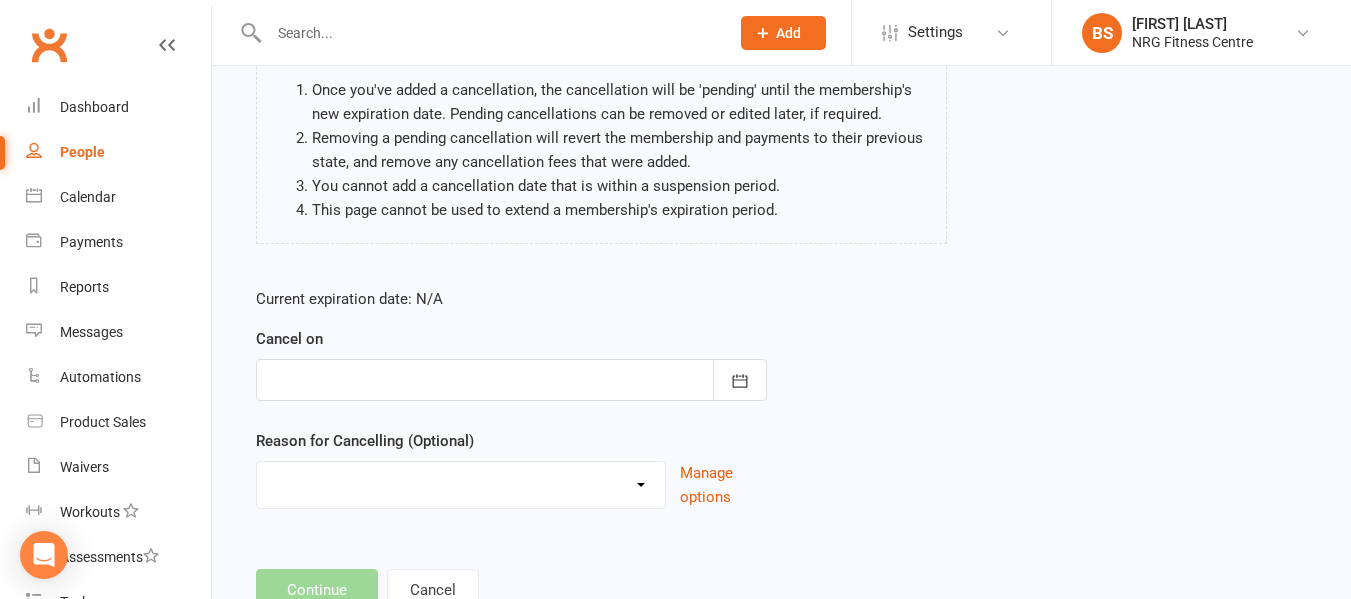scroll, scrollTop: 200, scrollLeft: 0, axis: vertical 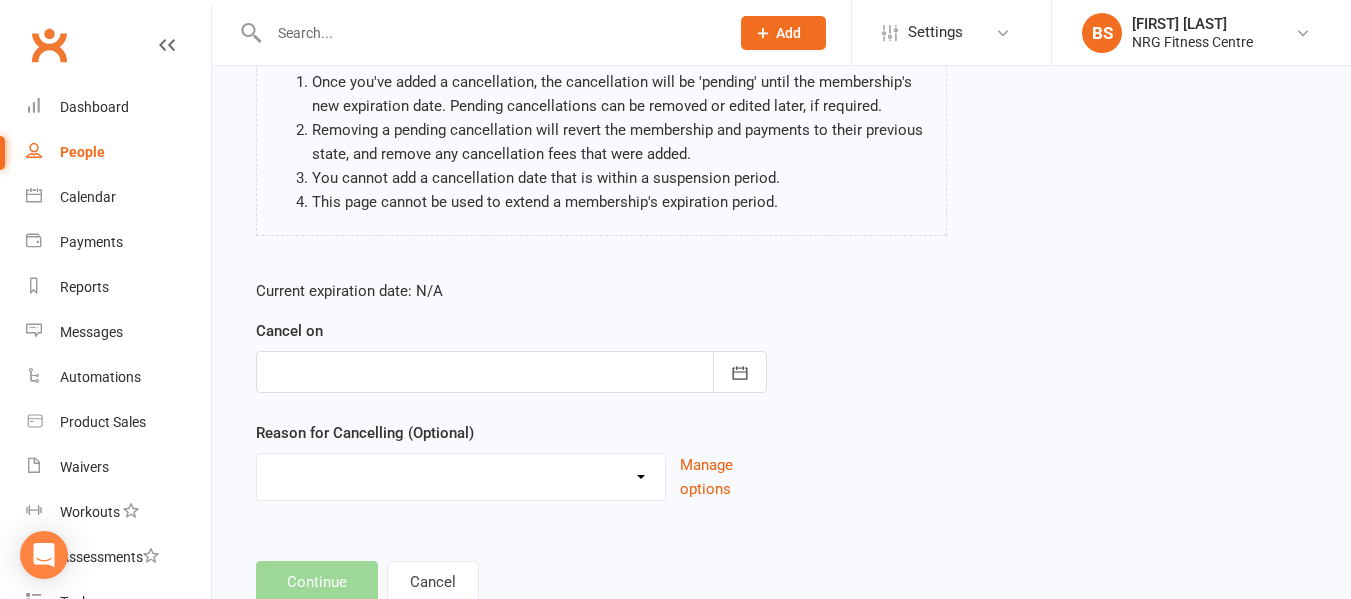 click at bounding box center (511, 372) 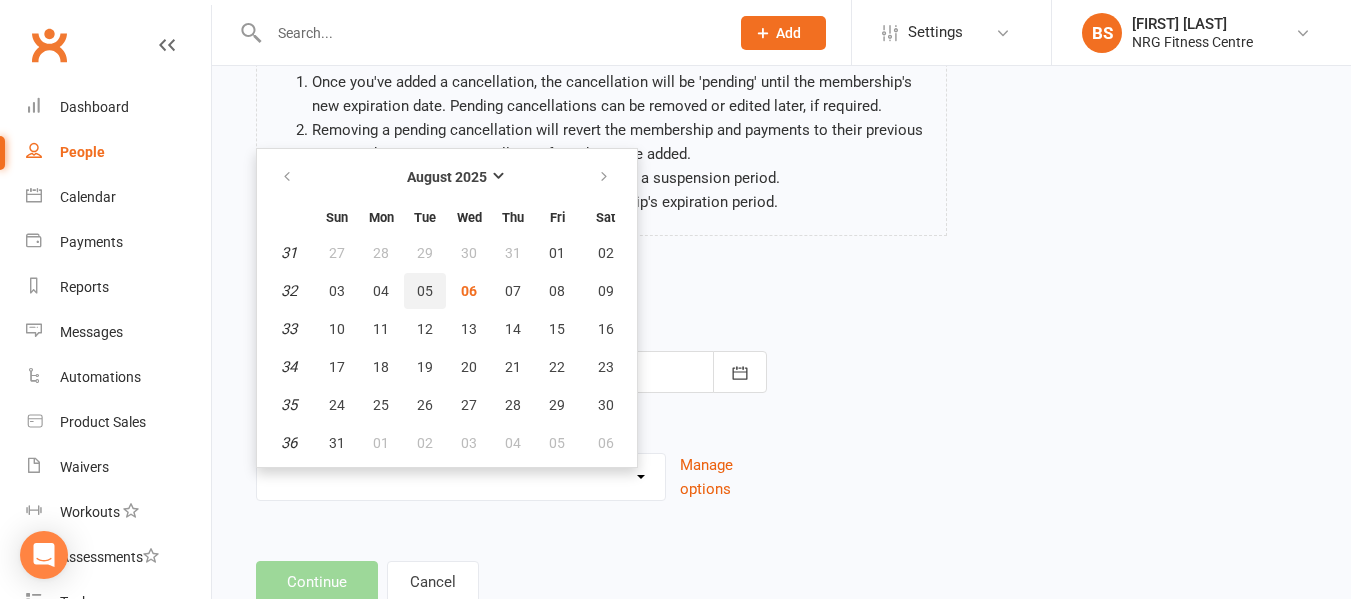 click on "05" at bounding box center (425, 291) 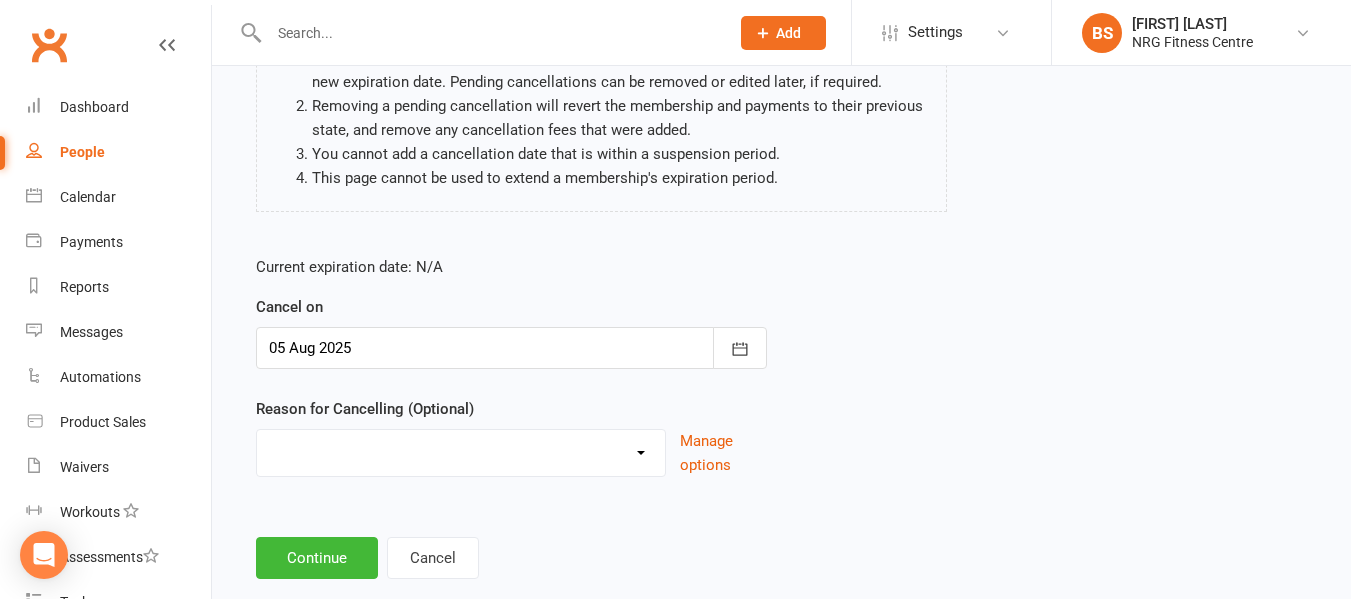 scroll, scrollTop: 265, scrollLeft: 0, axis: vertical 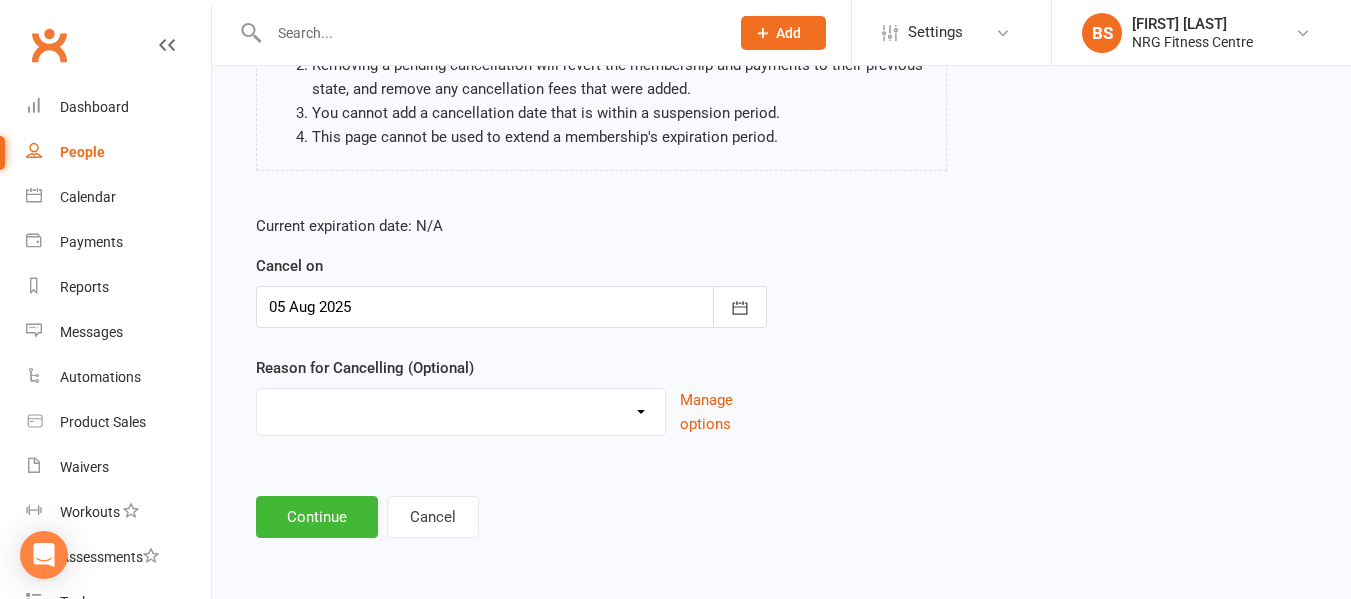 click on "Excessive failed payments Holiday Injury Medical Moving Other reason" at bounding box center [461, 409] 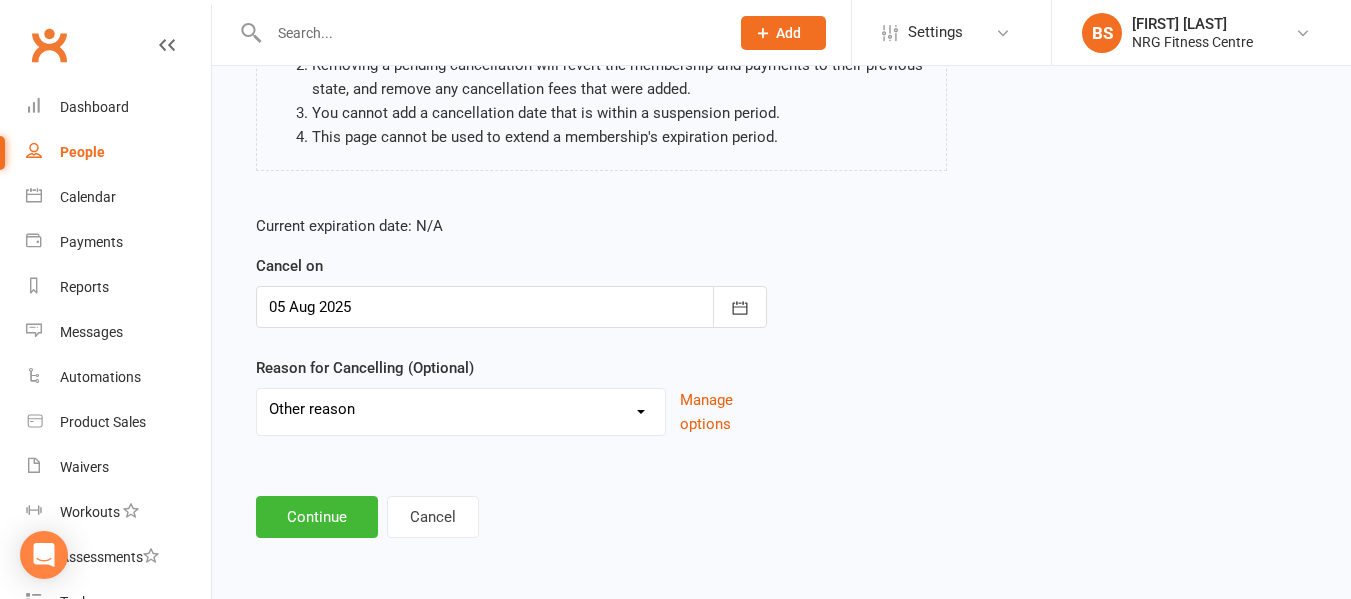 click on "Excessive failed payments Holiday Injury Medical Moving Other reason" at bounding box center [461, 409] 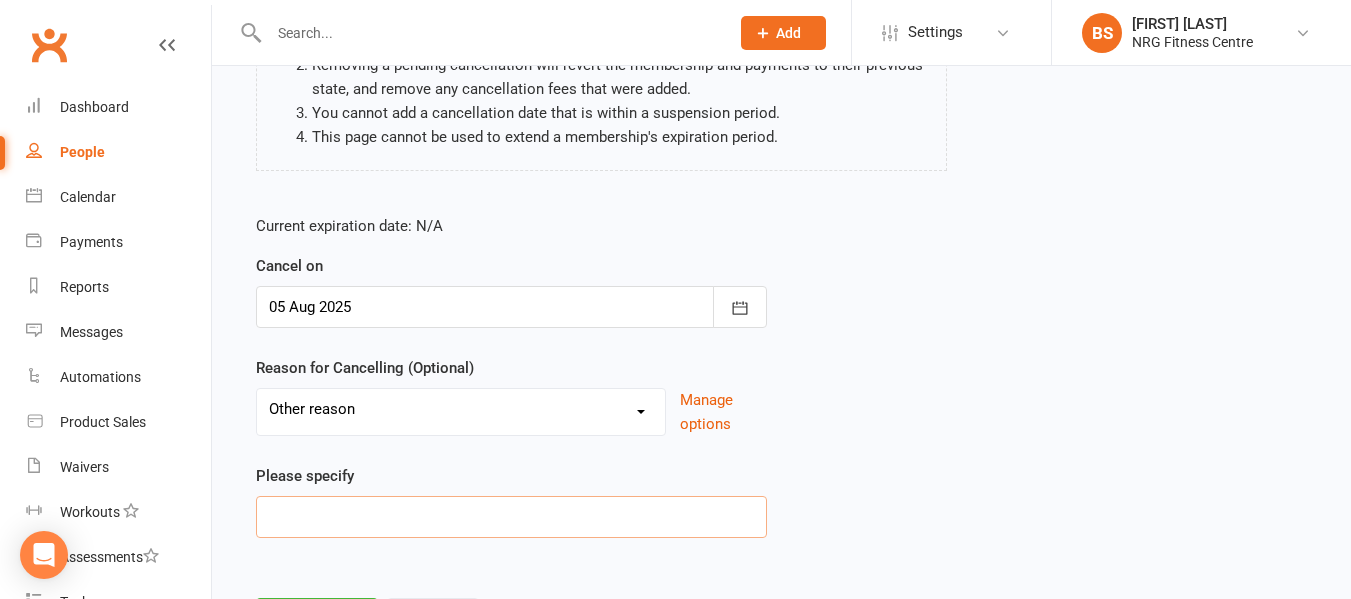 click at bounding box center [511, 517] 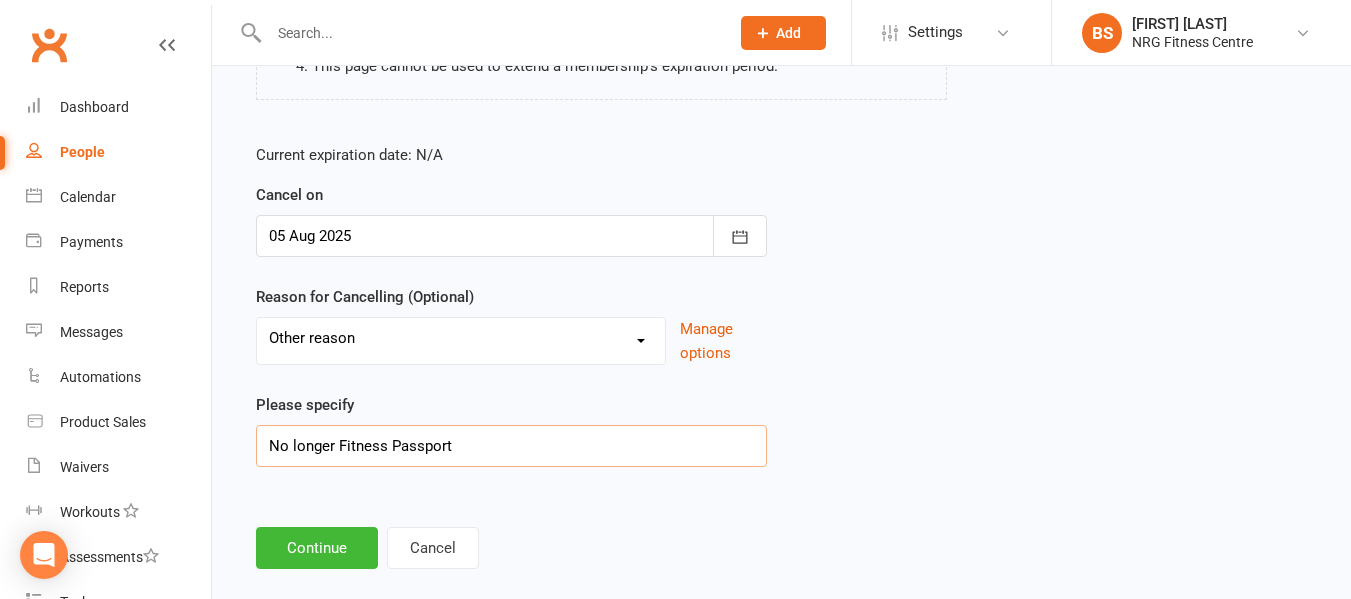 scroll, scrollTop: 365, scrollLeft: 0, axis: vertical 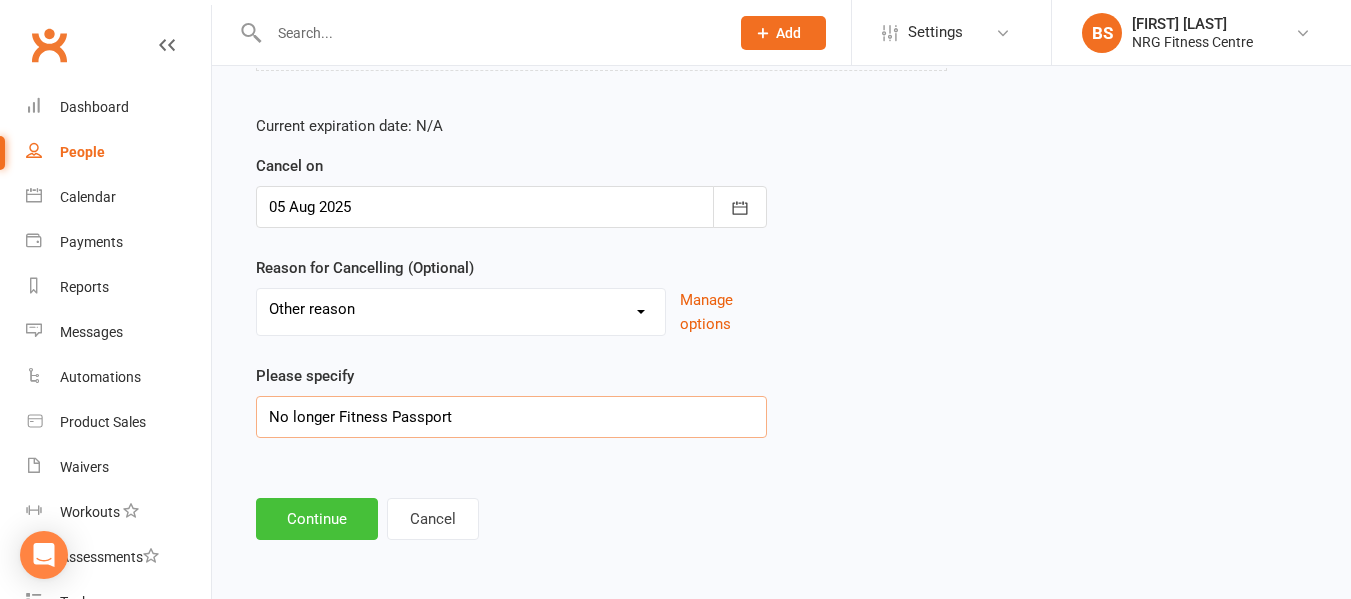 type on "No longer Fitness Passport" 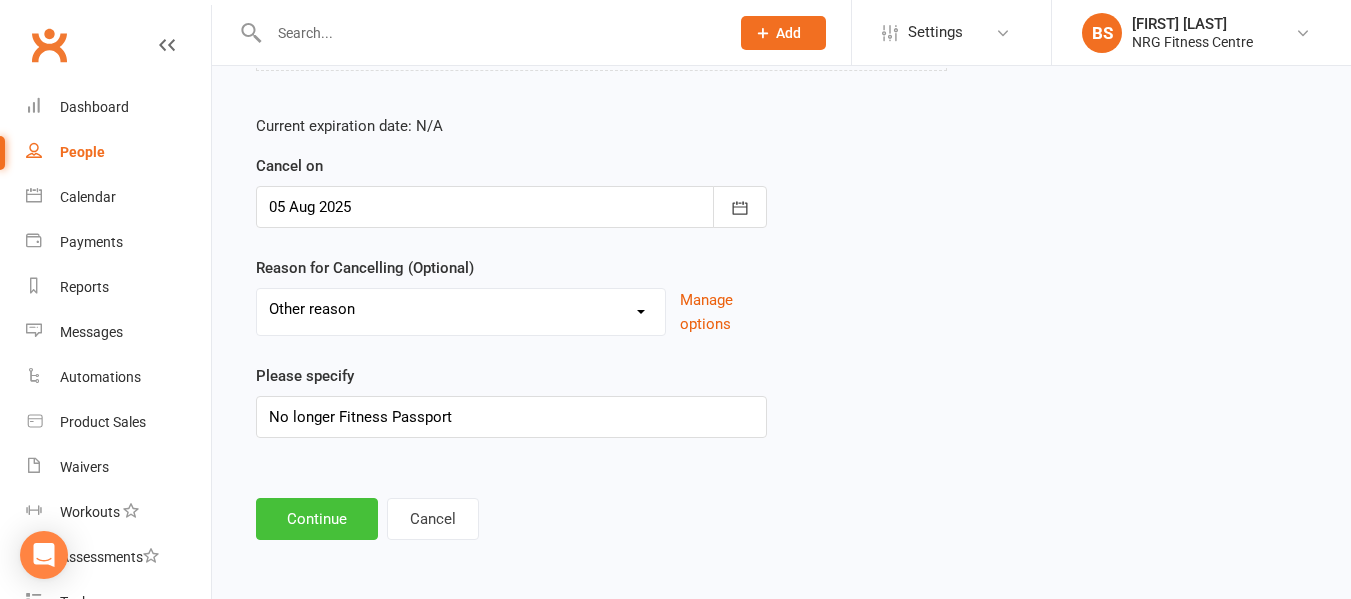 click on "Continue" at bounding box center (317, 519) 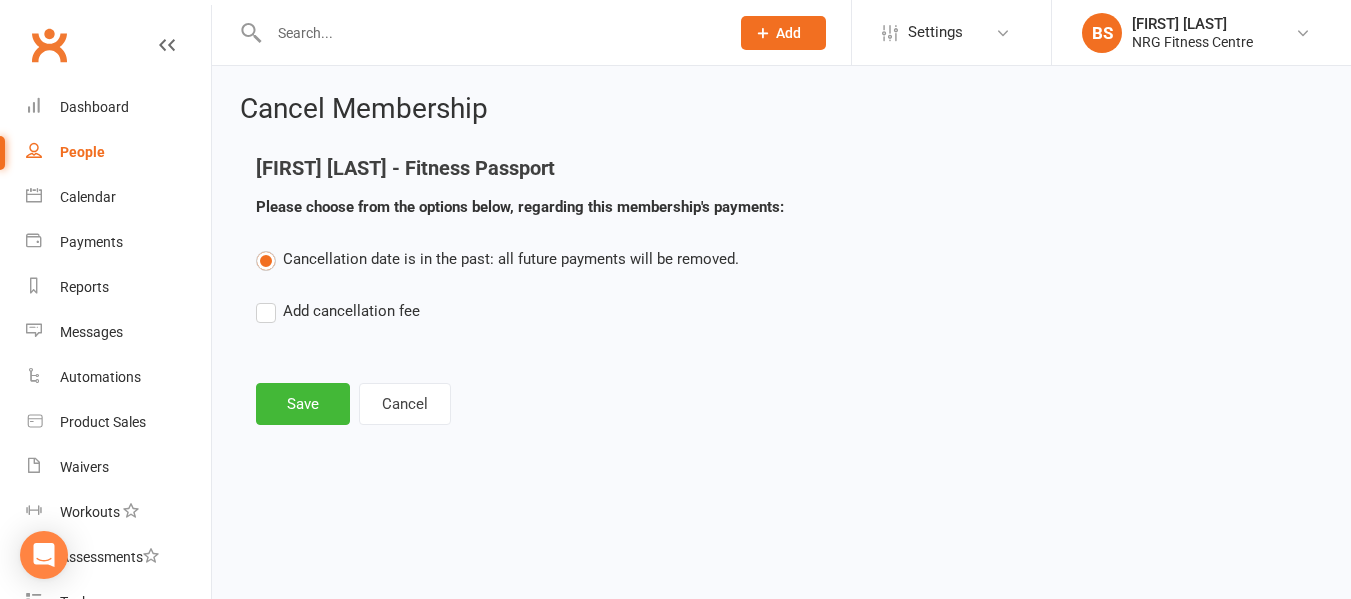scroll, scrollTop: 0, scrollLeft: 0, axis: both 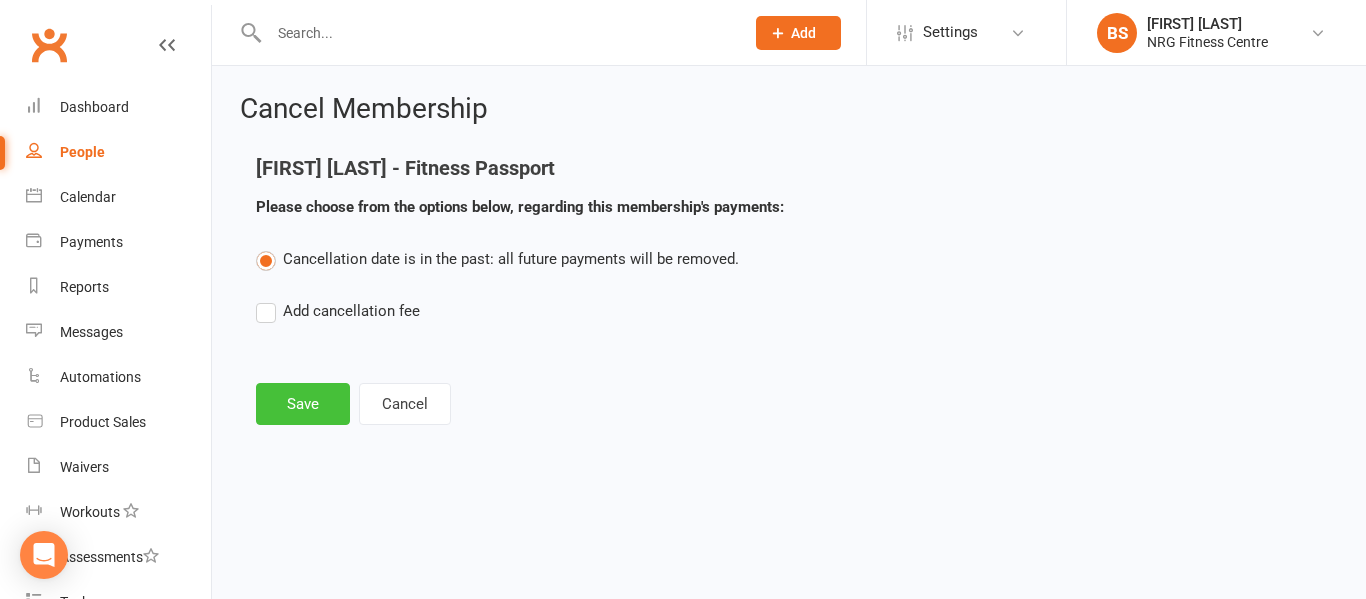click on "Save" at bounding box center (303, 404) 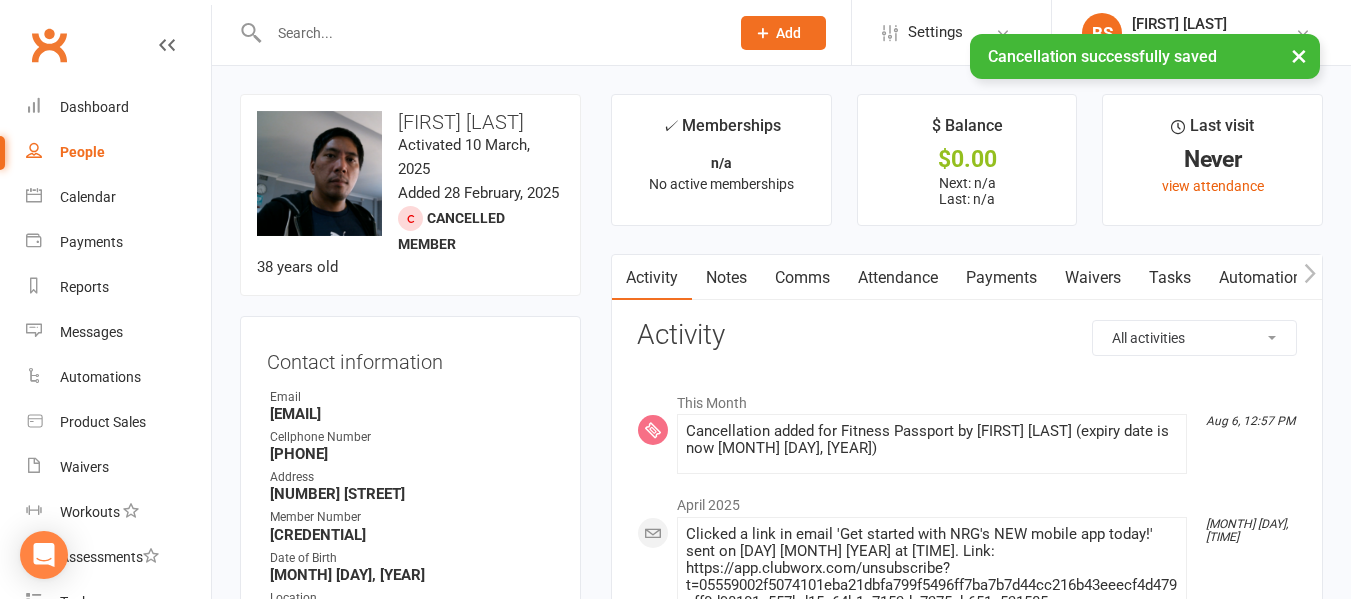 click on "× Cancellation successfully saved" at bounding box center [662, 34] 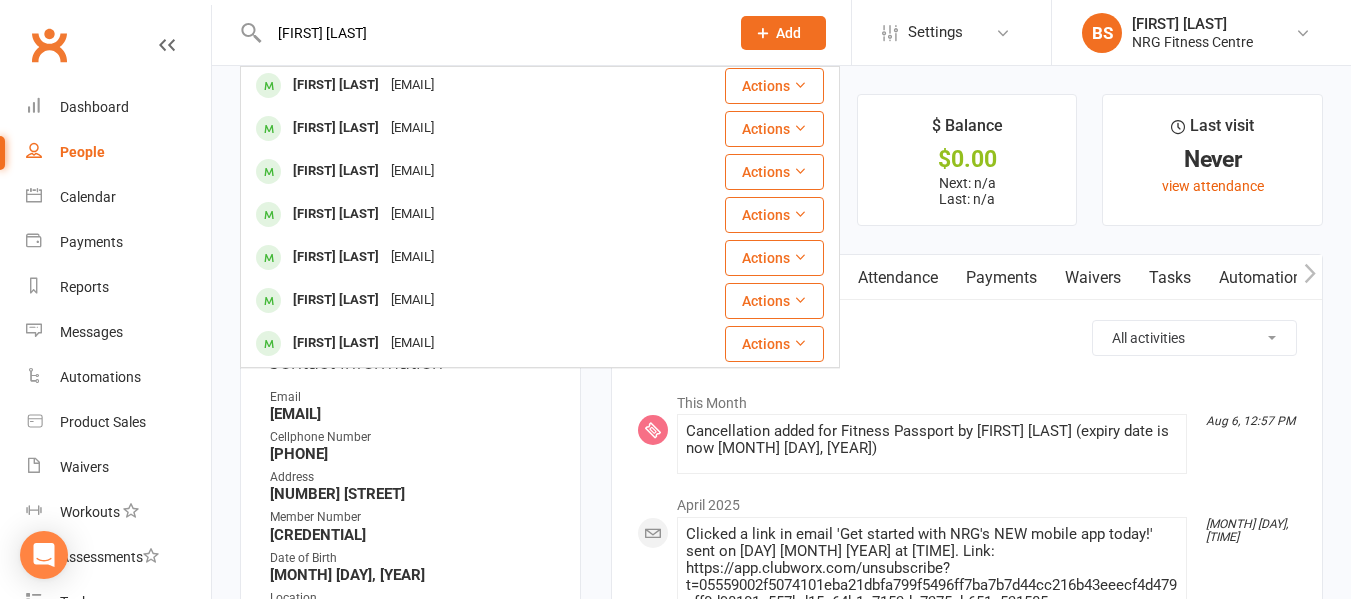 scroll, scrollTop: 388, scrollLeft: 0, axis: vertical 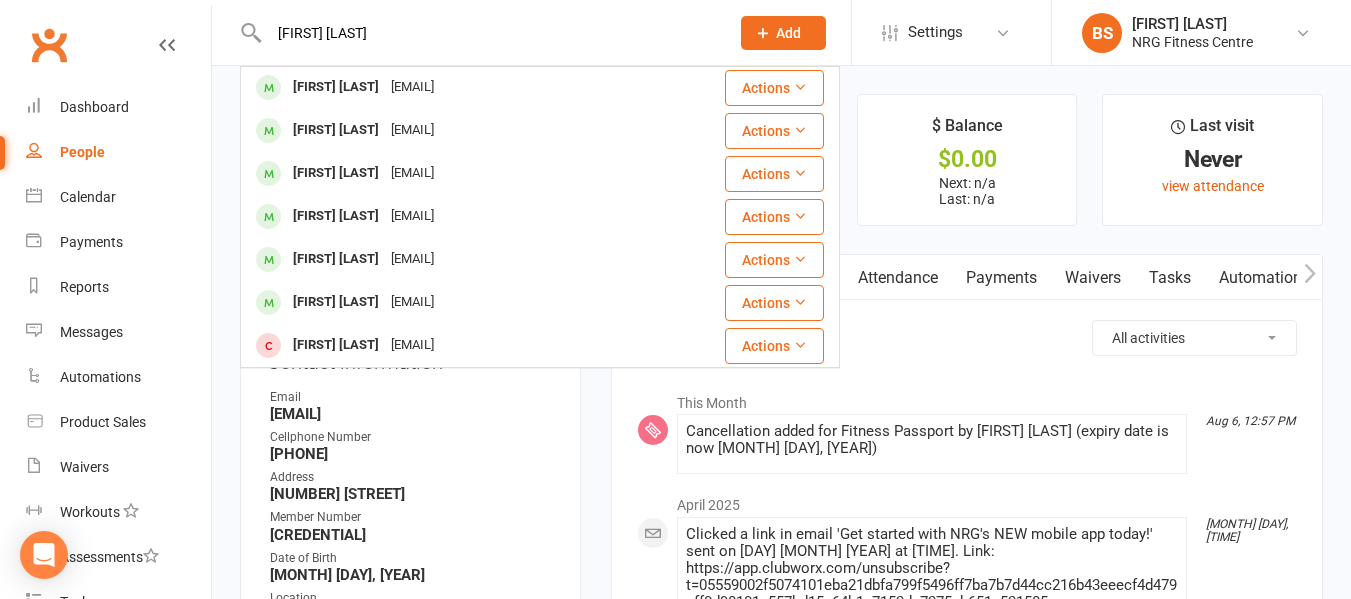 drag, startPoint x: 374, startPoint y: 33, endPoint x: 0, endPoint y: 44, distance: 374.16174 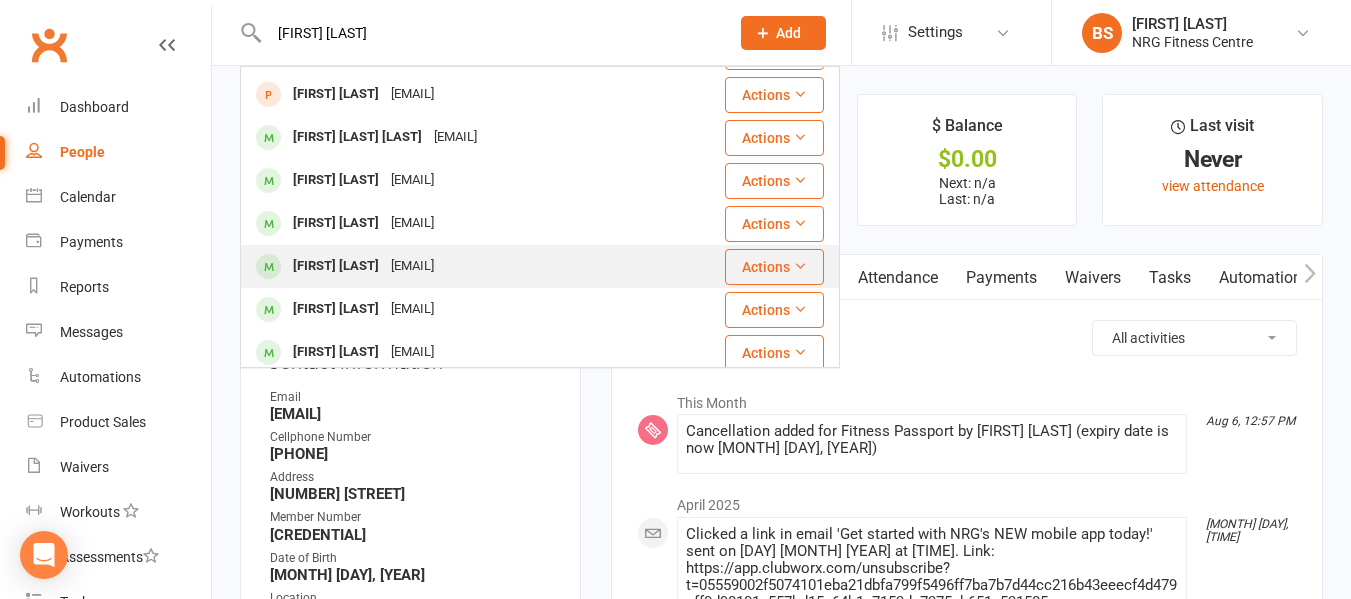 scroll, scrollTop: 0, scrollLeft: 0, axis: both 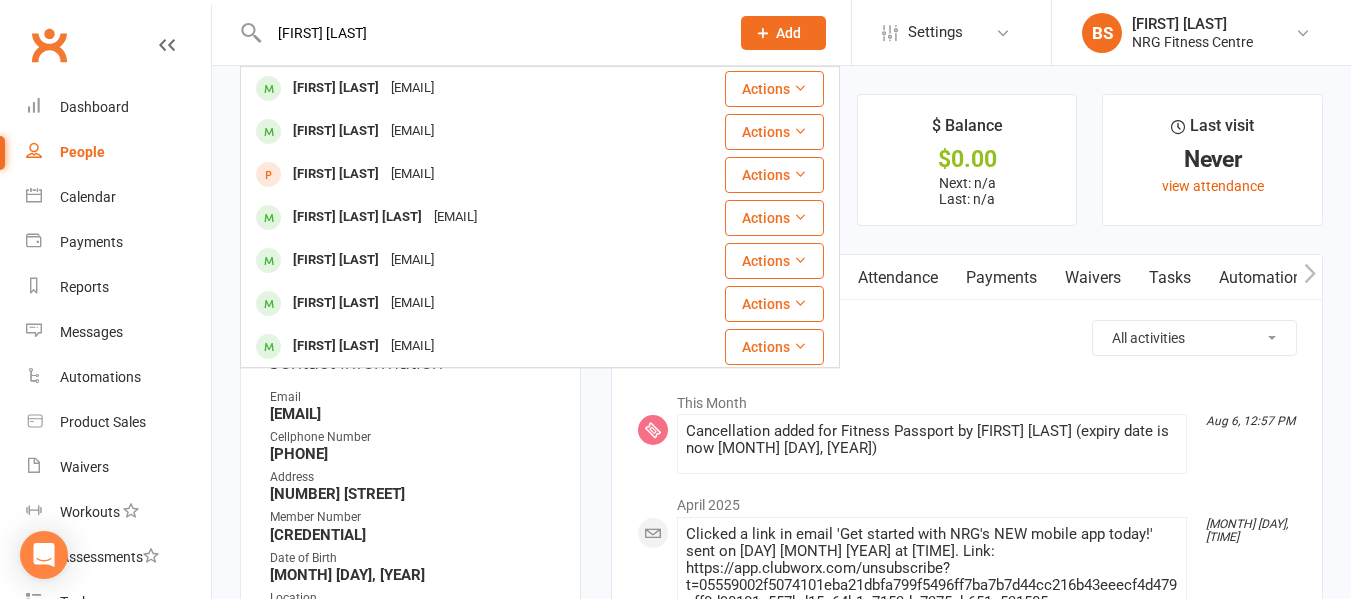 drag, startPoint x: 396, startPoint y: 38, endPoint x: 170, endPoint y: 25, distance: 226.37358 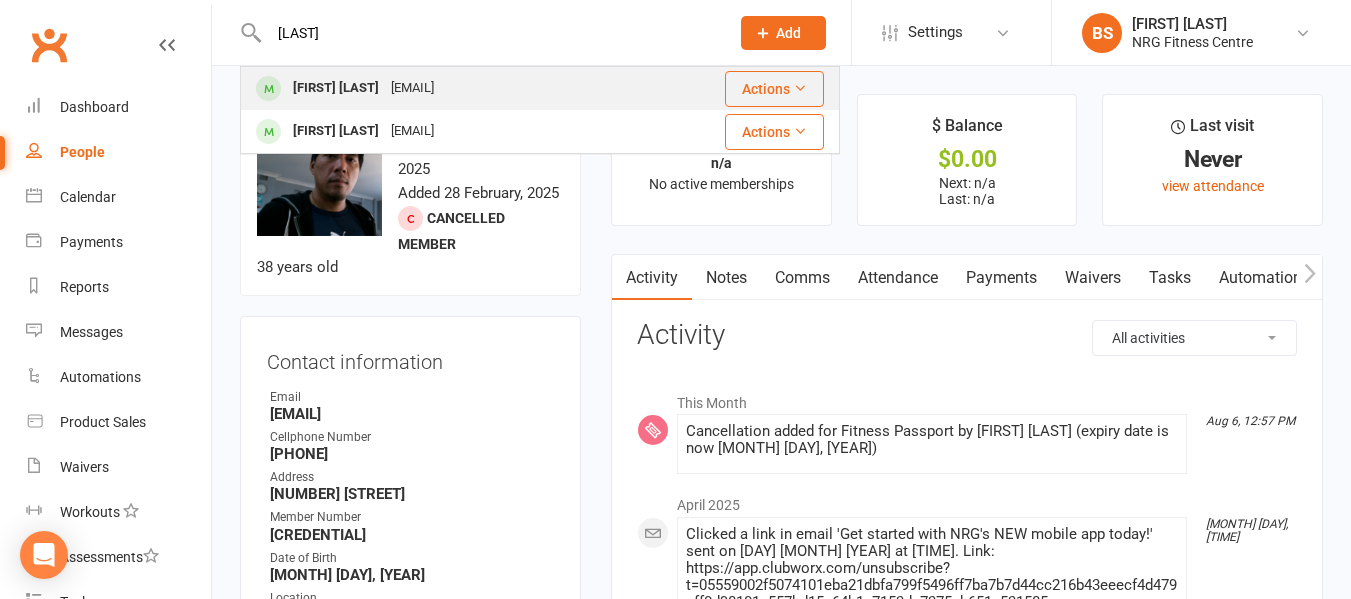 type on "[LAST]" 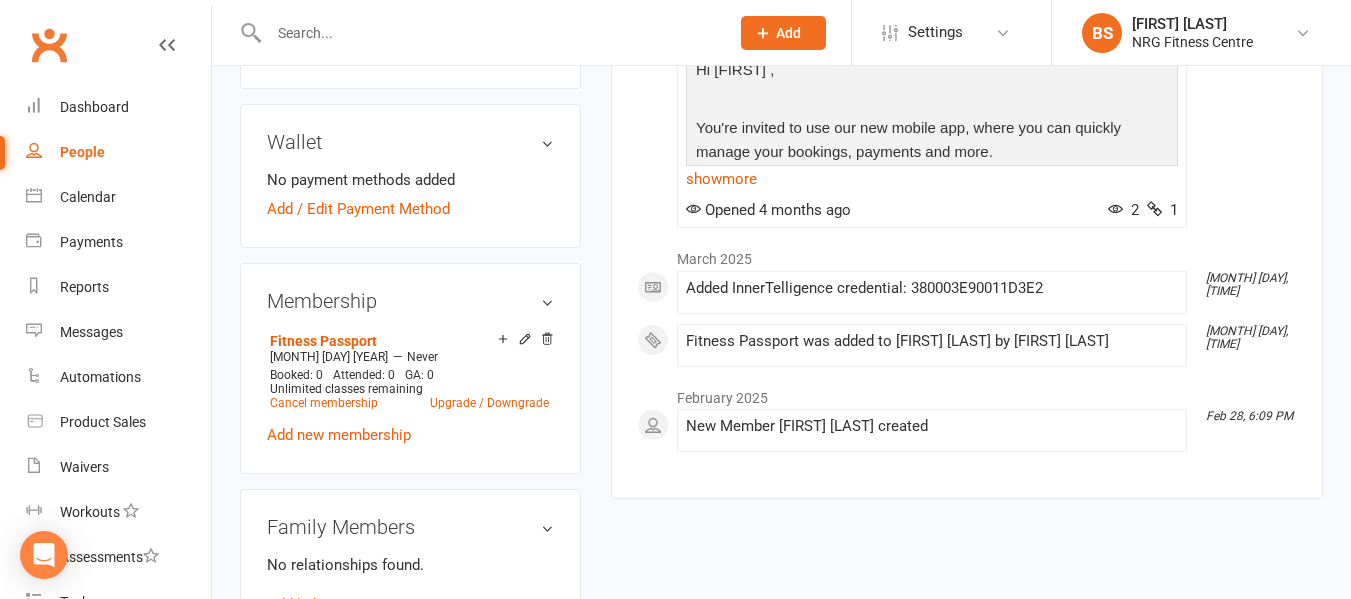 scroll, scrollTop: 600, scrollLeft: 0, axis: vertical 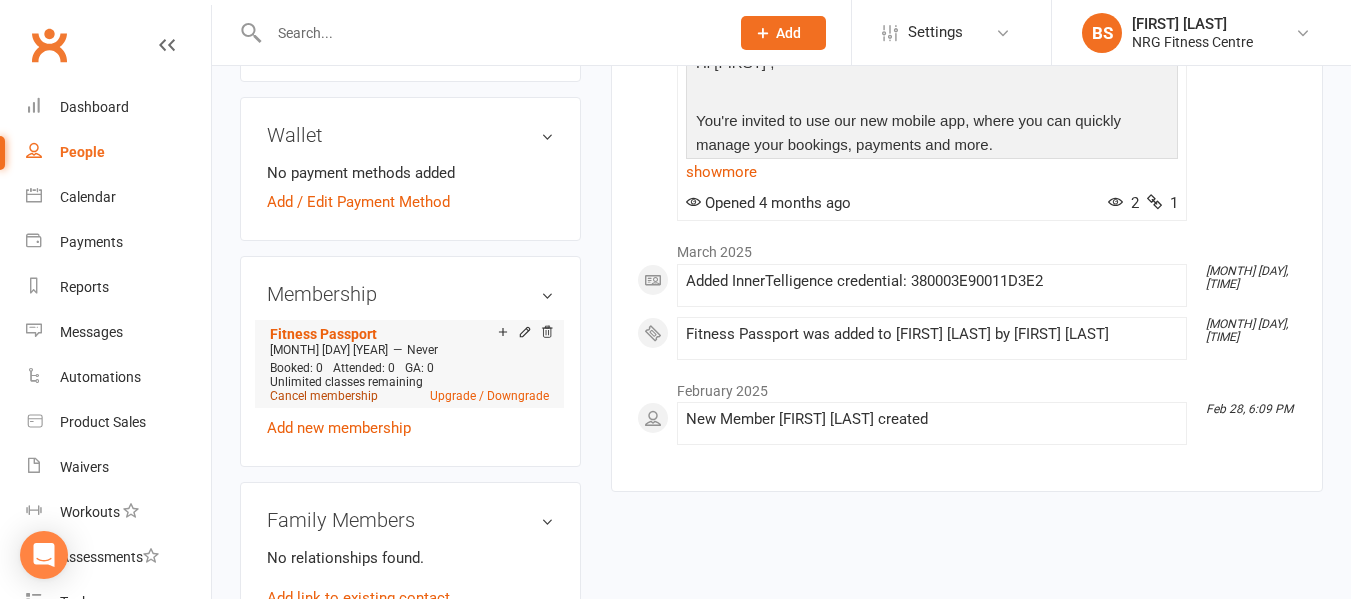 click on "Cancel membership" at bounding box center (324, 396) 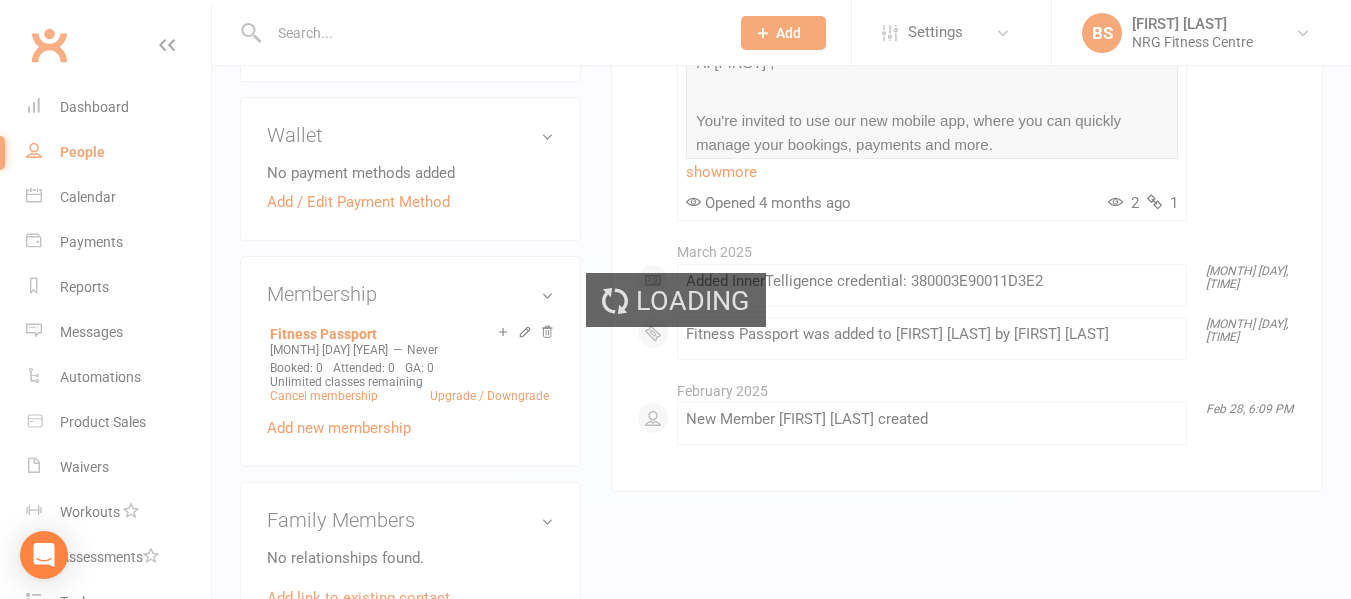 scroll, scrollTop: 0, scrollLeft: 0, axis: both 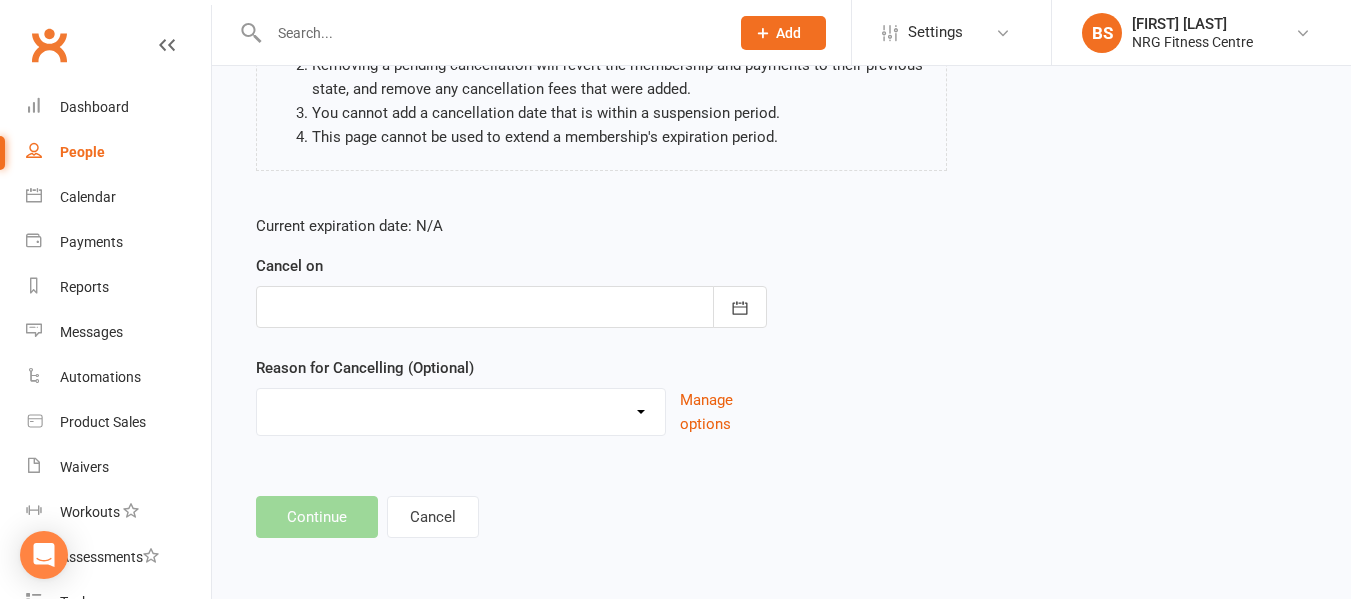 click at bounding box center (511, 307) 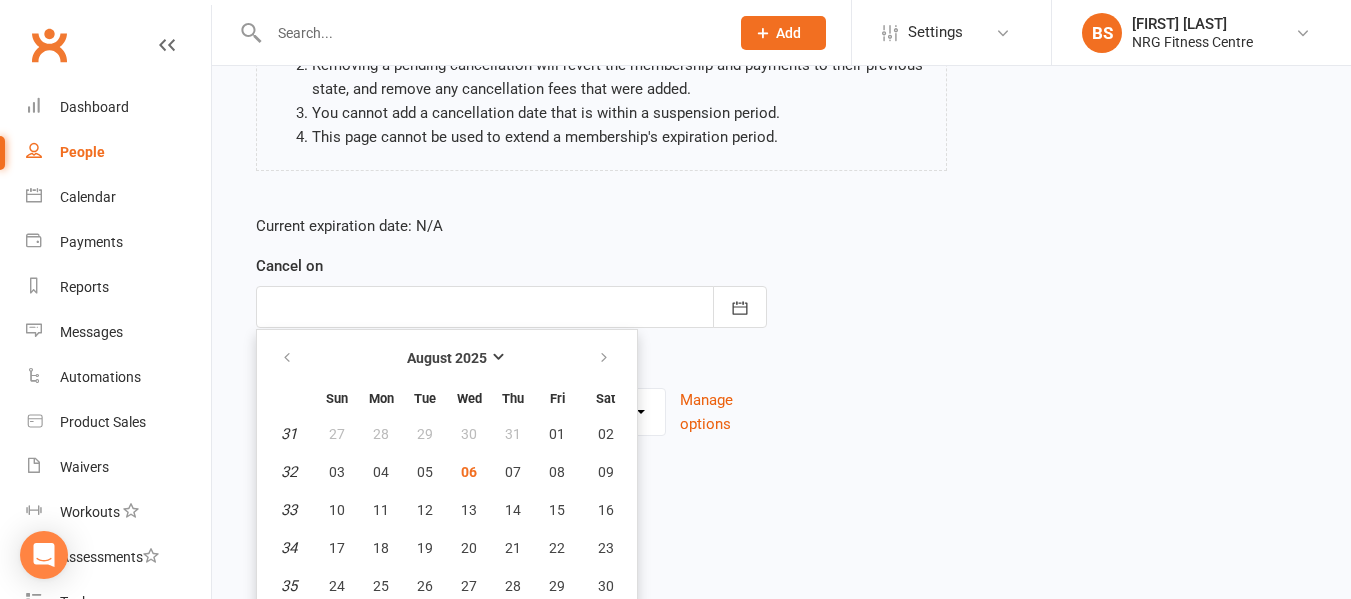 scroll, scrollTop: 310, scrollLeft: 0, axis: vertical 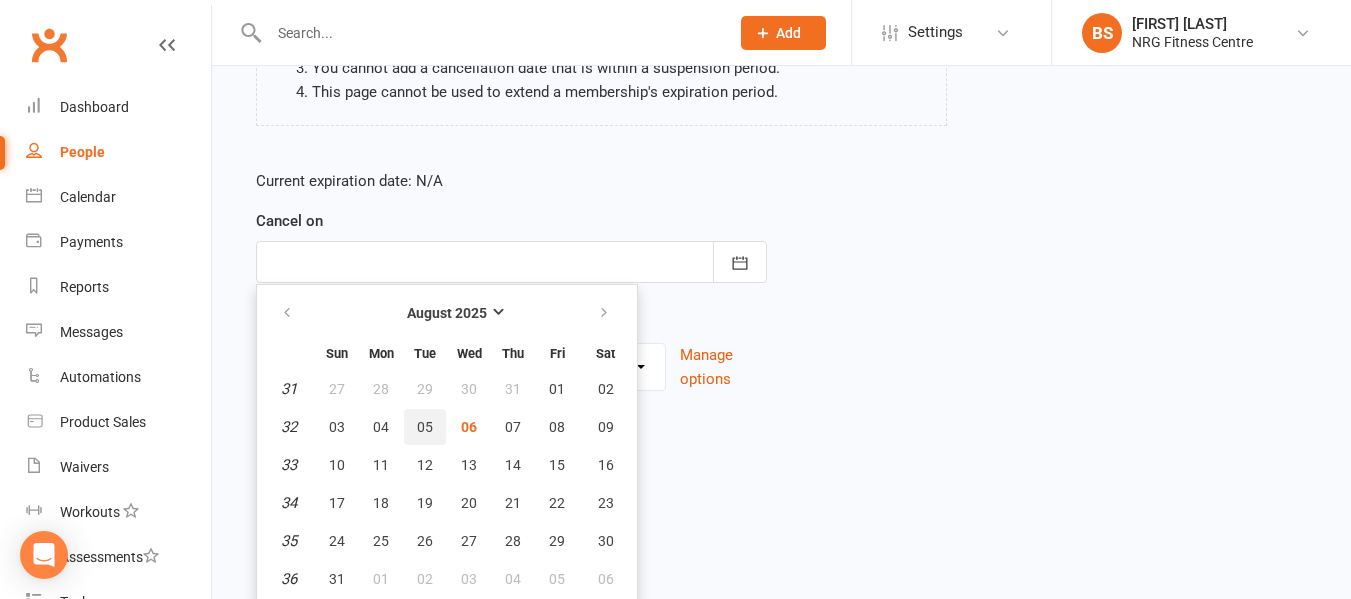 click on "05" at bounding box center [425, 427] 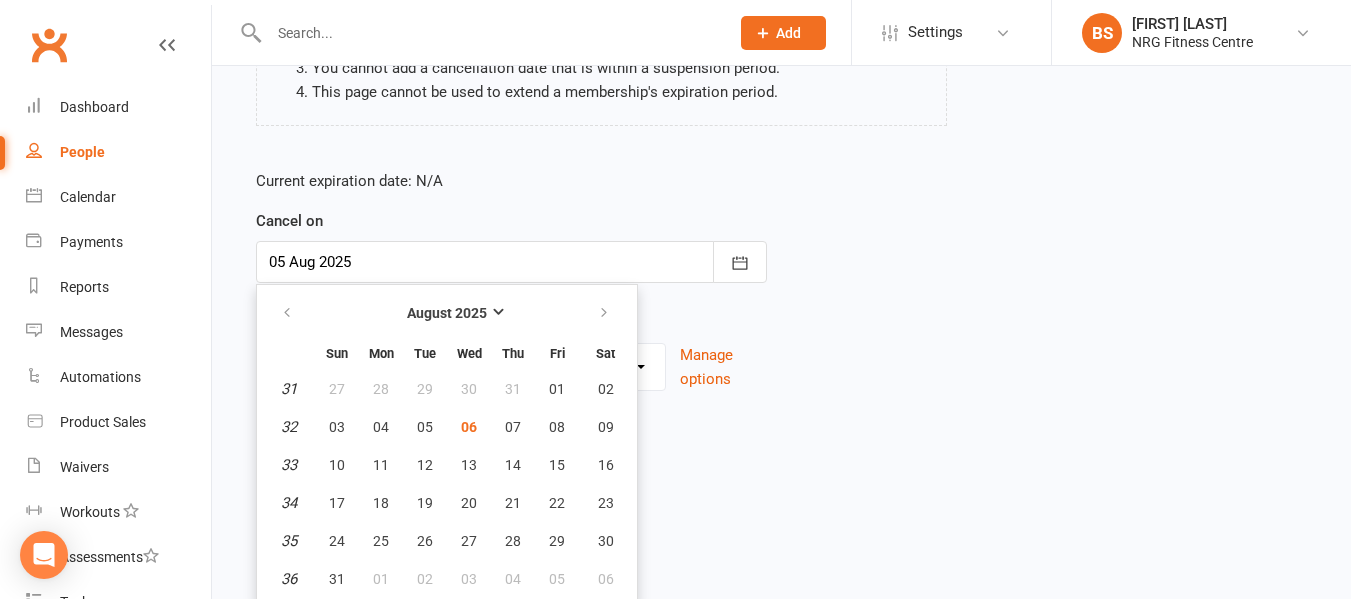 scroll, scrollTop: 265, scrollLeft: 0, axis: vertical 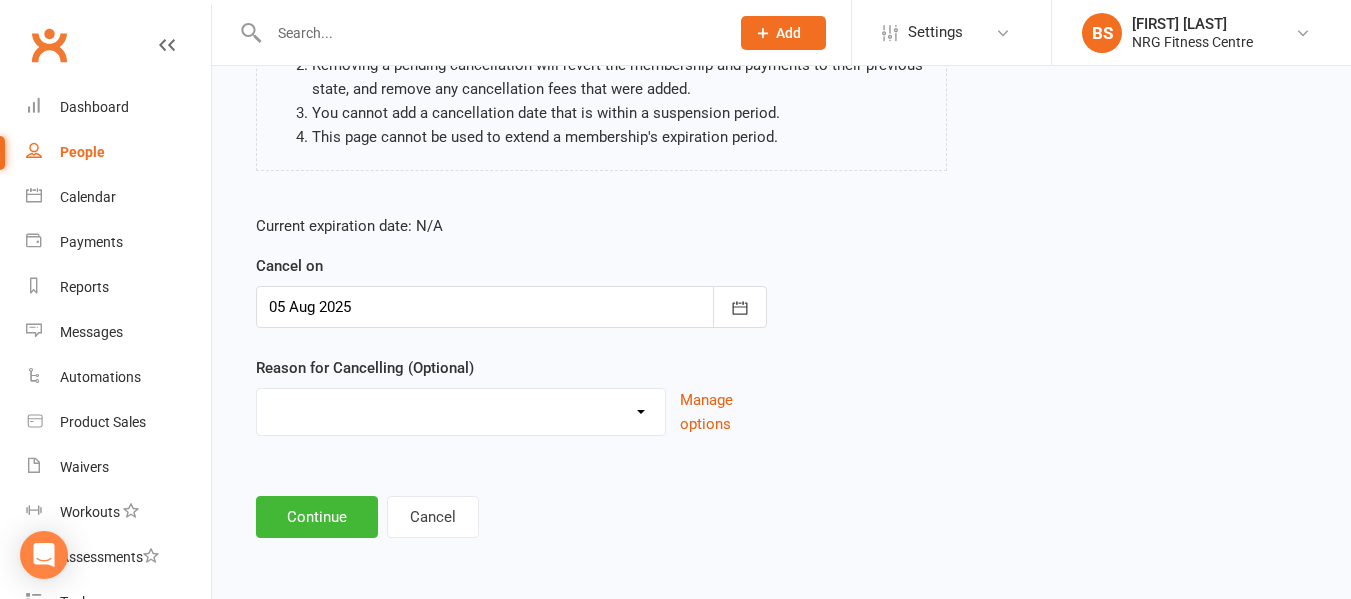 click on "Excessive failed payments Holiday Injury Medical Moving Other reason" at bounding box center (461, 409) 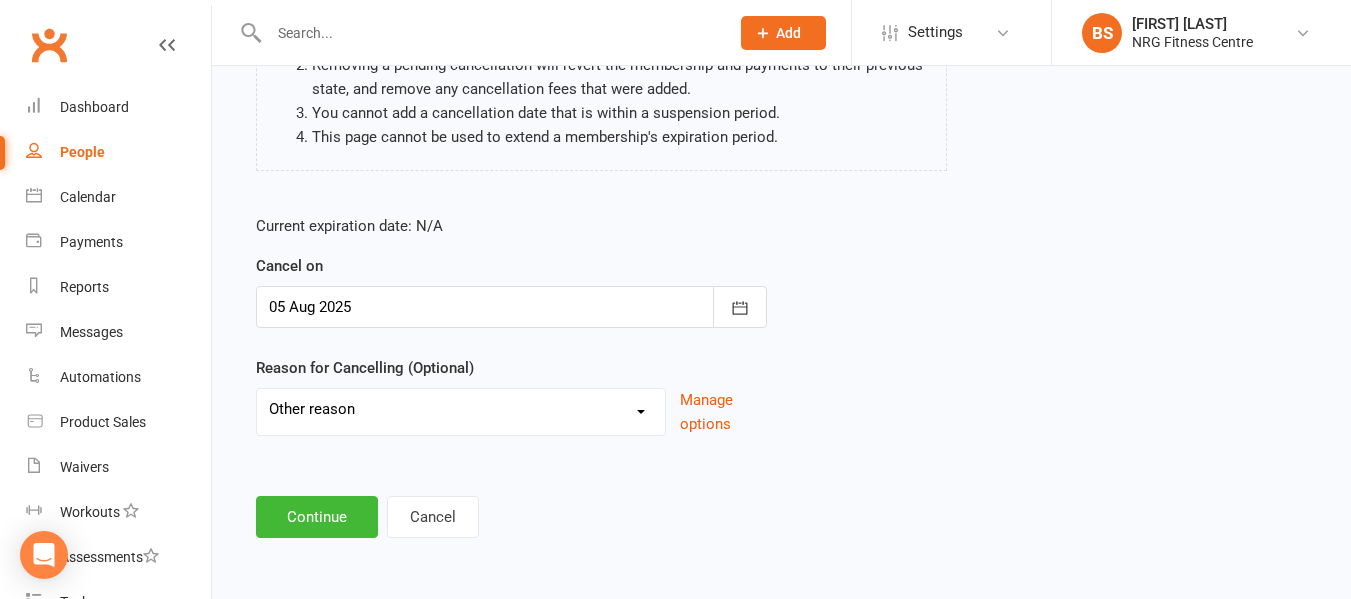 click on "Excessive failed payments Holiday Injury Medical Moving Other reason" at bounding box center (461, 409) 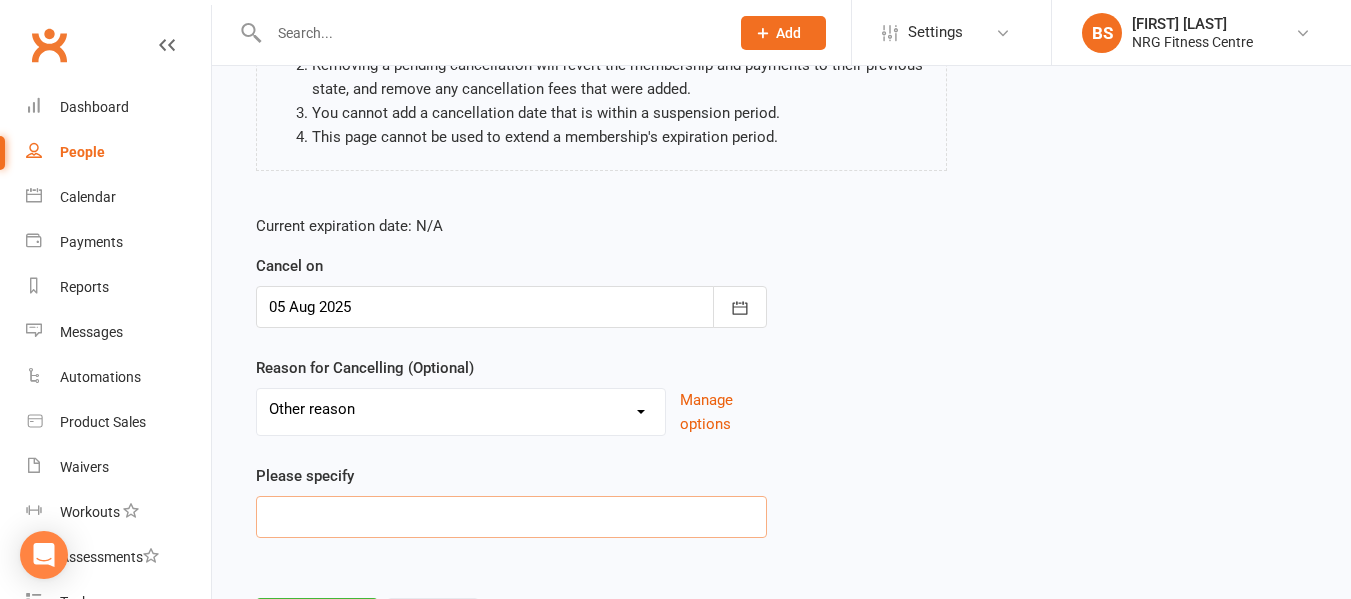click at bounding box center (511, 517) 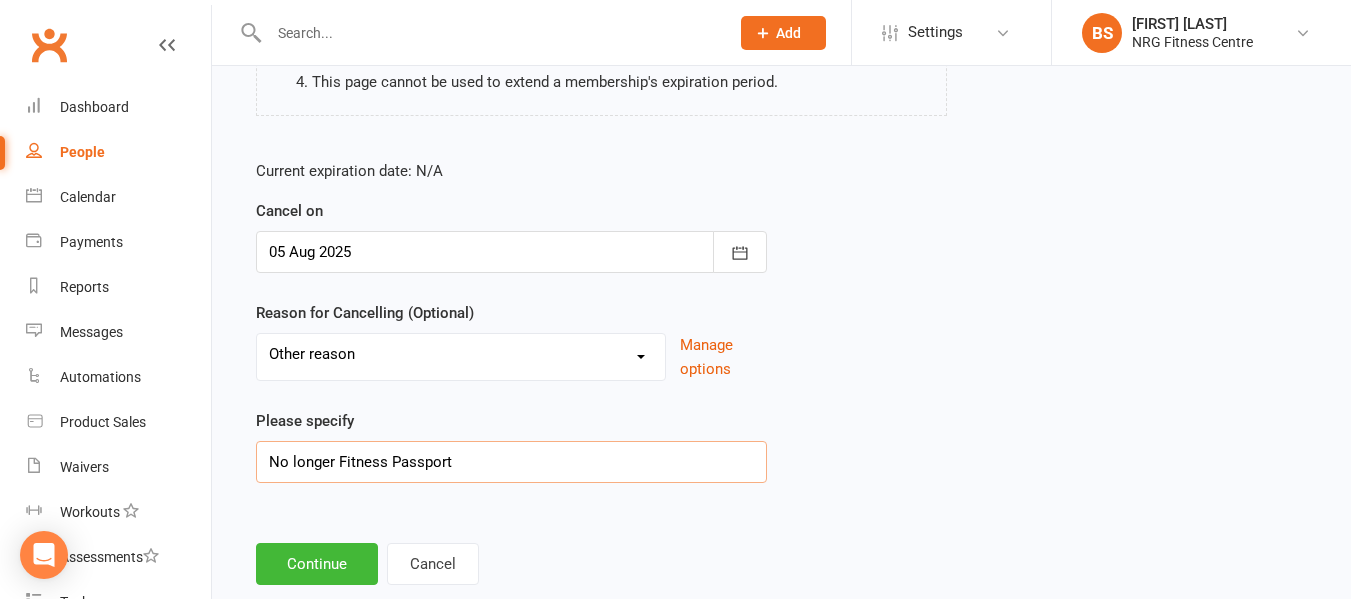 scroll, scrollTop: 367, scrollLeft: 0, axis: vertical 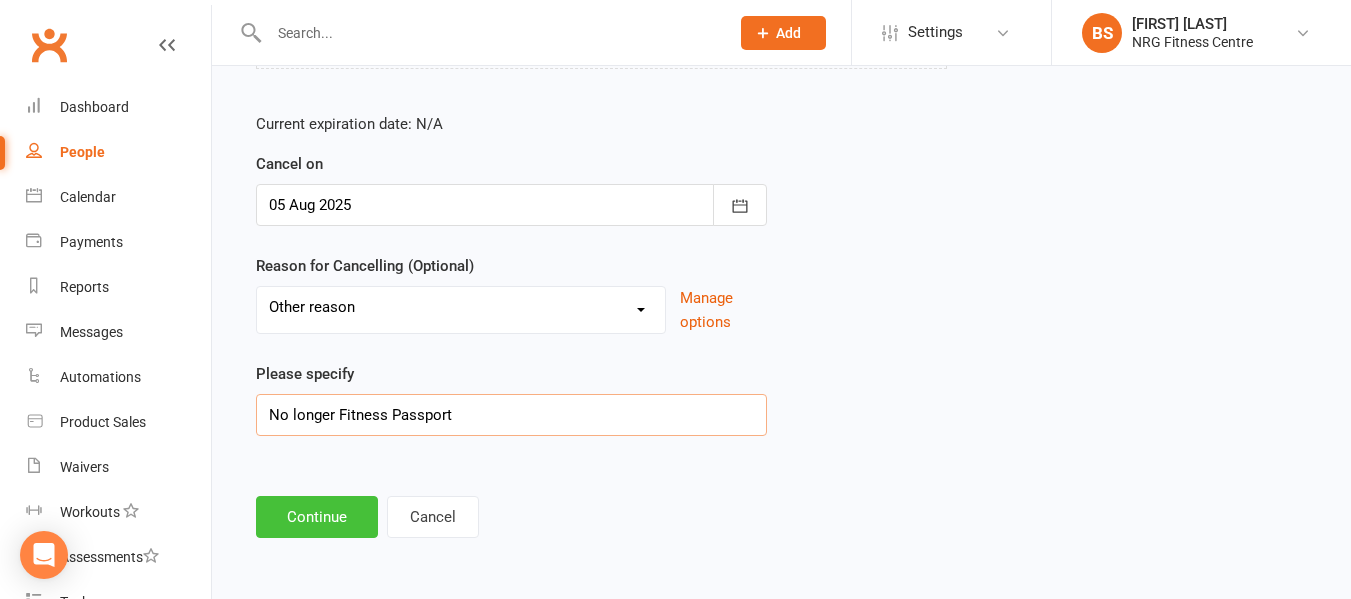 type on "No longer Fitness Passport" 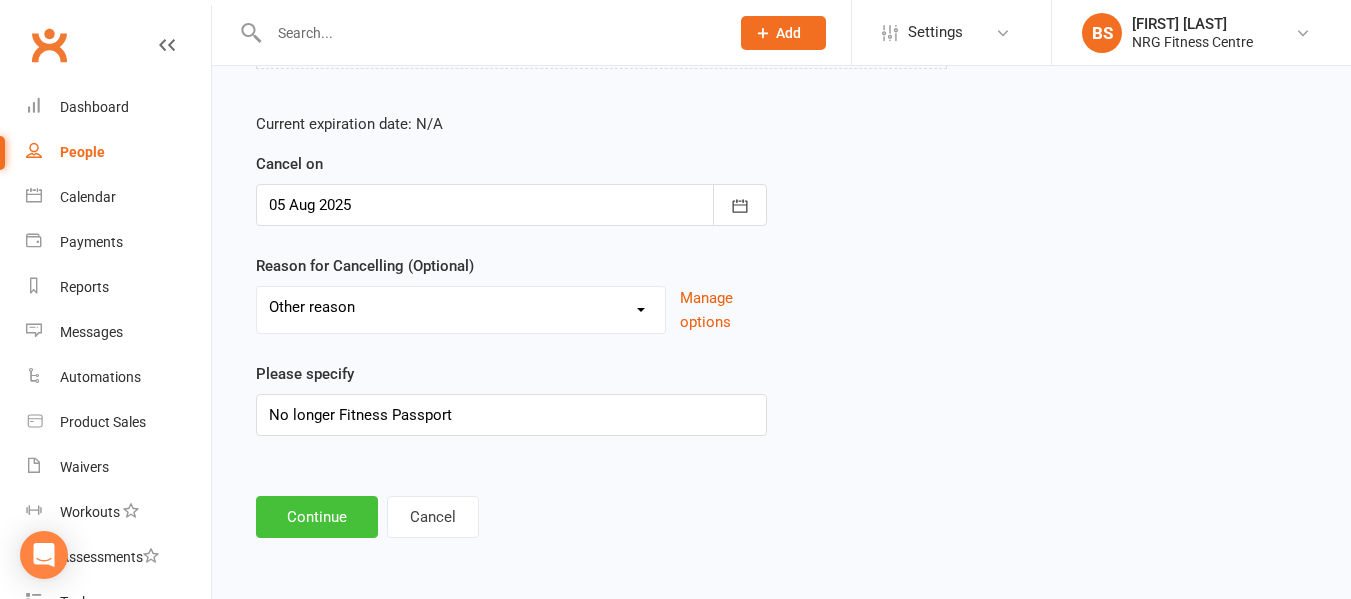 click on "Continue" at bounding box center (317, 517) 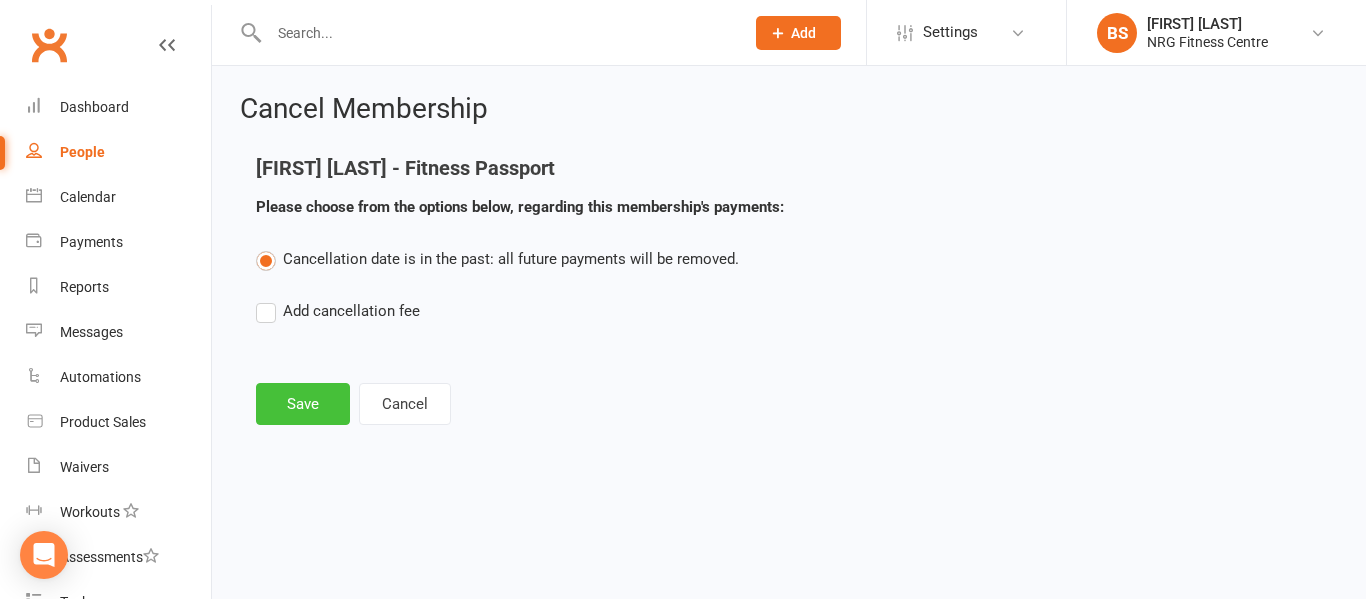 click on "Save" at bounding box center (303, 404) 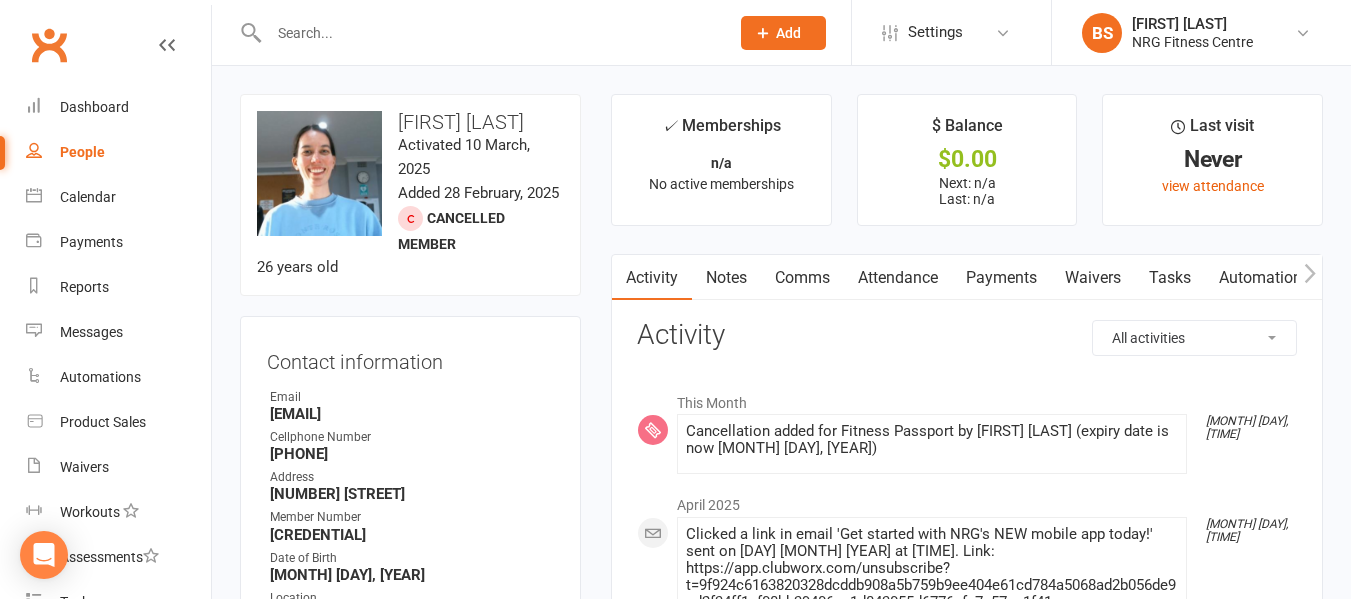 click at bounding box center (489, 33) 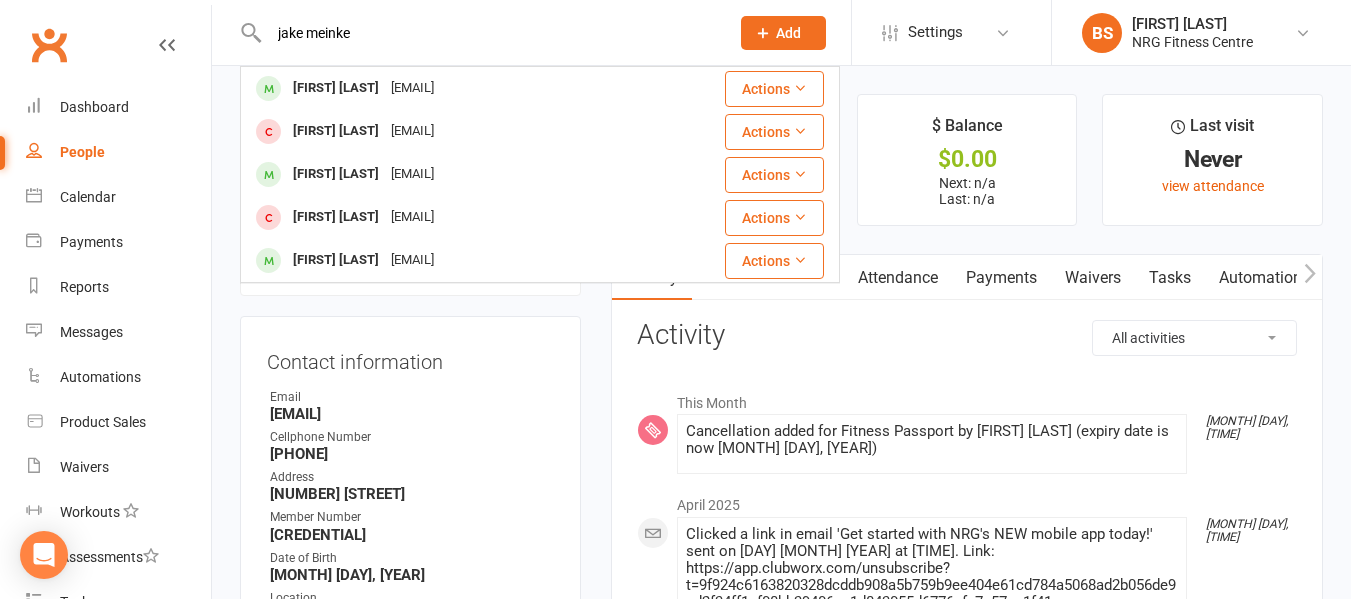 drag, startPoint x: 395, startPoint y: 37, endPoint x: 0, endPoint y: 75, distance: 396.82364 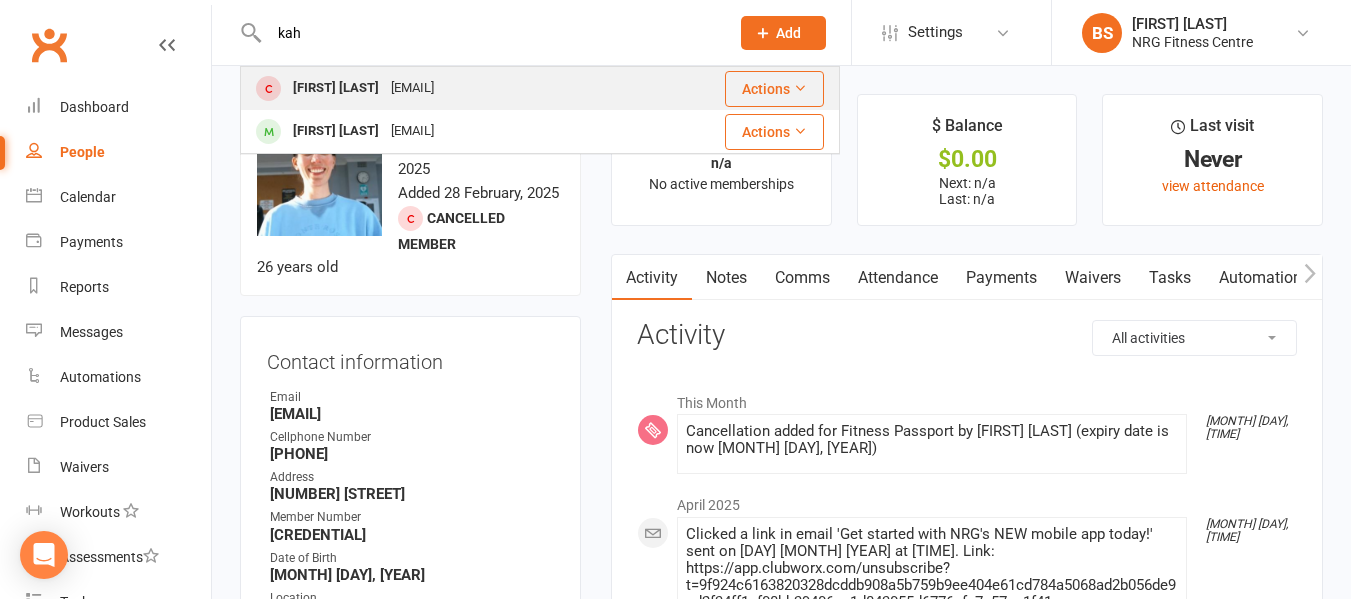type on "kah" 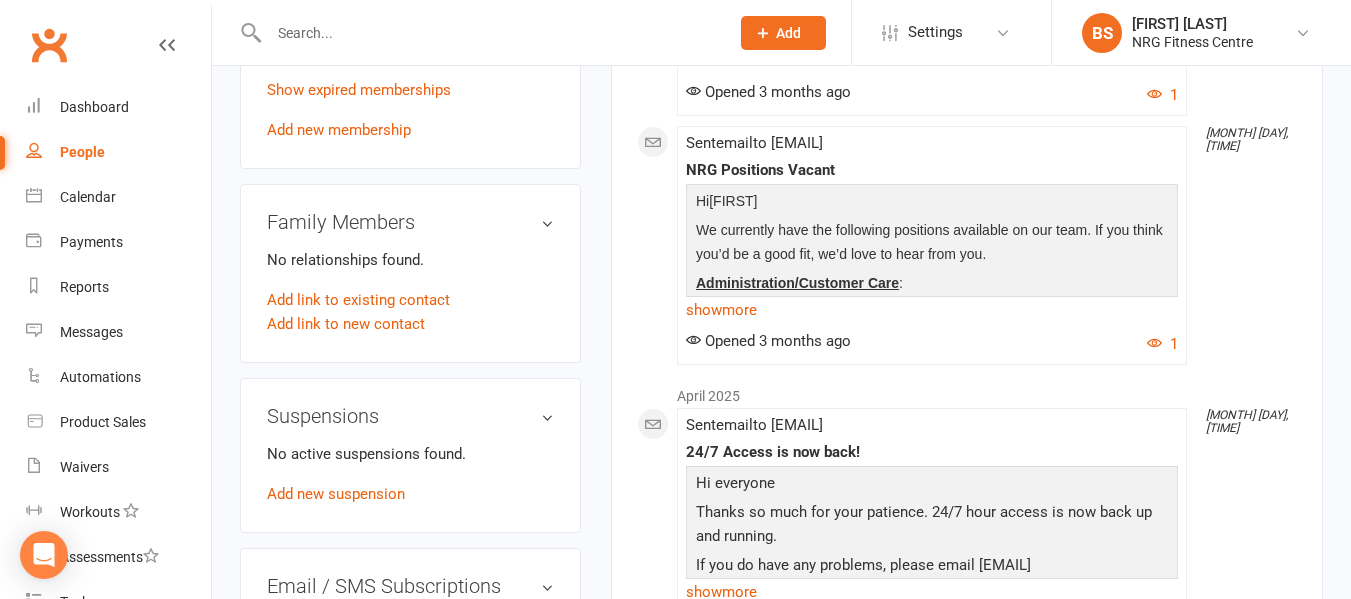 scroll, scrollTop: 800, scrollLeft: 0, axis: vertical 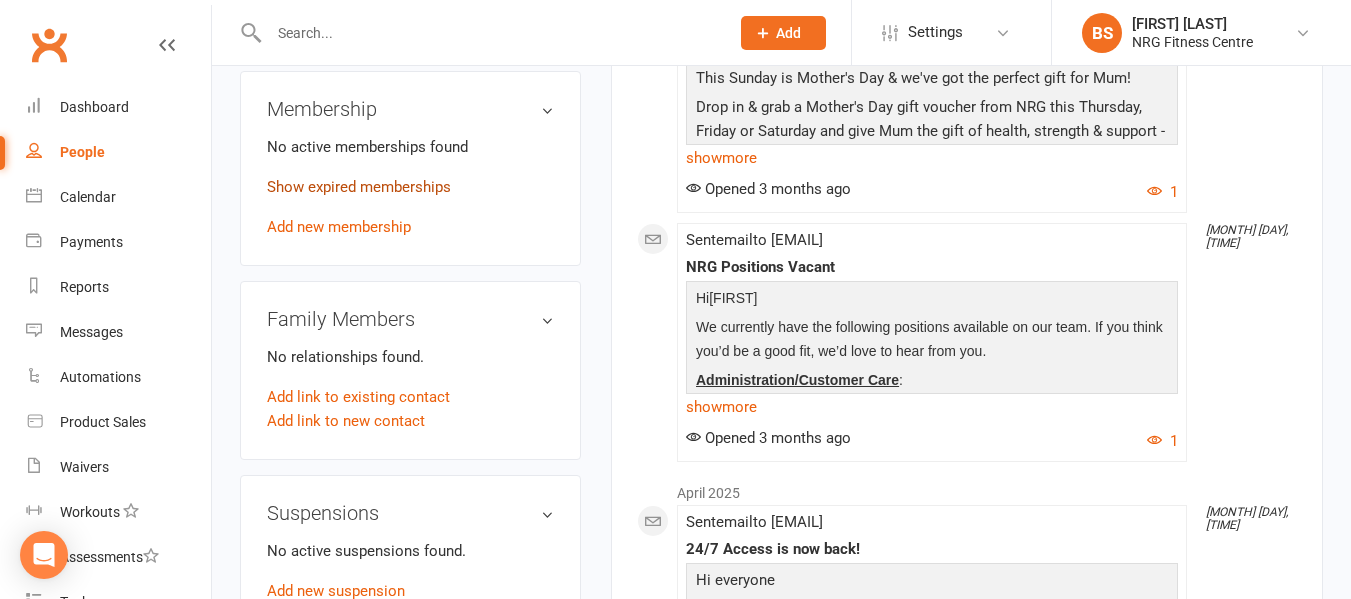 click on "Show expired memberships" at bounding box center [359, 187] 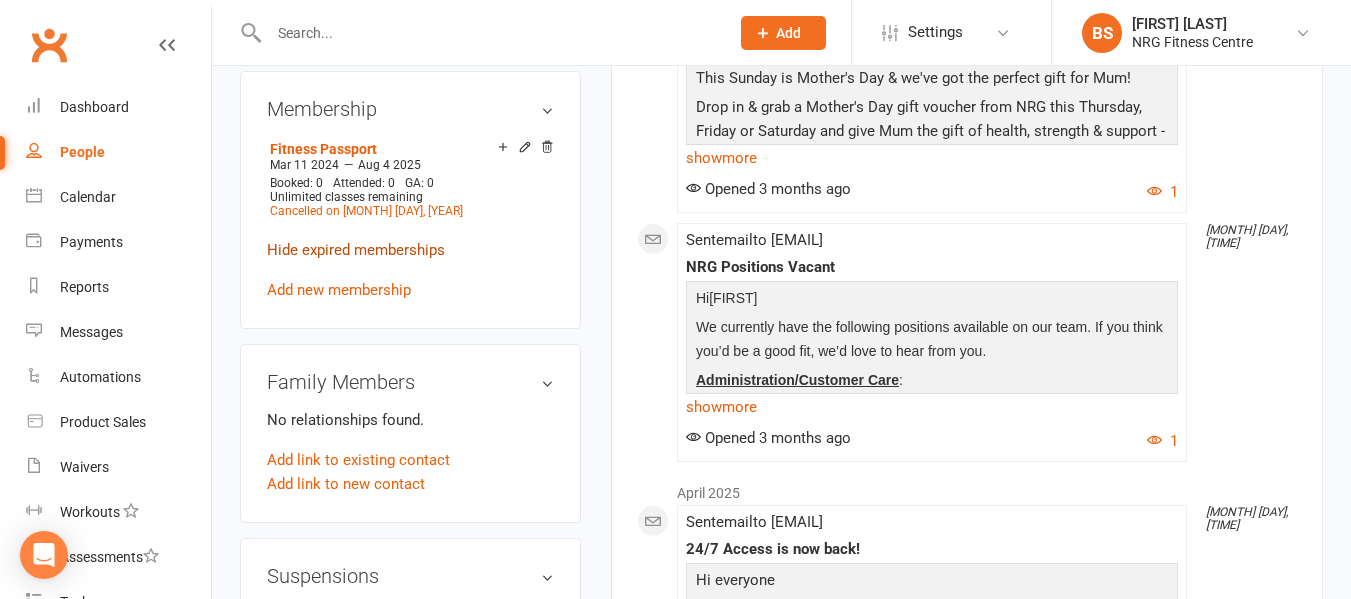 click on "Hide expired memberships" at bounding box center [356, 250] 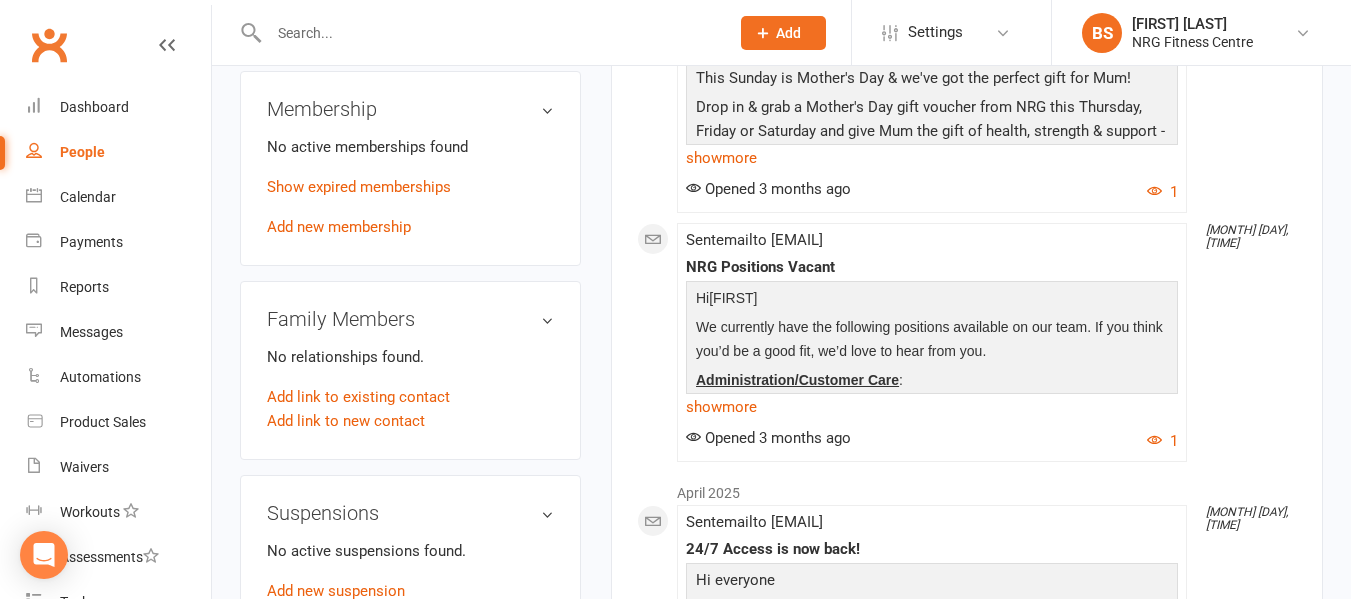 click at bounding box center [489, 33] 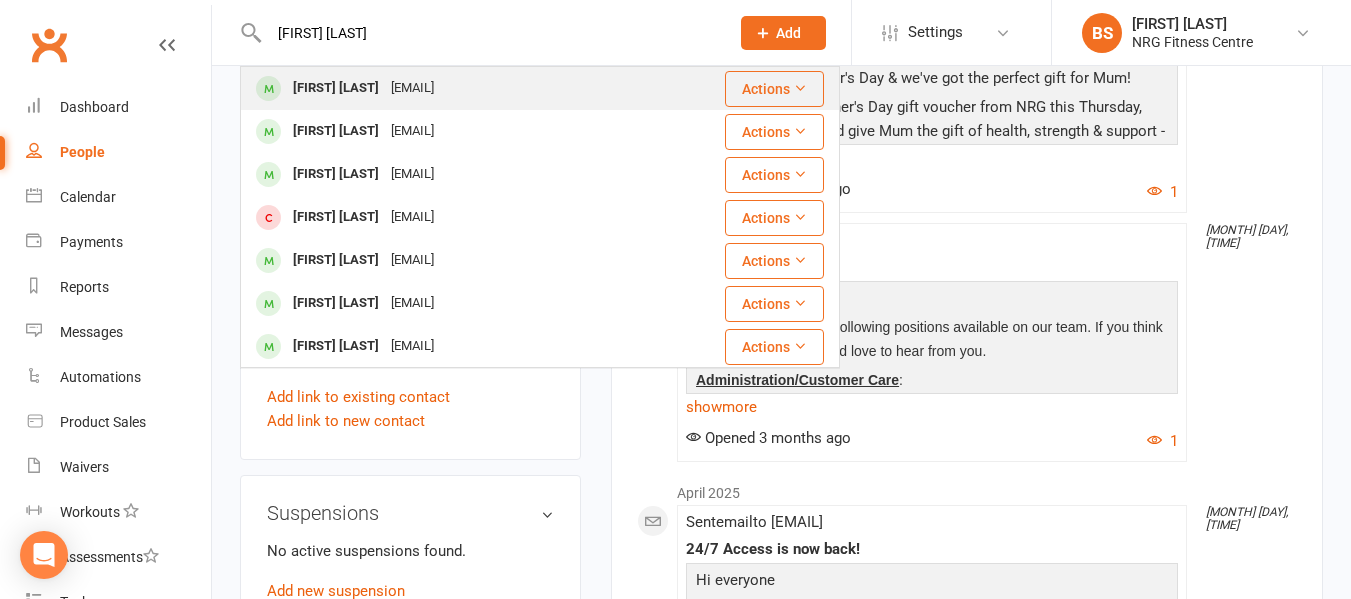 type on "[FIRST] [LAST]" 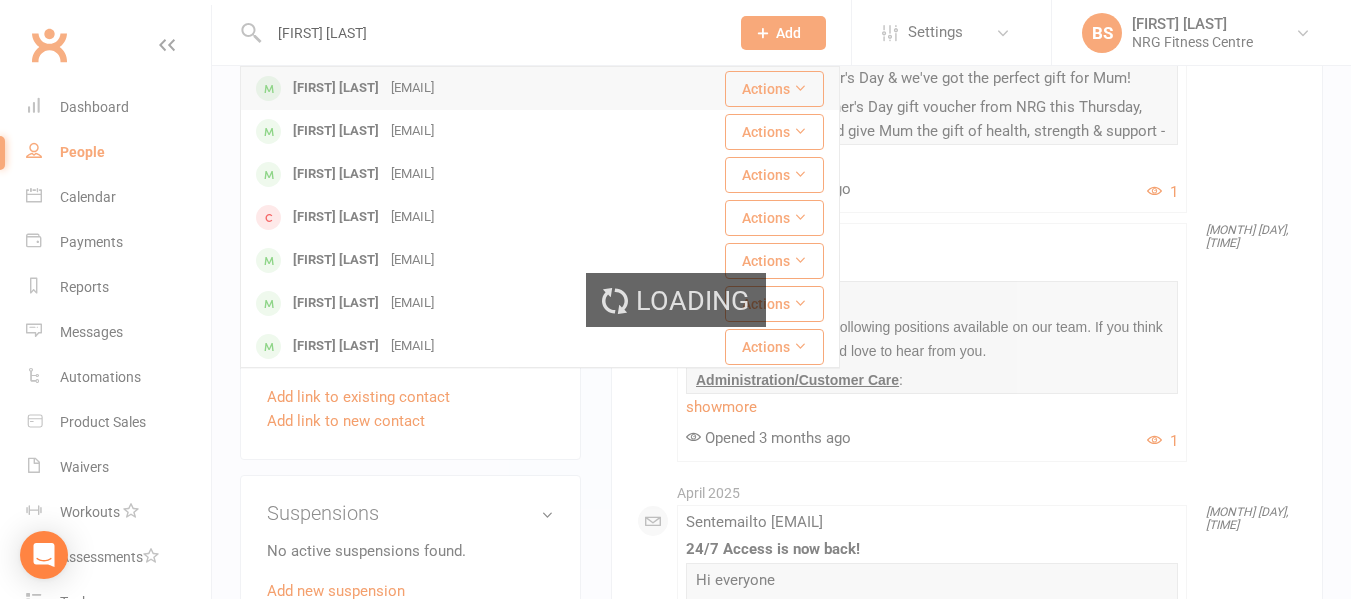 type 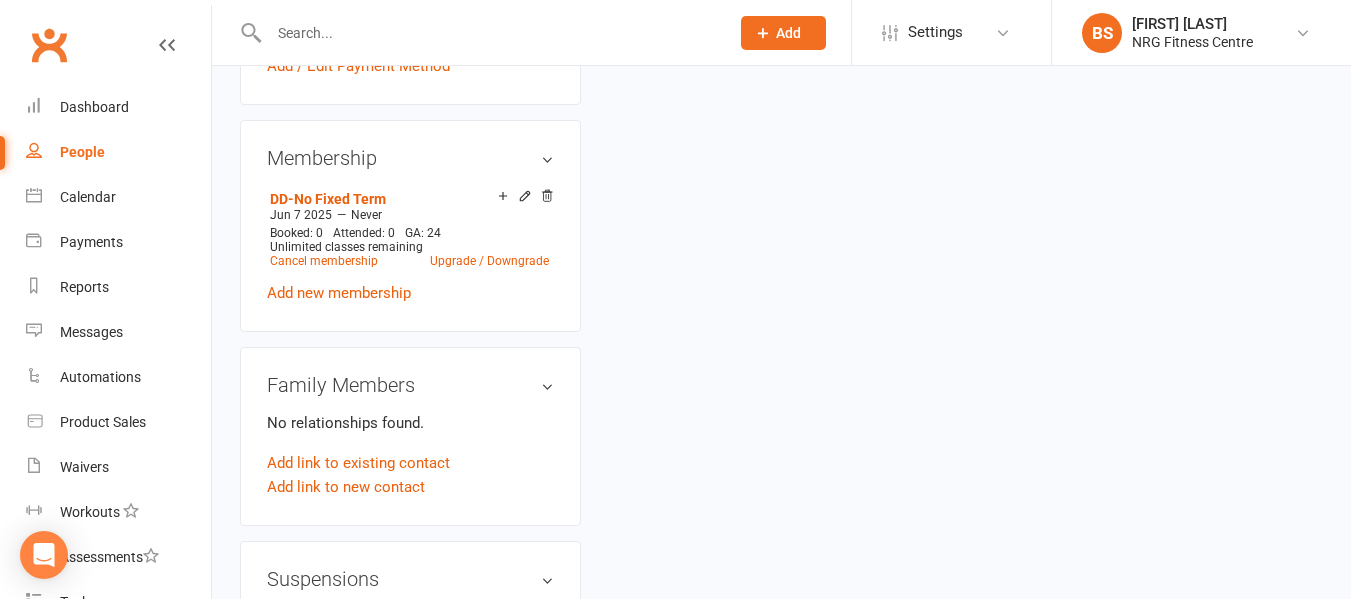 scroll, scrollTop: 0, scrollLeft: 0, axis: both 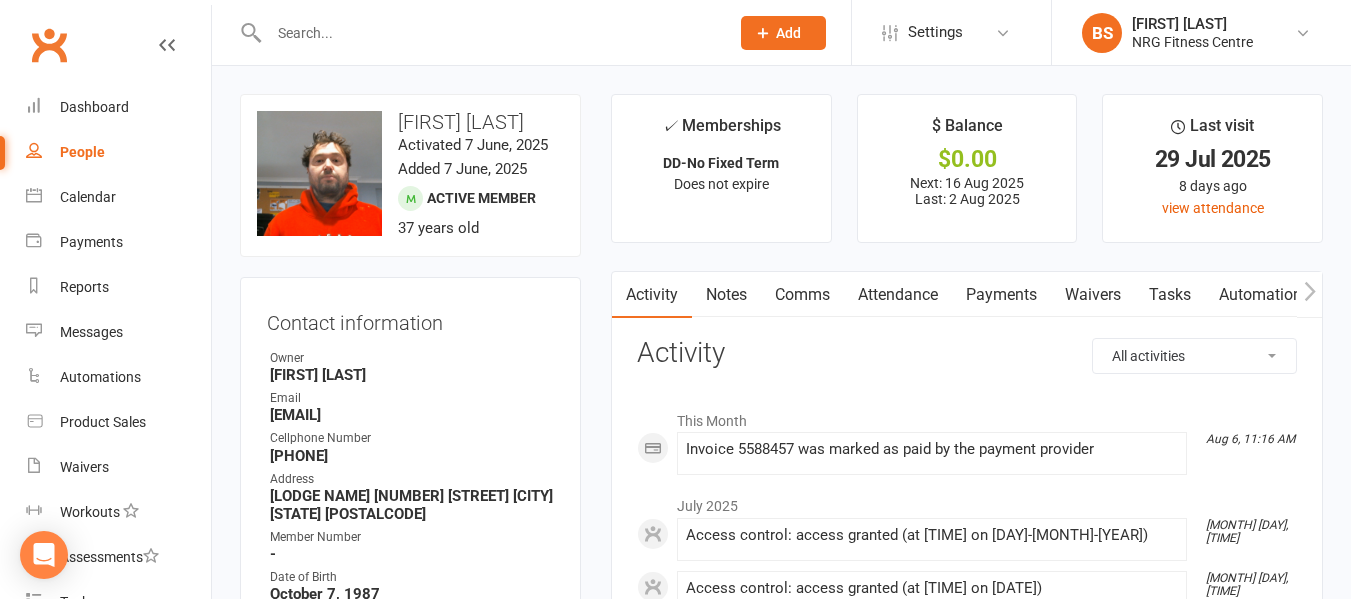 click 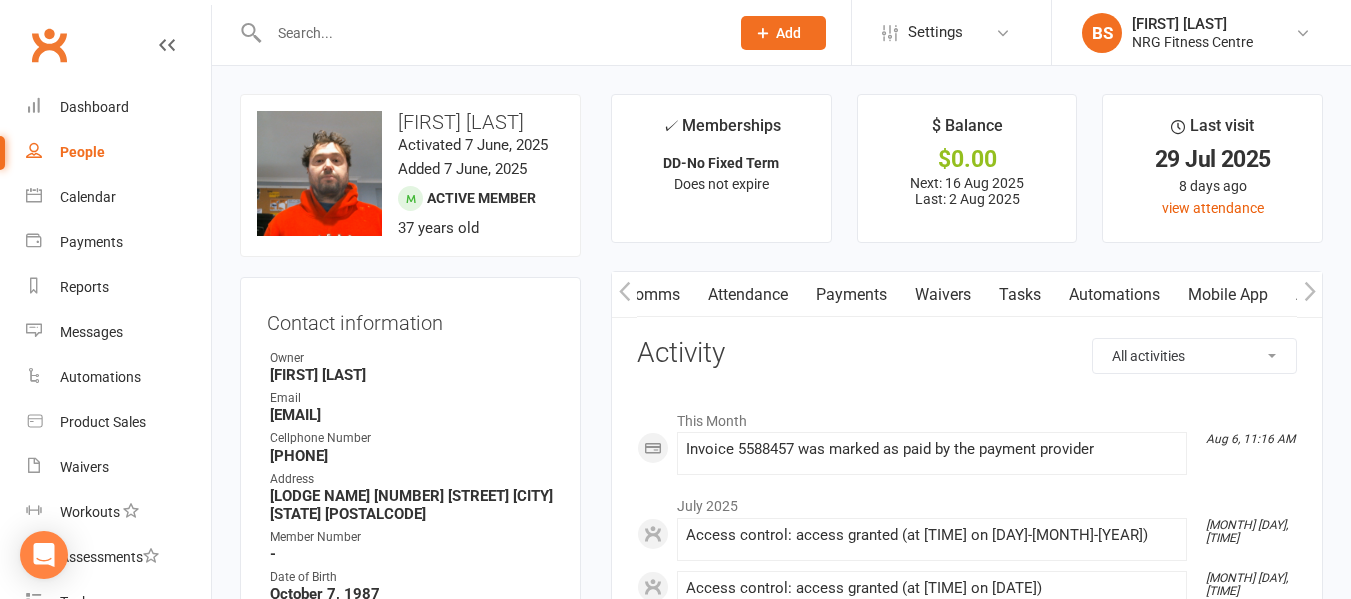click 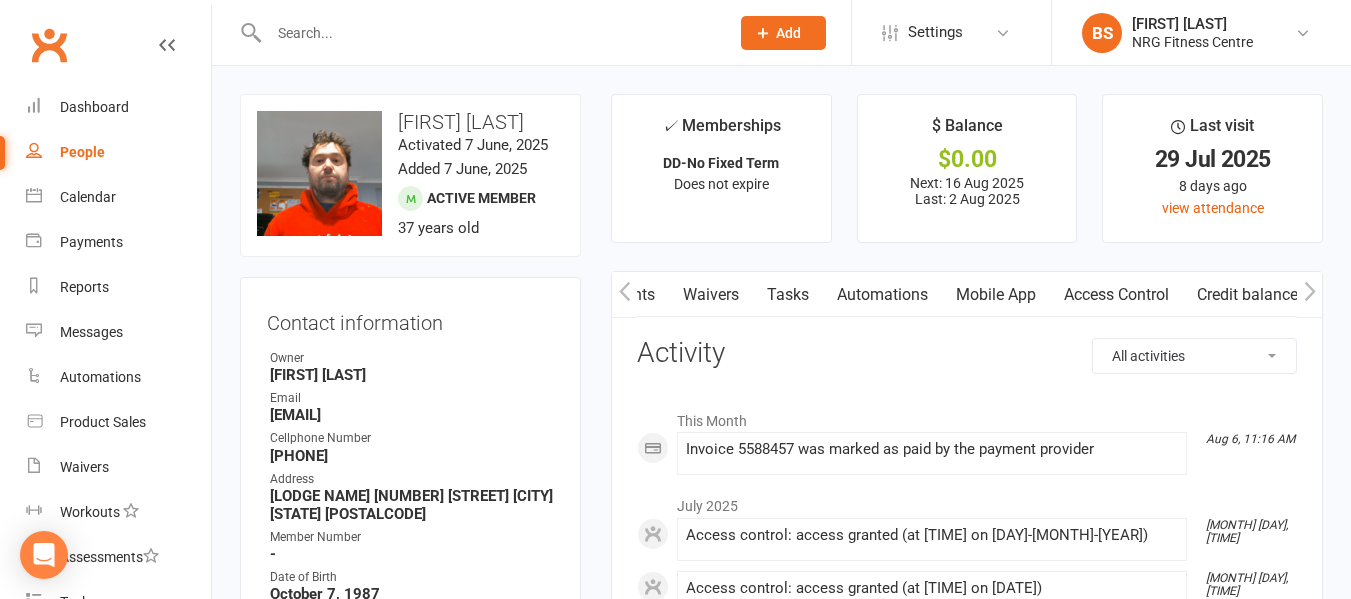 scroll, scrollTop: 0, scrollLeft: 382, axis: horizontal 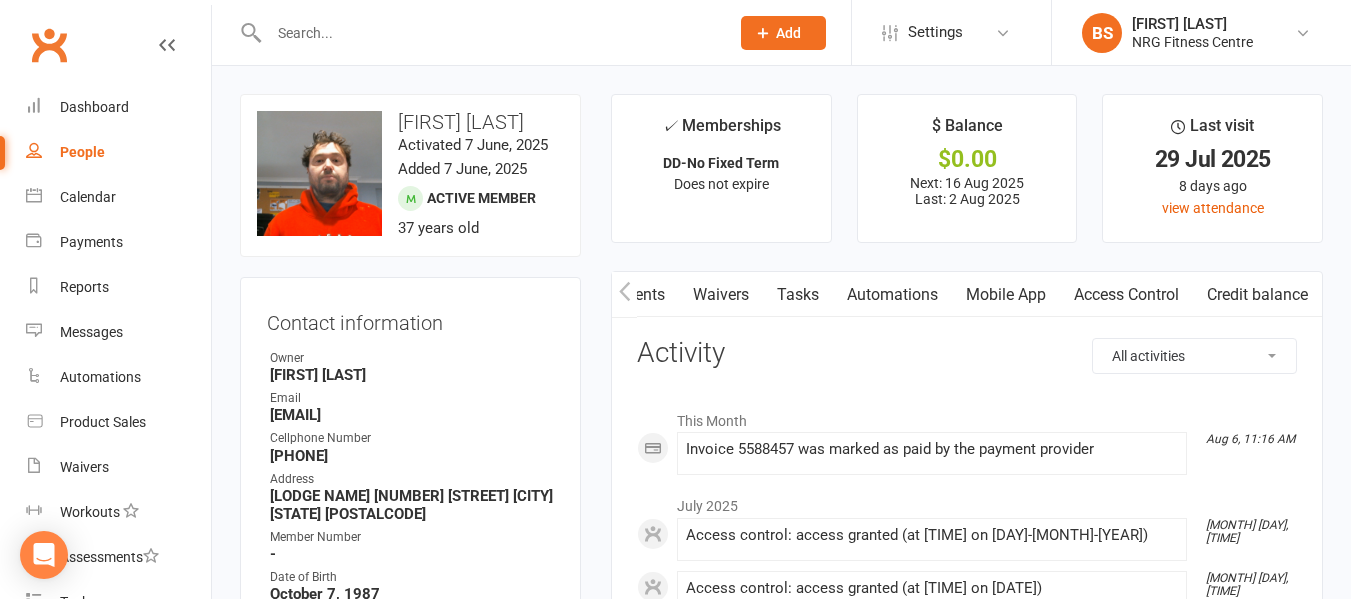 click on "Access Control" at bounding box center [1126, 295] 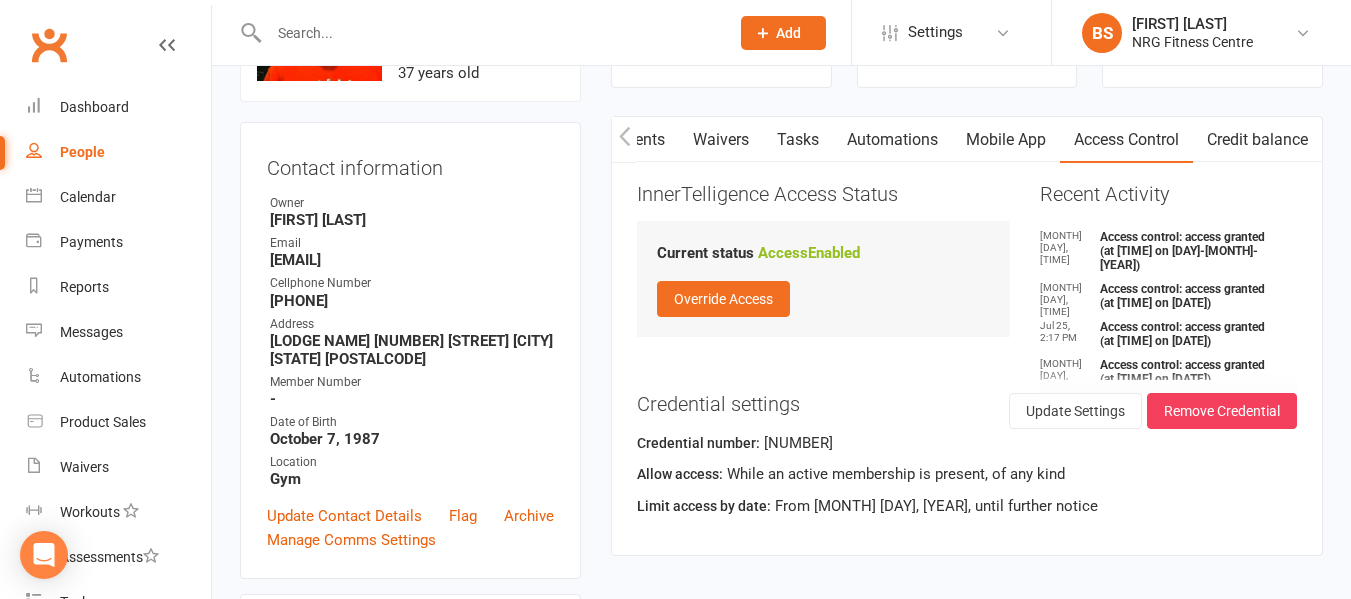 scroll, scrollTop: 200, scrollLeft: 0, axis: vertical 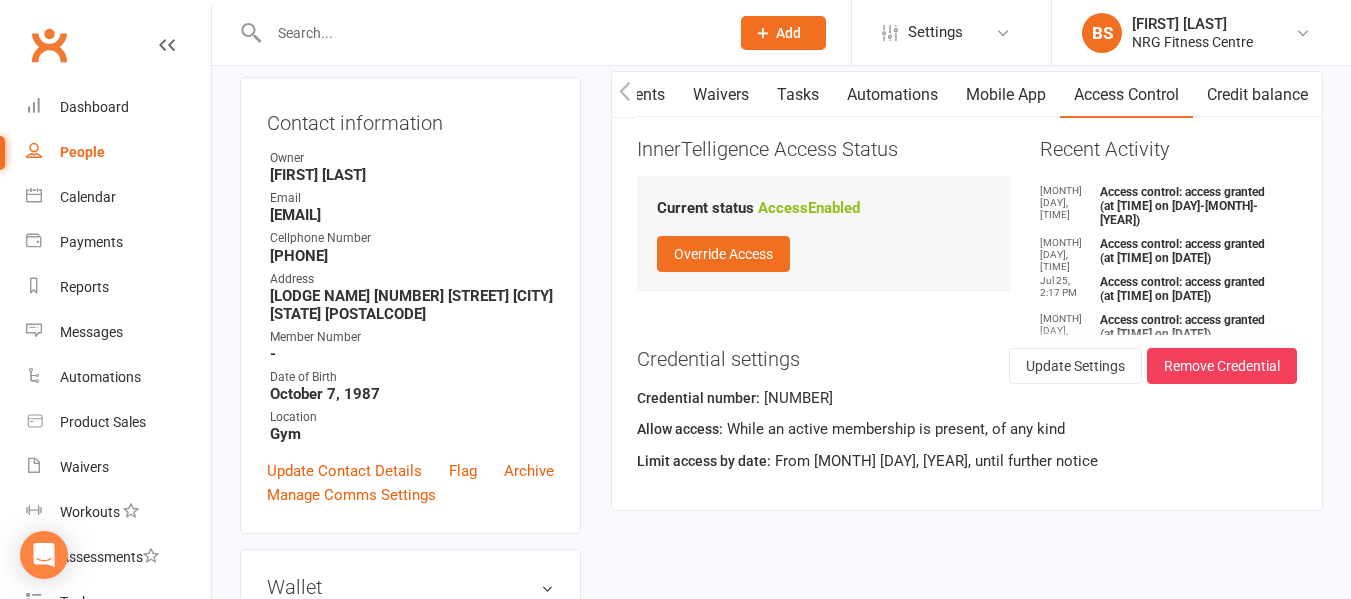 click 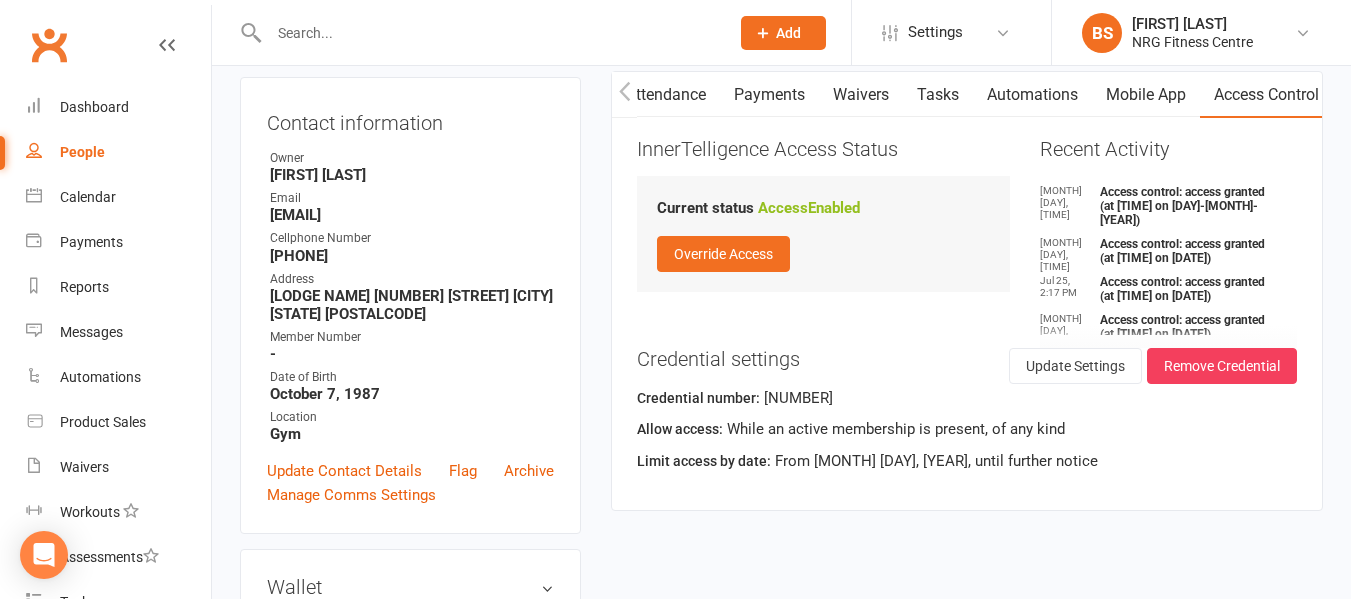 scroll, scrollTop: 0, scrollLeft: 232, axis: horizontal 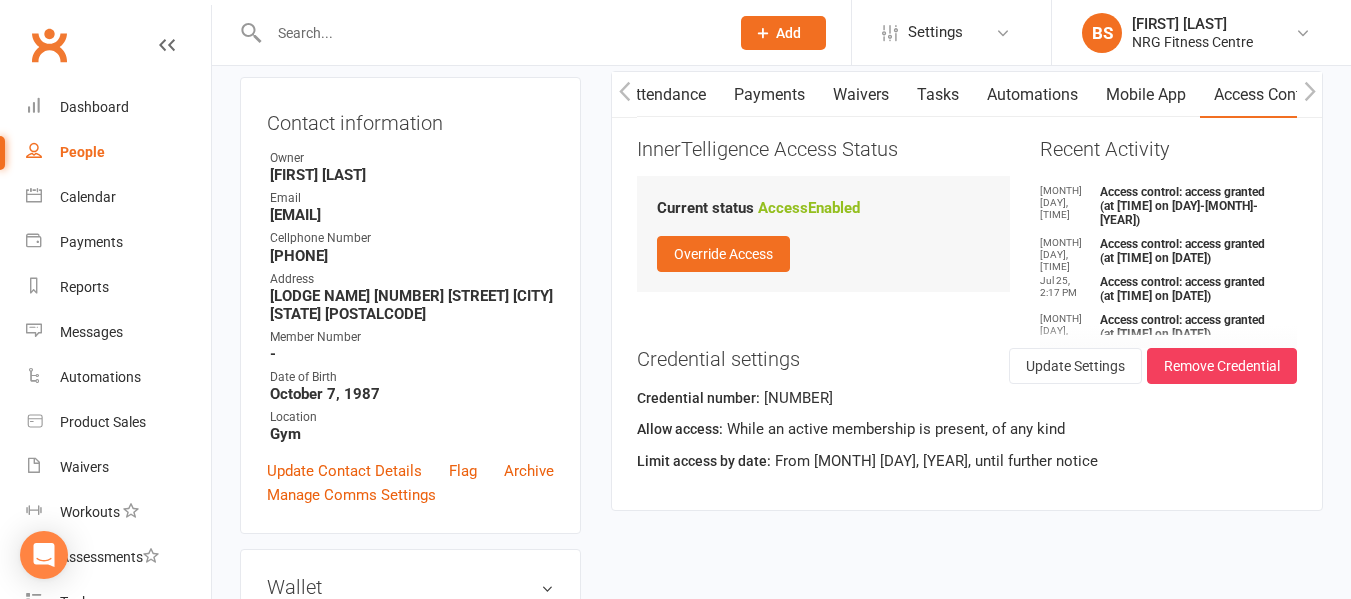 click on "Payments" at bounding box center (769, 95) 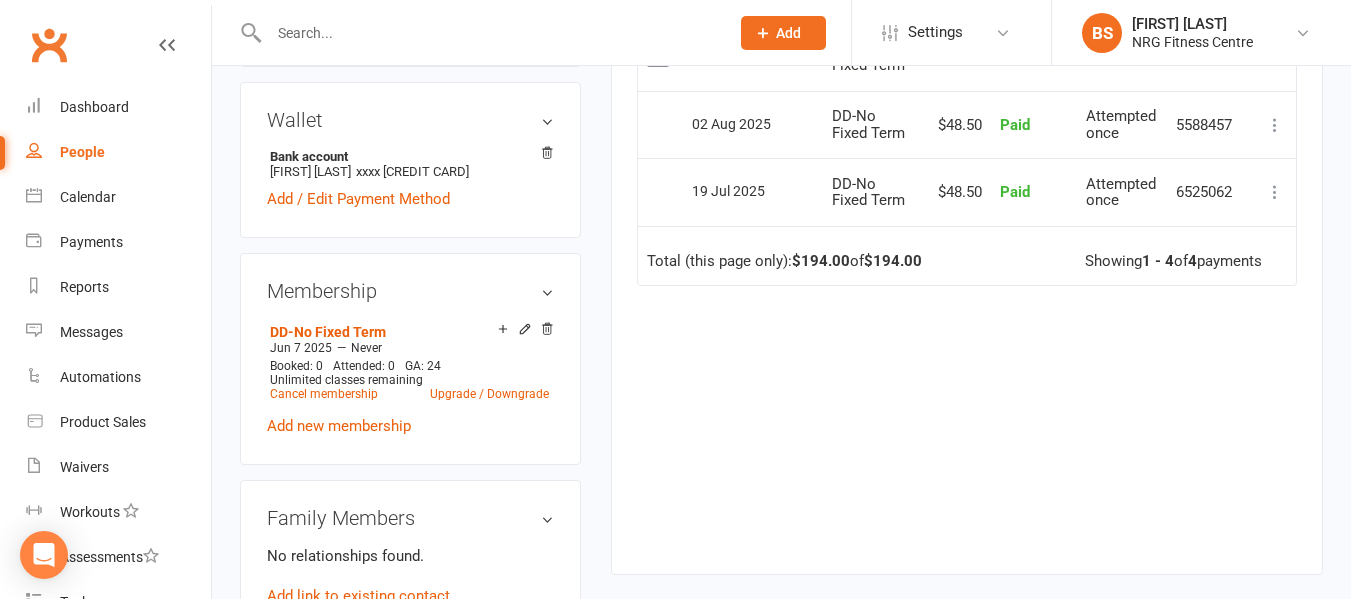 scroll, scrollTop: 700, scrollLeft: 0, axis: vertical 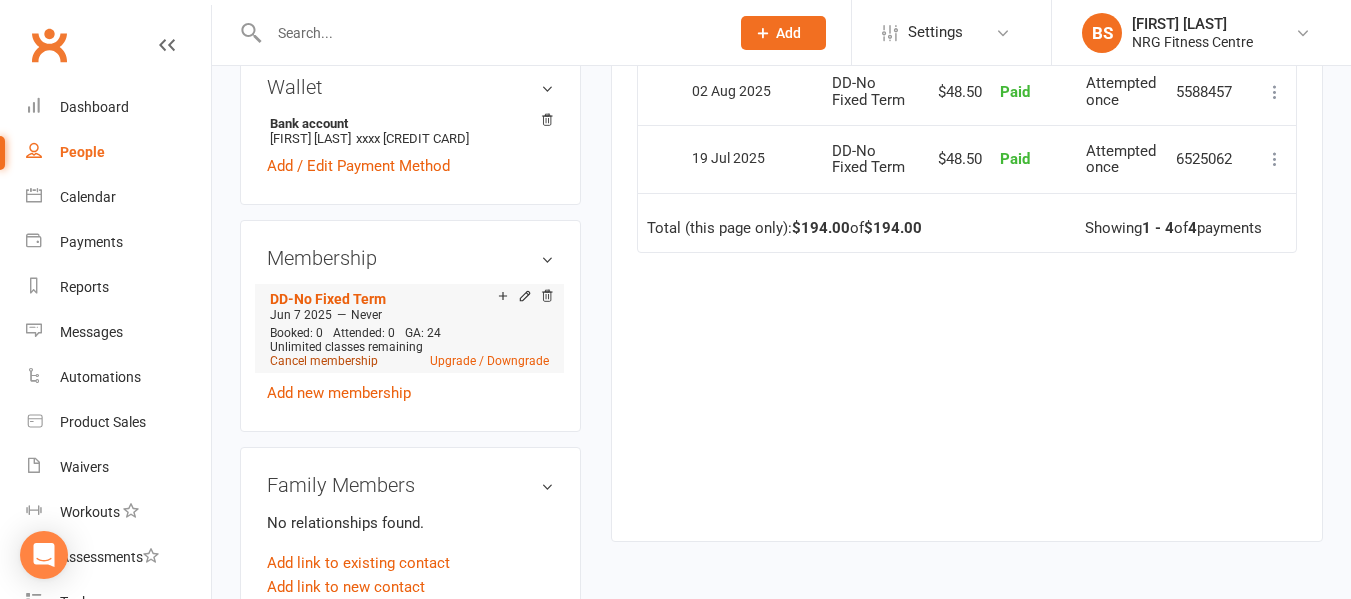 click on "Cancel membership" at bounding box center (324, 361) 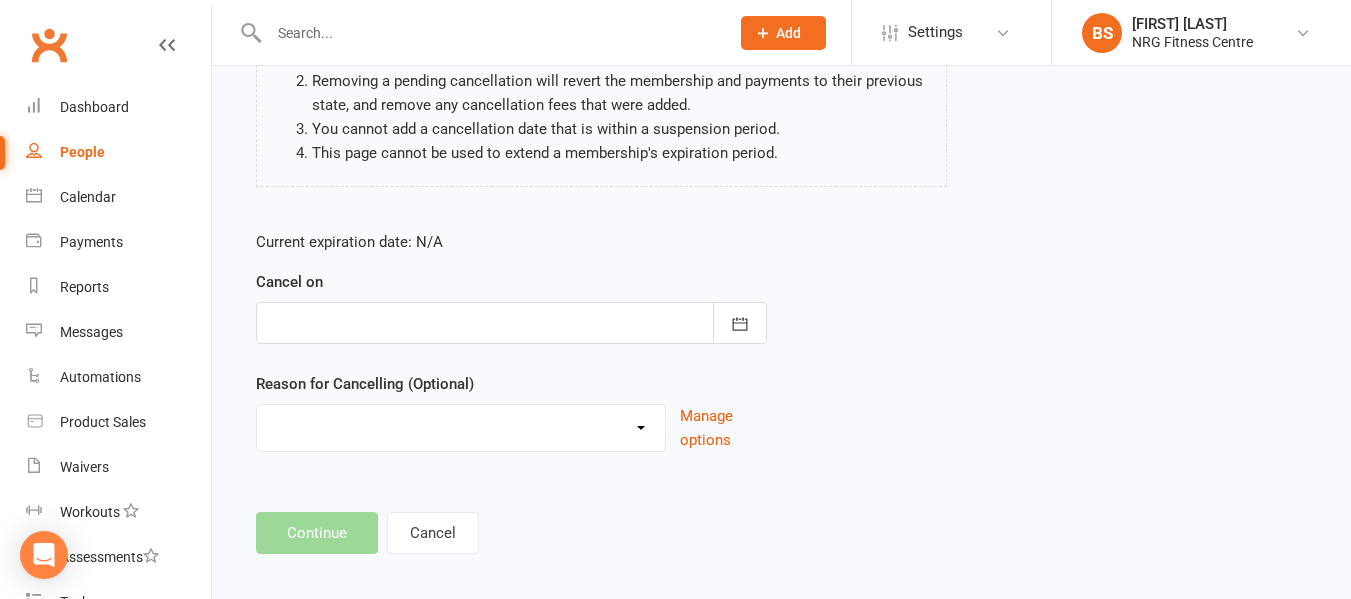 scroll, scrollTop: 265, scrollLeft: 0, axis: vertical 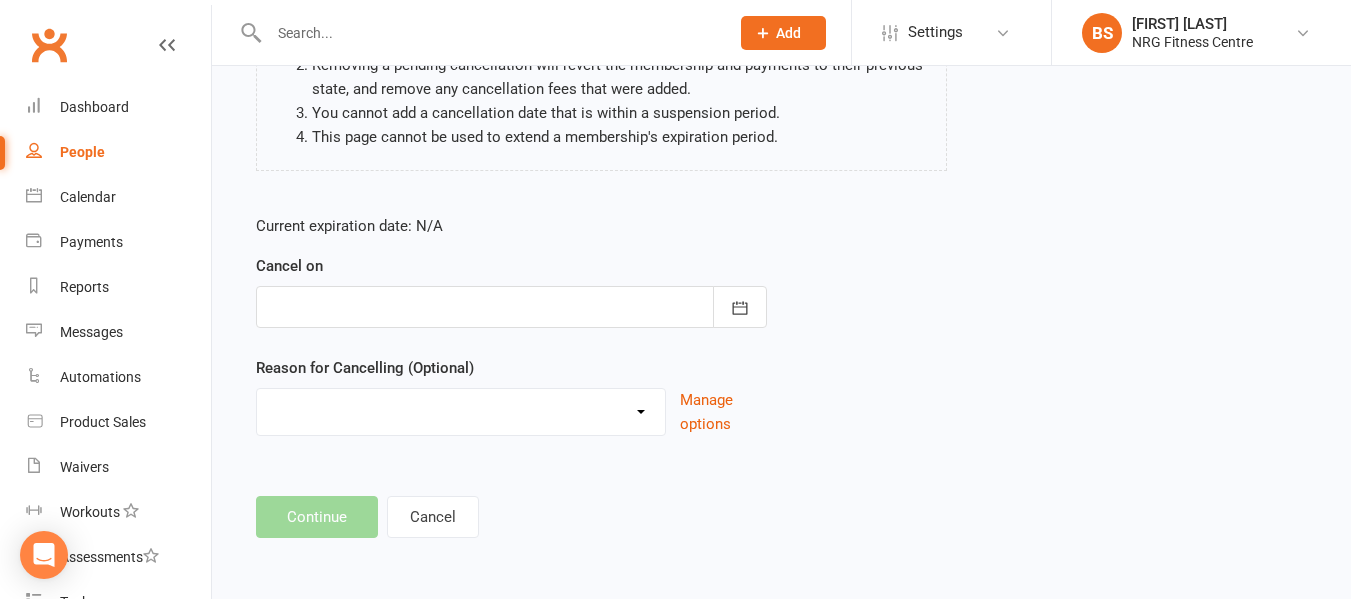 click at bounding box center [511, 307] 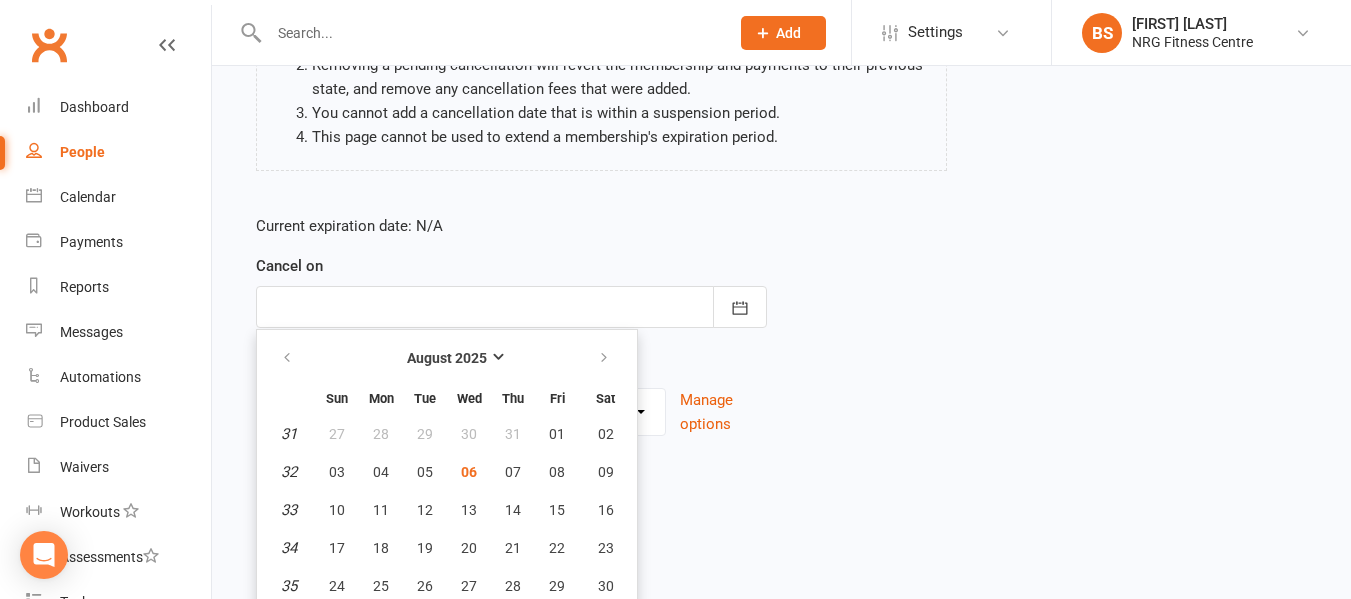 scroll, scrollTop: 310, scrollLeft: 0, axis: vertical 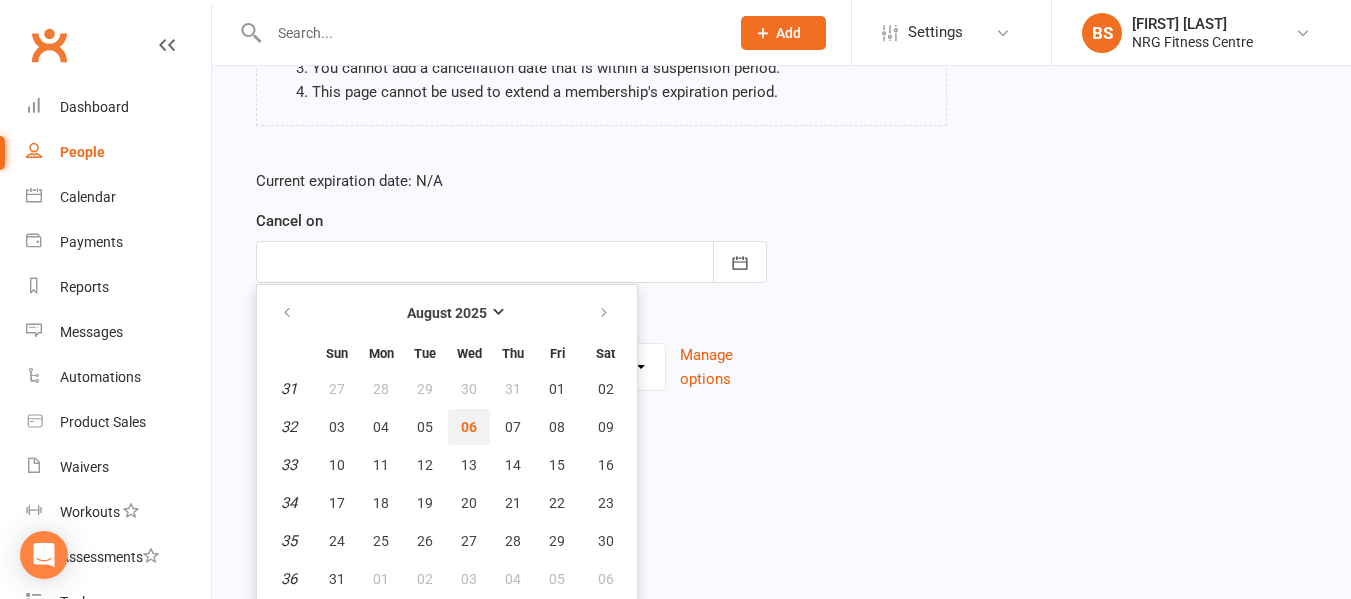 click on "06" at bounding box center [469, 427] 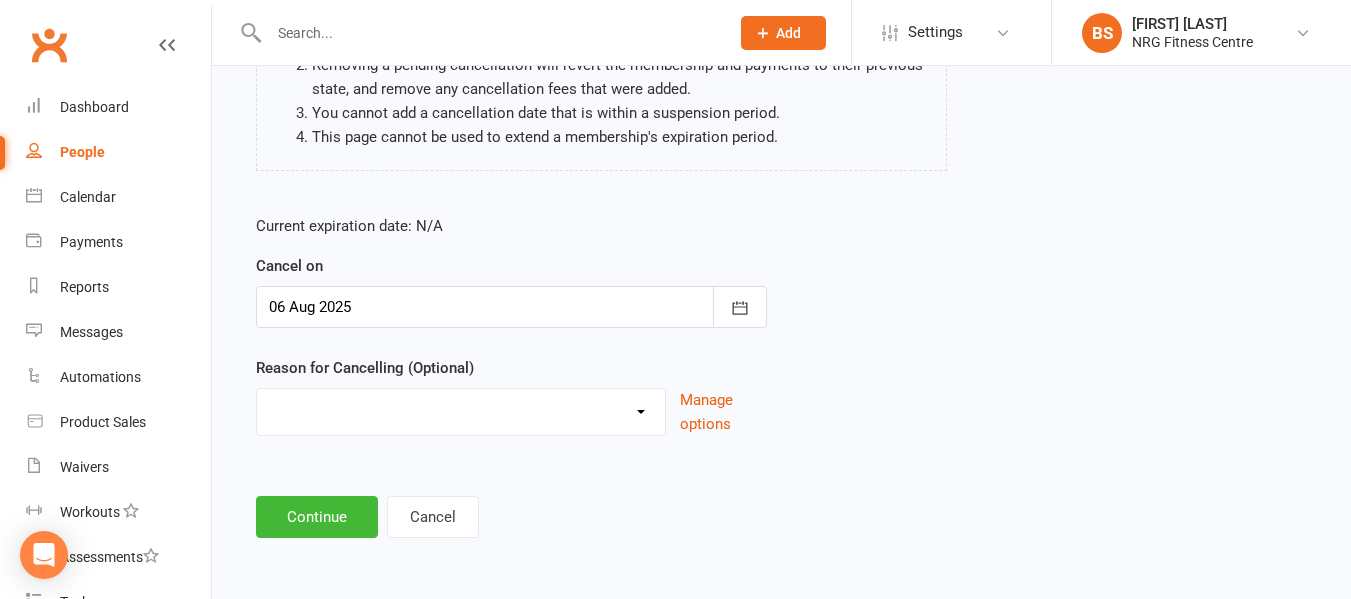 scroll, scrollTop: 265, scrollLeft: 0, axis: vertical 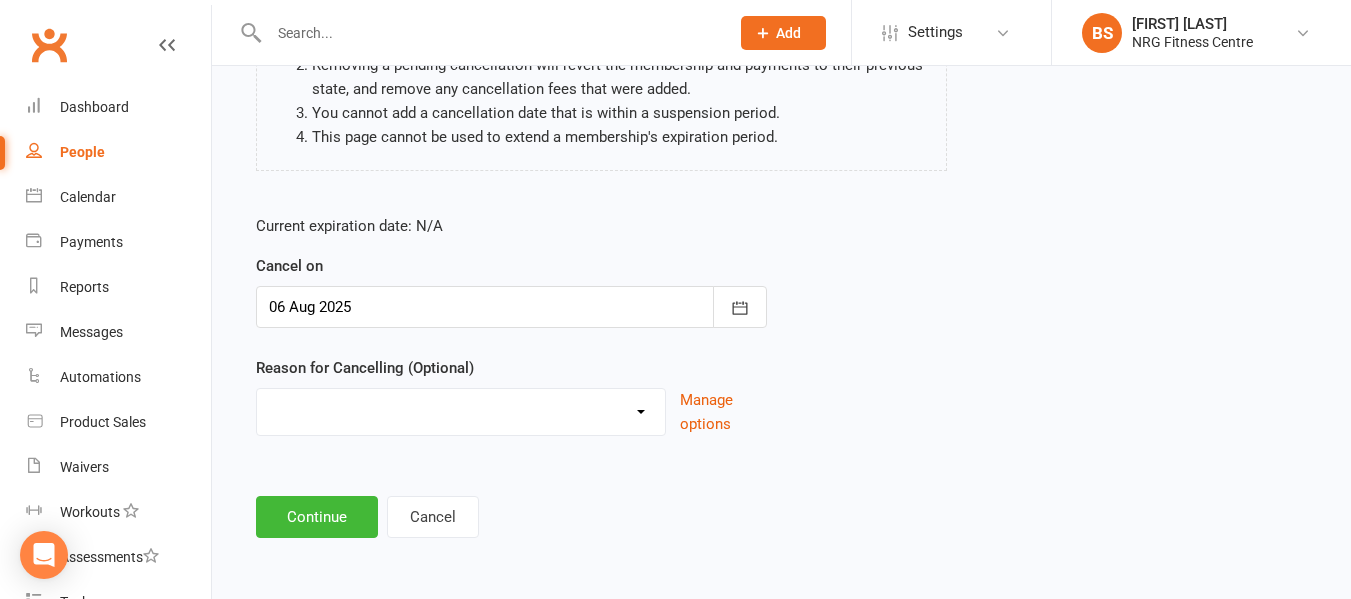 select on "4" 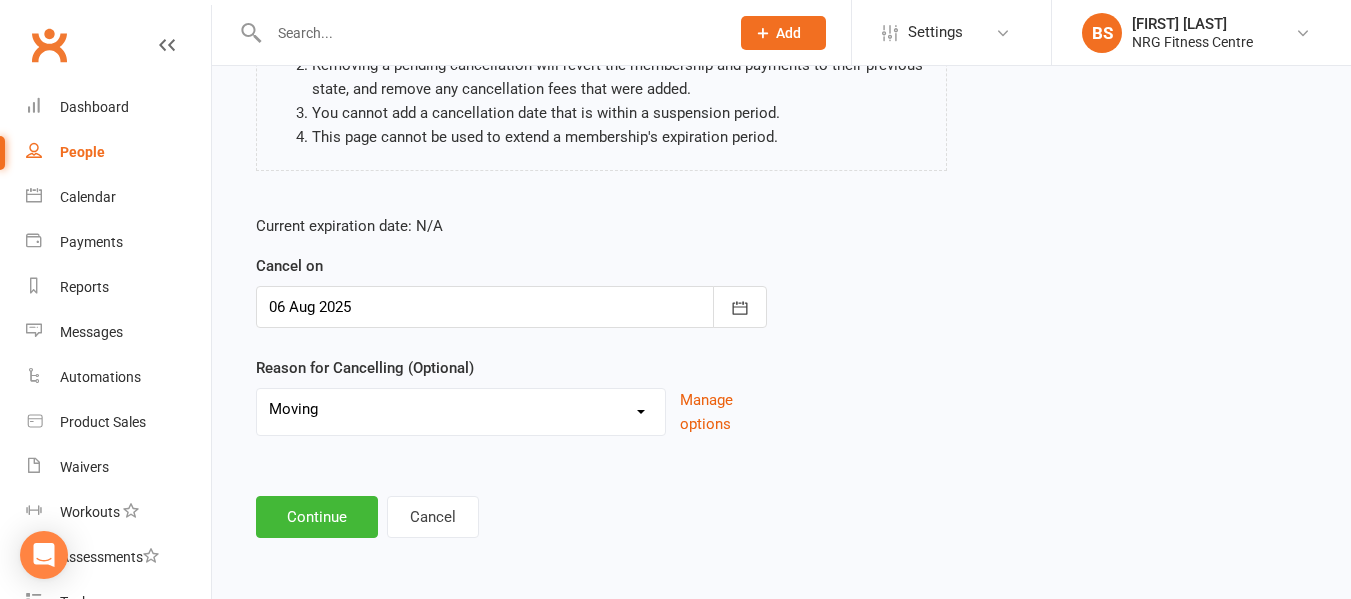 click on "Excessive failed payments Holiday Injury Medical Moving Other reason" at bounding box center (461, 409) 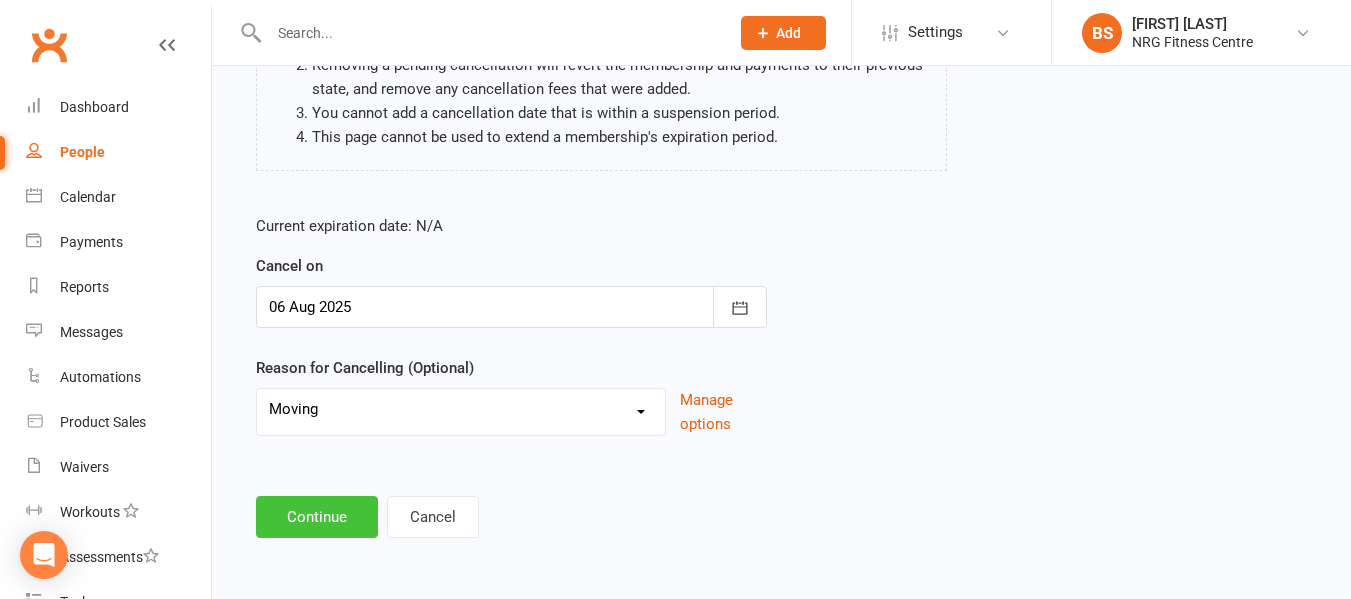 click on "Continue" at bounding box center (317, 517) 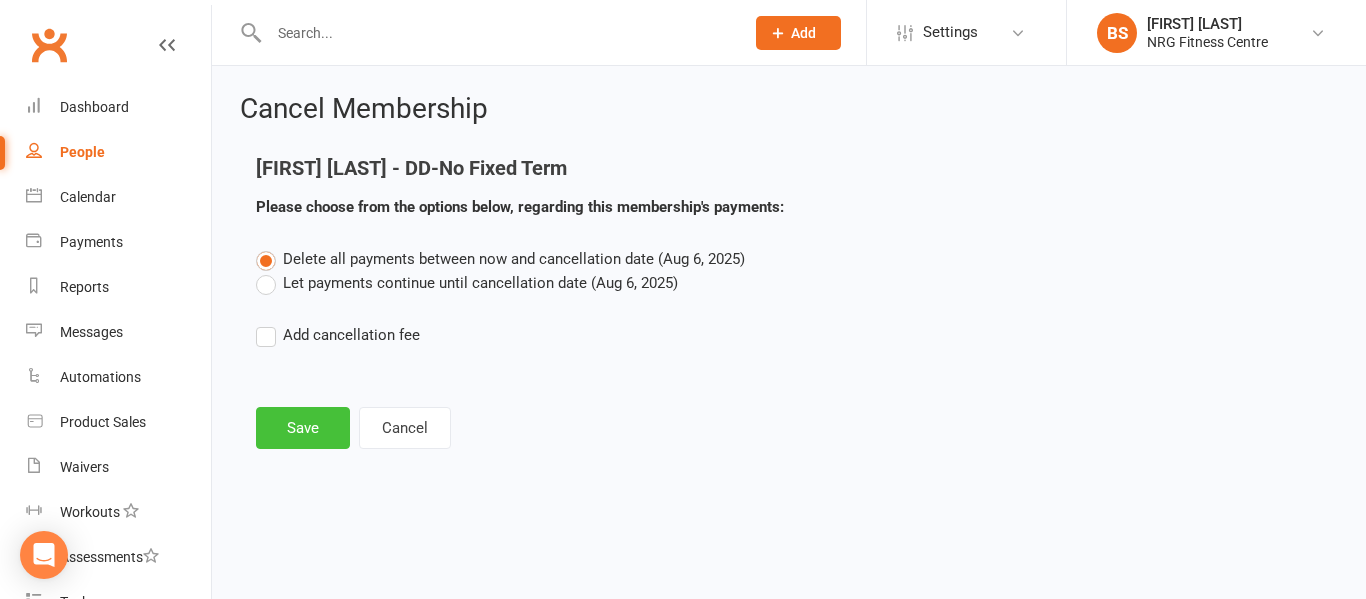 click on "Save" at bounding box center [303, 428] 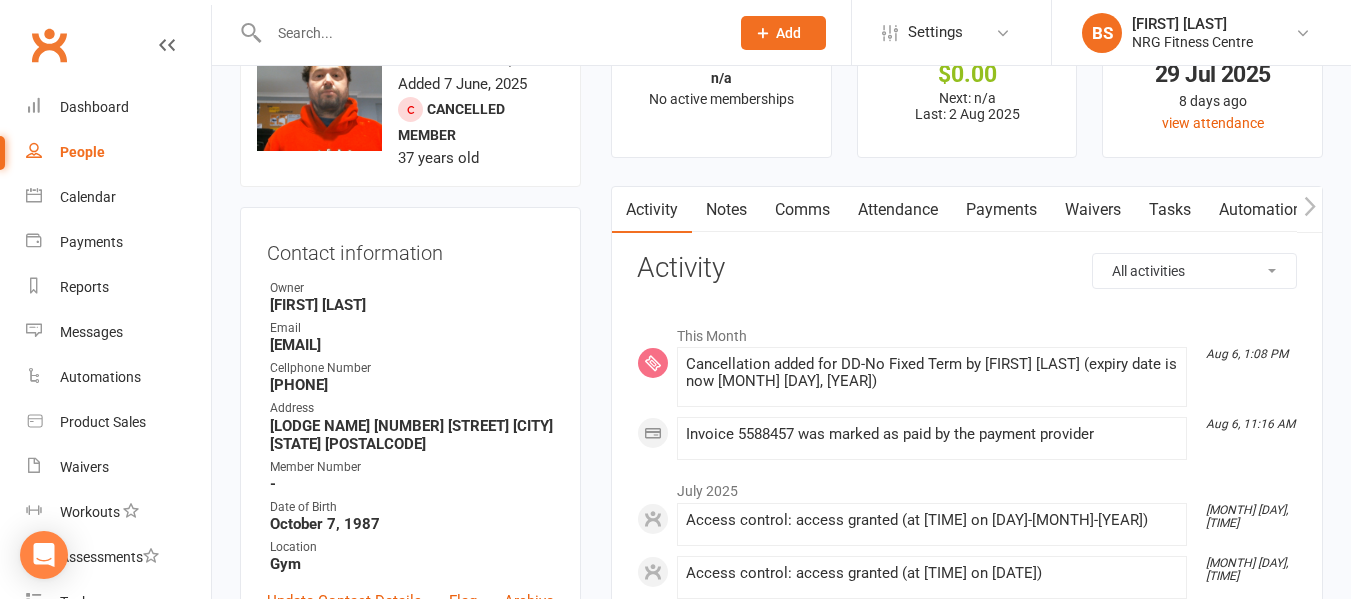 scroll, scrollTop: 200, scrollLeft: 0, axis: vertical 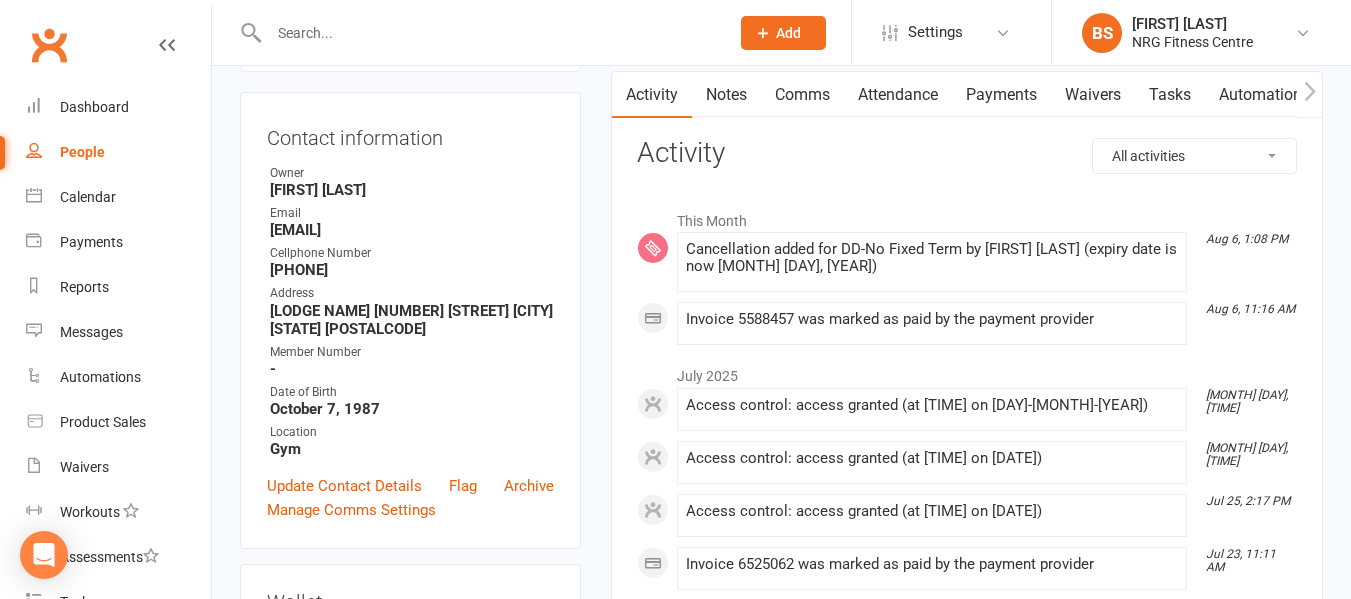 click on "Payments" at bounding box center (1001, 95) 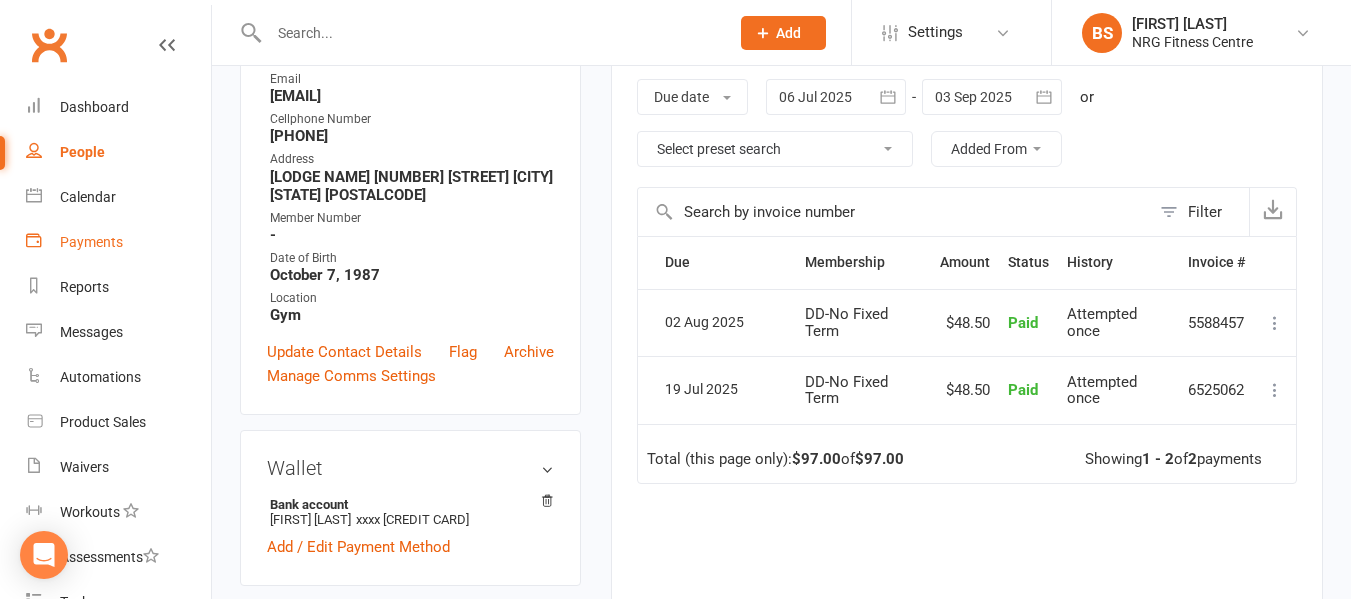 scroll, scrollTop: 300, scrollLeft: 0, axis: vertical 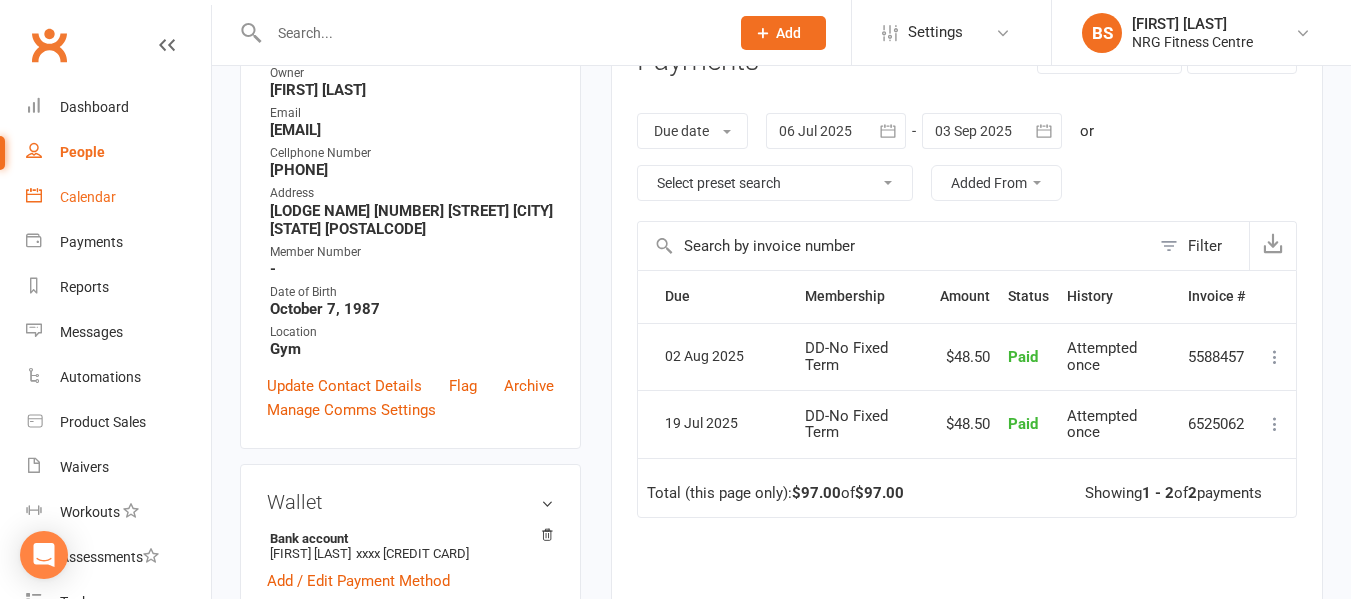 click on "Calendar" at bounding box center [88, 197] 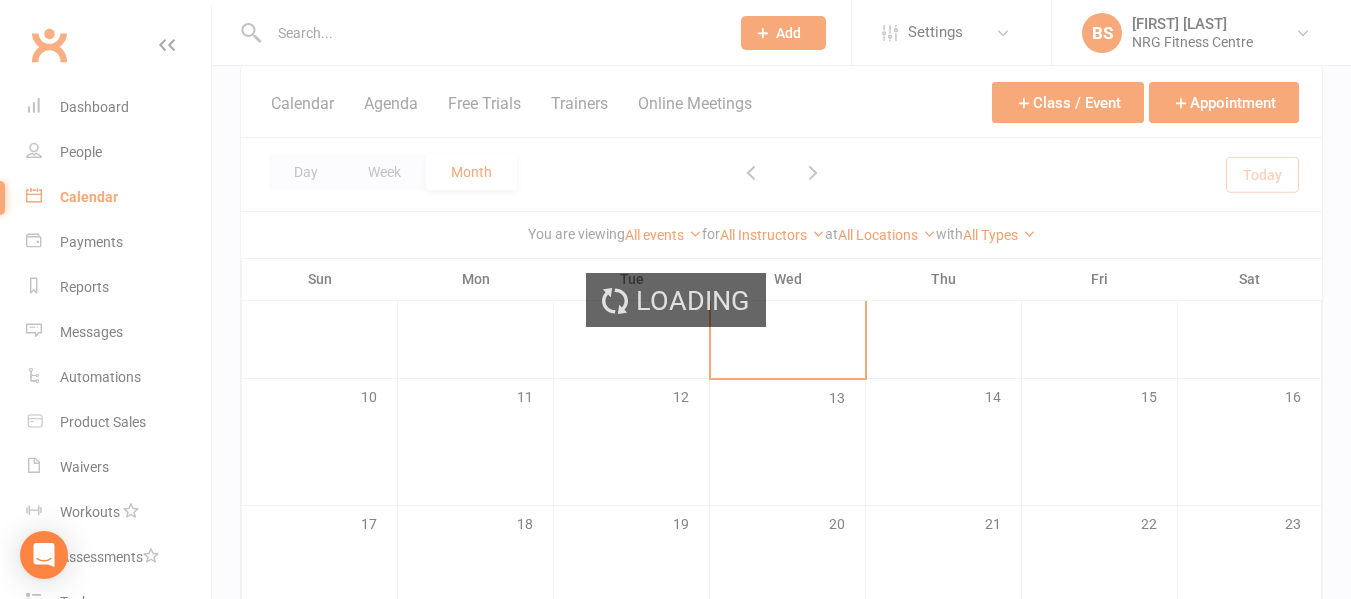 scroll, scrollTop: 0, scrollLeft: 0, axis: both 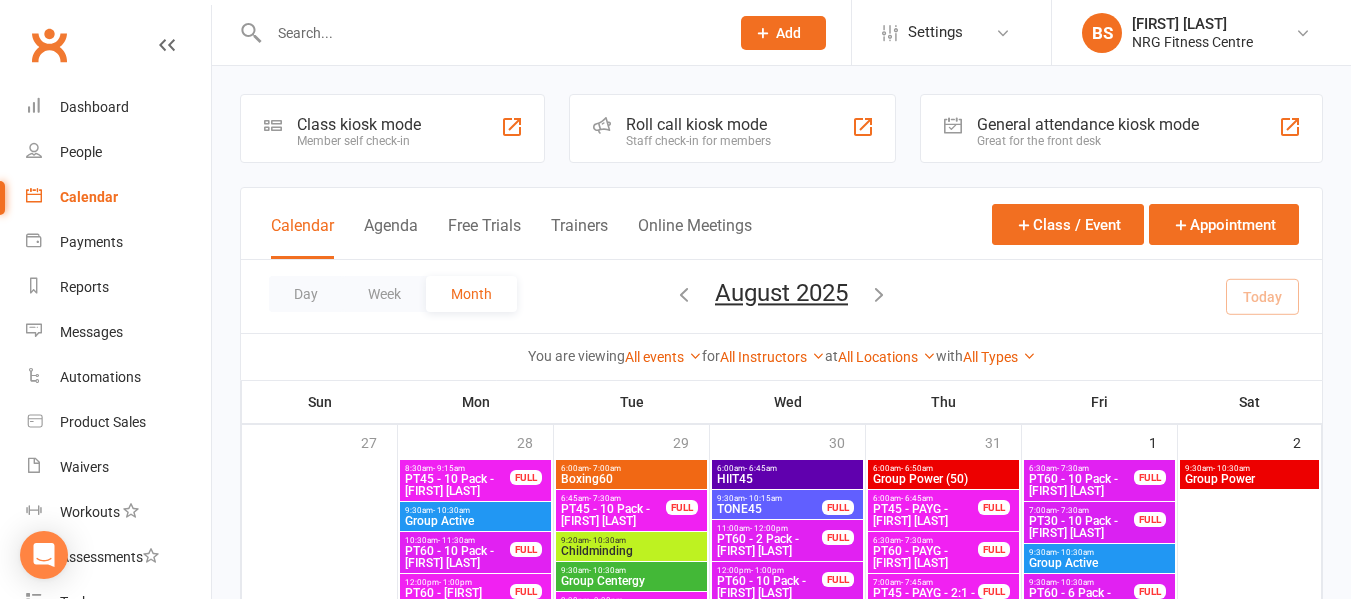 click at bounding box center (684, 294) 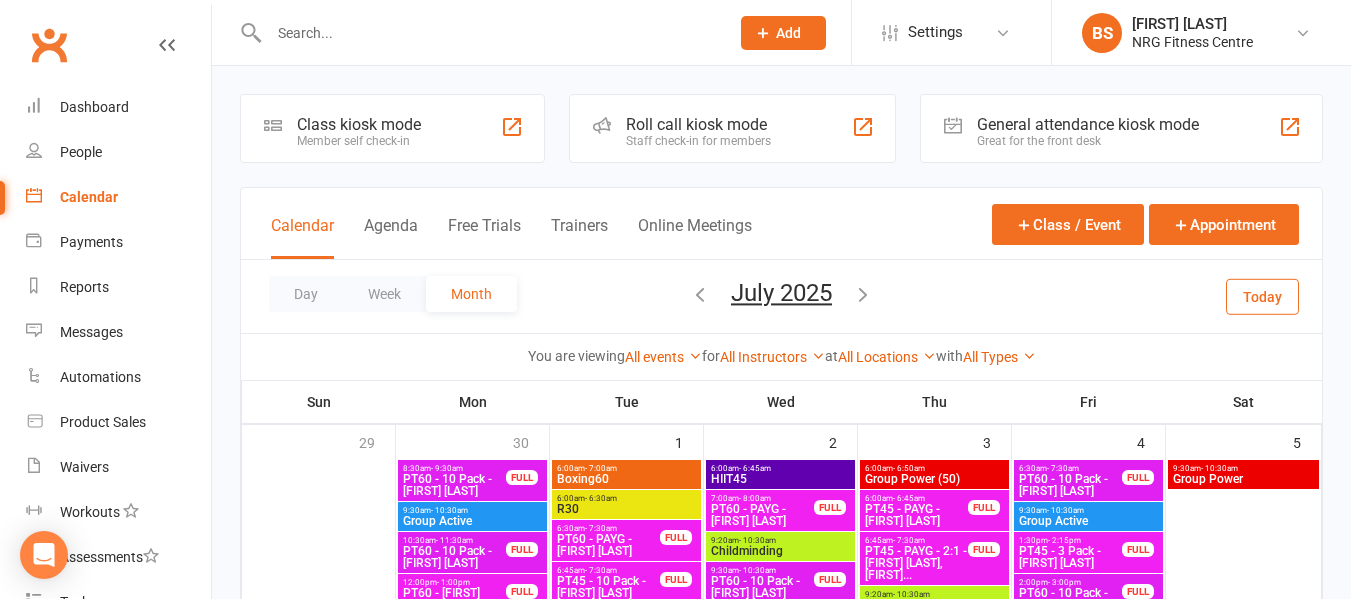 click at bounding box center (863, 294) 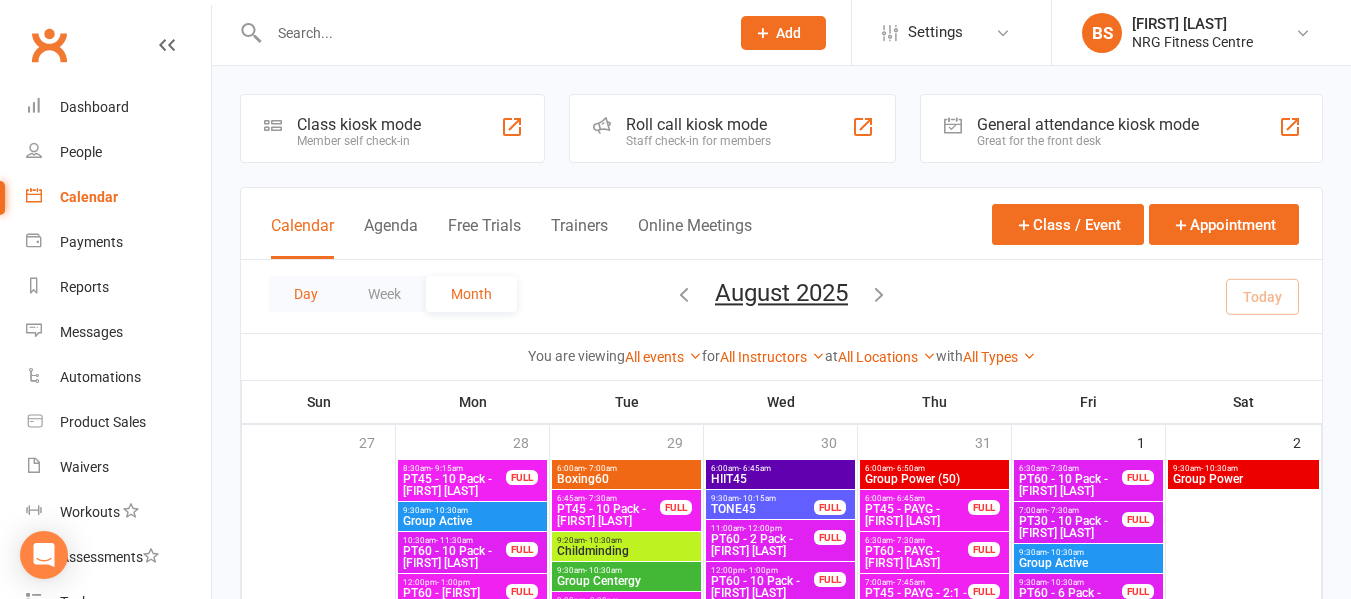 click on "Day" at bounding box center [306, 294] 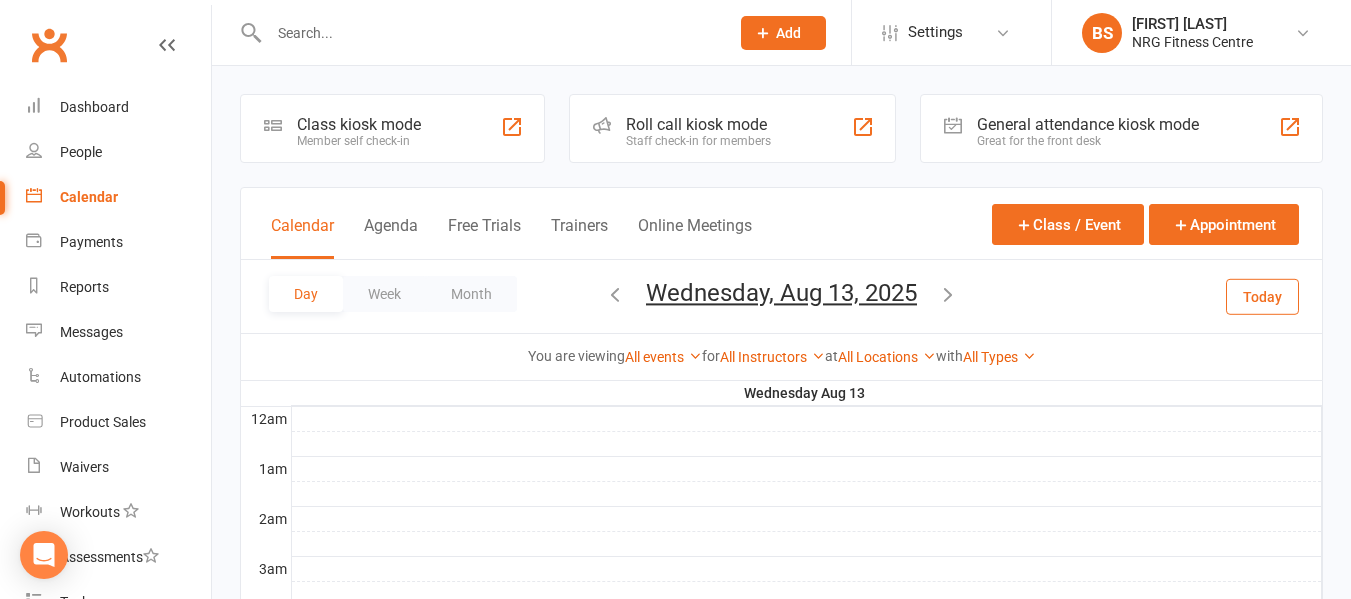 scroll, scrollTop: 0, scrollLeft: 0, axis: both 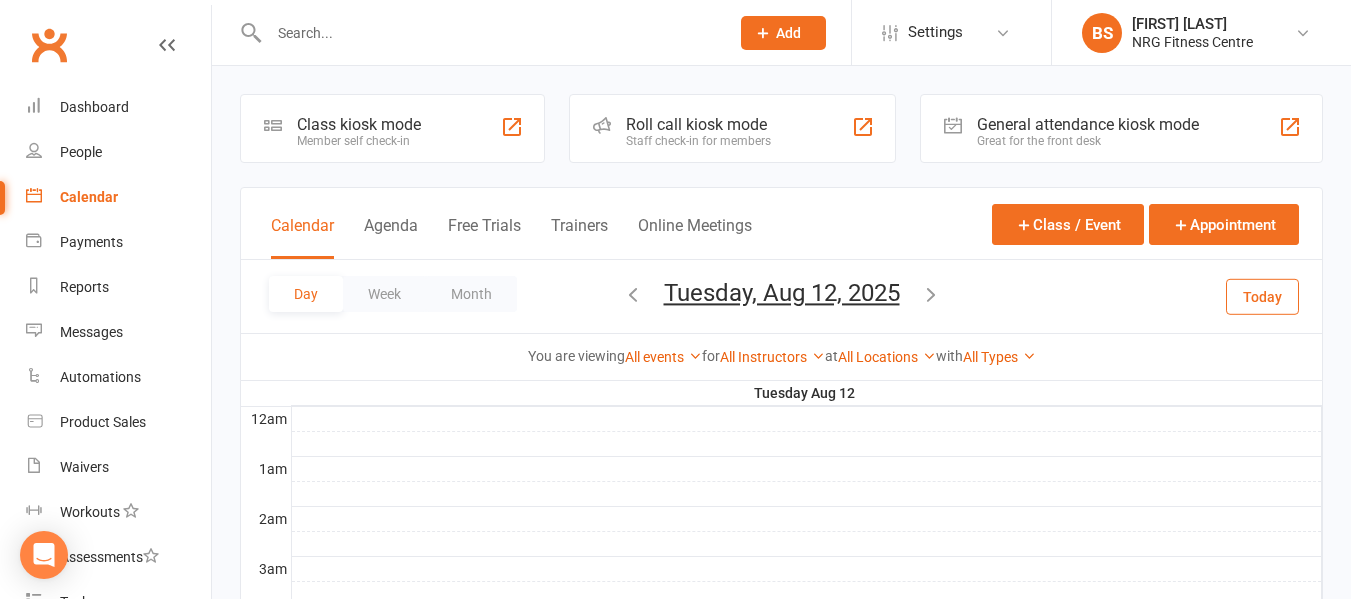 click on "Day Week Month Tuesday, Aug 12, 2025
August 2025
Sun Mon Tue Wed Thu Fri Sat
27
28
29
30
31
01
02
03
04
05
06
07
08
09
10
11
12
13
14
15
16
17
18
19
20
21
22
23
24
25
26
27
28
29
30" at bounding box center [781, 296] 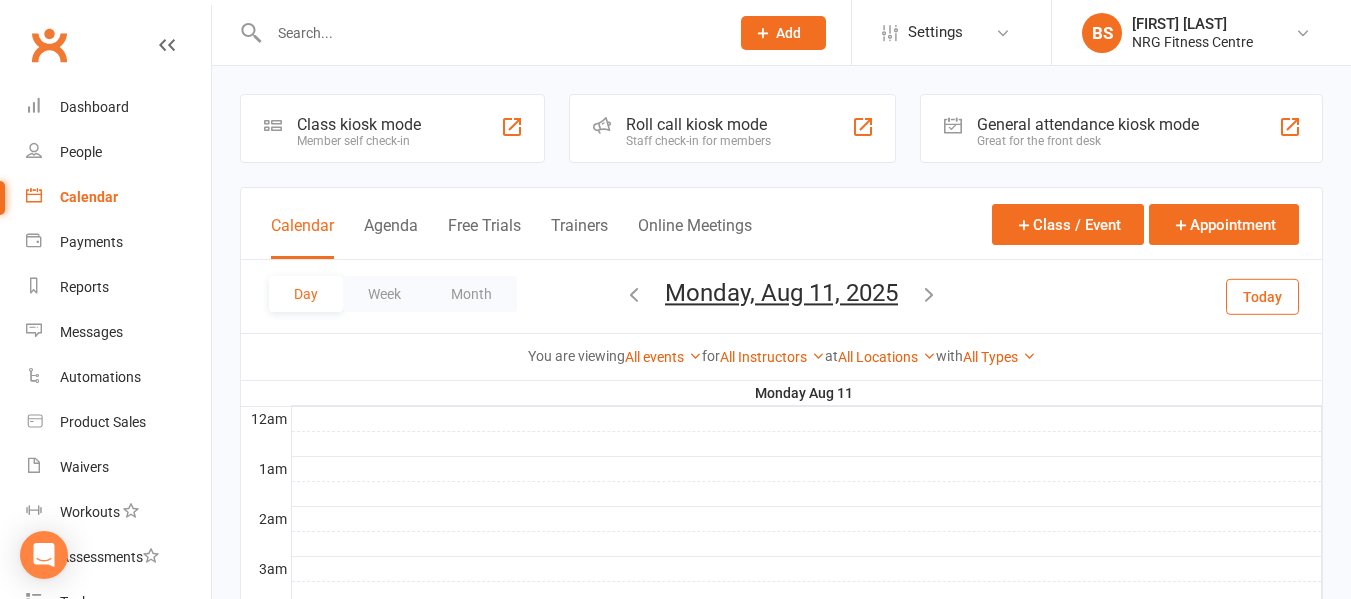 click at bounding box center (634, 294) 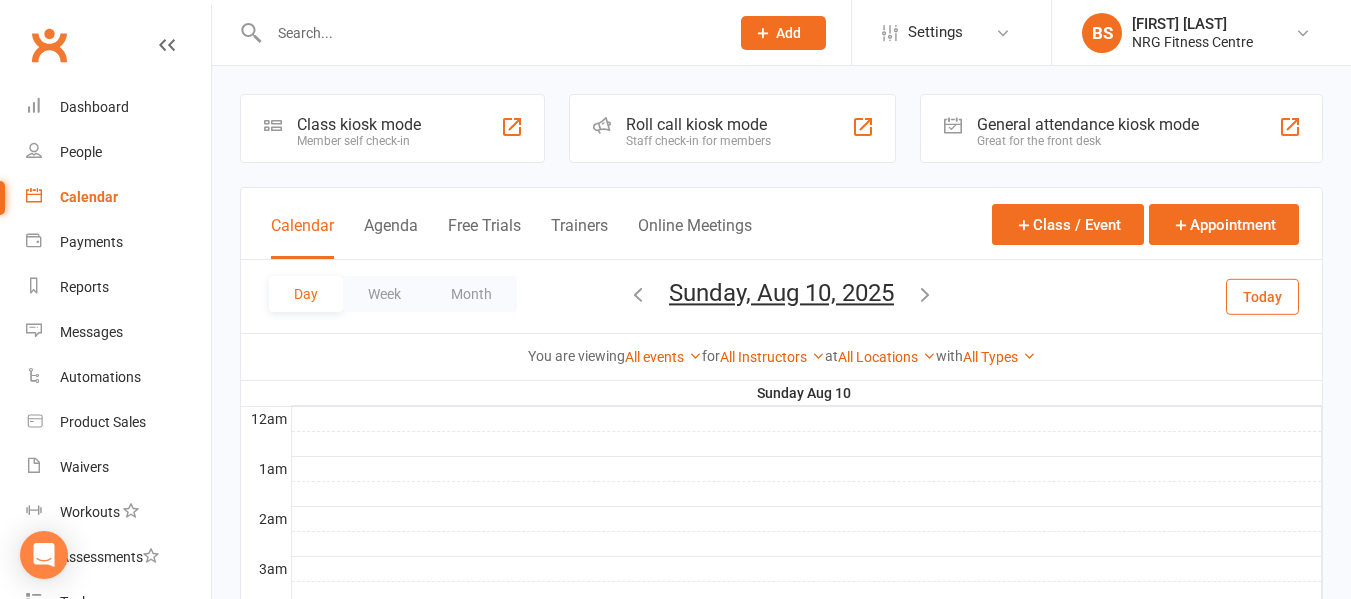 click at bounding box center (638, 294) 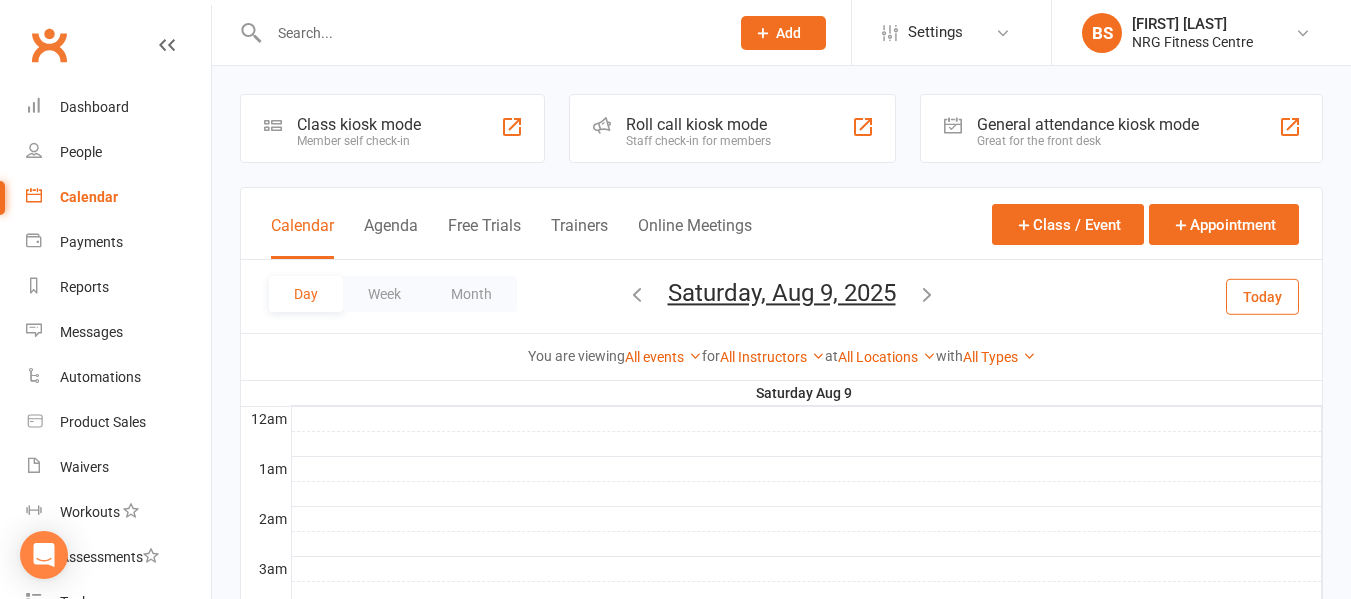 click at bounding box center [637, 294] 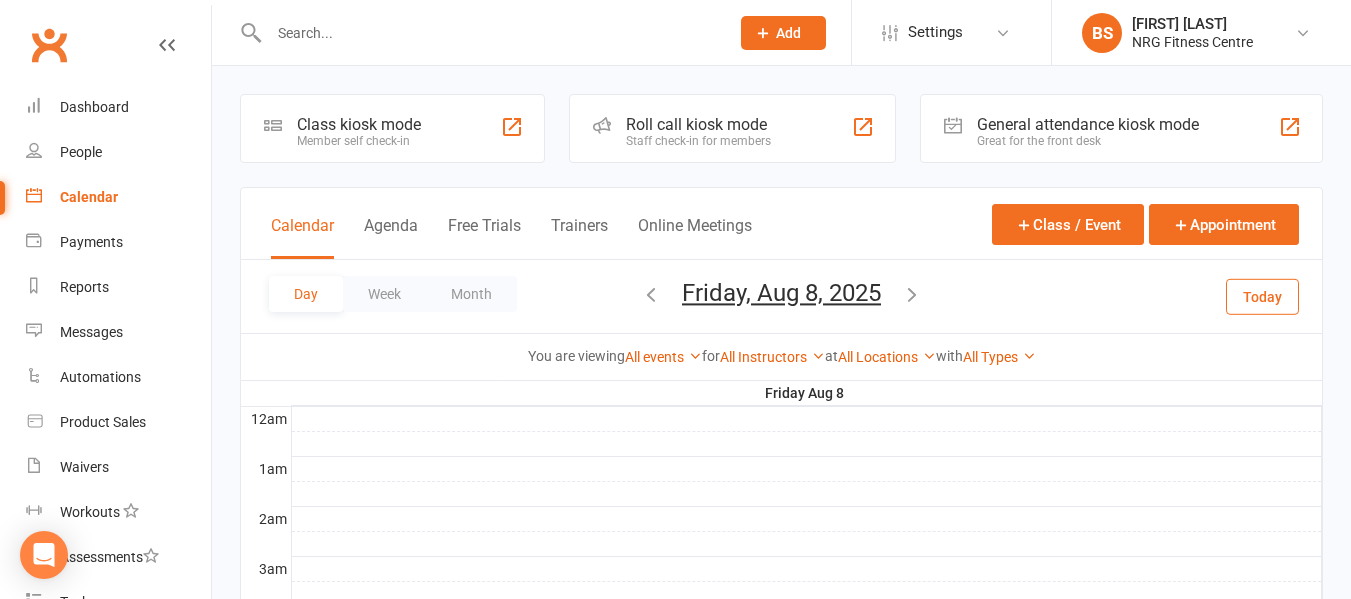 click at bounding box center [651, 294] 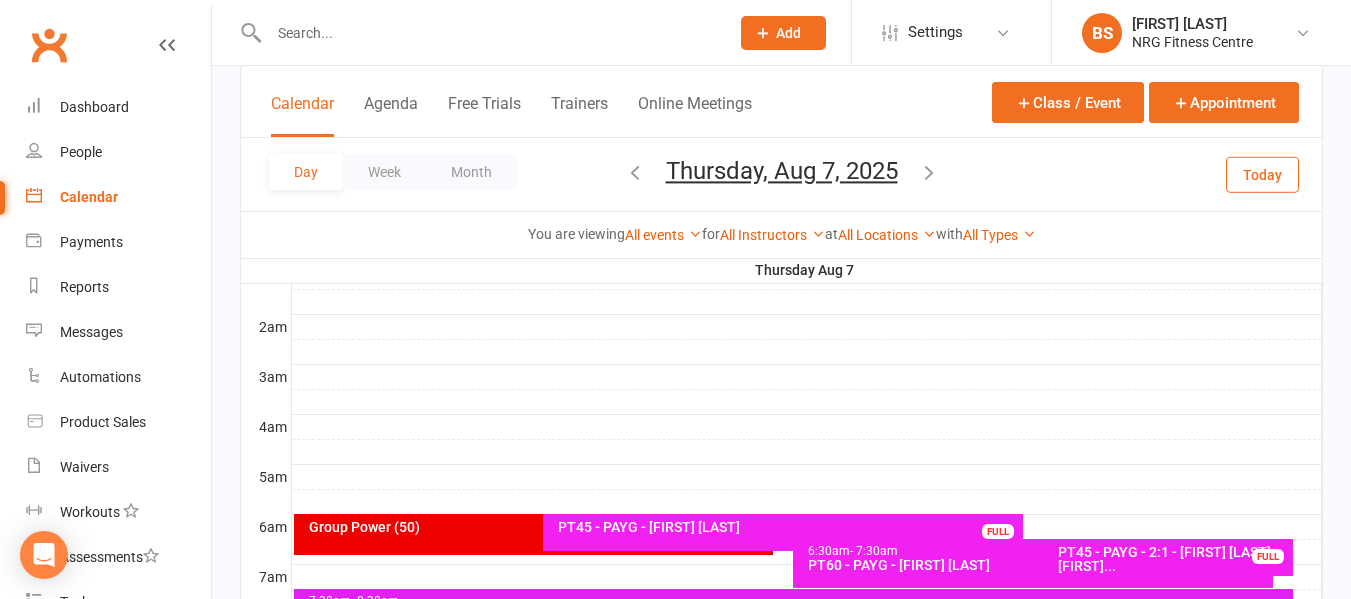 scroll, scrollTop: 200, scrollLeft: 0, axis: vertical 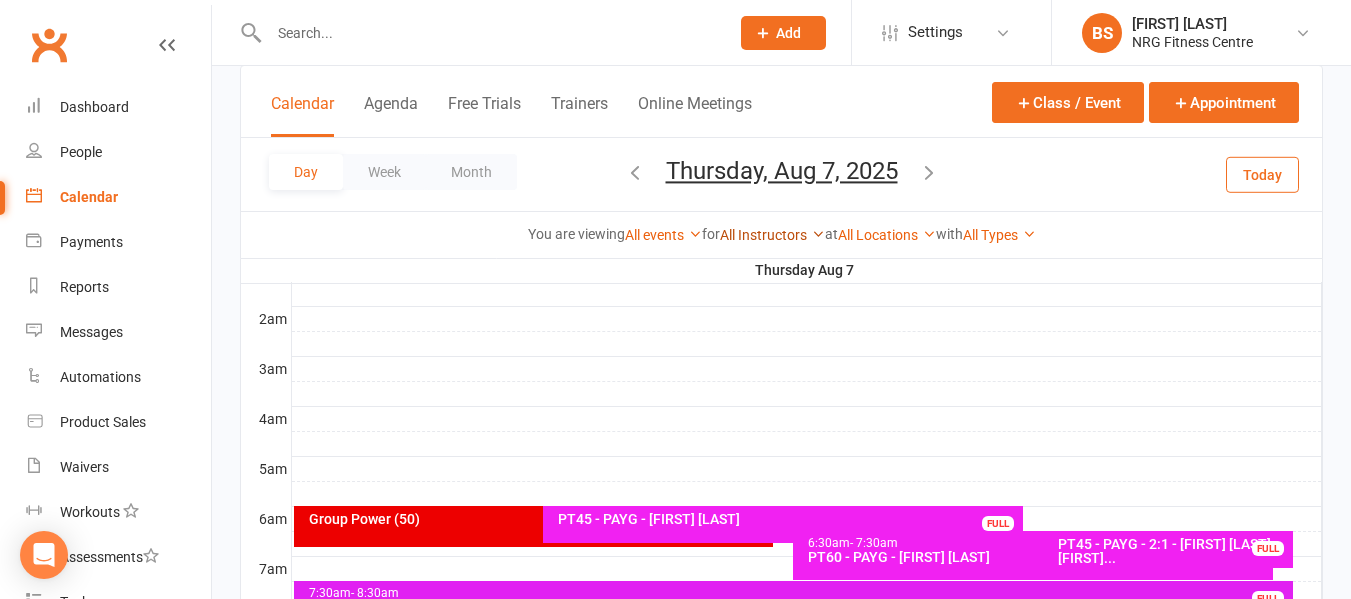 click on "All Instructors" at bounding box center (772, 235) 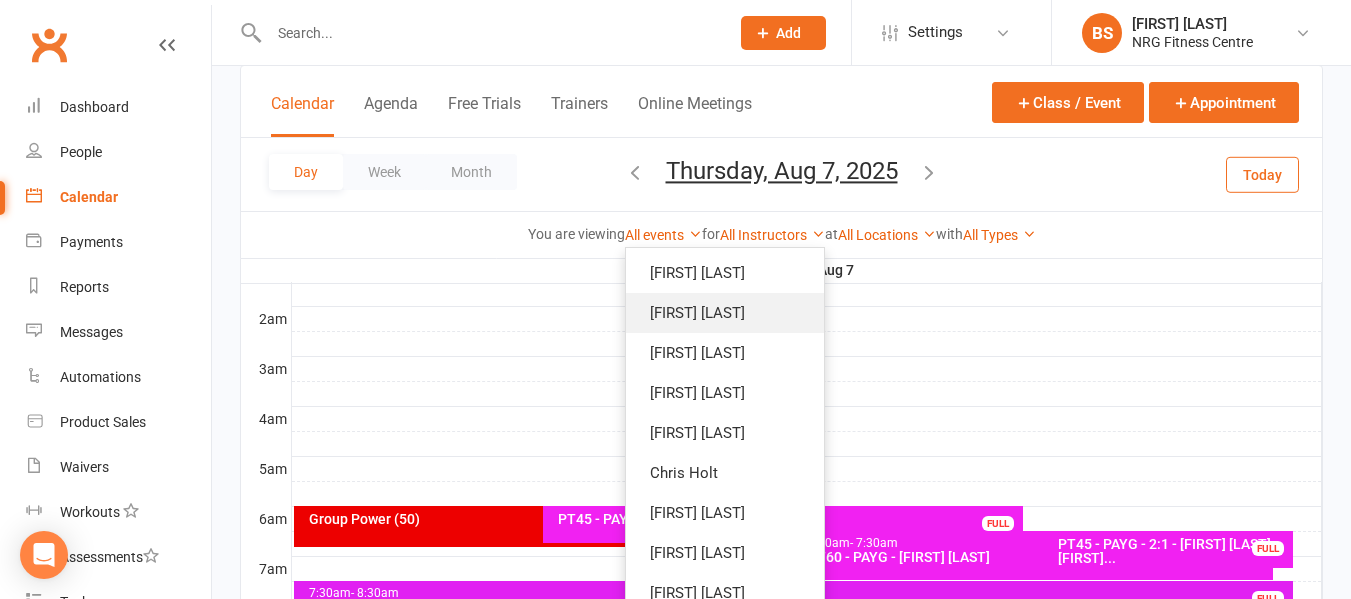click on "[FIRST] [LAST]" at bounding box center [725, 313] 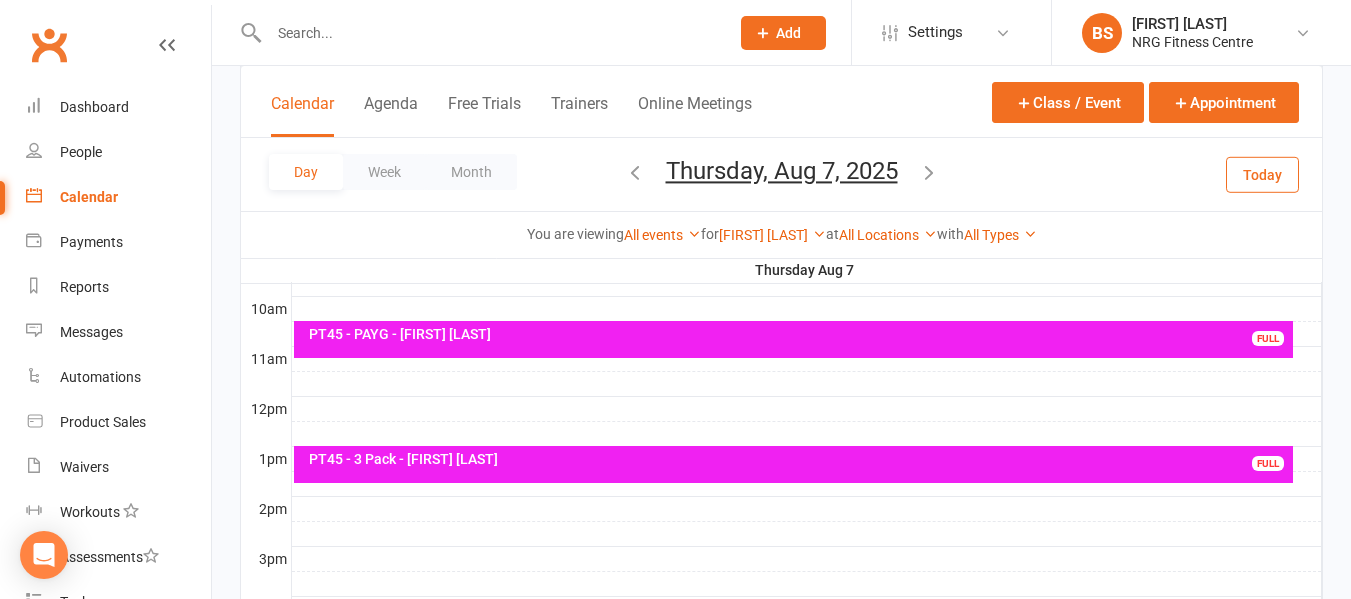 scroll, scrollTop: 700, scrollLeft: 0, axis: vertical 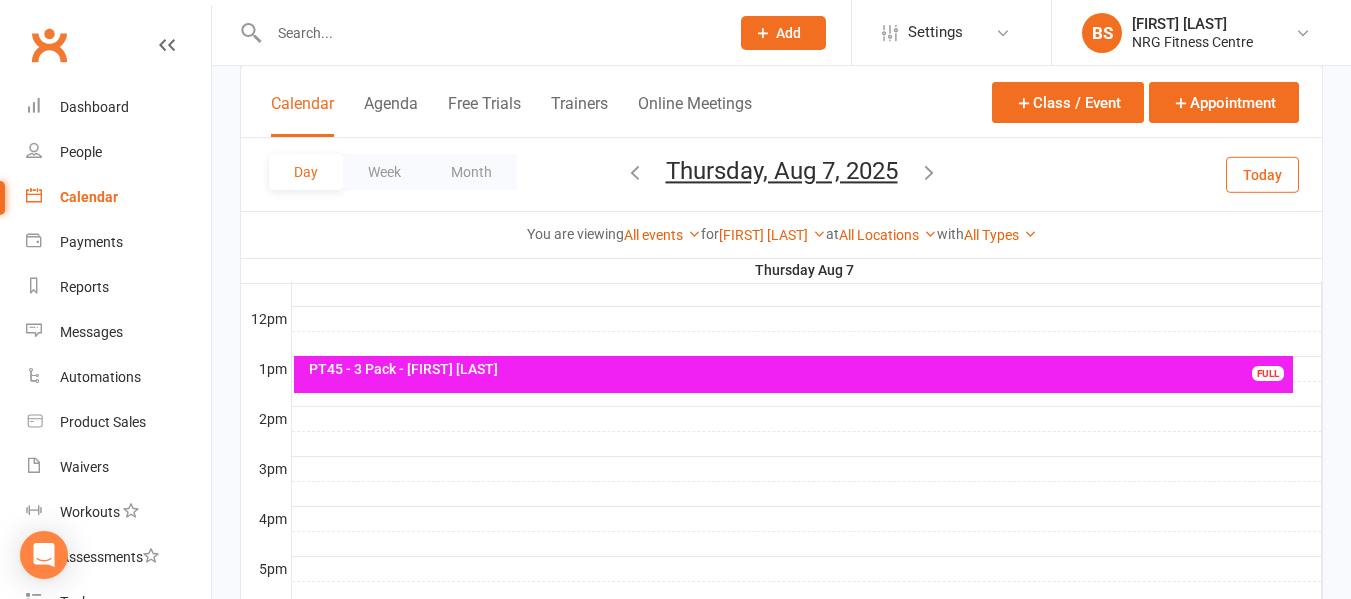 click on "PT45 - 3 Pack - [FIRST] [LAST]" at bounding box center (799, 369) 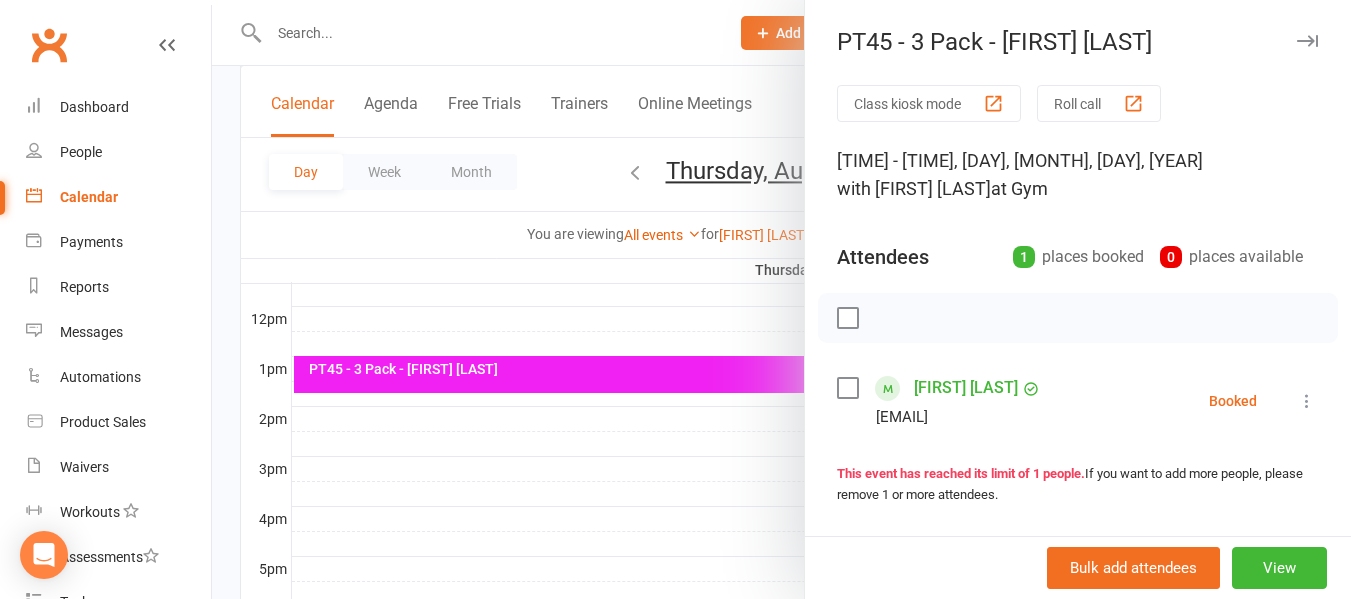 click at bounding box center (781, 299) 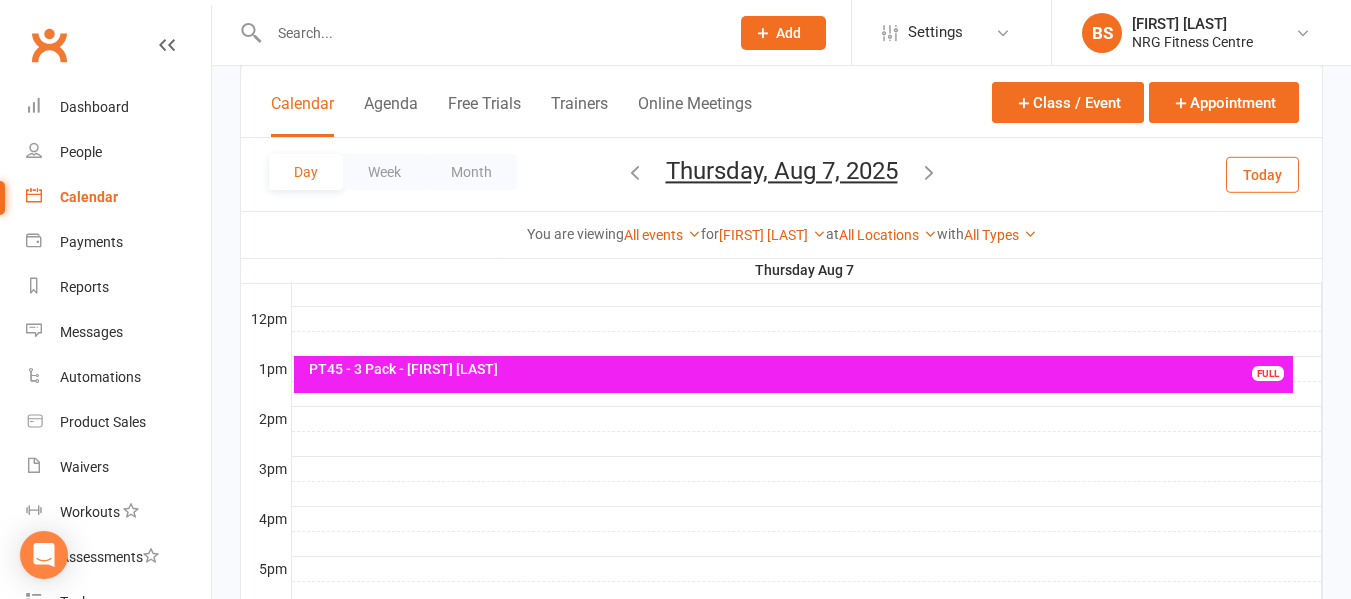 drag, startPoint x: 562, startPoint y: 371, endPoint x: 559, endPoint y: 471, distance: 100.04499 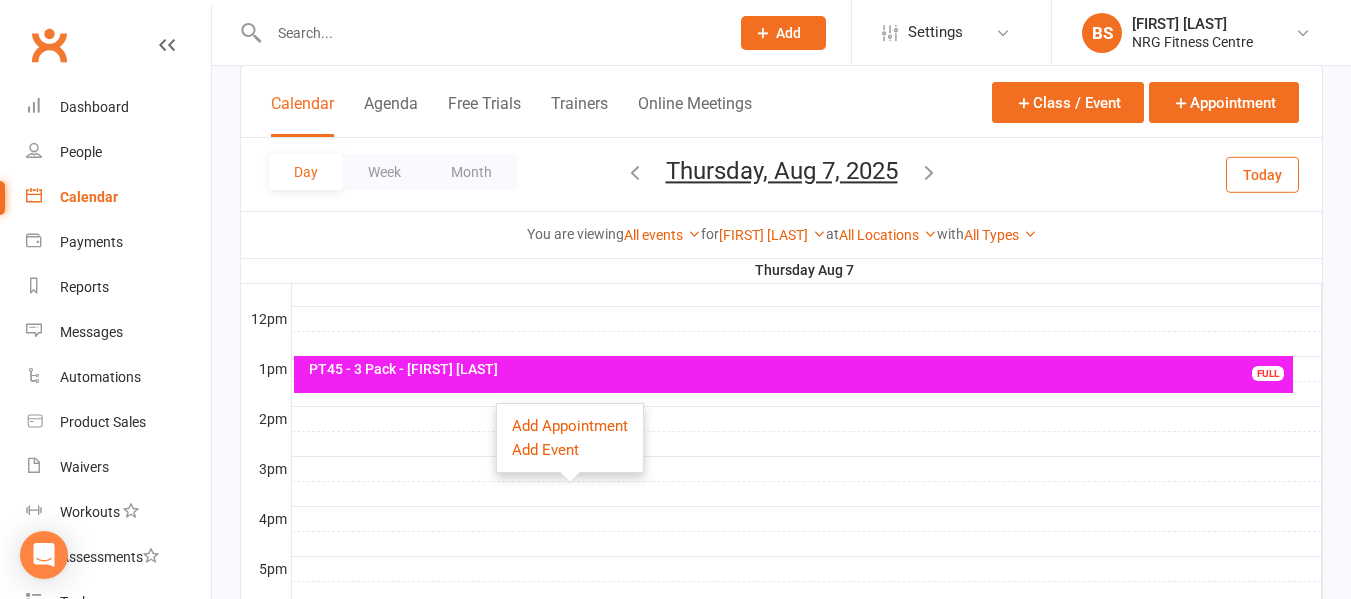 click at bounding box center (635, 172) 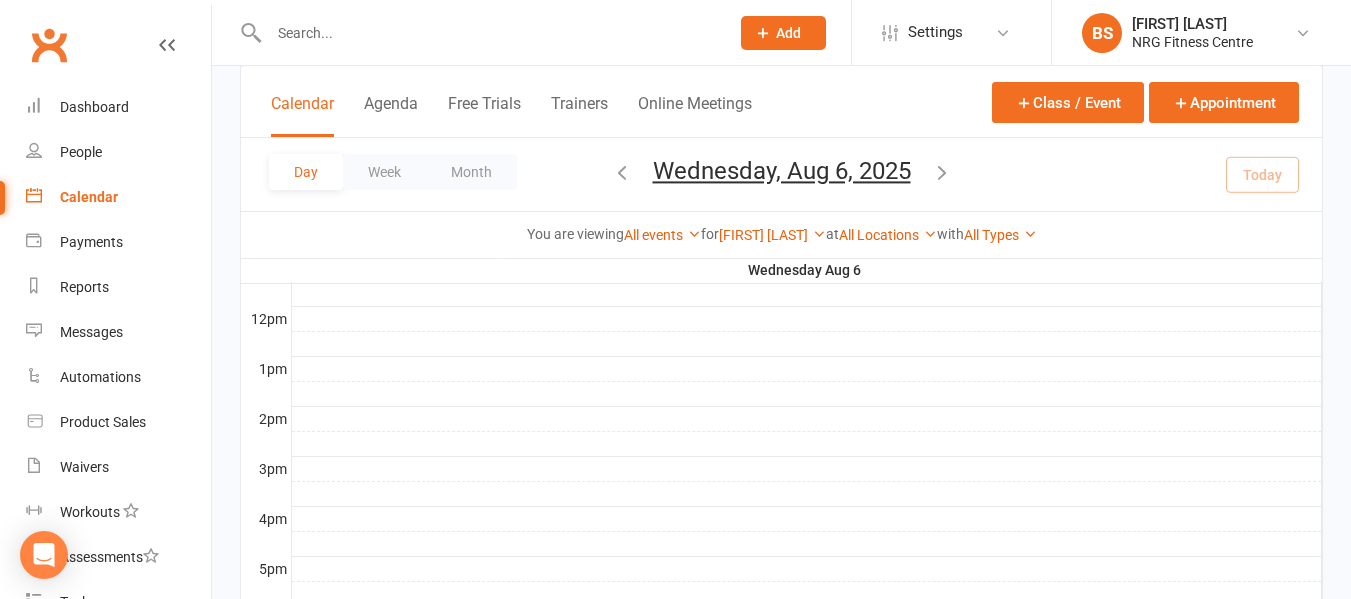 click at bounding box center (622, 172) 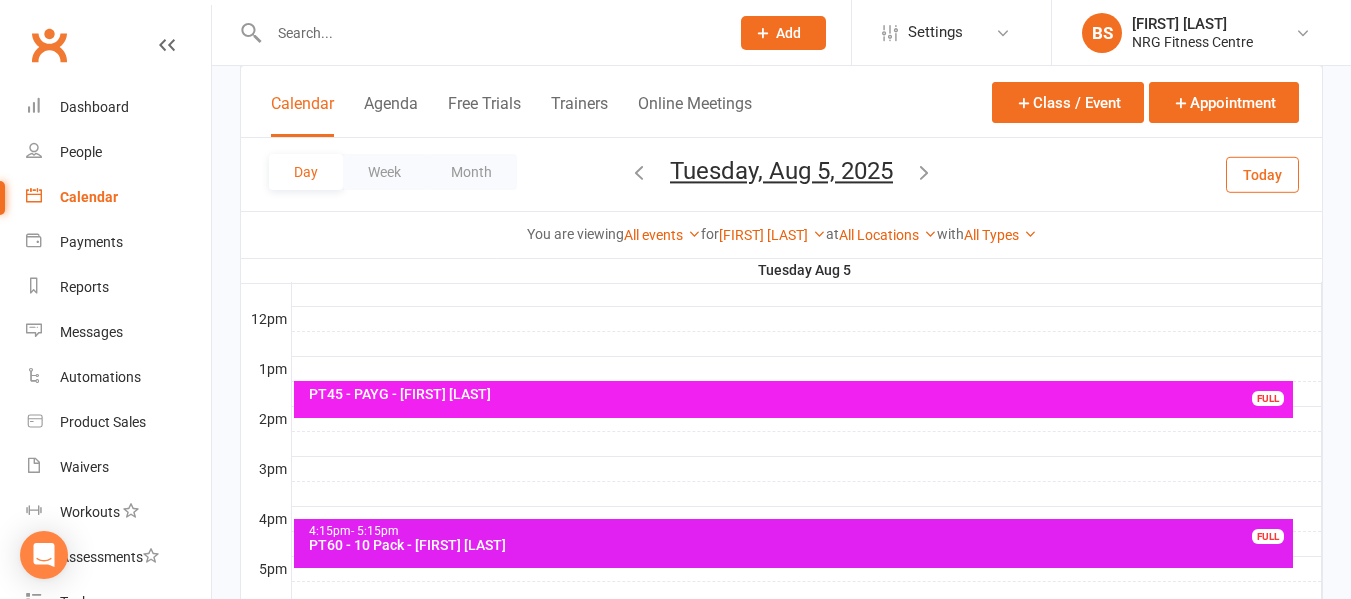 click on "Day Week Month Tuesday, Aug 5, 2025
August 2025
Sun Mon Tue Wed Thu Fri Sat
27
28
29
30
31
01
02
03
04
05
06
07
08
09
10
11
12
13
14
15
16
17
18
19
20
21
22
23
24
25
26
27
28
29
30" at bounding box center [781, 174] 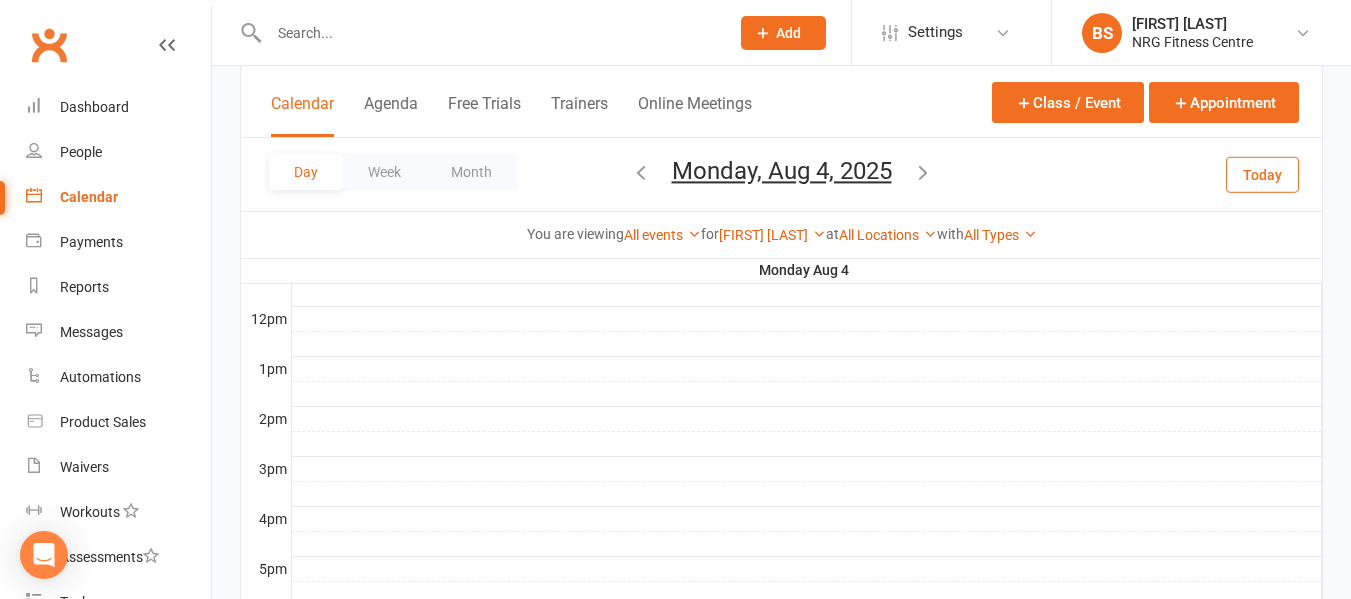 click at bounding box center [641, 172] 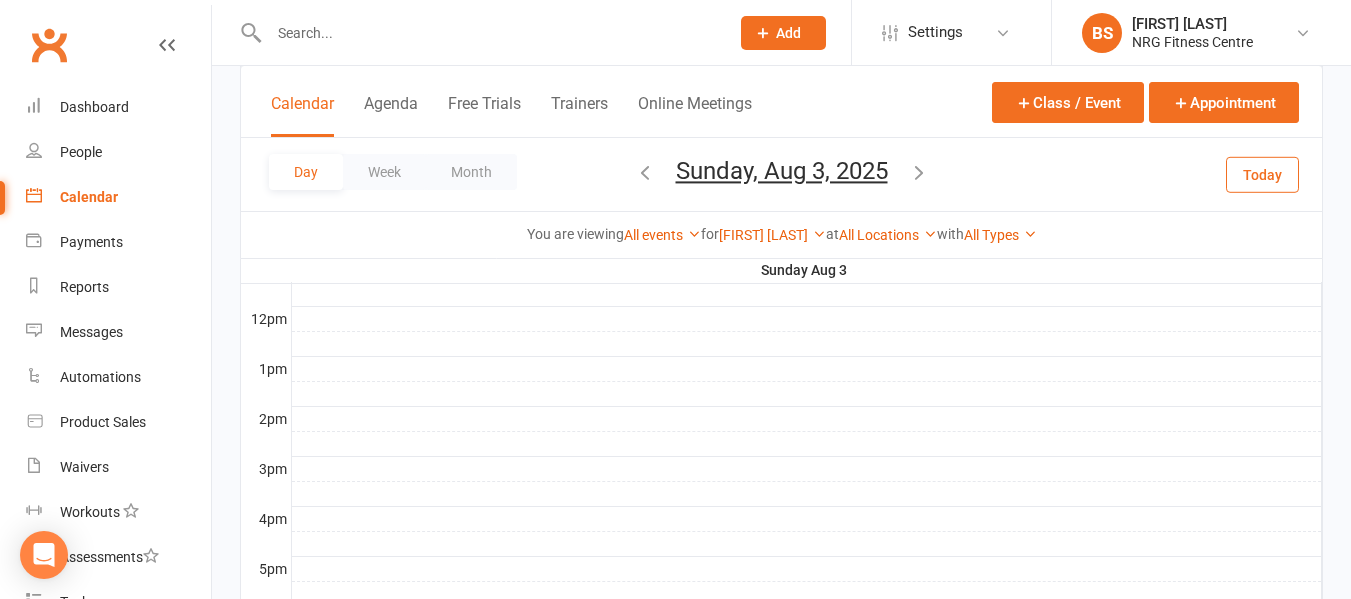 click at bounding box center [645, 172] 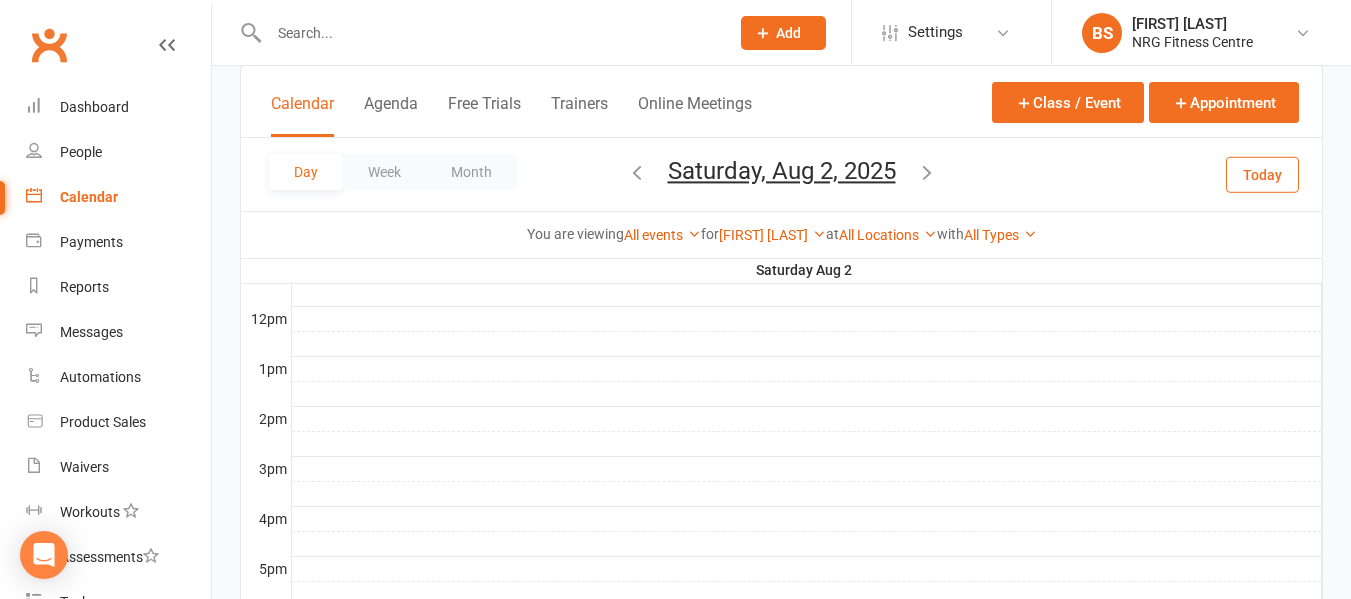 click at bounding box center [637, 172] 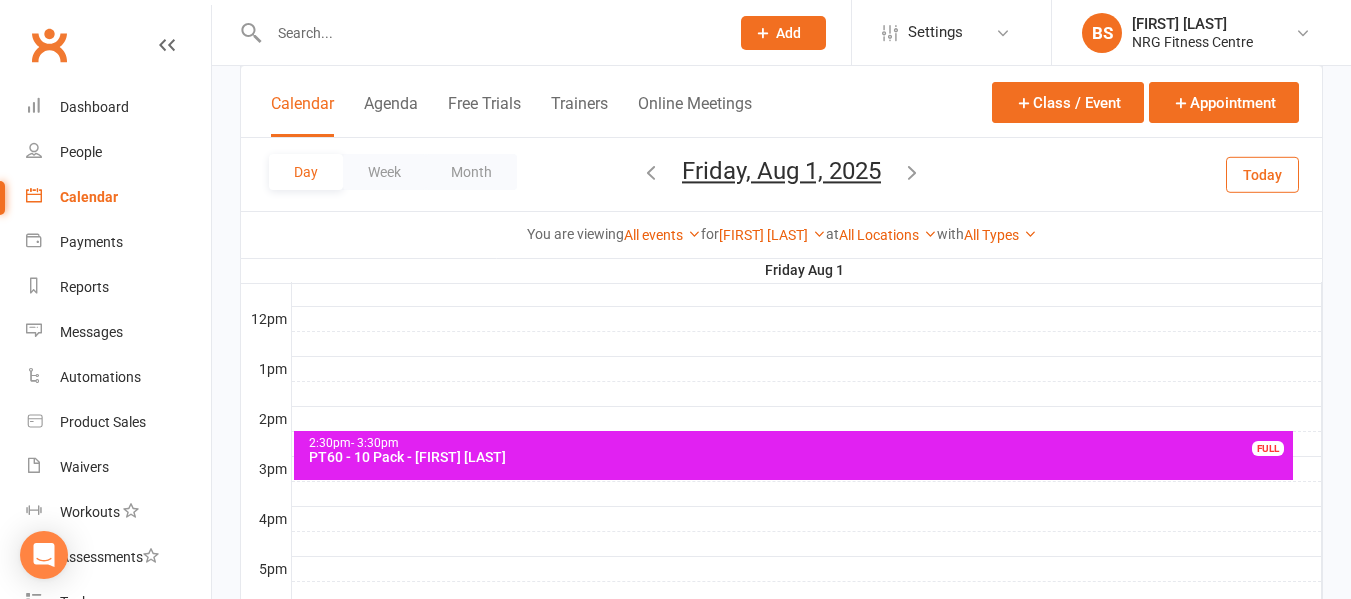 click on "Day Week Month Friday, Aug 1, 2025
August 2025
Sun Mon Tue Wed Thu Fri Sat
27
28
29
30
31
01
02
03
04
05
06
07
08
09
10
11
12
13
14
15
16
17
18
19
20
21
22
23
24
25
26
27
28
29
30
31" at bounding box center [781, 174] 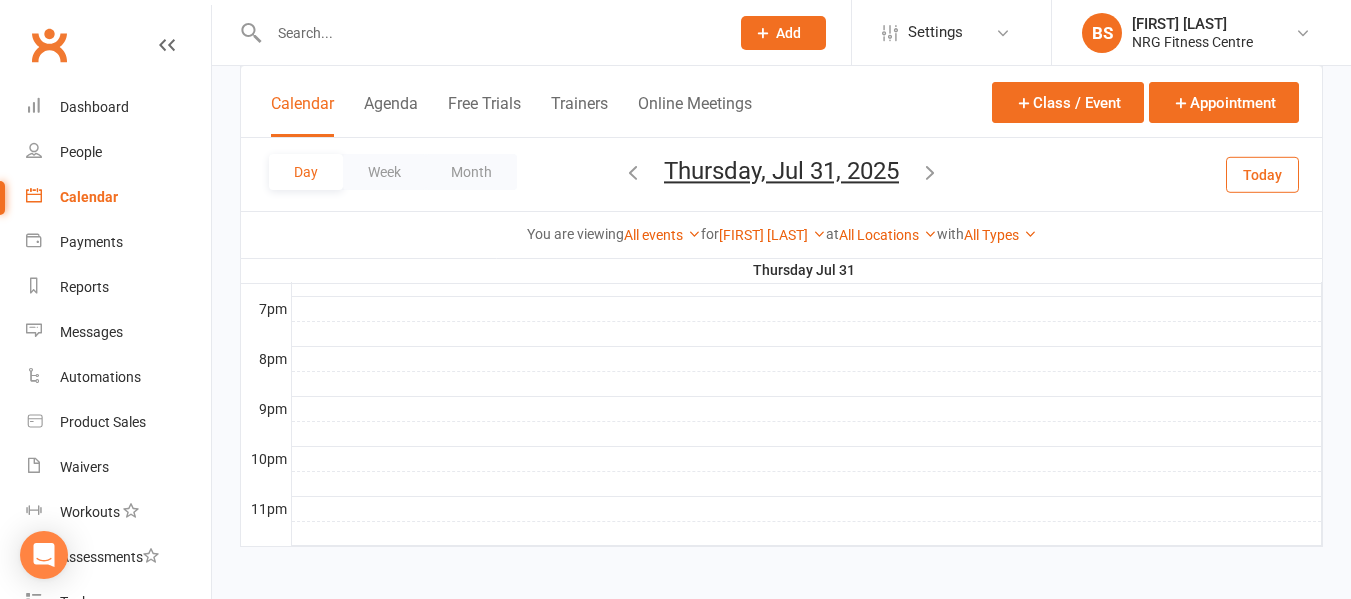 scroll, scrollTop: 1065, scrollLeft: 0, axis: vertical 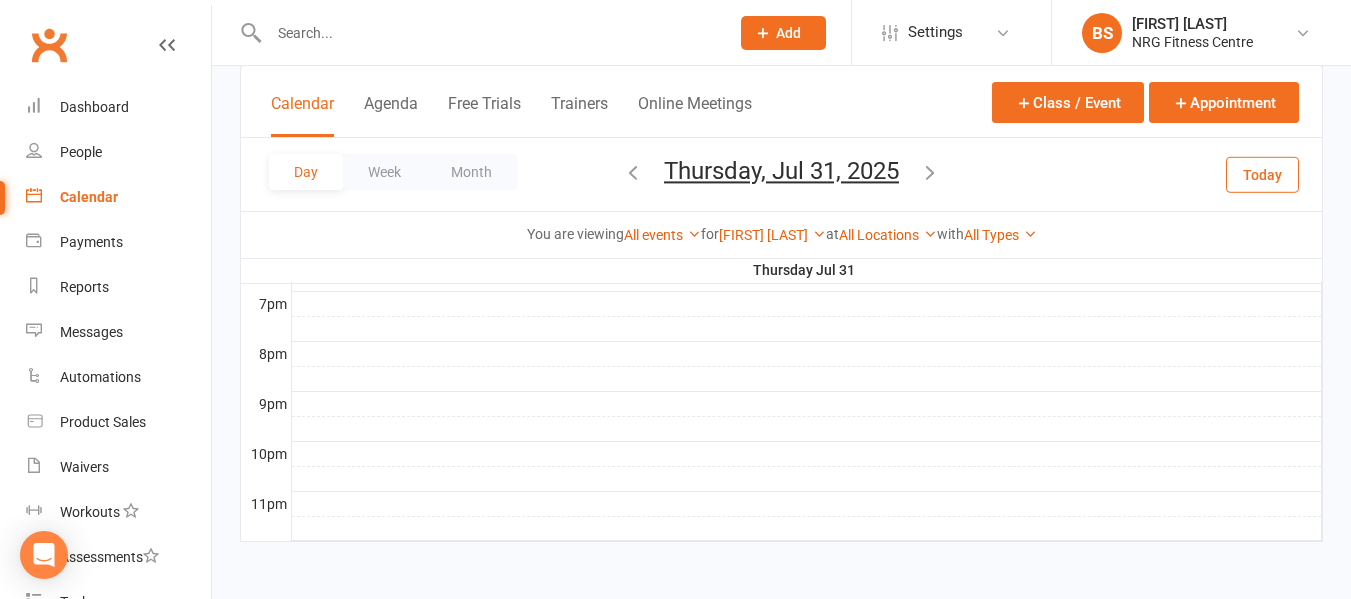 click at bounding box center (930, 172) 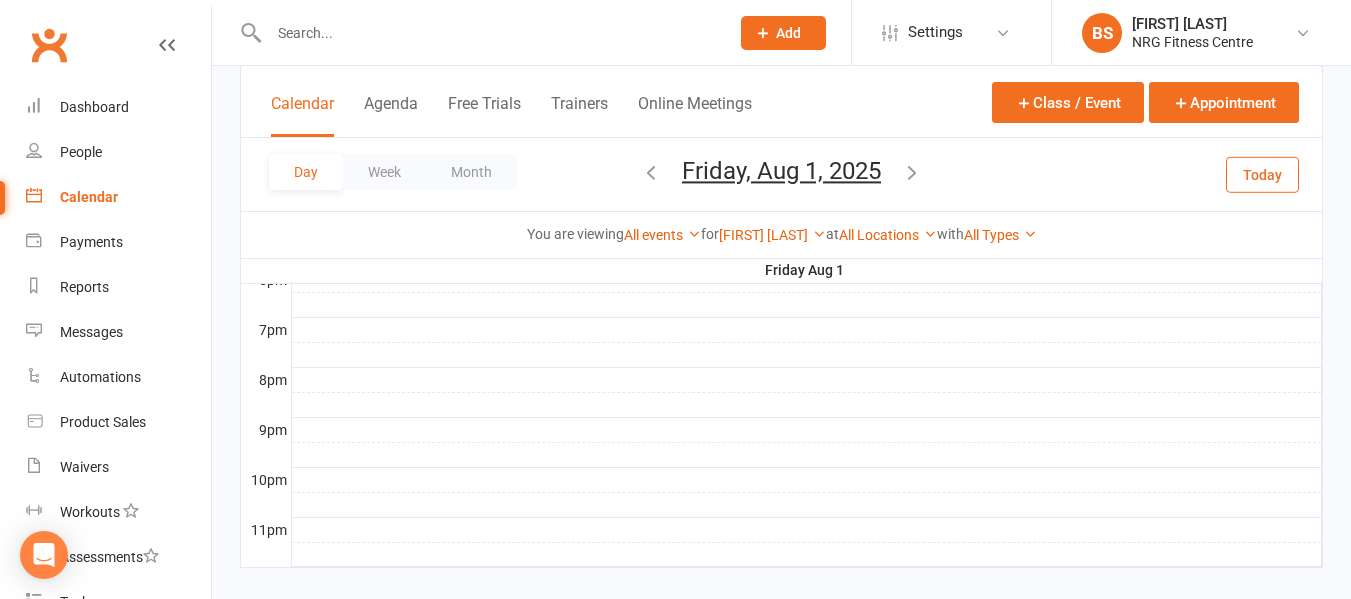 scroll, scrollTop: 1065, scrollLeft: 0, axis: vertical 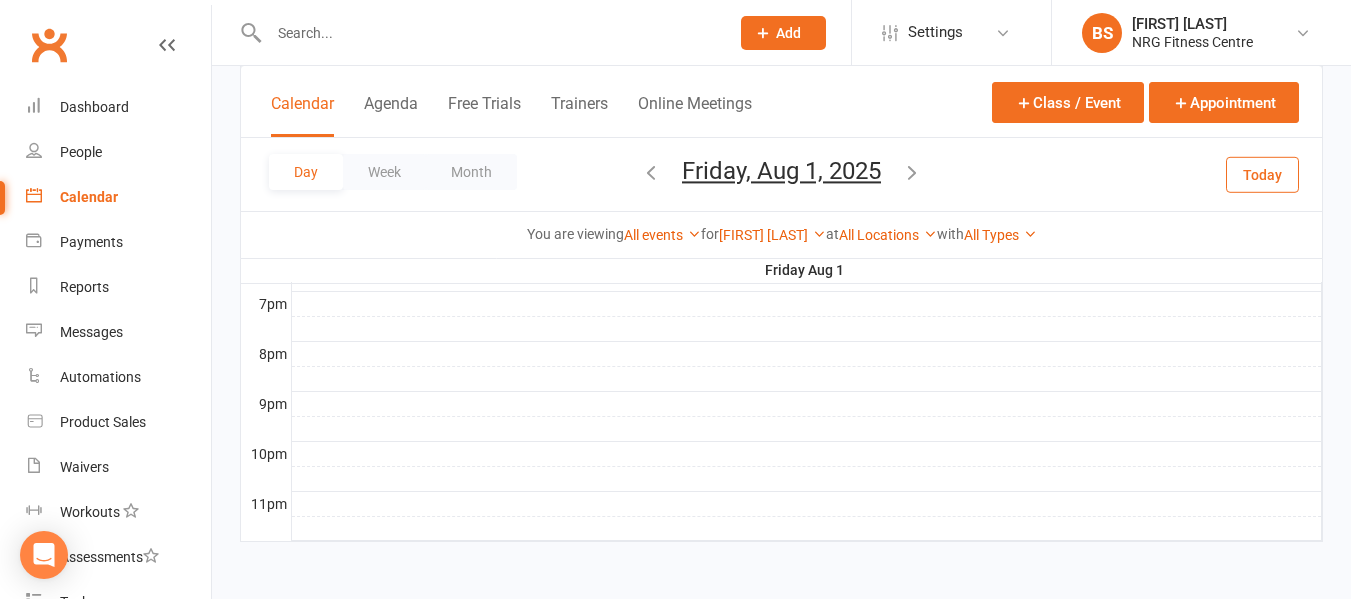 click at bounding box center (912, 172) 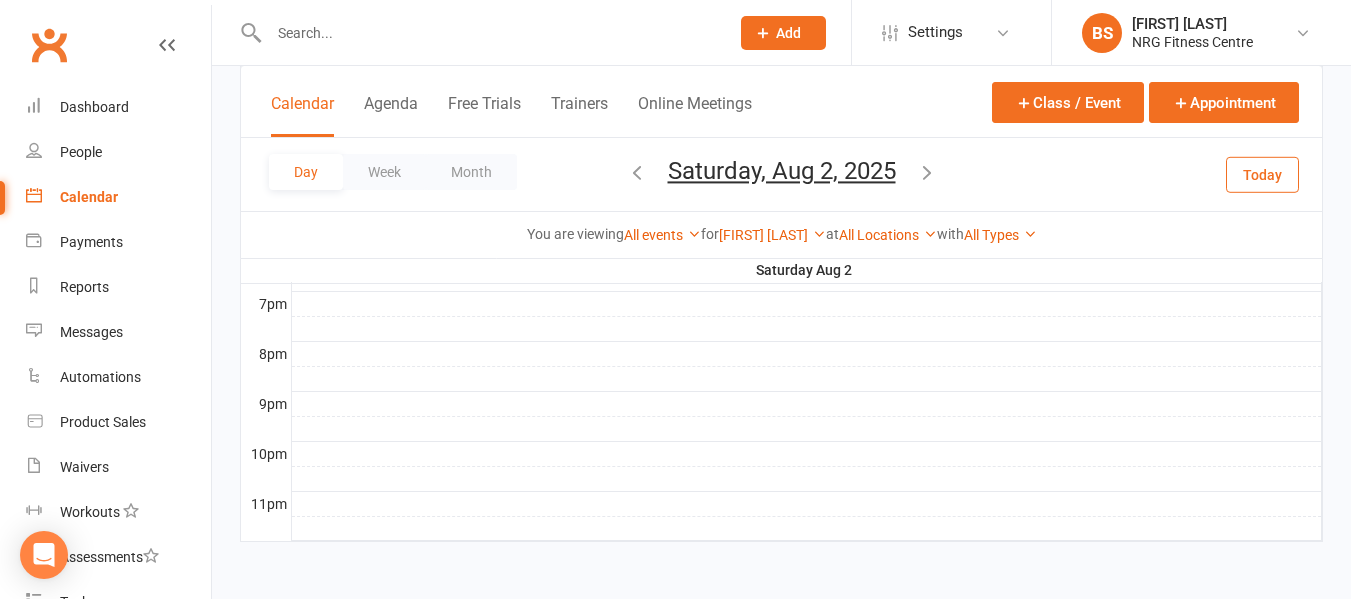 click at bounding box center [927, 172] 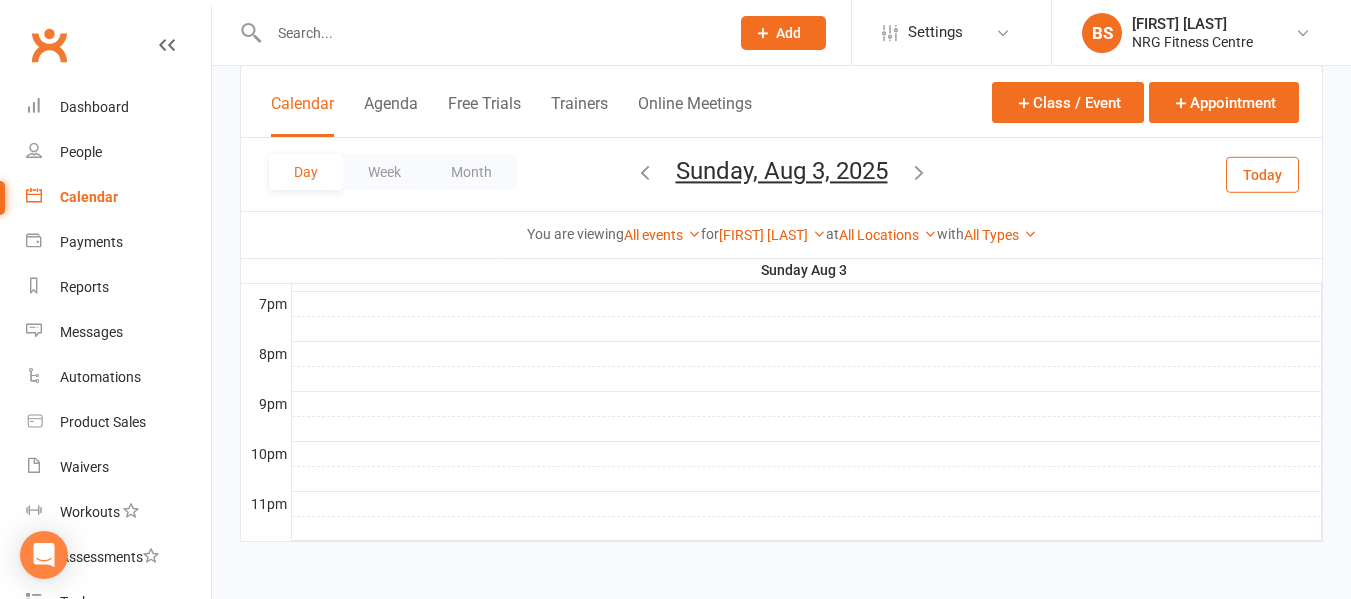 click at bounding box center [919, 172] 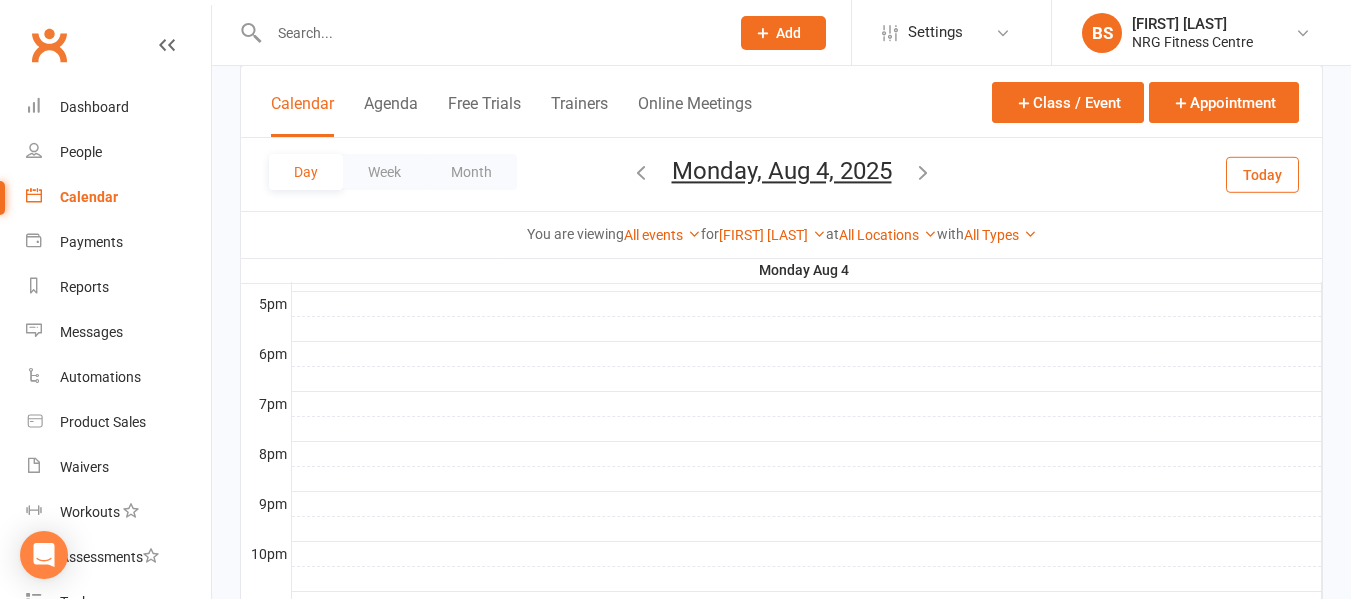scroll, scrollTop: 1065, scrollLeft: 0, axis: vertical 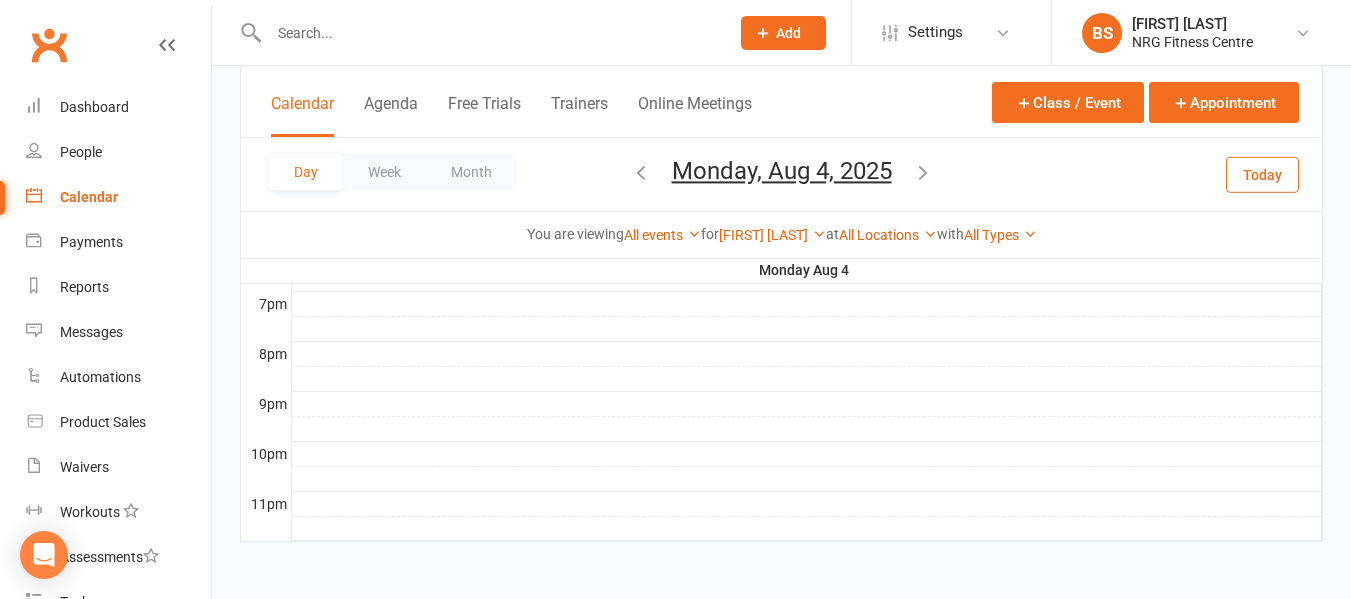 click at bounding box center [923, 172] 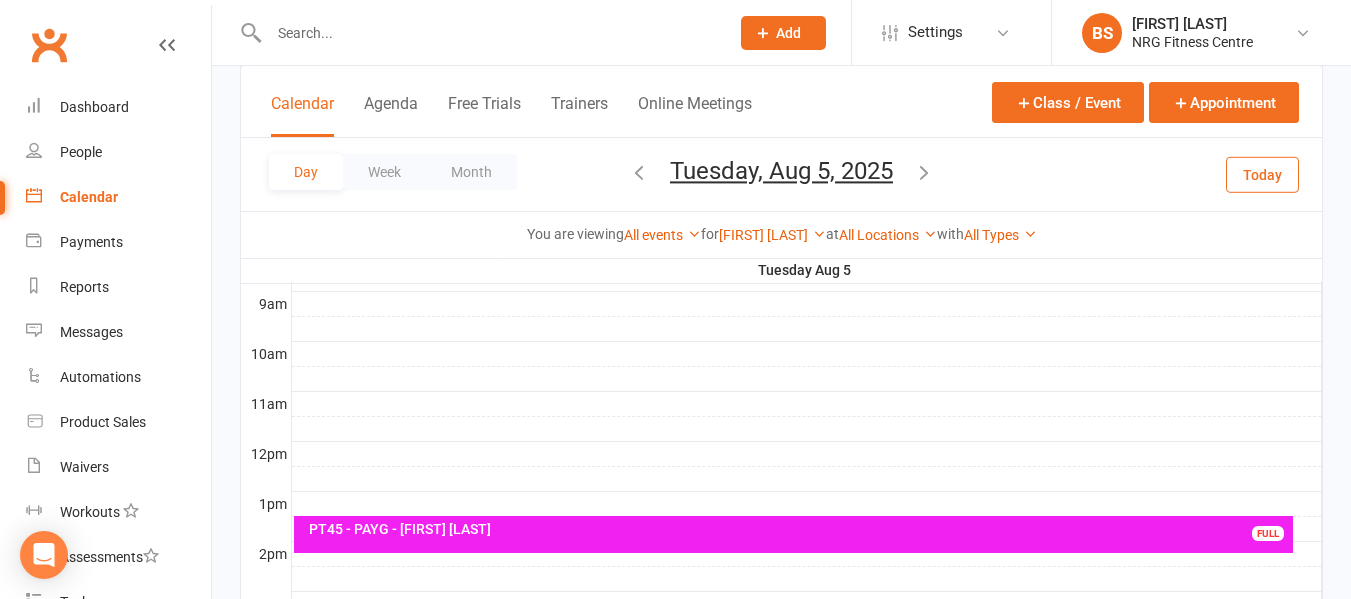 scroll, scrollTop: 765, scrollLeft: 0, axis: vertical 